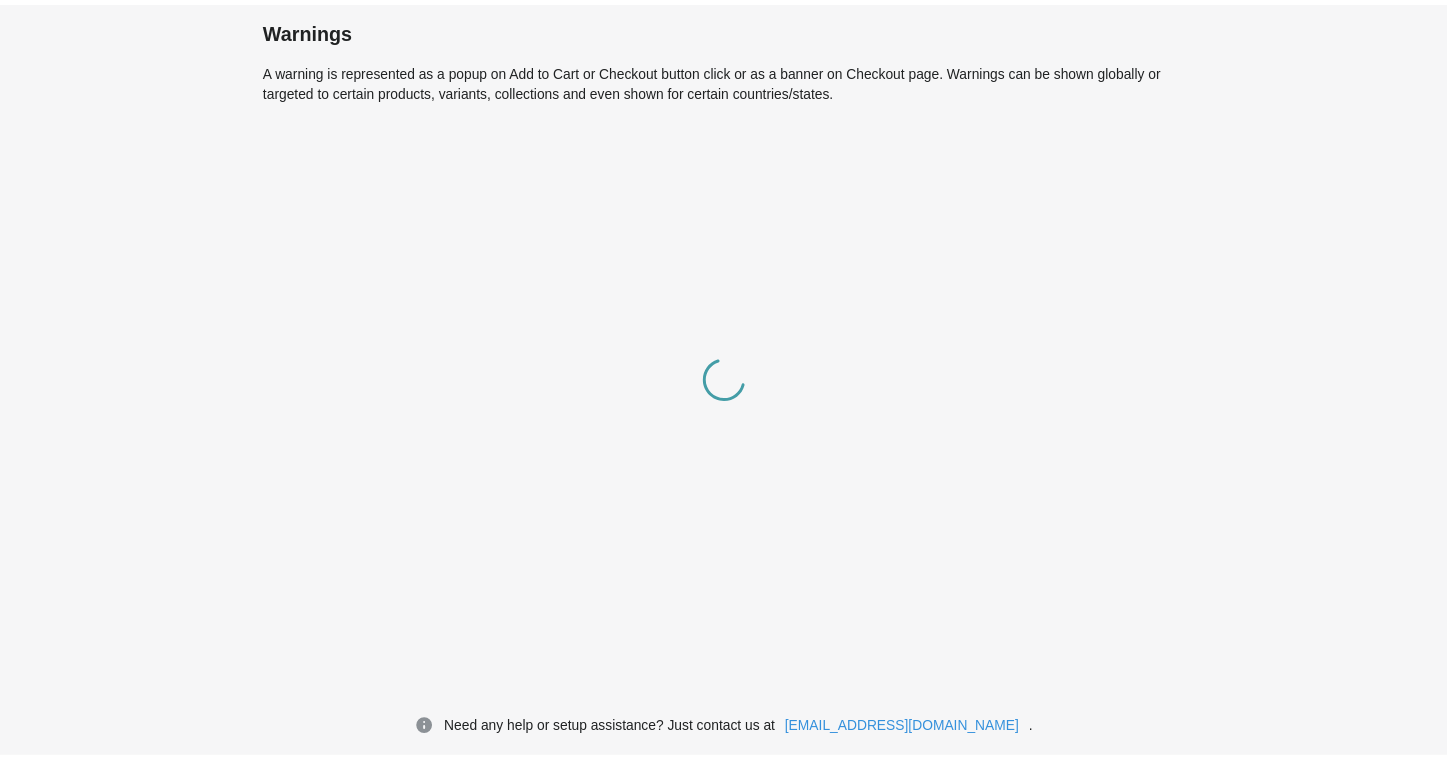scroll, scrollTop: 0, scrollLeft: 0, axis: both 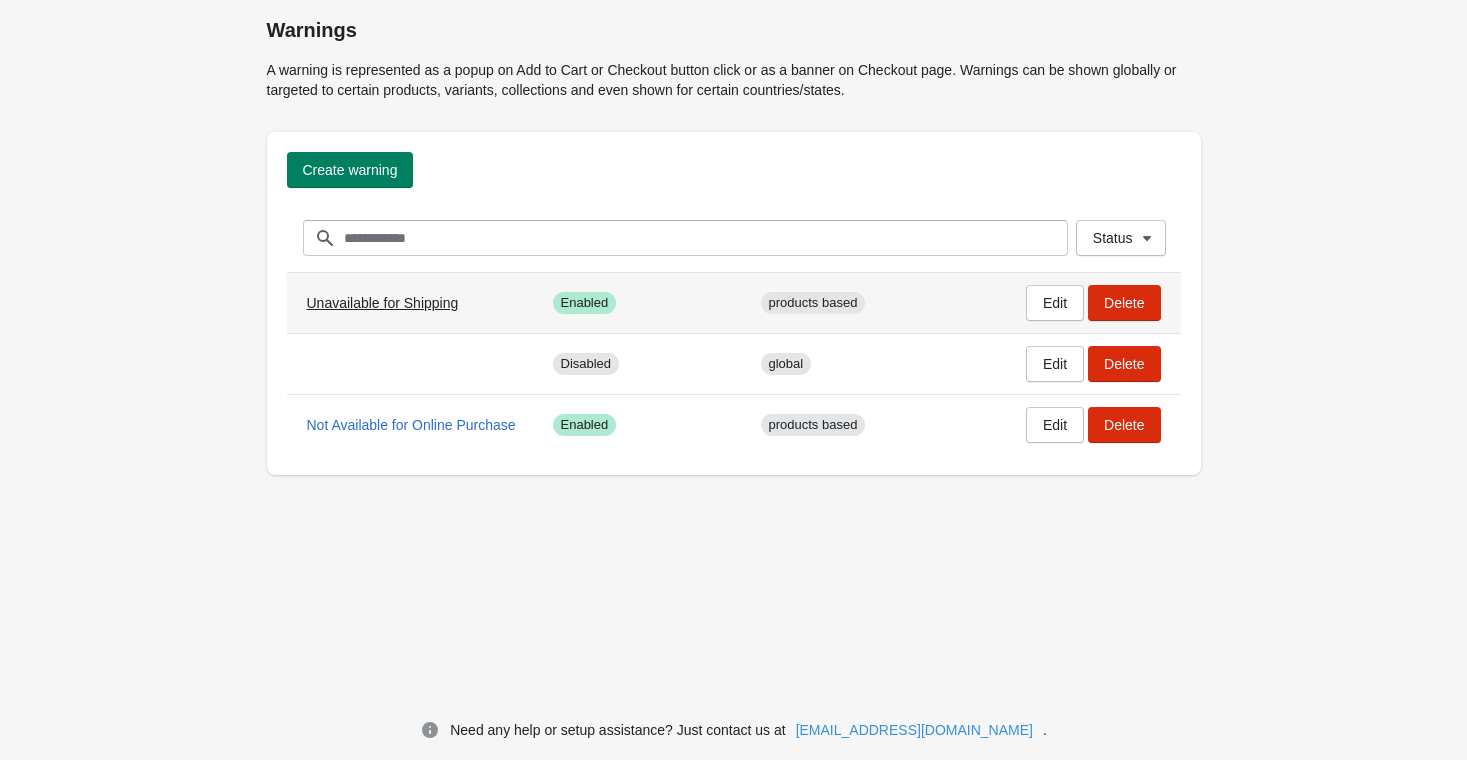 click on "Unavailable for Shipping" at bounding box center [383, 303] 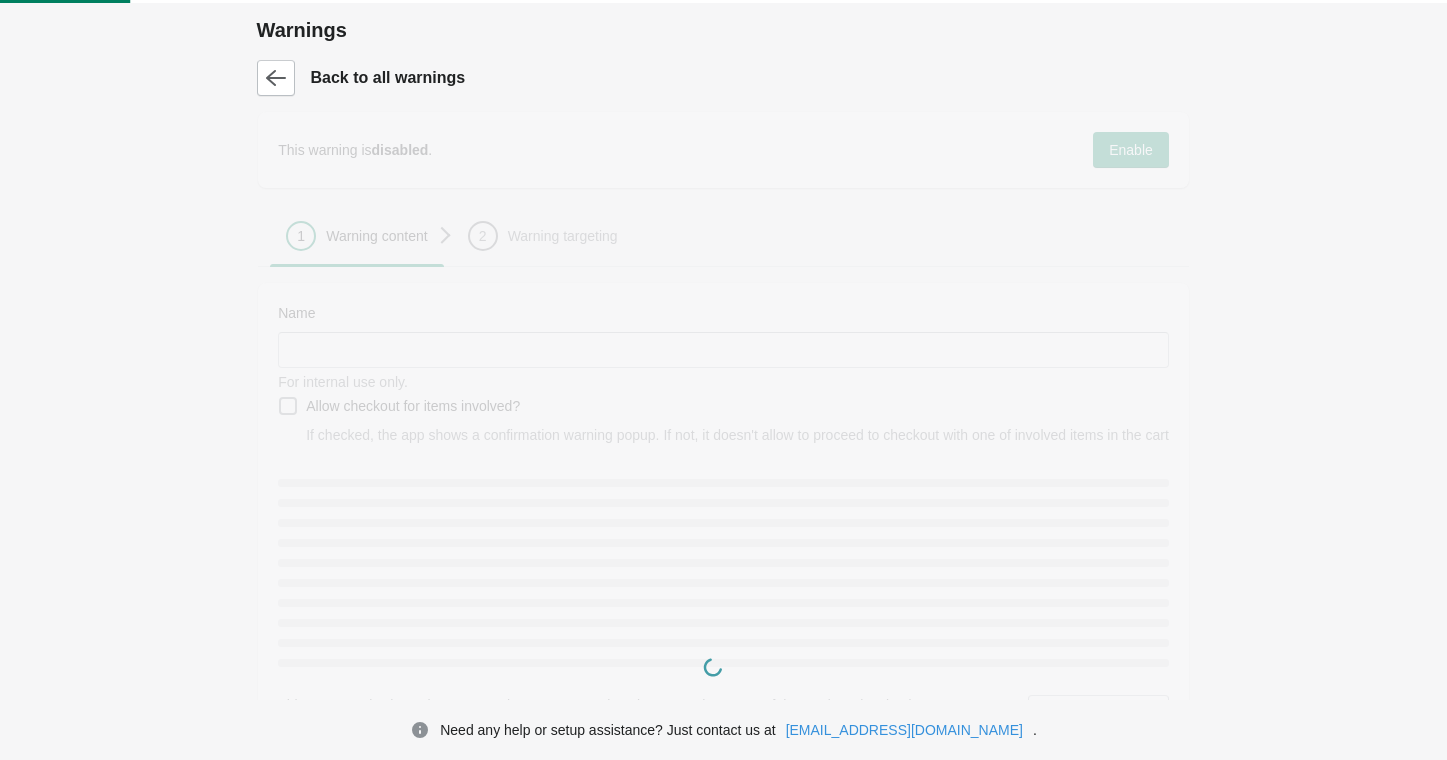 type on "**********" 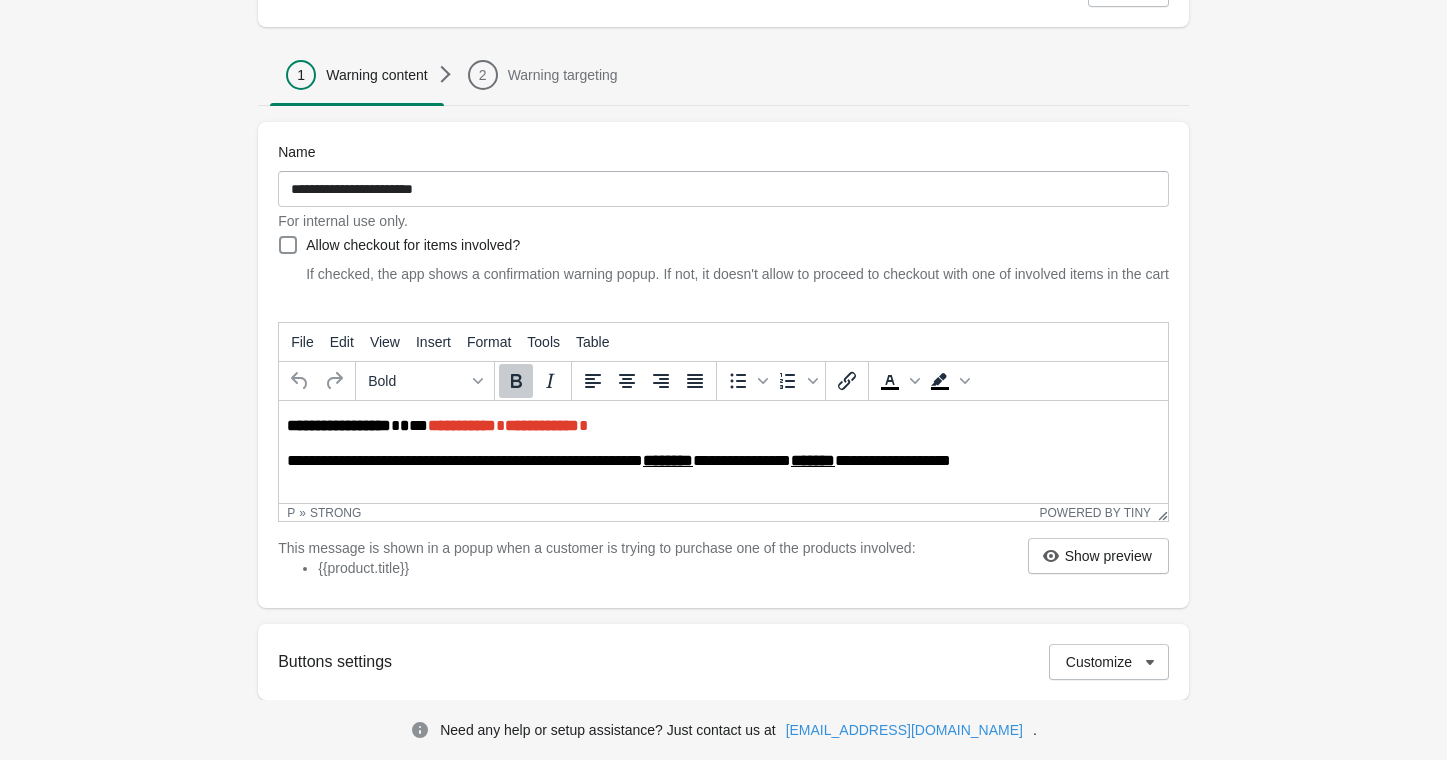 scroll, scrollTop: 301, scrollLeft: 0, axis: vertical 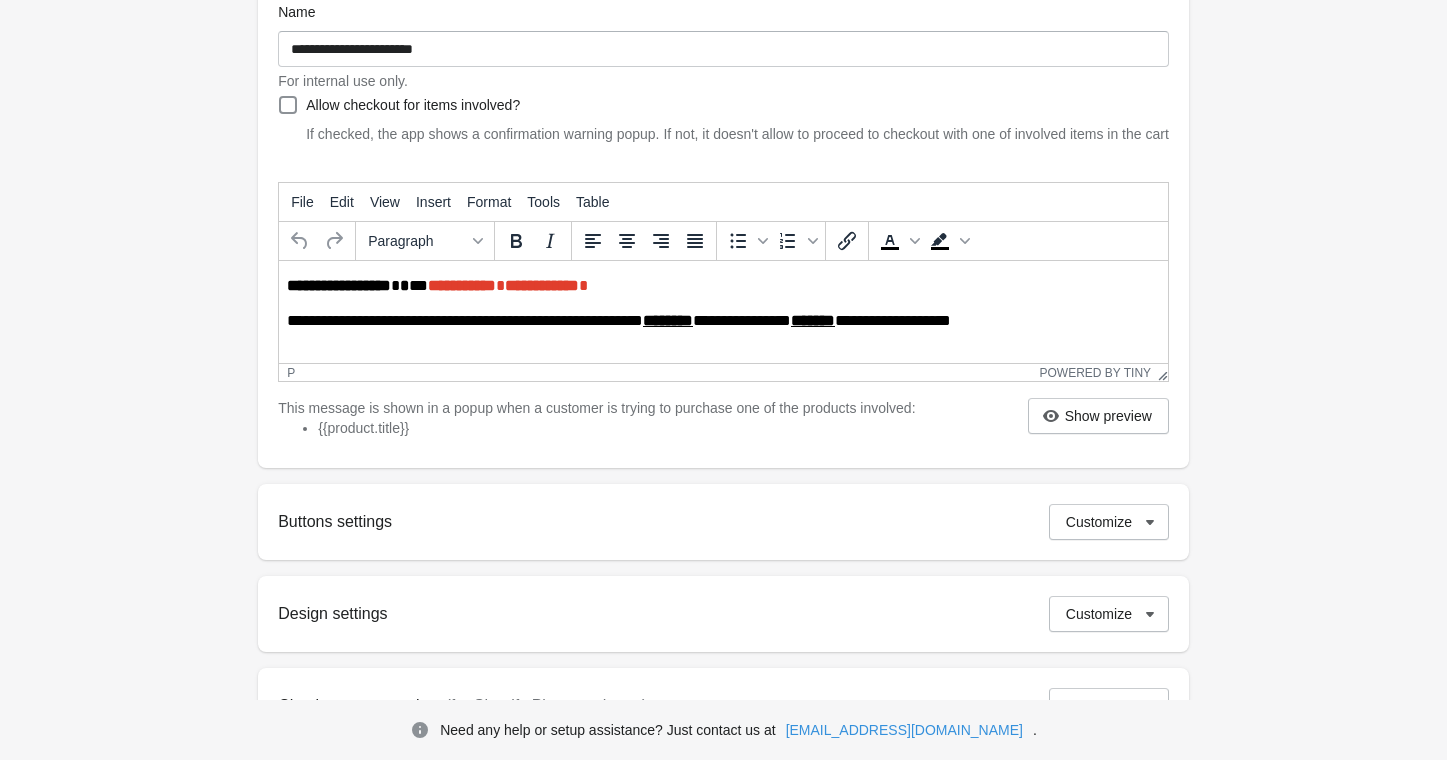 click on "**********" at bounding box center (725, 321) 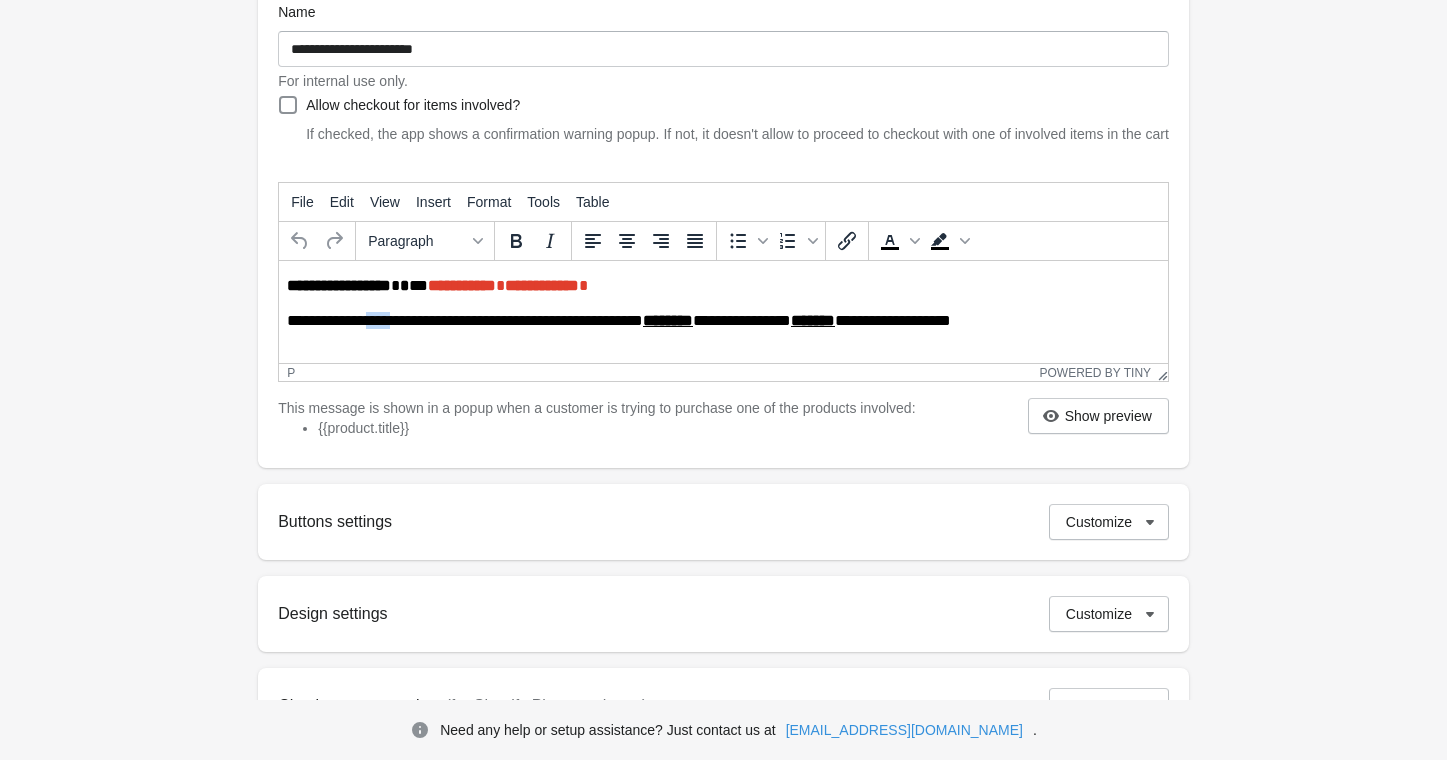 click on "**********" at bounding box center [725, 321] 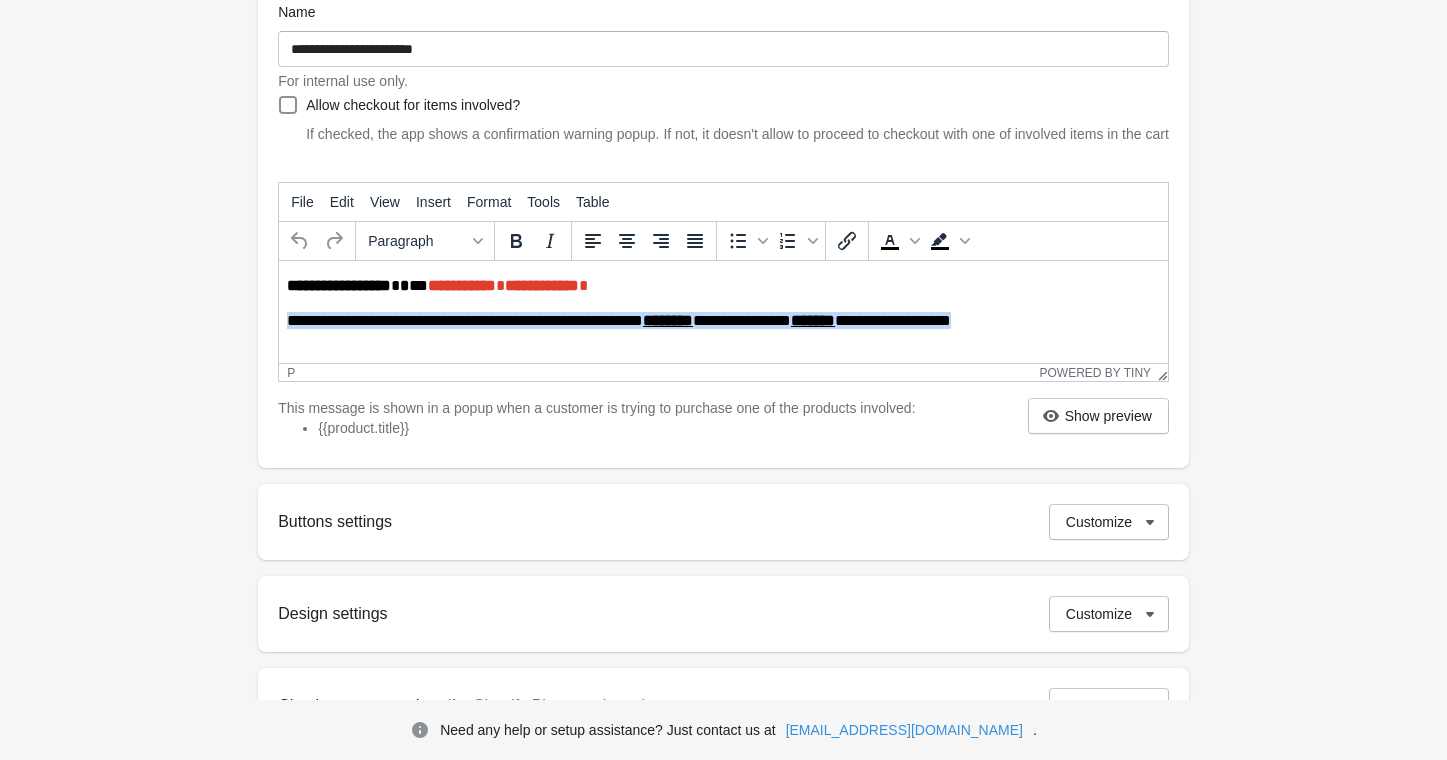 click on "**********" at bounding box center [725, 321] 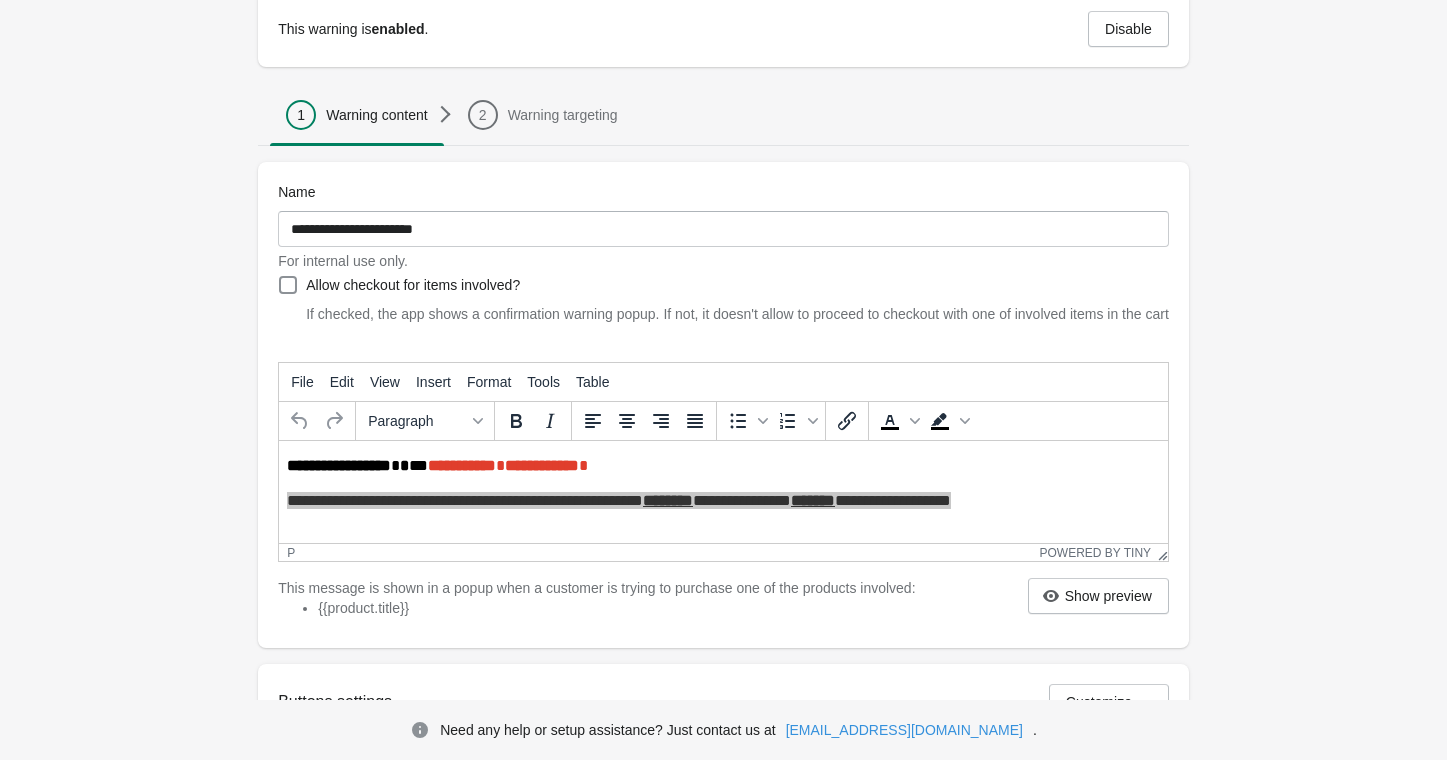 scroll, scrollTop: 125, scrollLeft: 0, axis: vertical 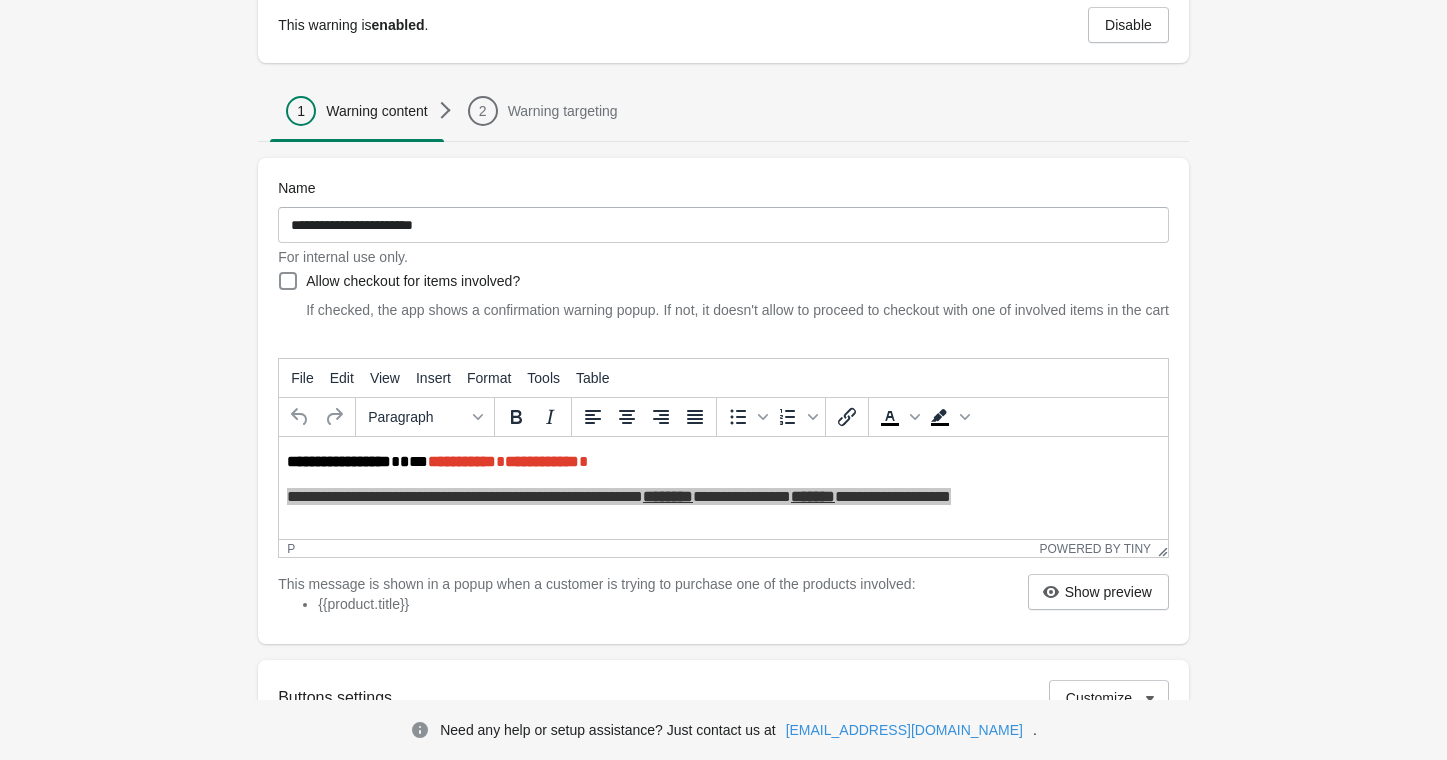 click on "**********" at bounding box center (723, 225) 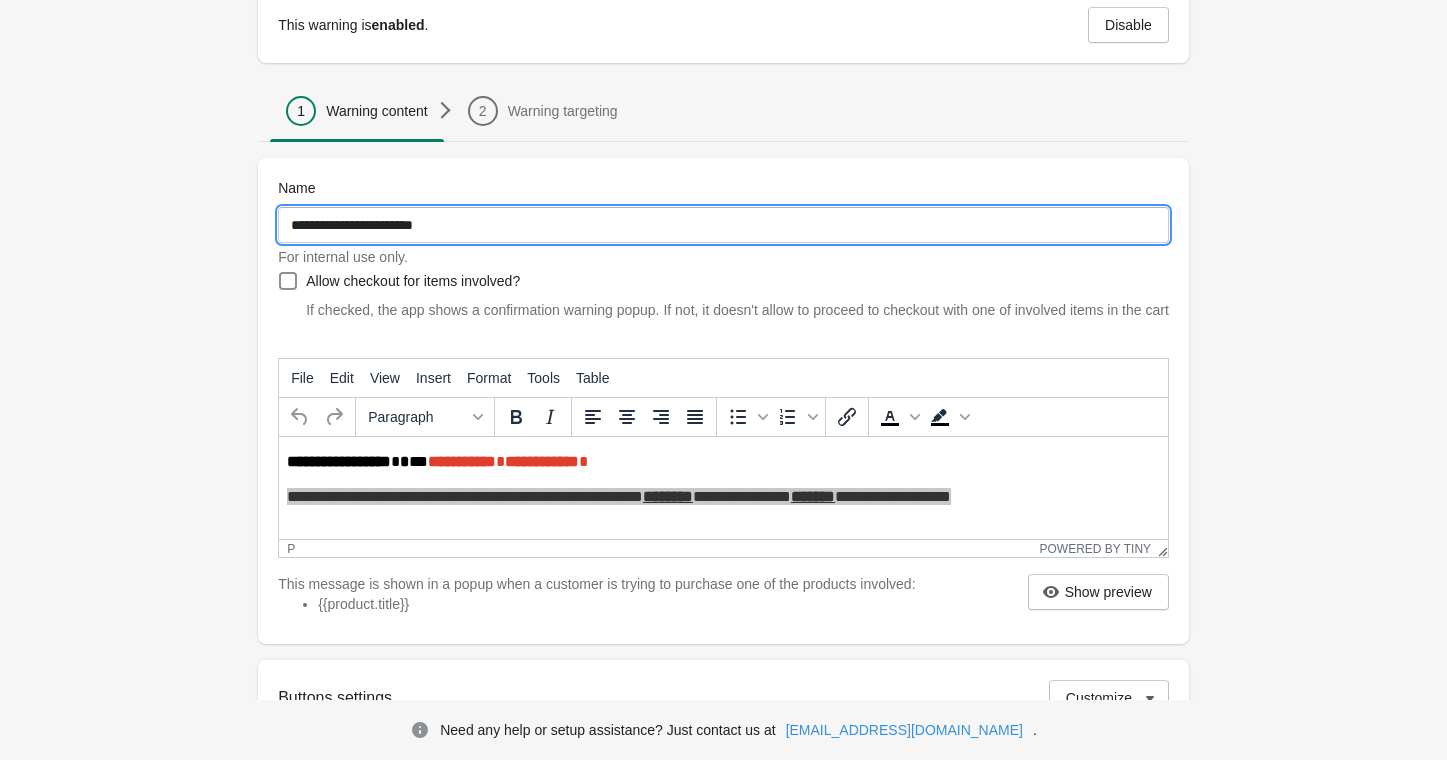 click on "**********" at bounding box center [723, 225] 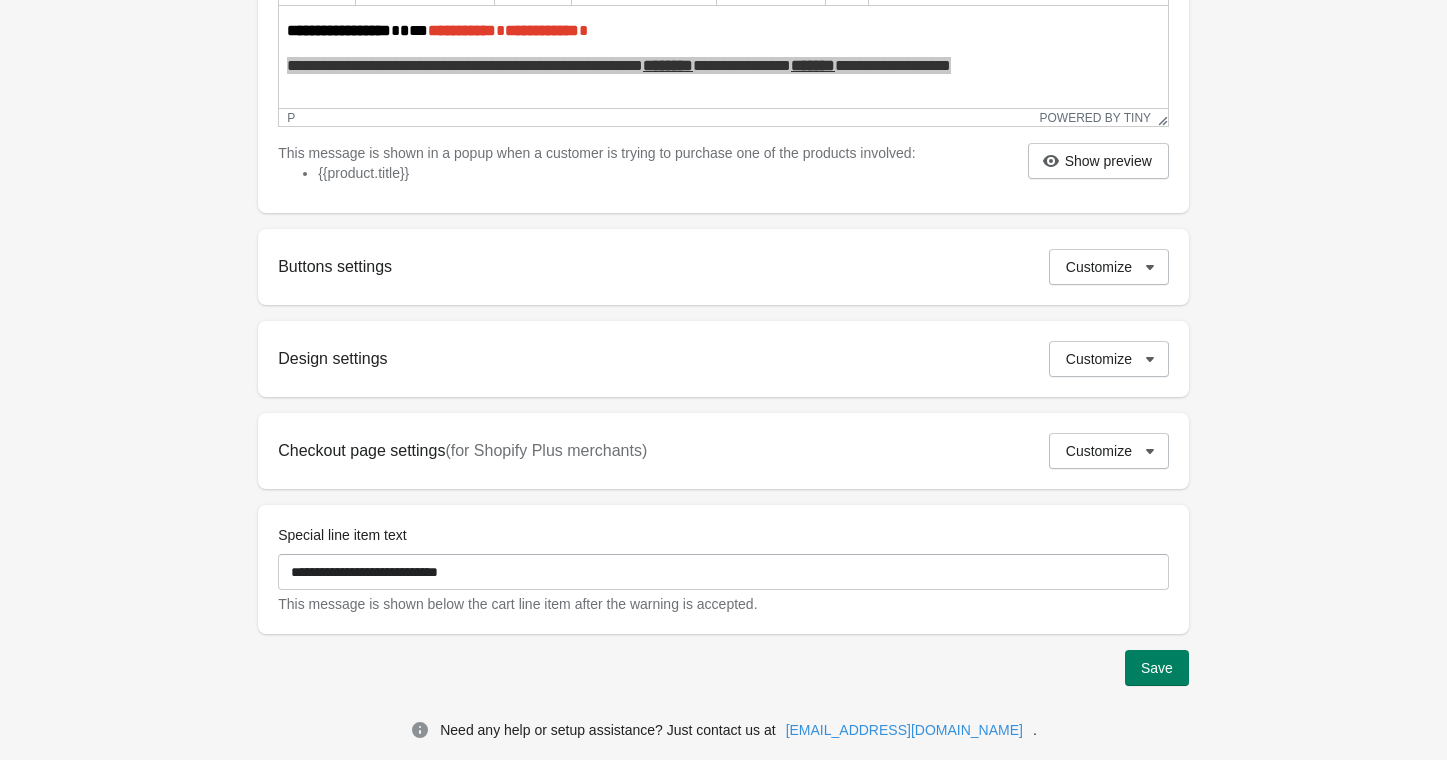 scroll, scrollTop: 588, scrollLeft: 0, axis: vertical 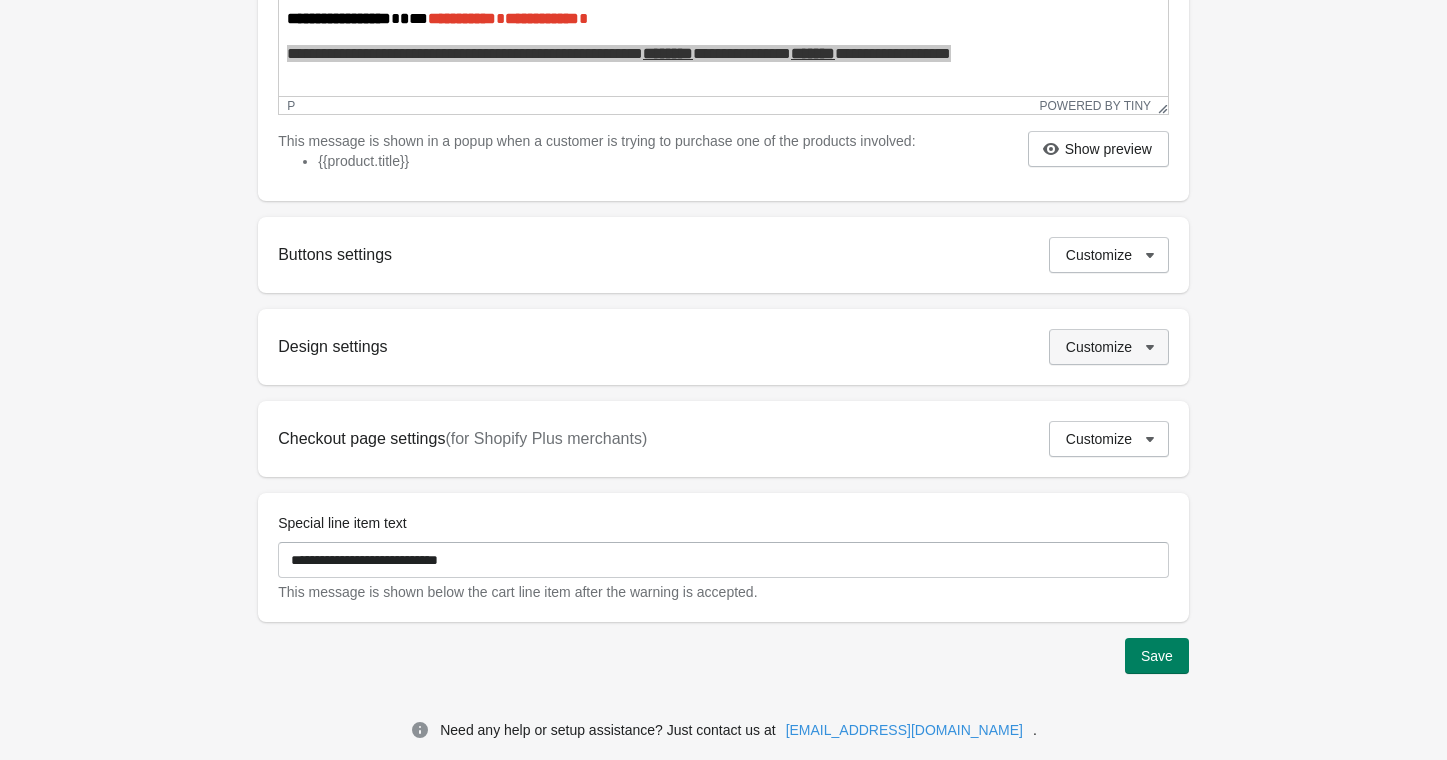 click on "Customize" at bounding box center [1099, 347] 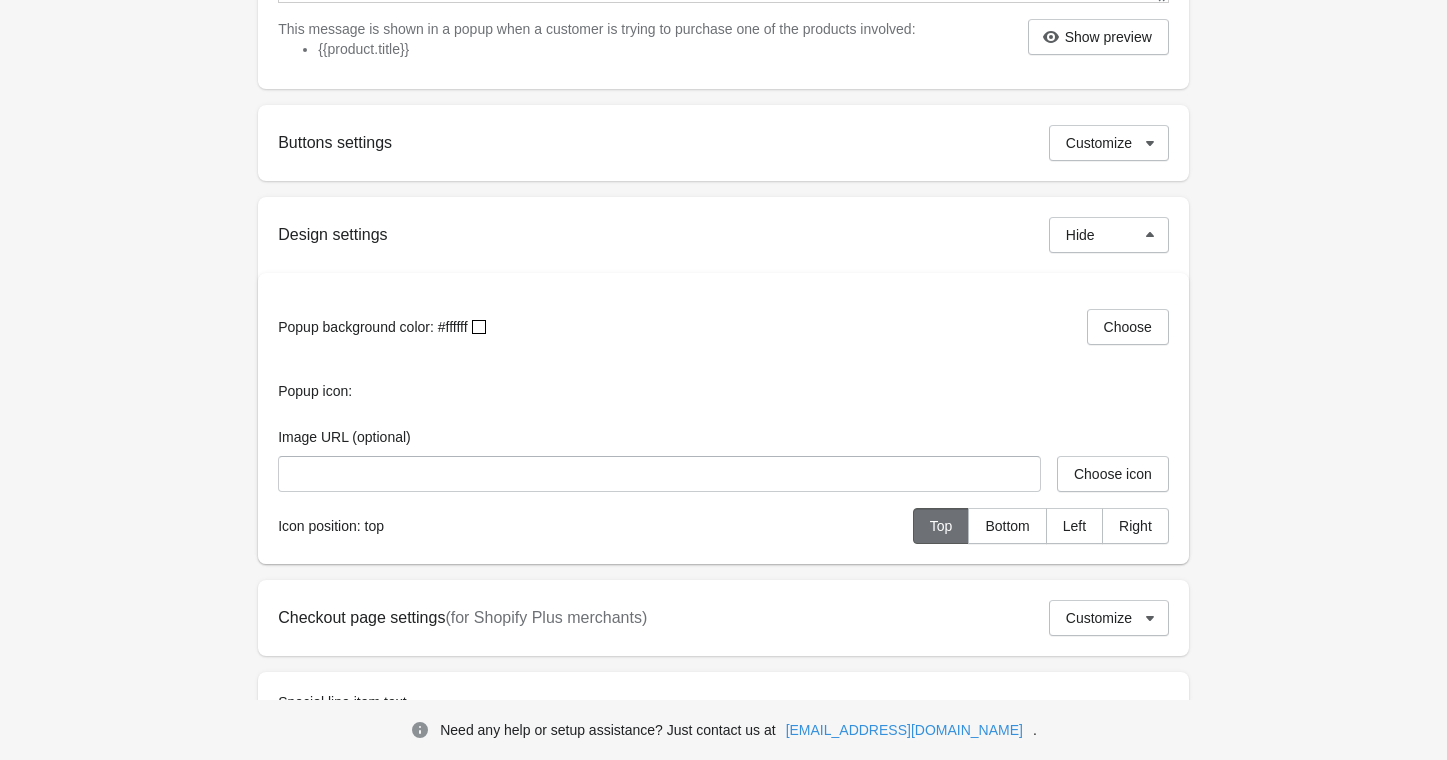 scroll, scrollTop: 670, scrollLeft: 0, axis: vertical 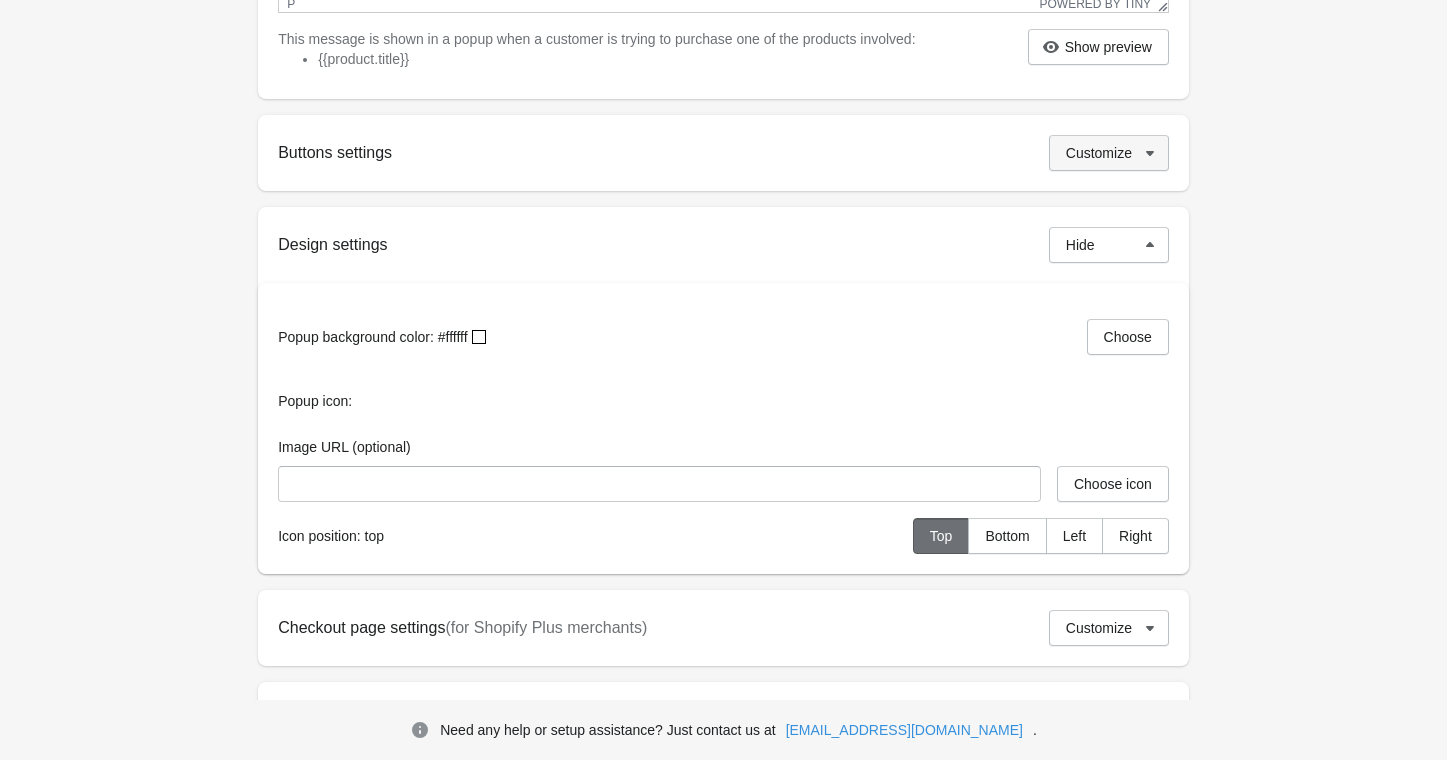 click on "Customize" at bounding box center (1109, 153) 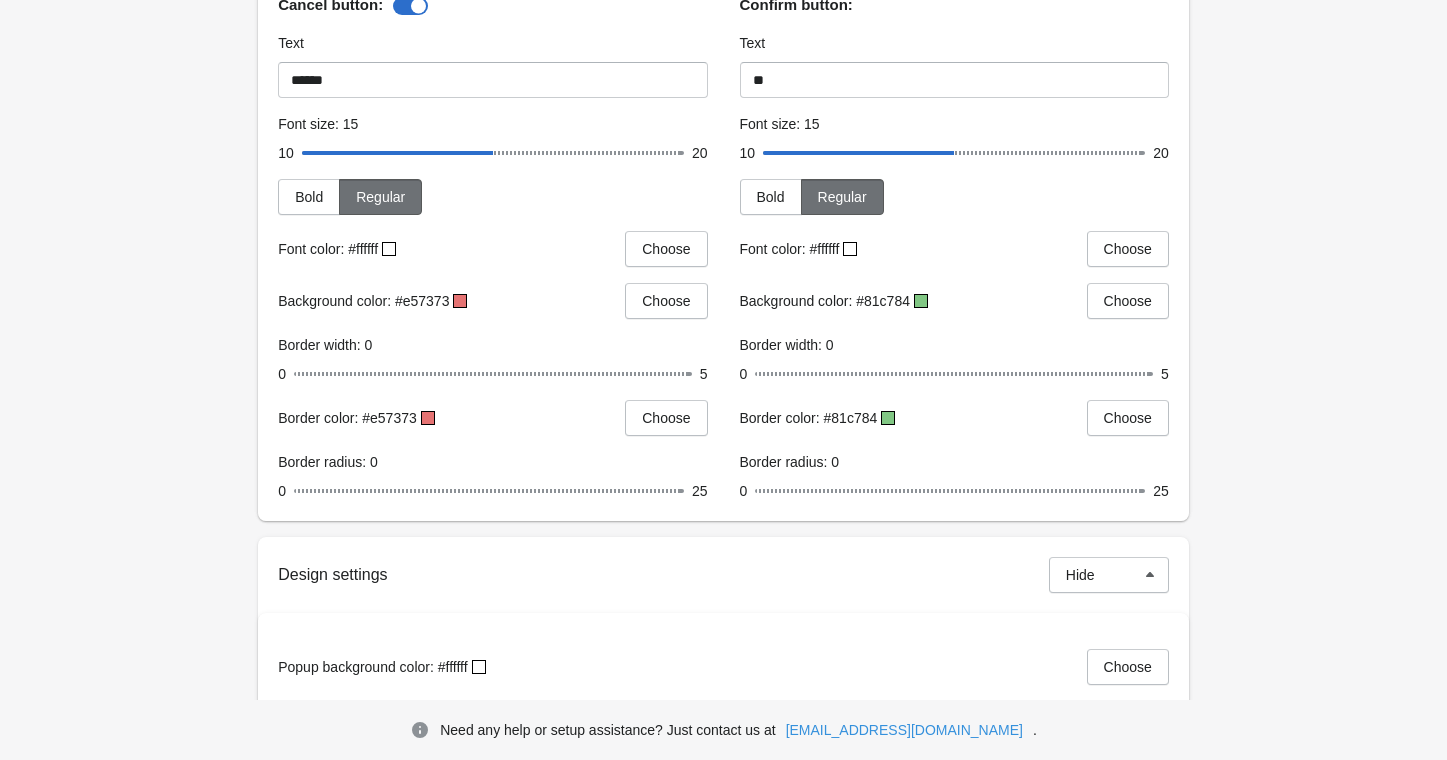 scroll, scrollTop: 890, scrollLeft: 0, axis: vertical 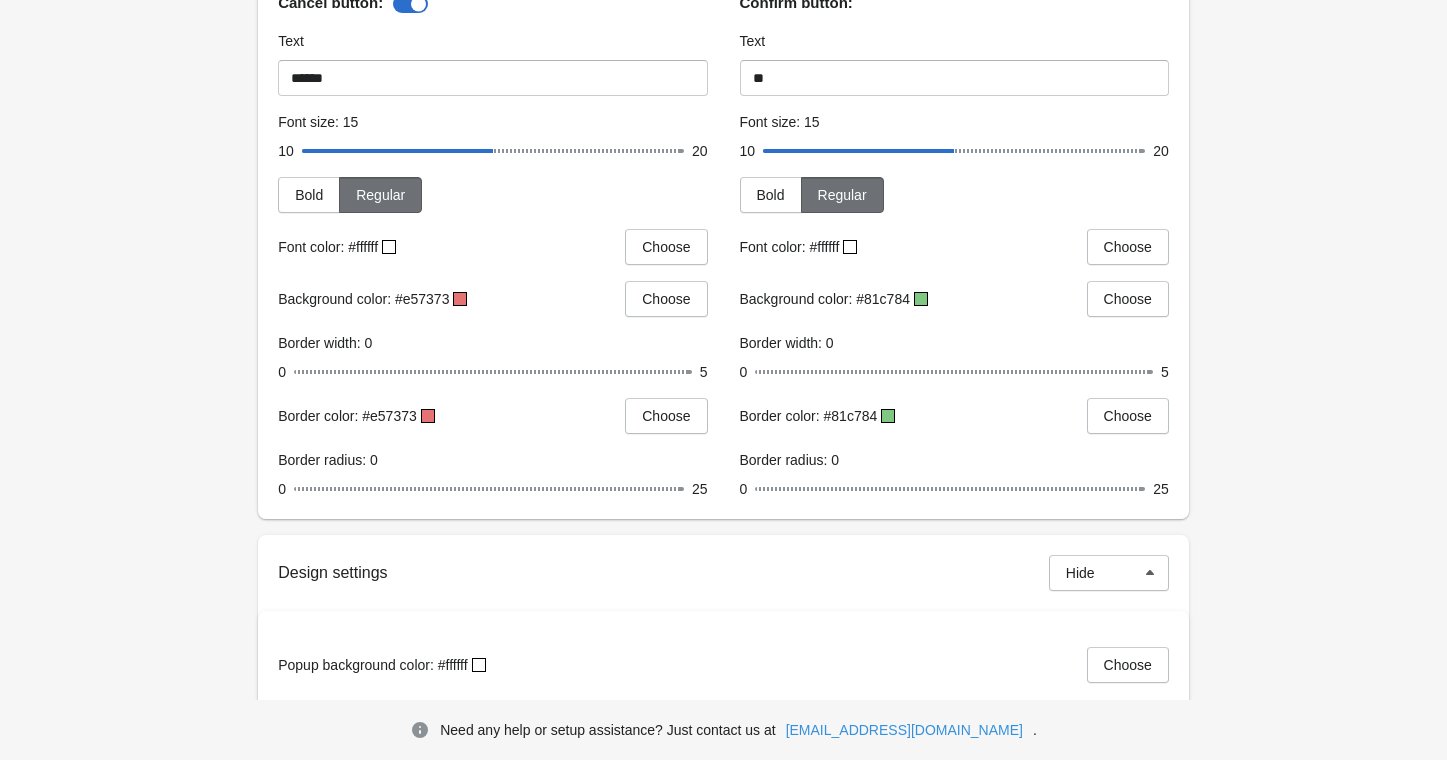 click on "Background color:   #e57373" at bounding box center (363, 299) 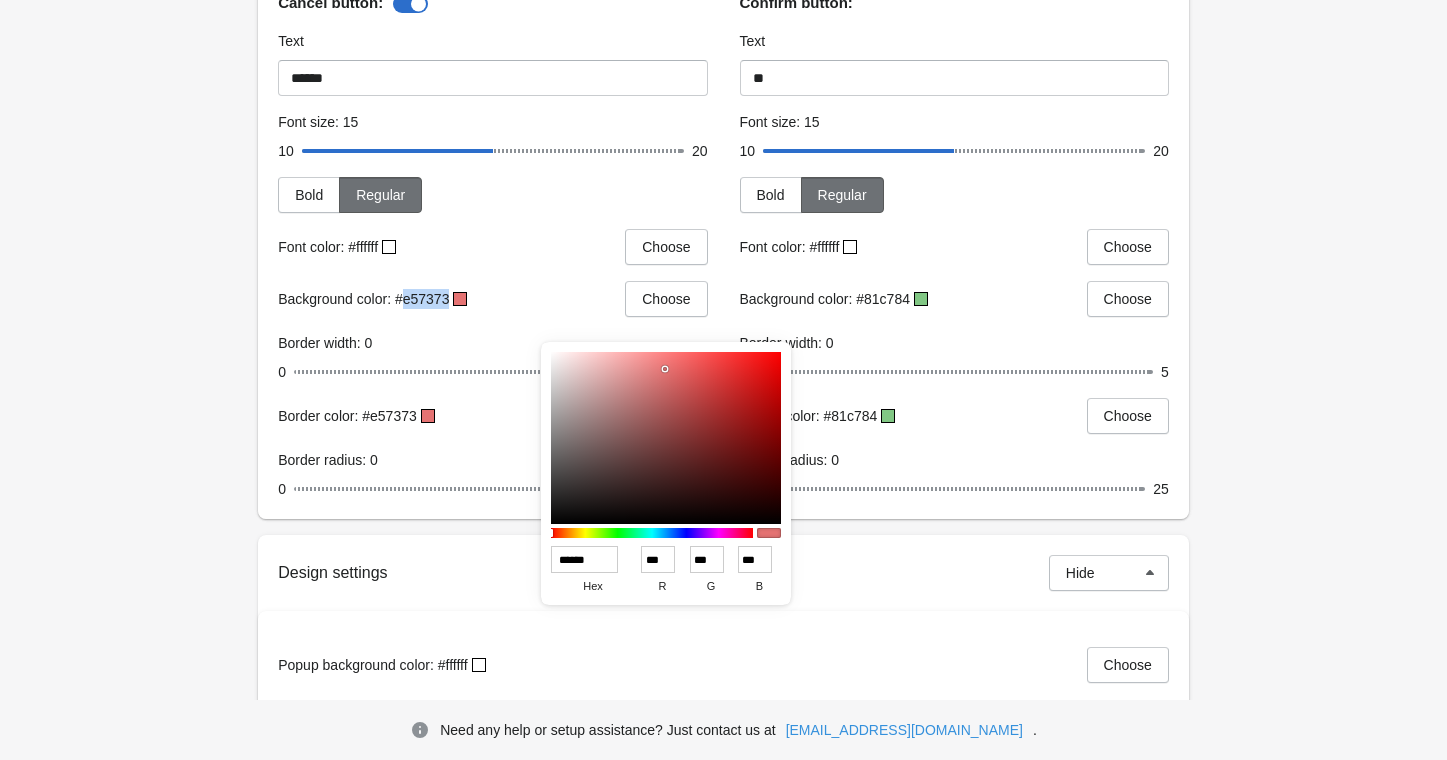 click on "Background color:   #e57373" at bounding box center (363, 299) 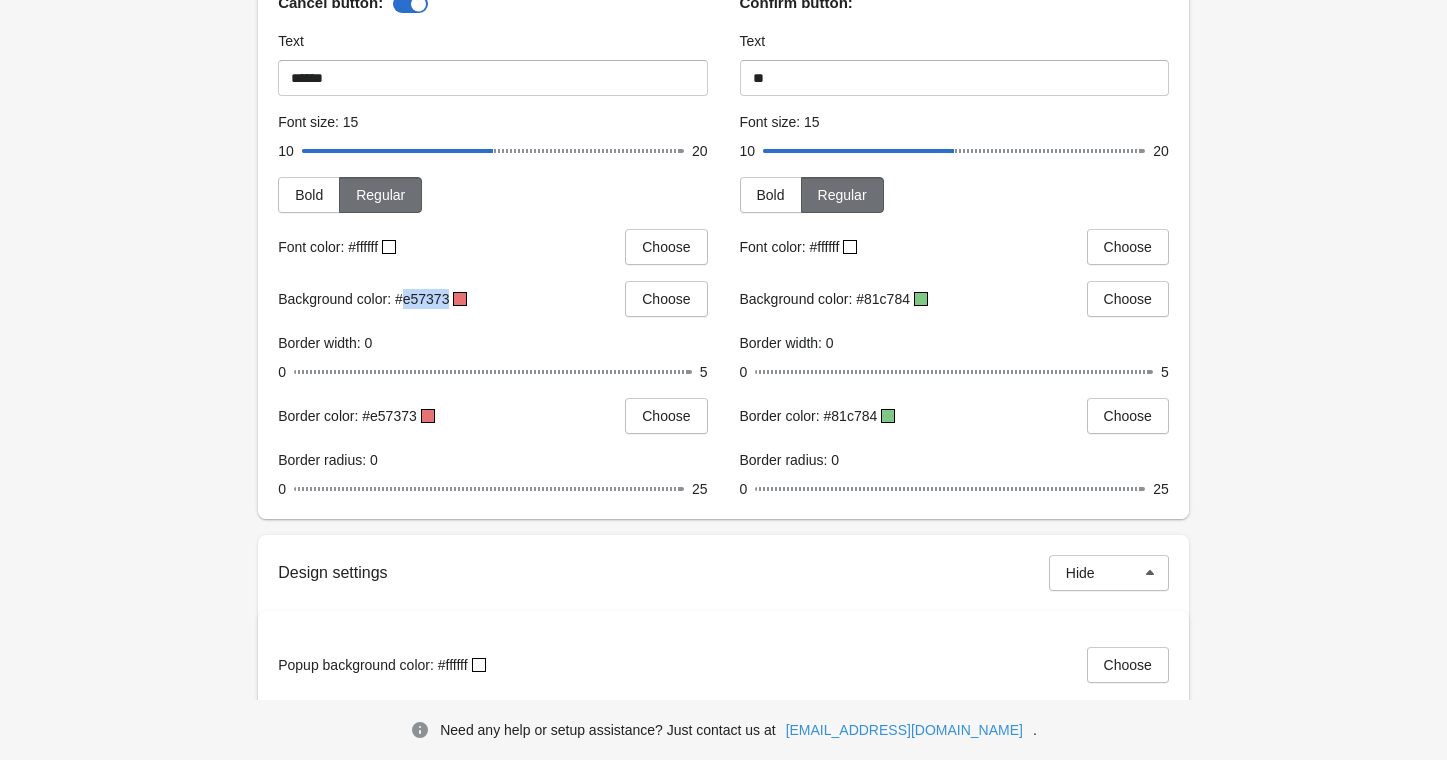 click on "Background color:   #e57373" at bounding box center [363, 299] 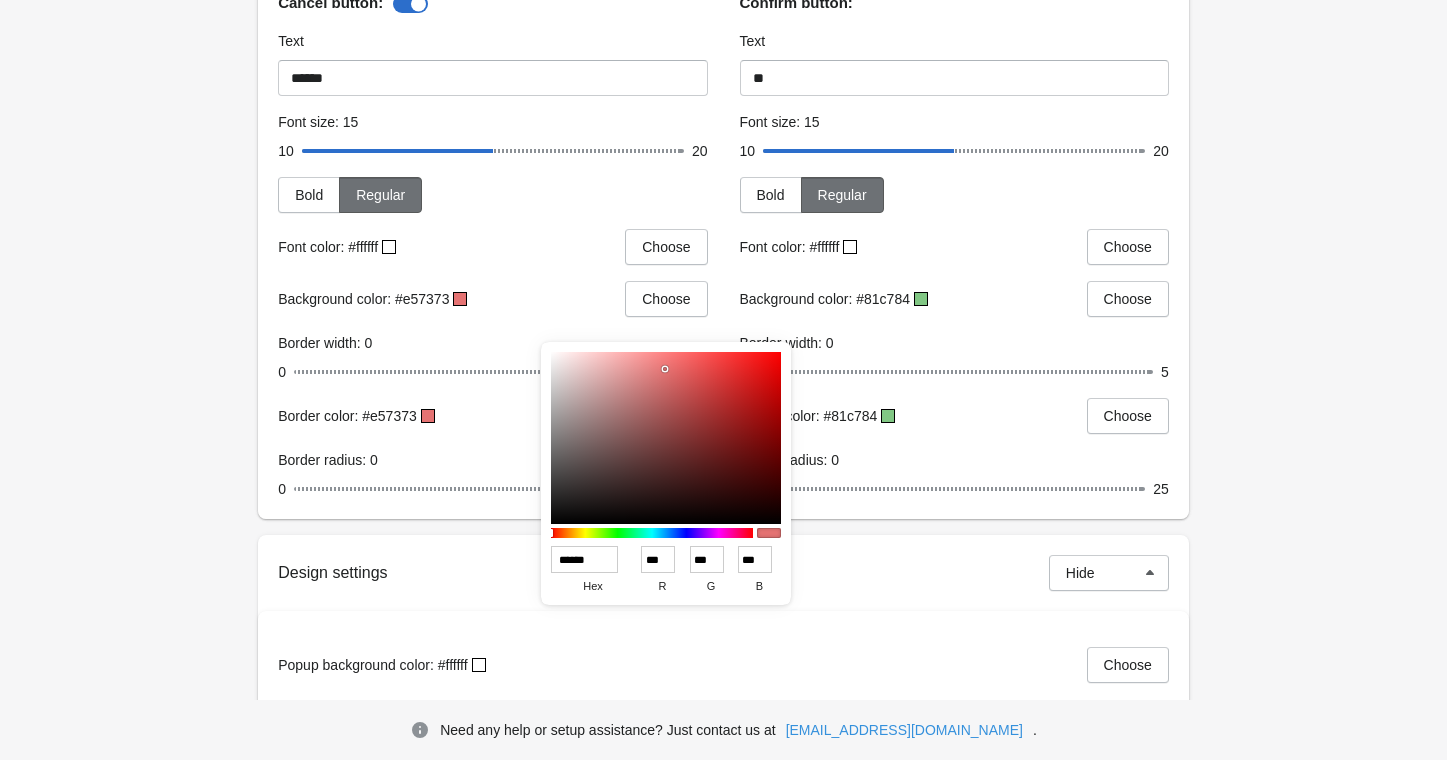 click on "Background color:   #e57373" at bounding box center [363, 299] 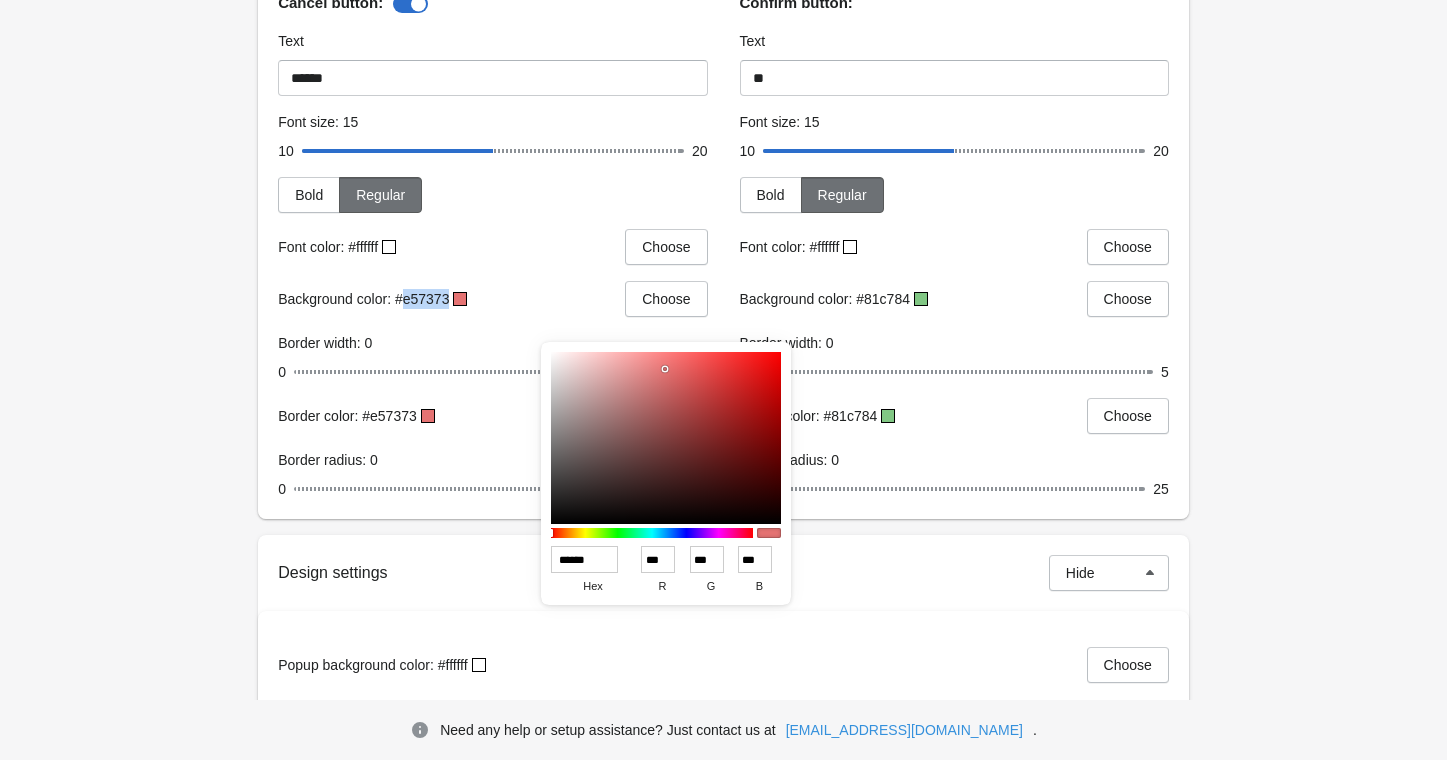 click on "Background color:   #e57373" at bounding box center [363, 299] 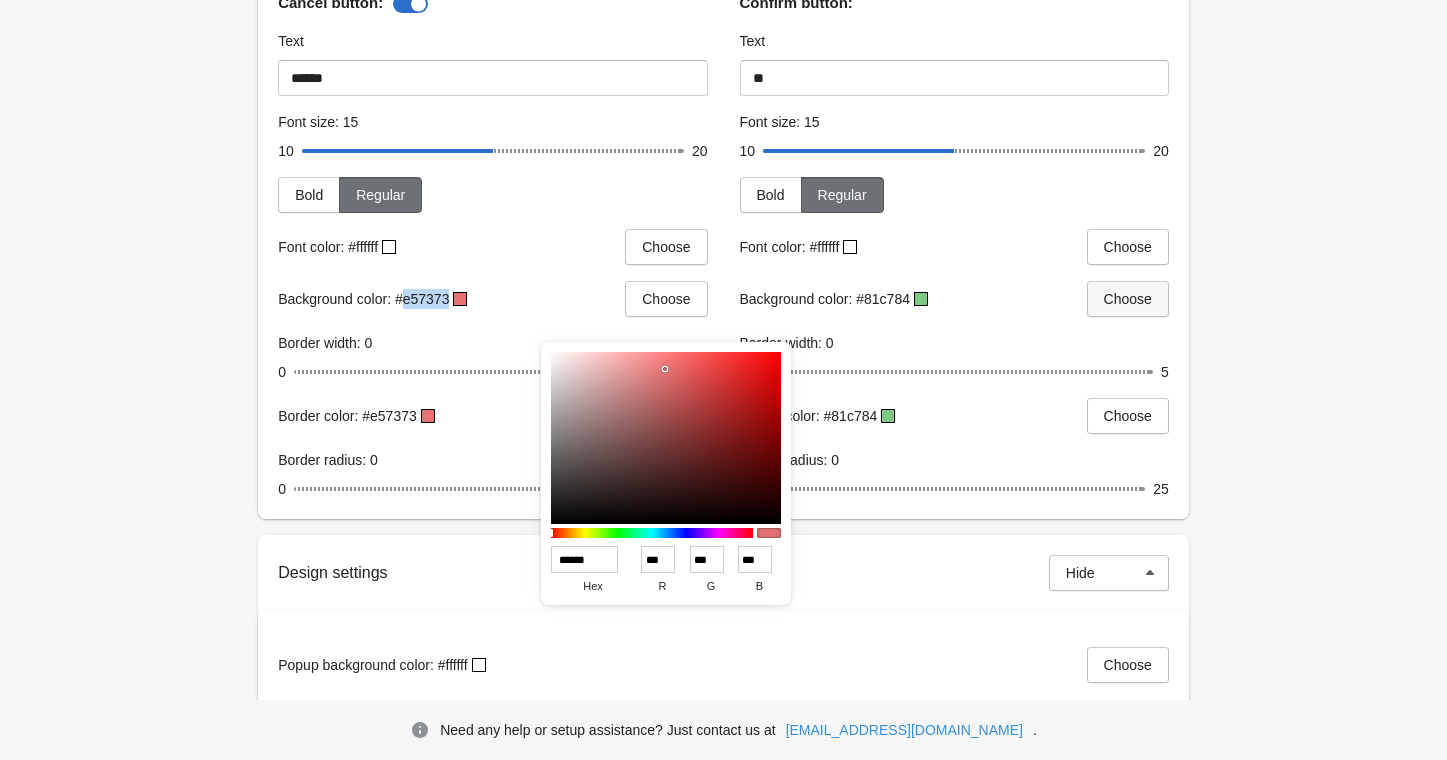 click on "Choose" at bounding box center [1128, 299] 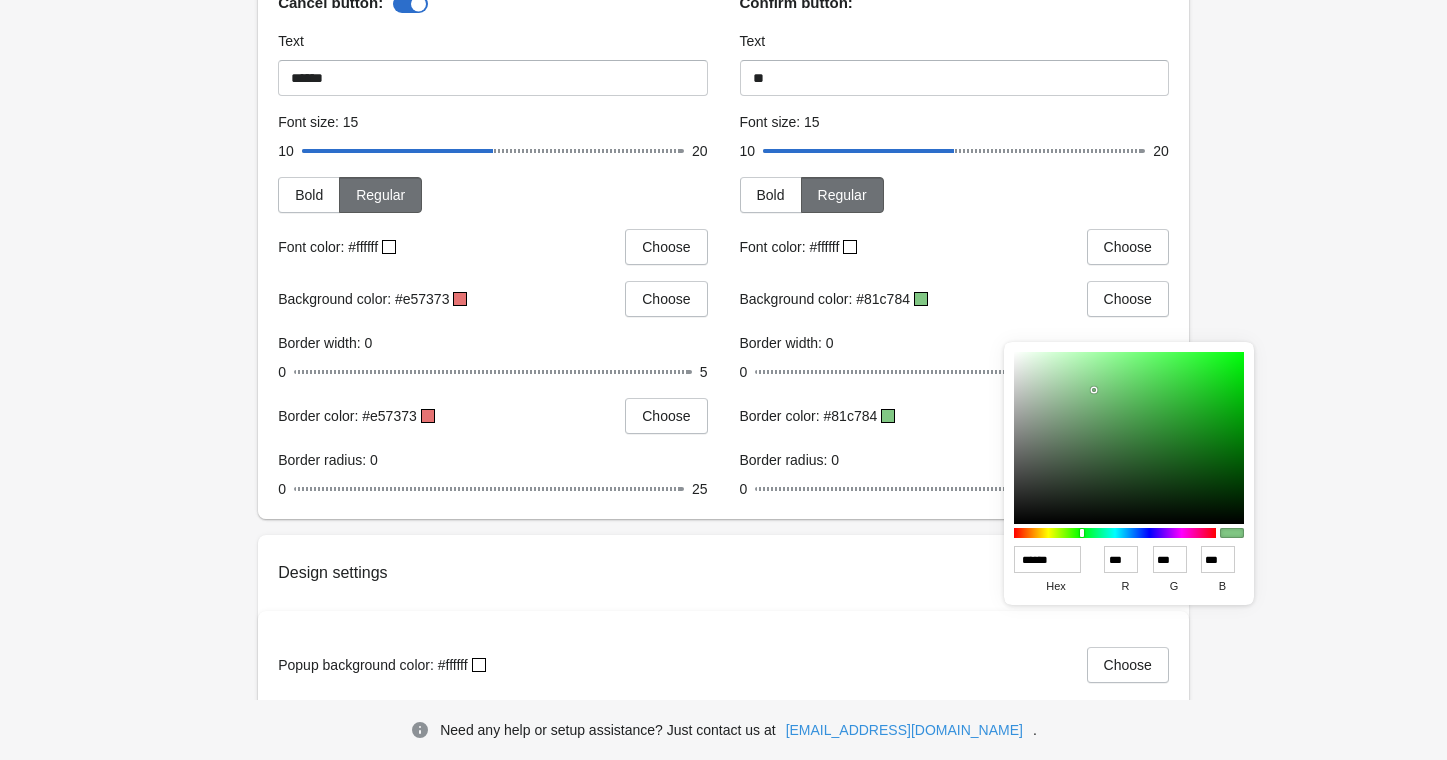 click on "******" at bounding box center [1048, 559] 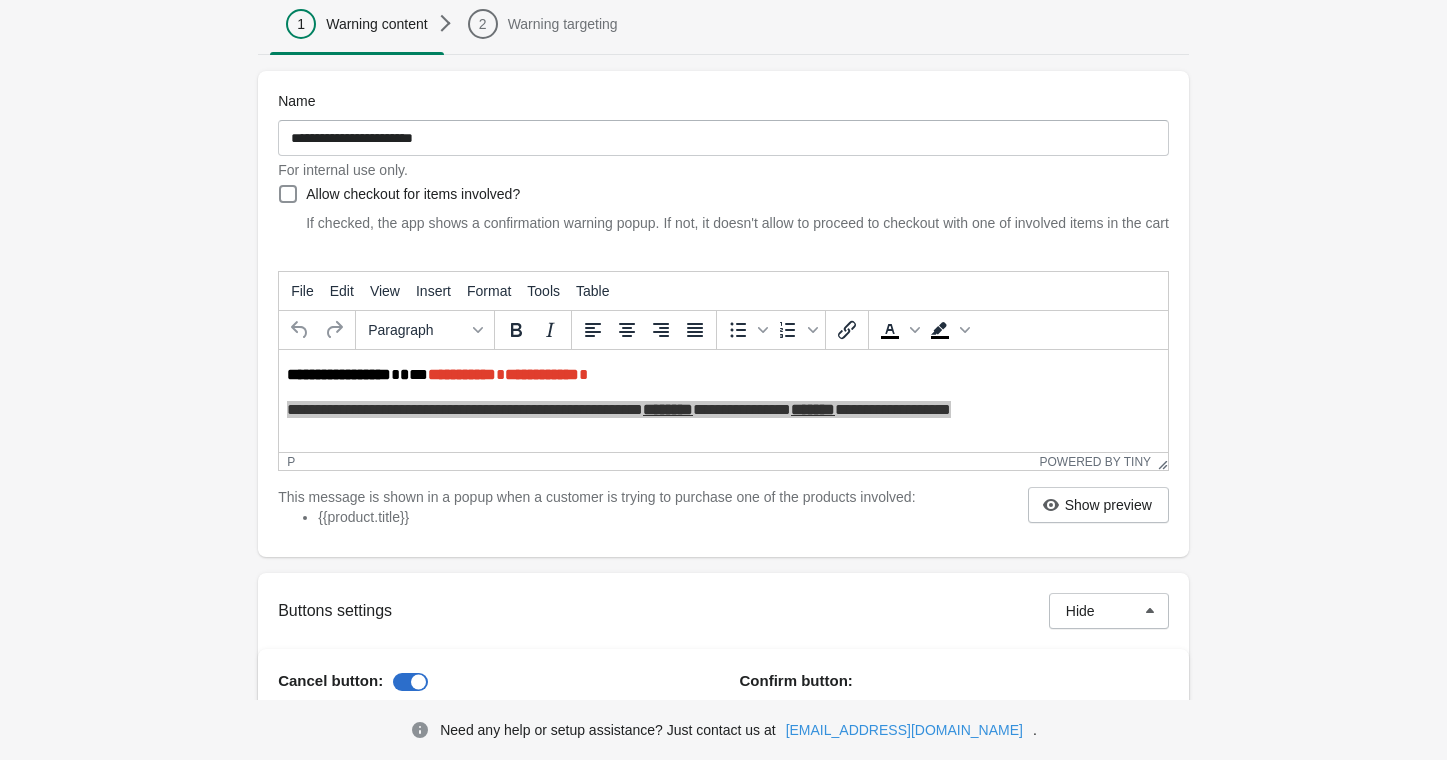 scroll, scrollTop: 254, scrollLeft: 0, axis: vertical 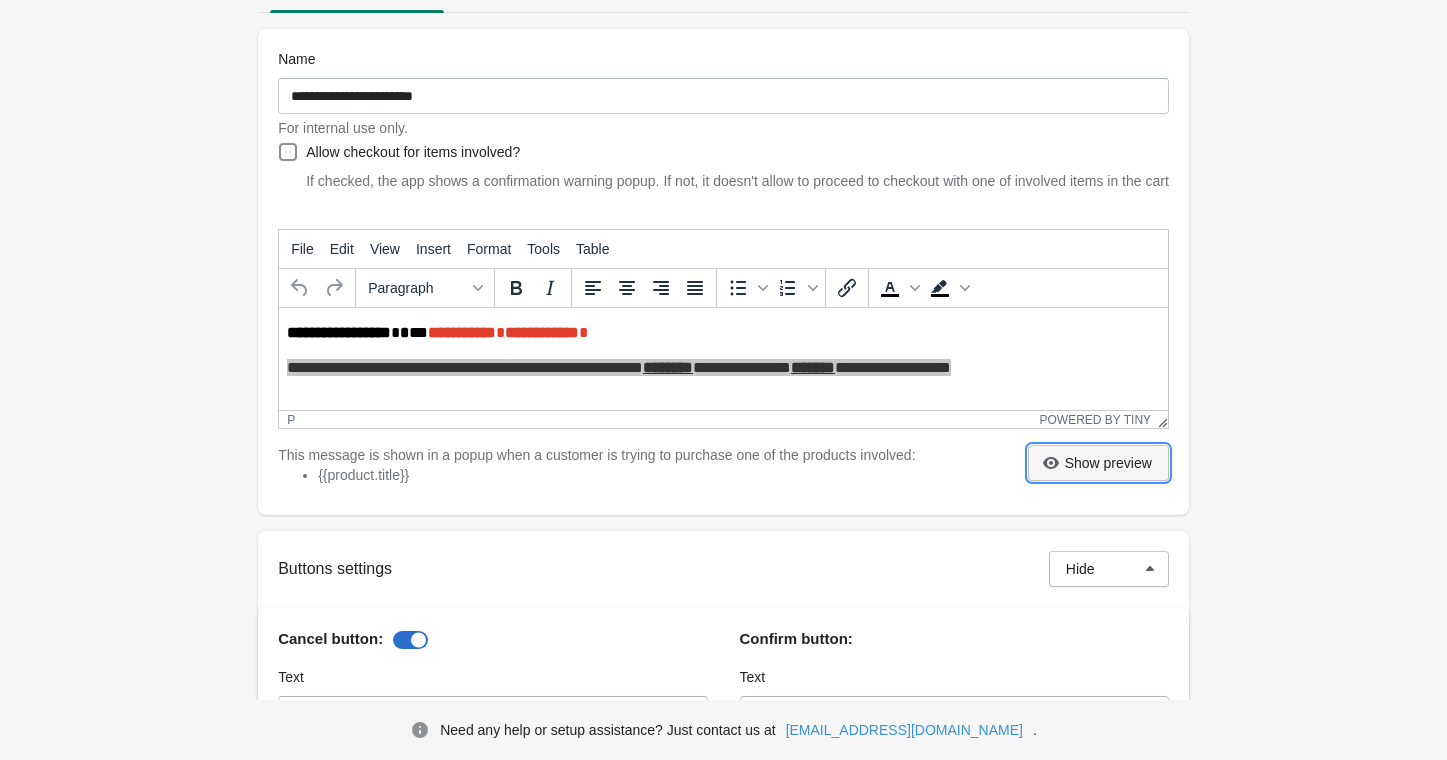 click on "Show preview" at bounding box center [1098, 463] 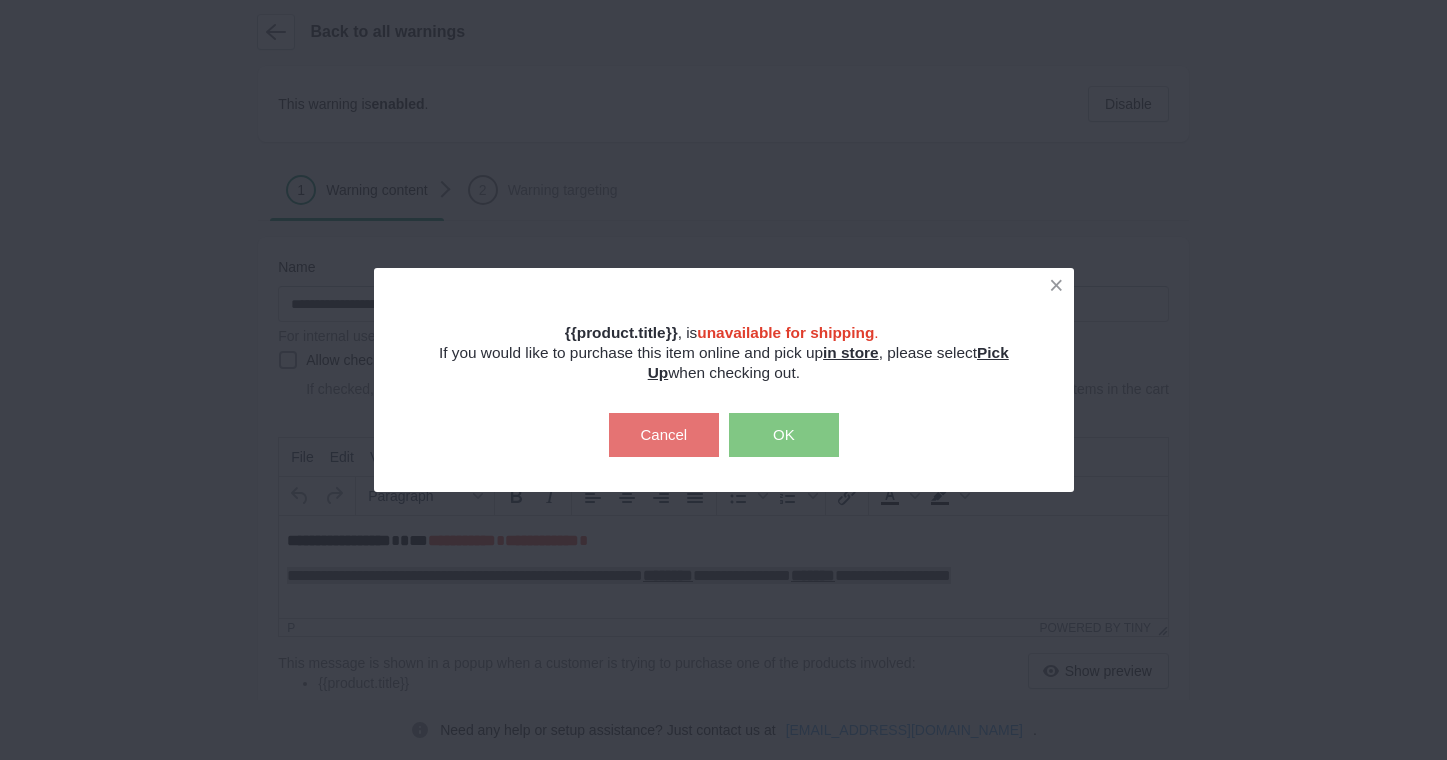 scroll, scrollTop: 0, scrollLeft: 0, axis: both 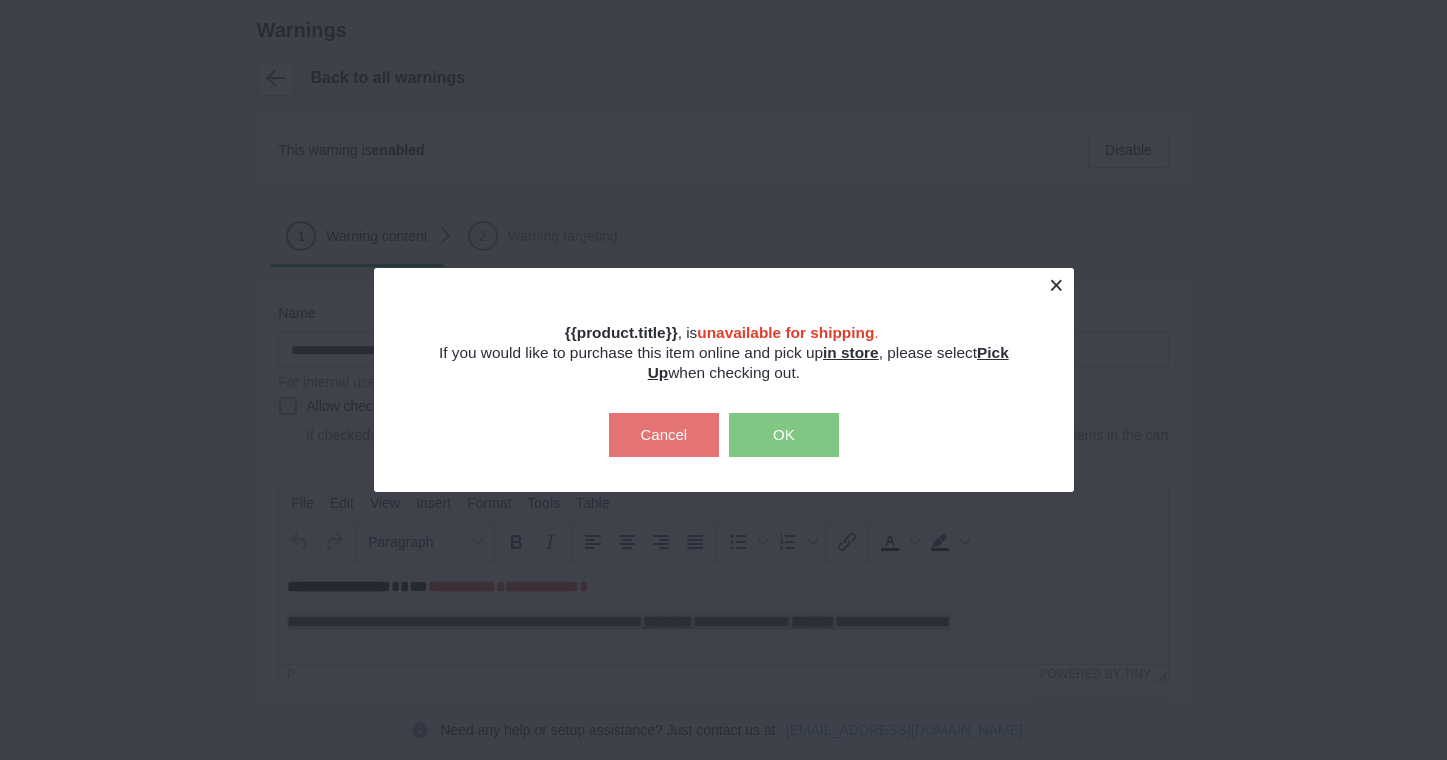 click at bounding box center [1056, 285] 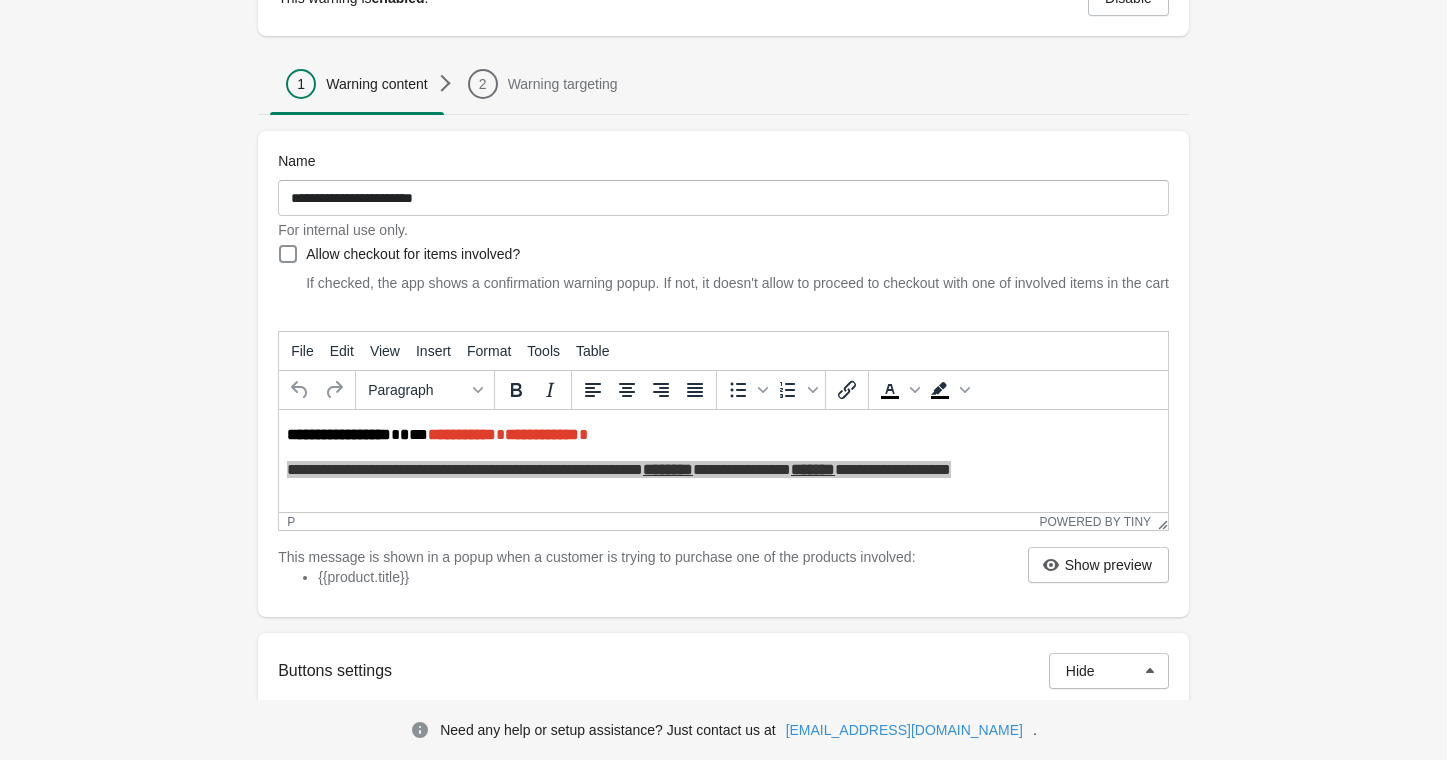 scroll, scrollTop: 212, scrollLeft: 0, axis: vertical 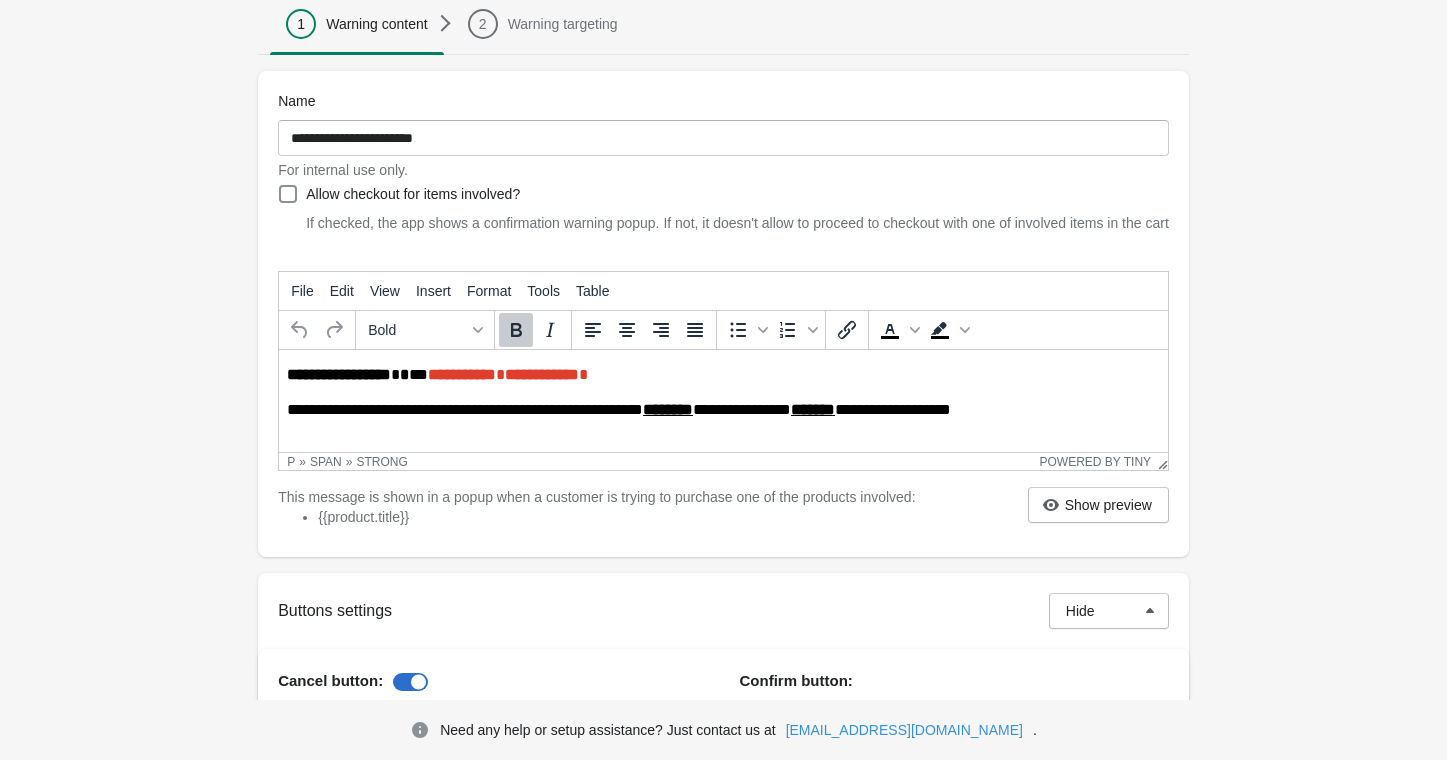 click on "**********" at bounding box center (462, 374) 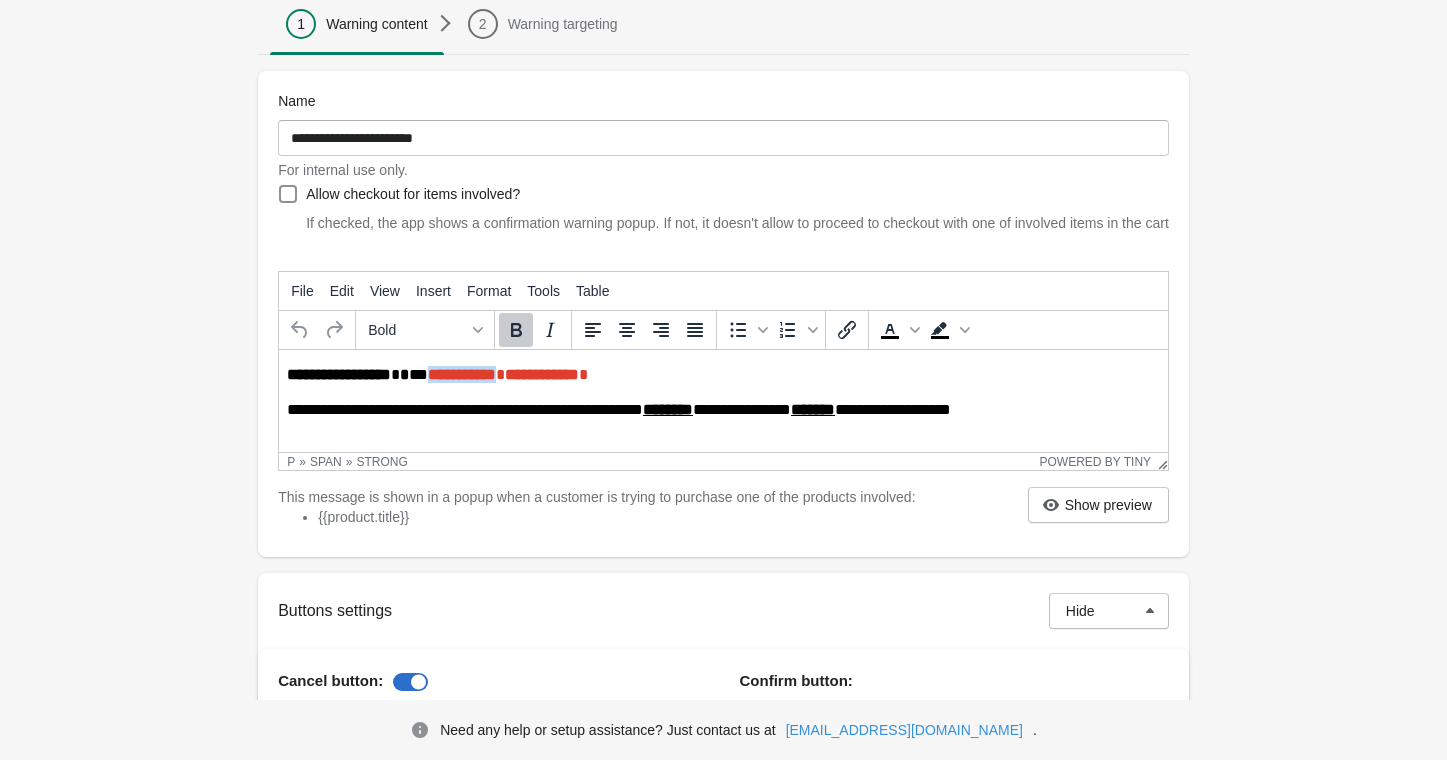 click on "**********" at bounding box center (462, 374) 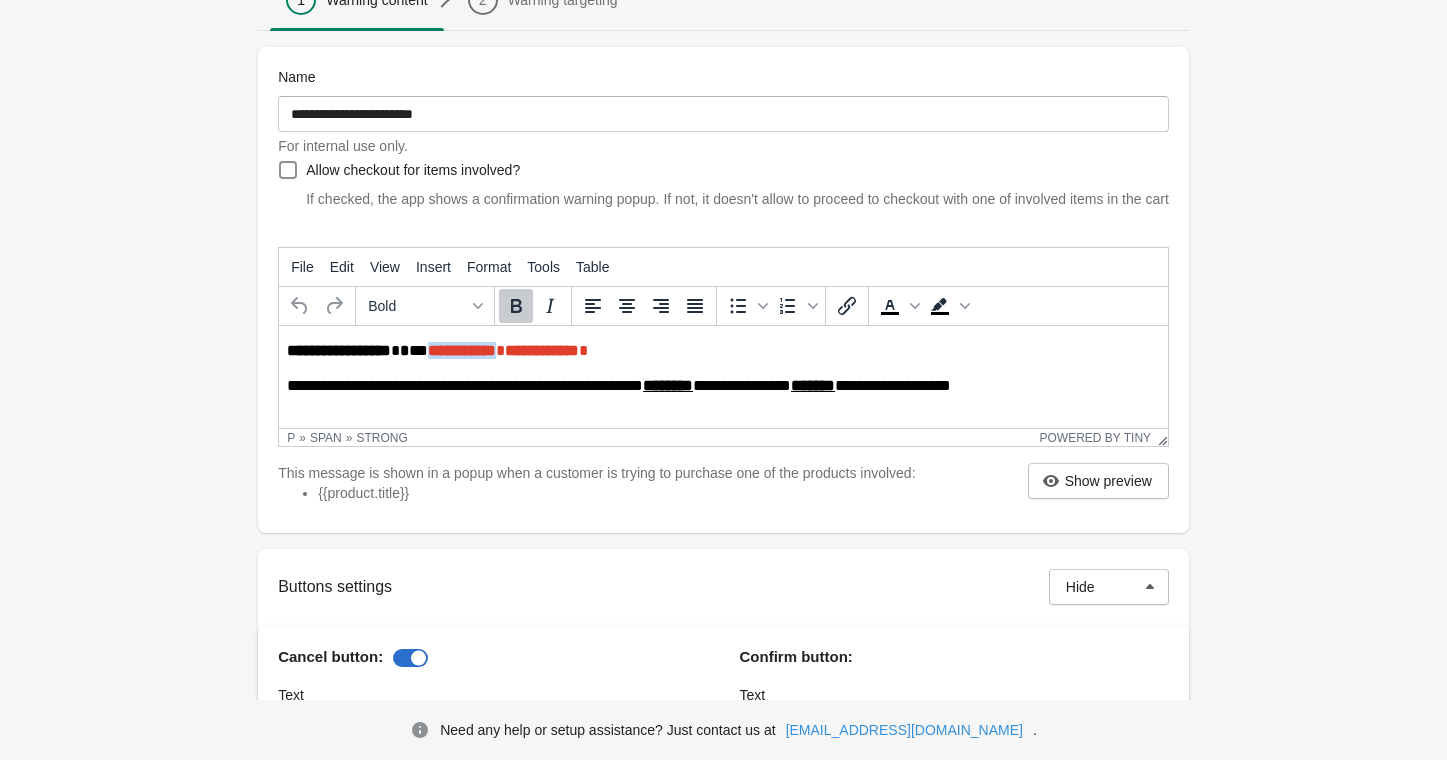 scroll, scrollTop: 240, scrollLeft: 0, axis: vertical 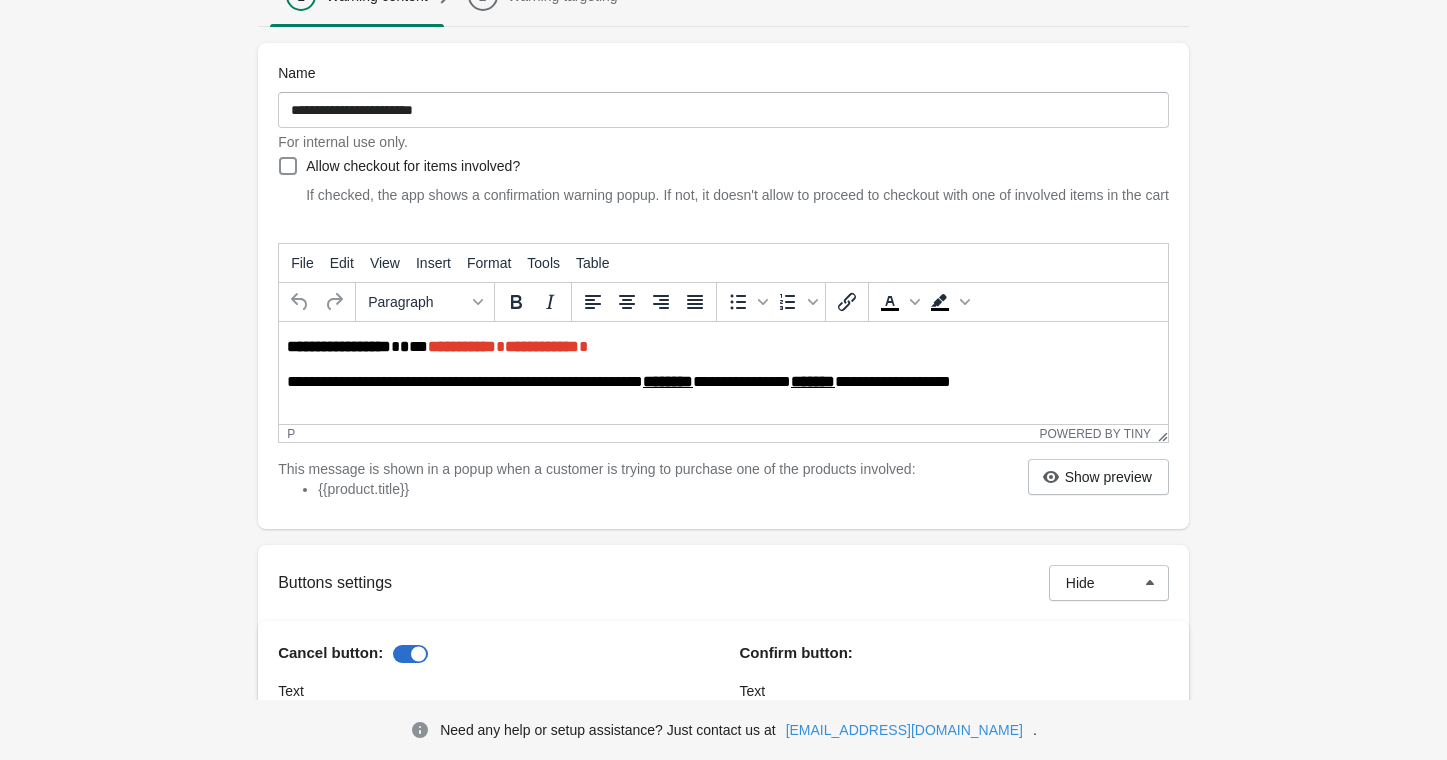 click on "**********" at bounding box center [725, 347] 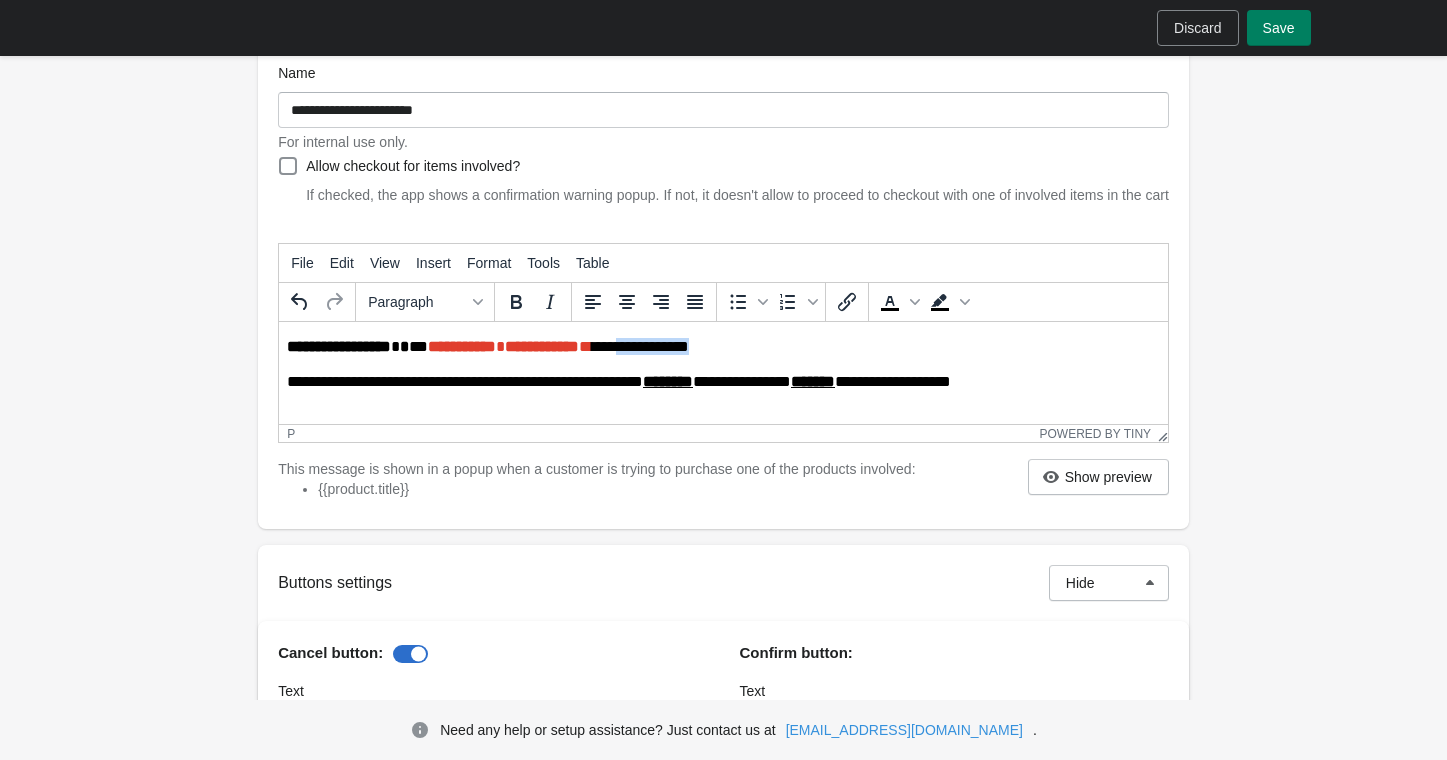 drag, startPoint x: 618, startPoint y: 349, endPoint x: 700, endPoint y: 354, distance: 82.1523 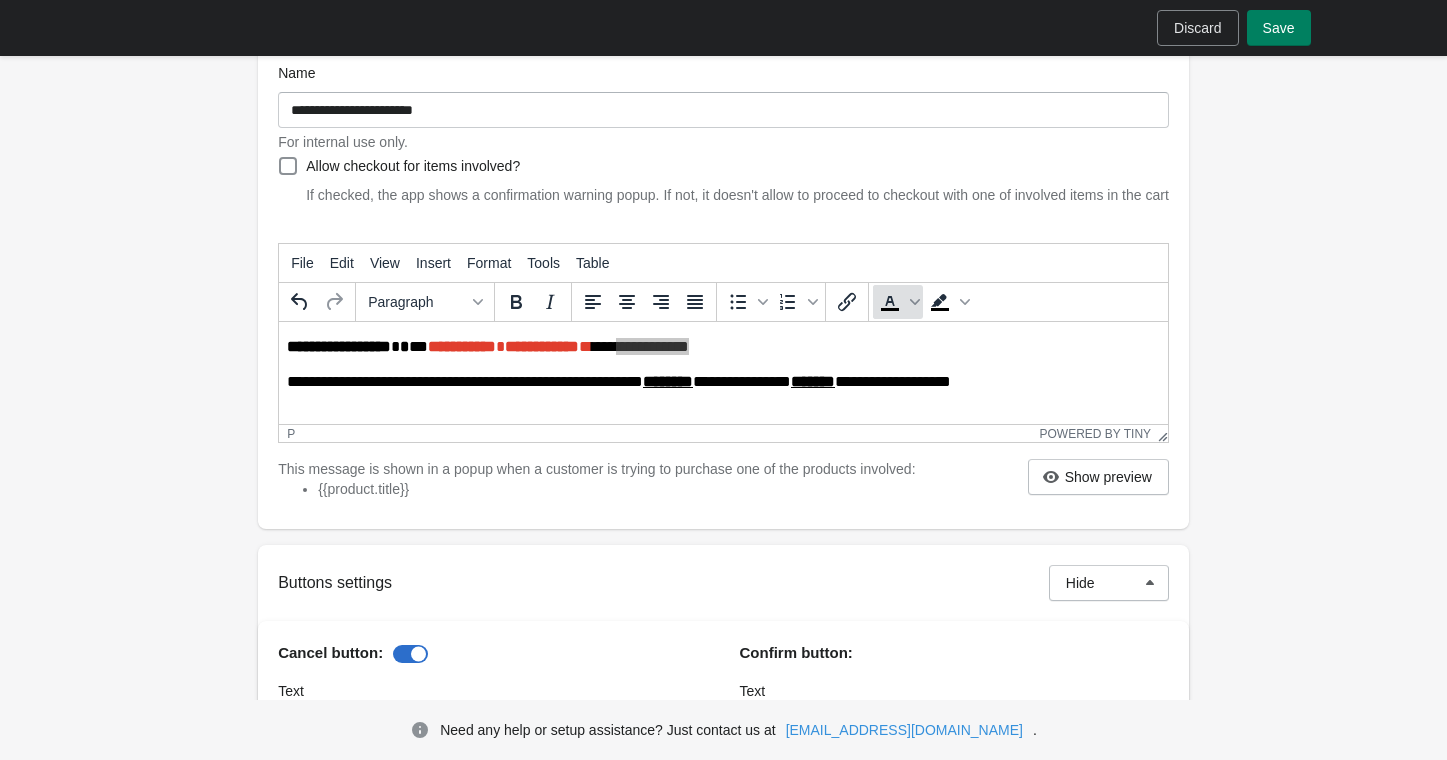 click 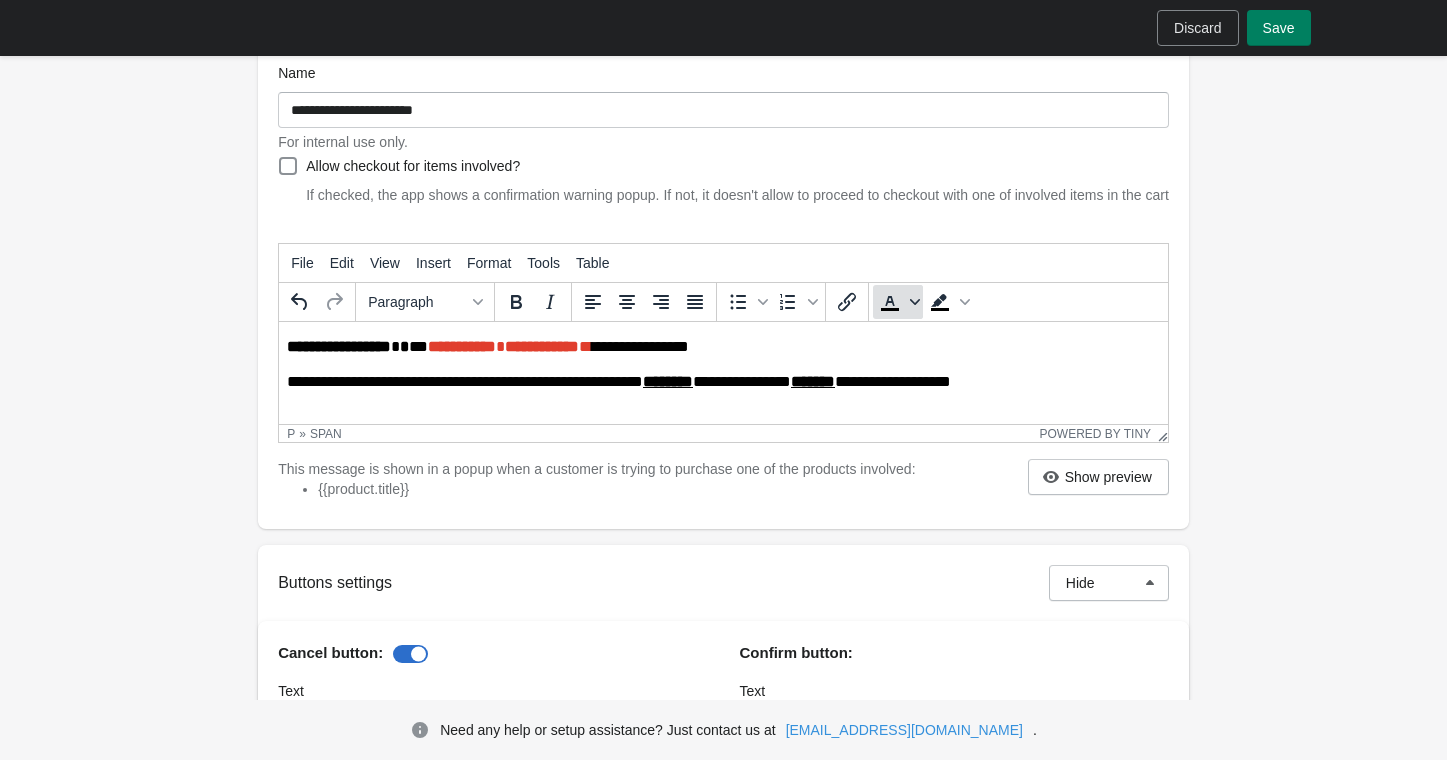click 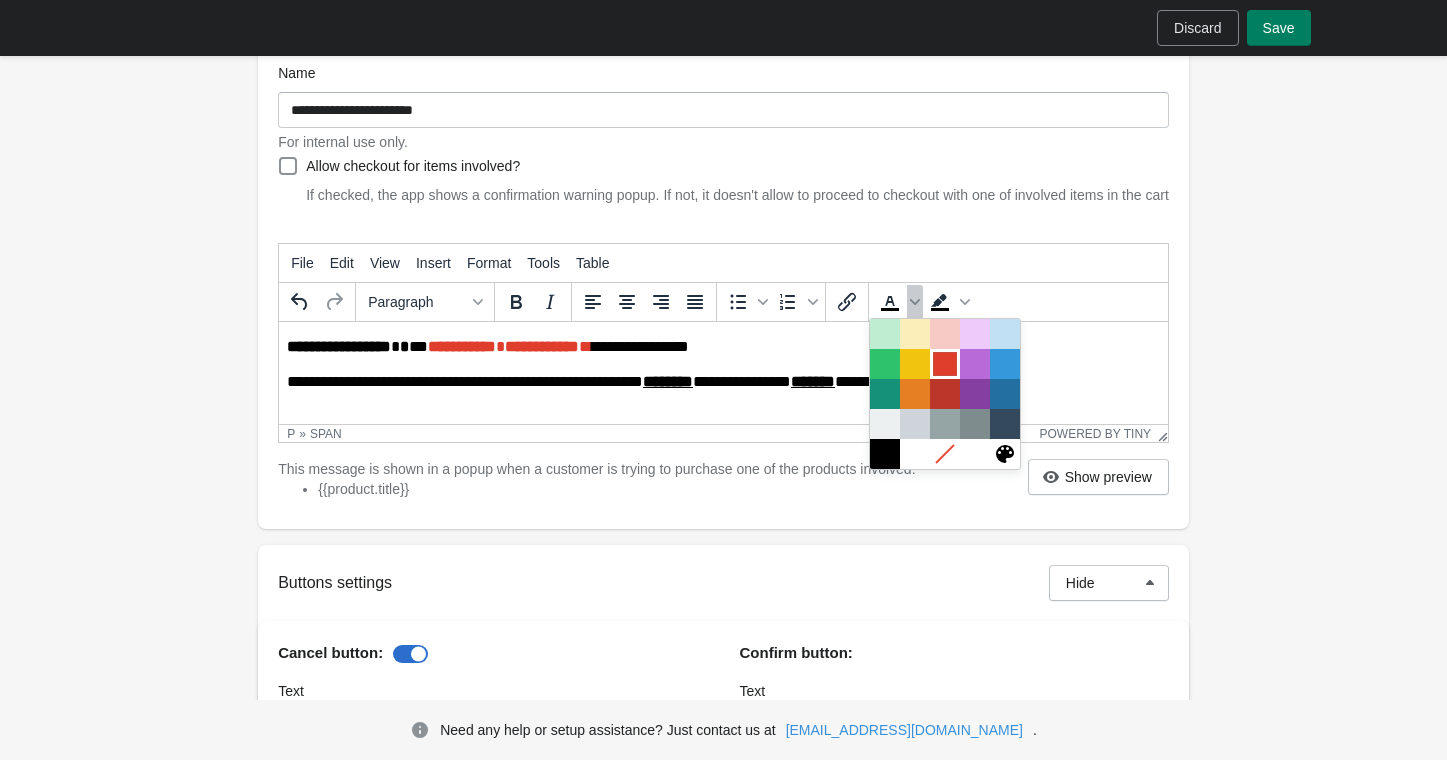 click at bounding box center [945, 364] 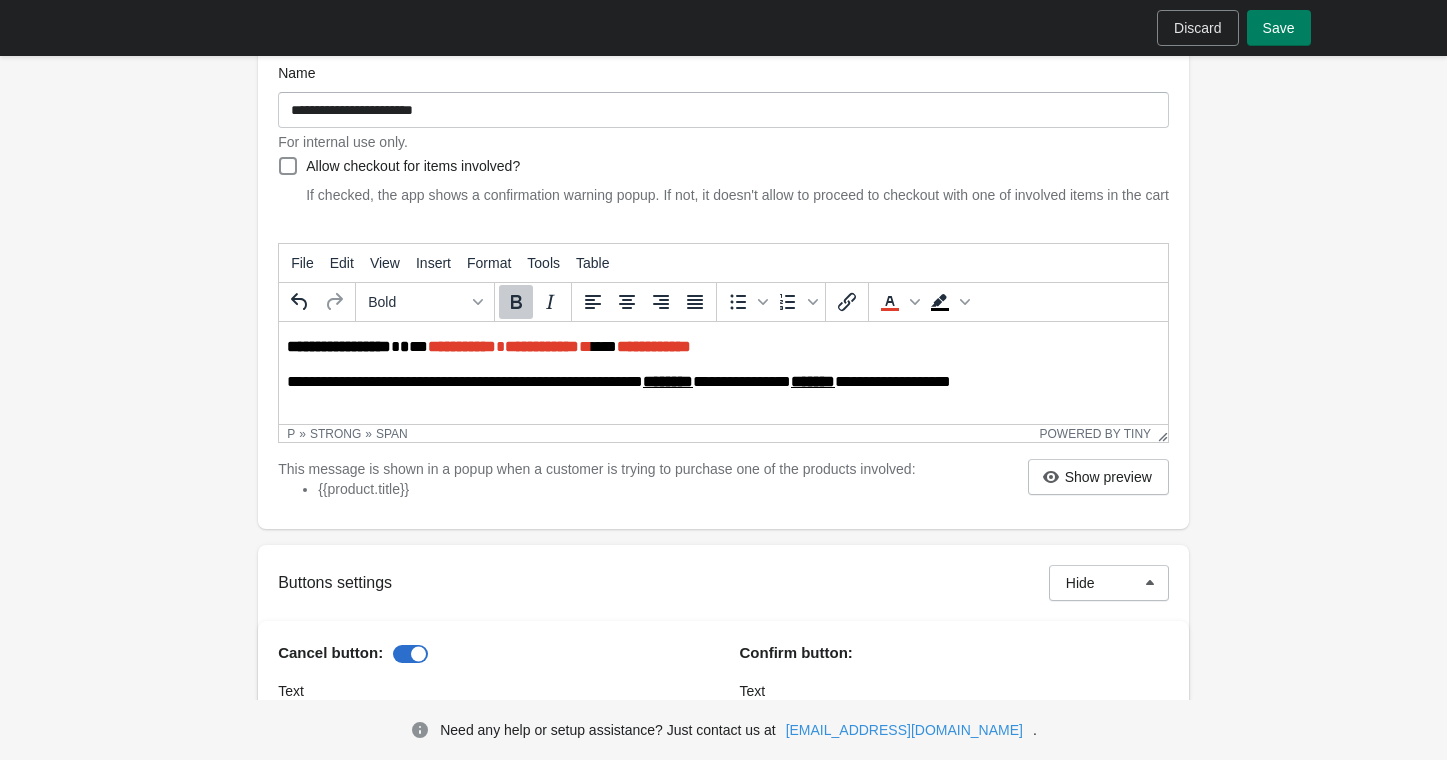 click on "**********" at bounding box center (542, 346) 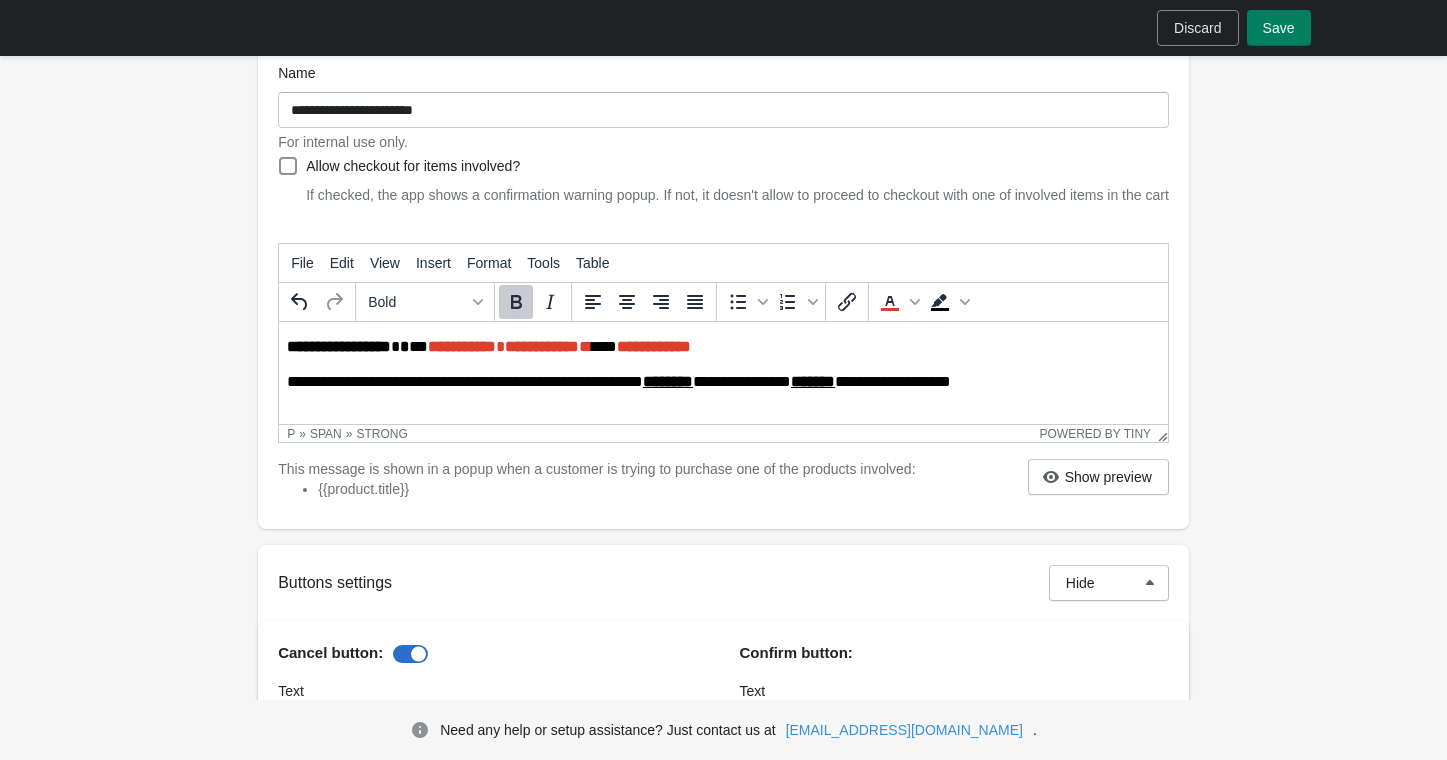 click on "**********" at bounding box center [542, 346] 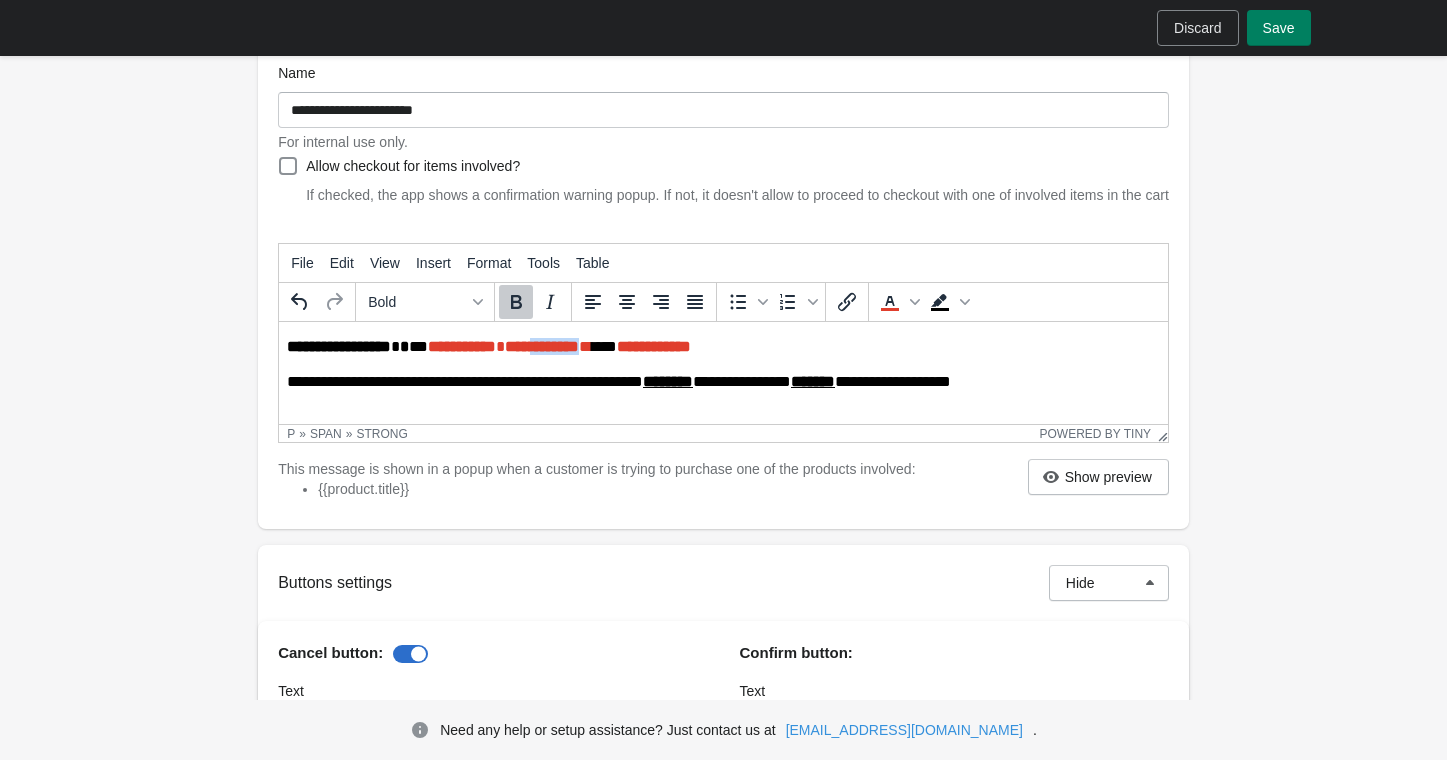 click on "**********" at bounding box center [542, 346] 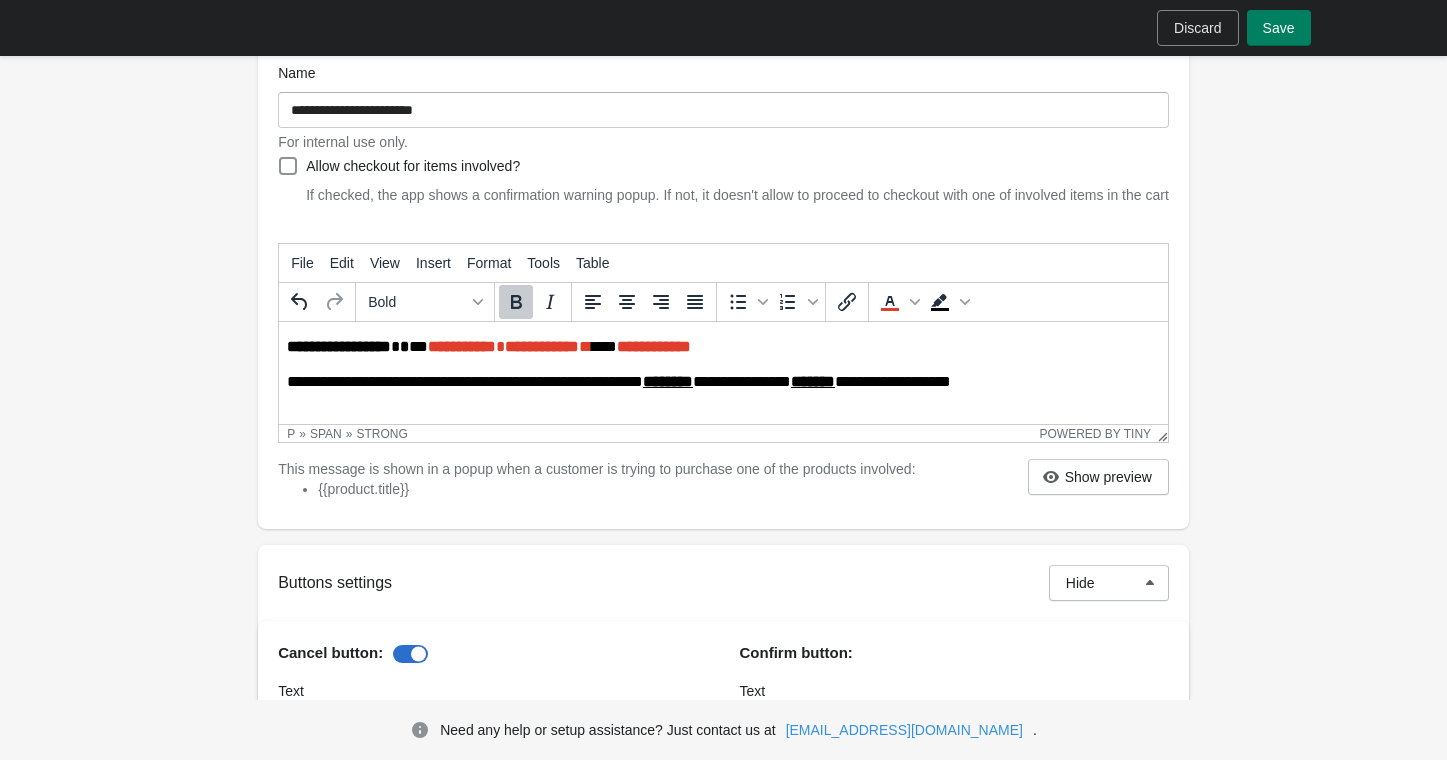 click on "**********" at bounding box center [462, 346] 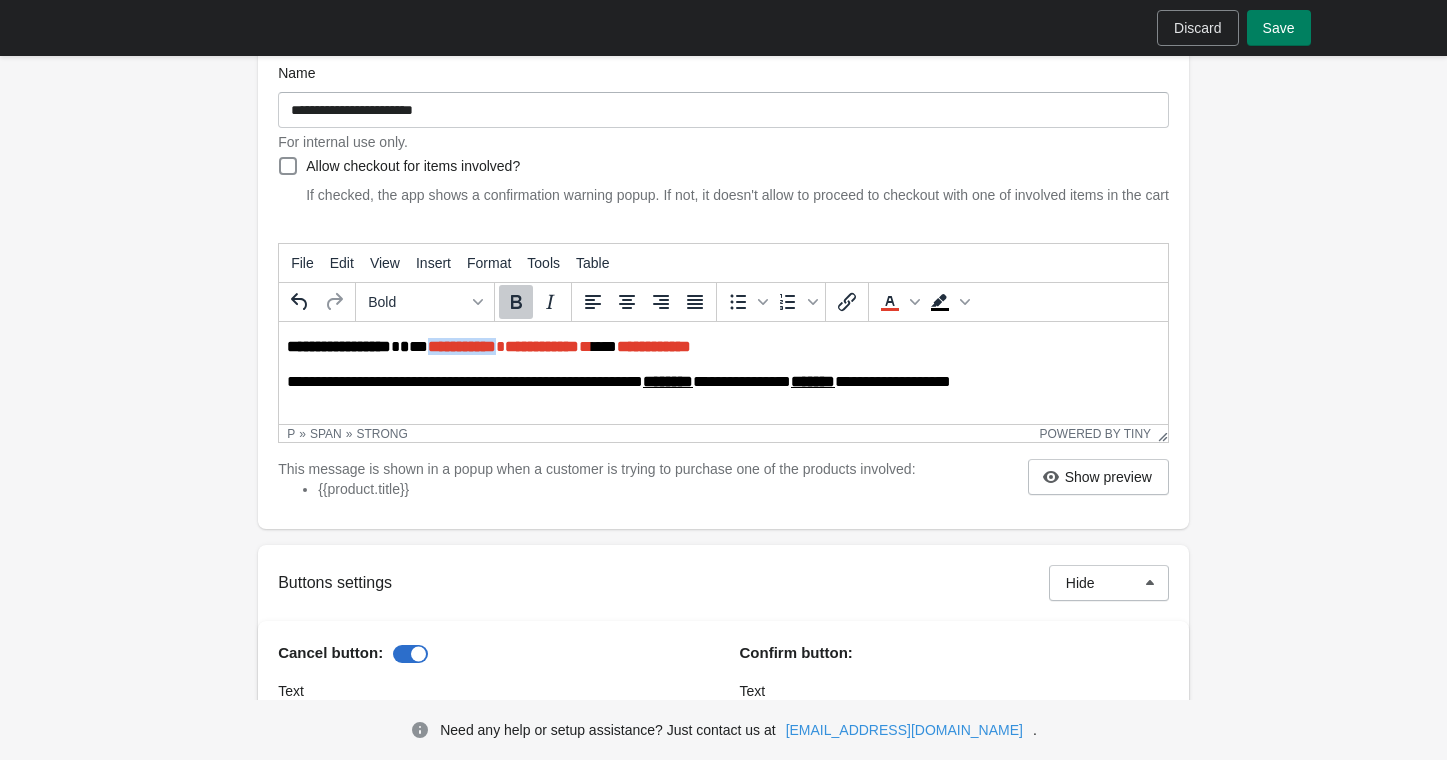 click on "**********" at bounding box center [462, 346] 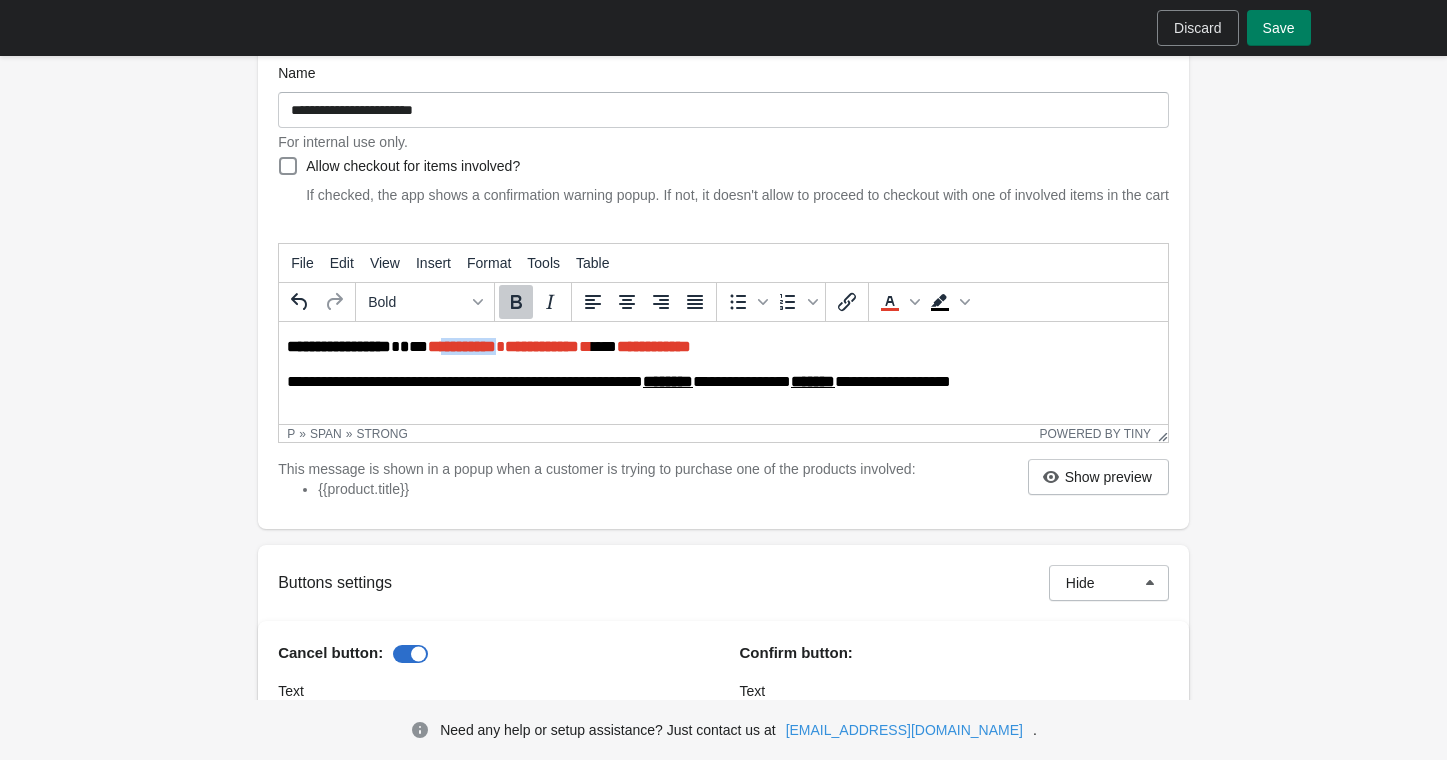 drag, startPoint x: 439, startPoint y: 348, endPoint x: 499, endPoint y: 348, distance: 60 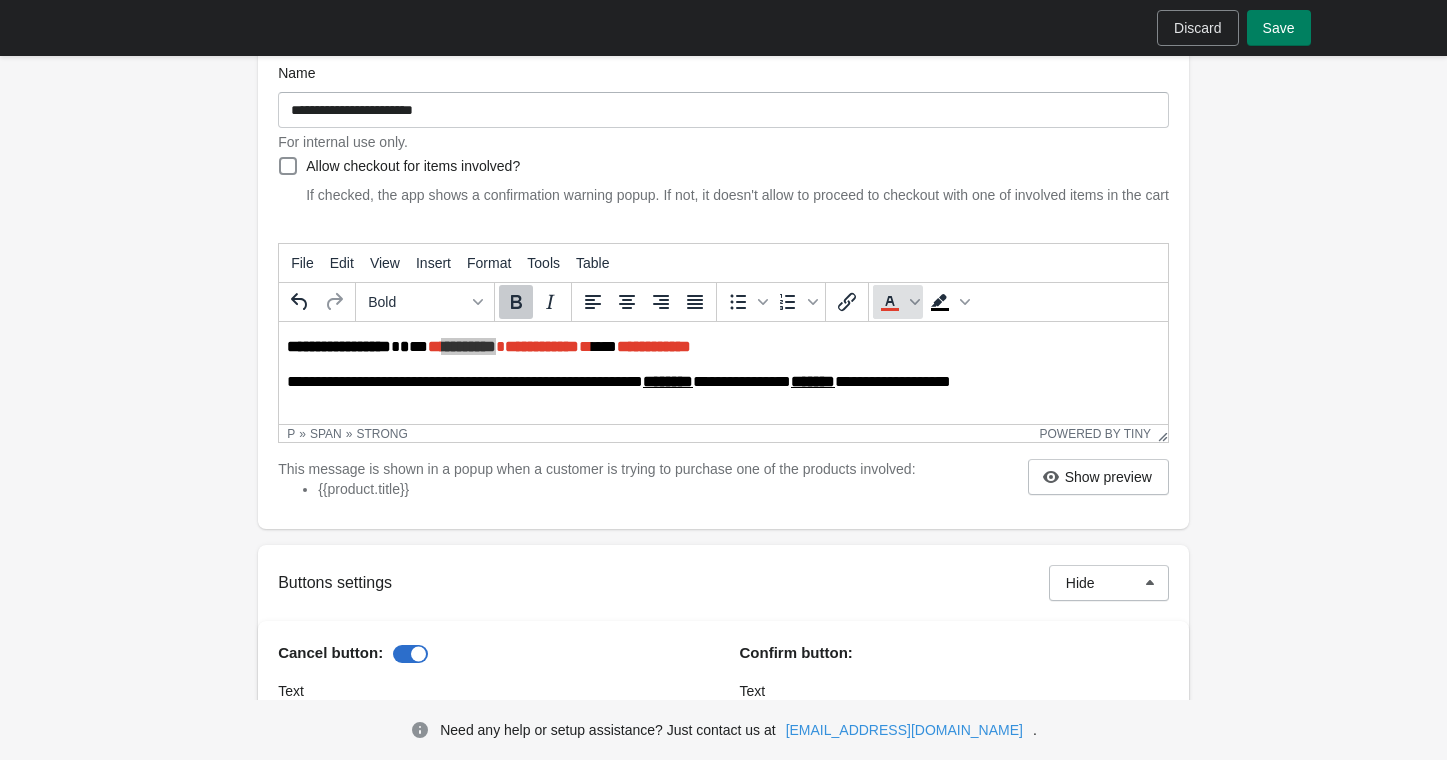 click 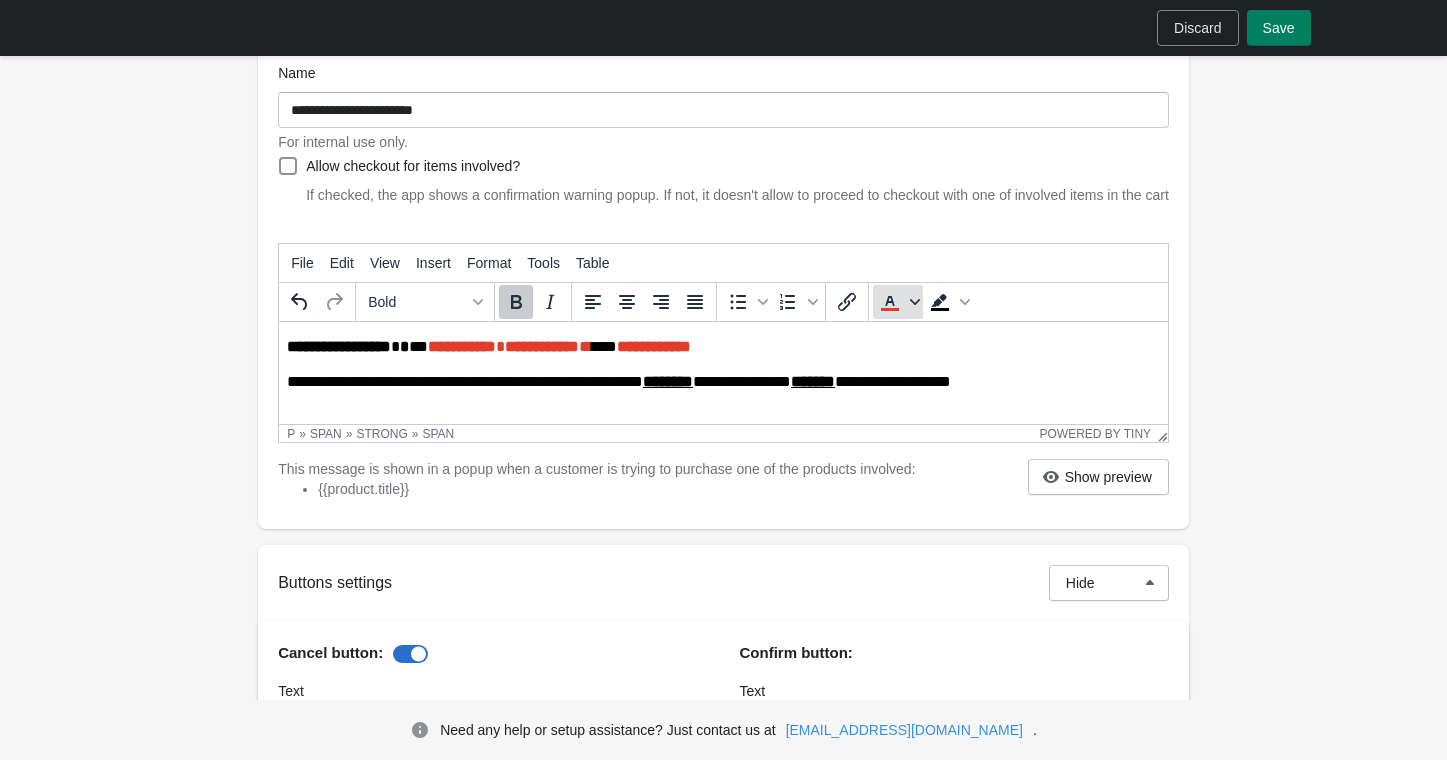 click 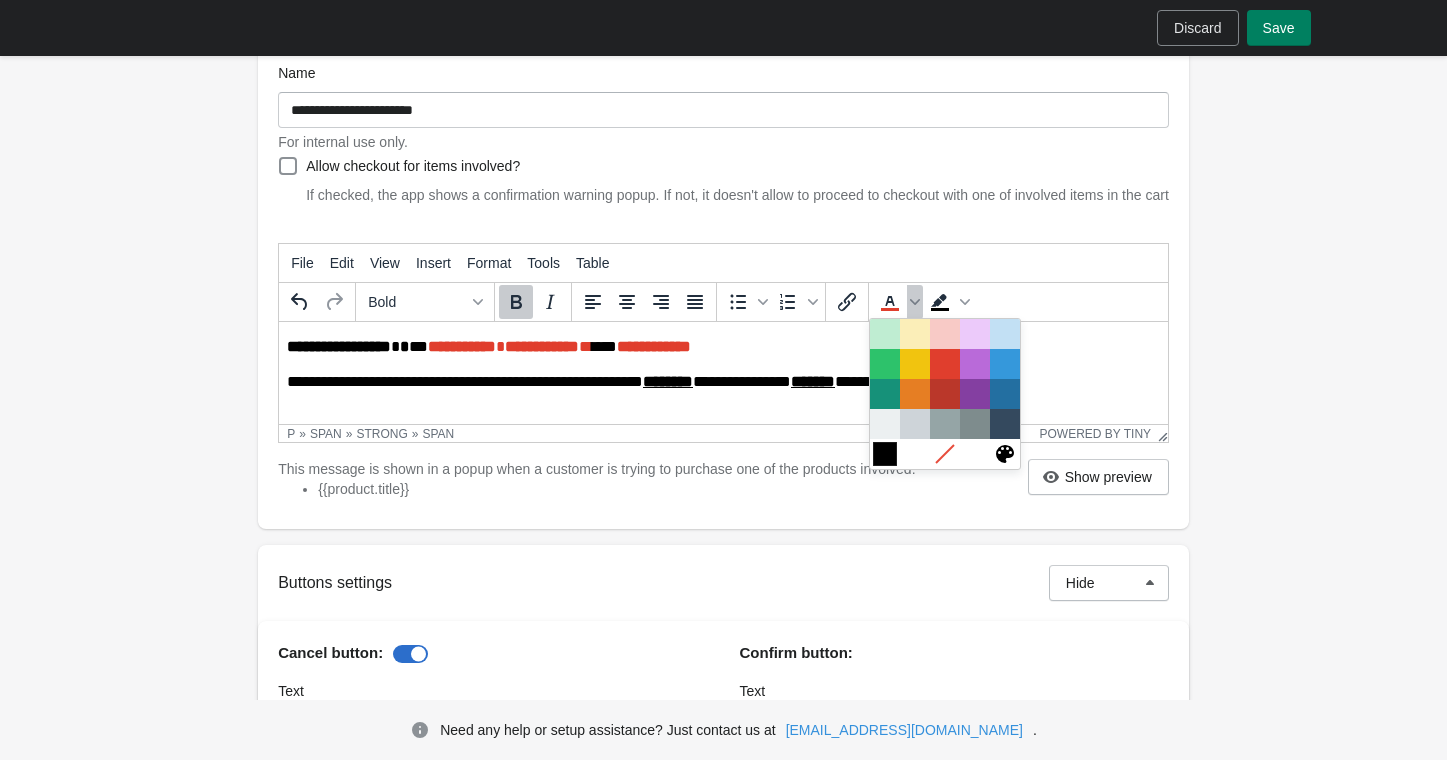 click at bounding box center [885, 454] 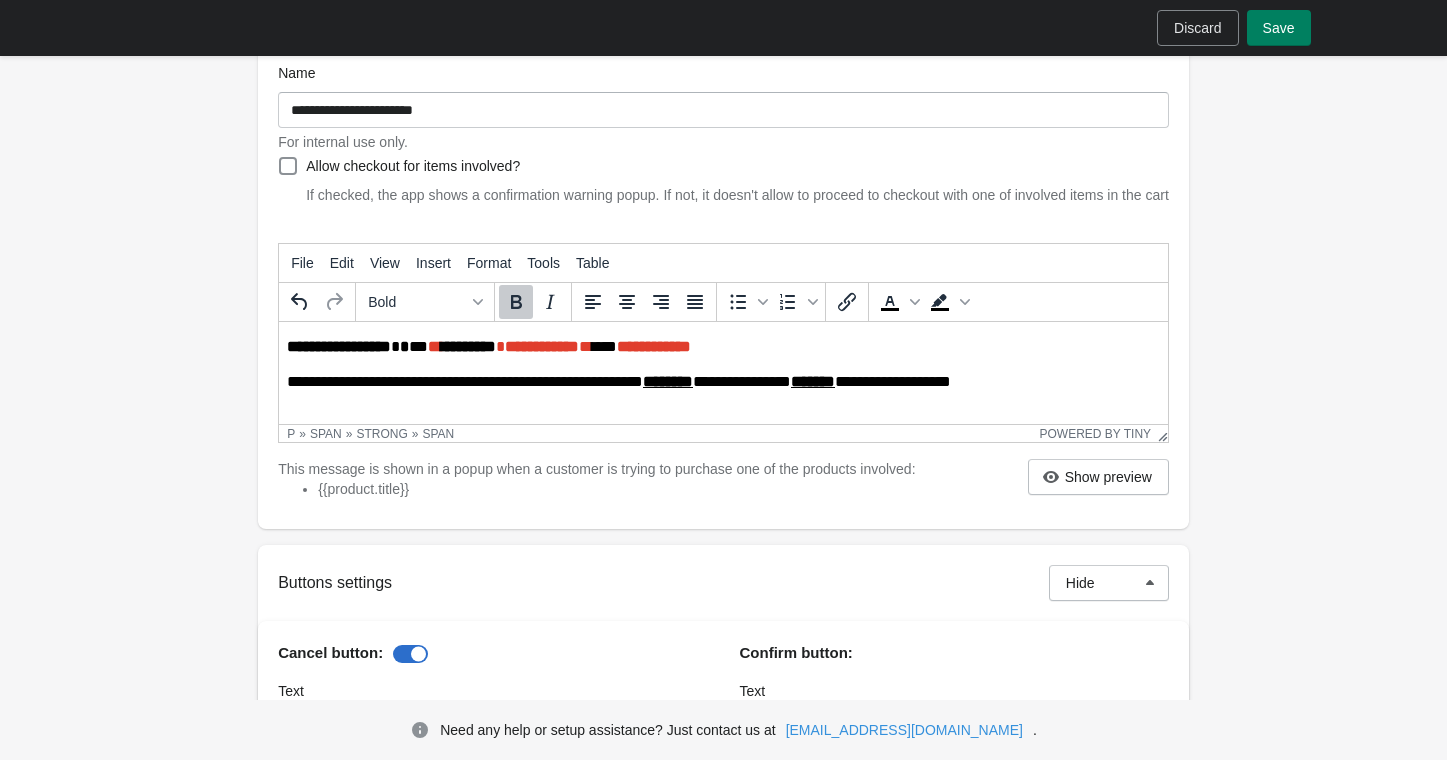 click on "**********" at bounding box center (542, 346) 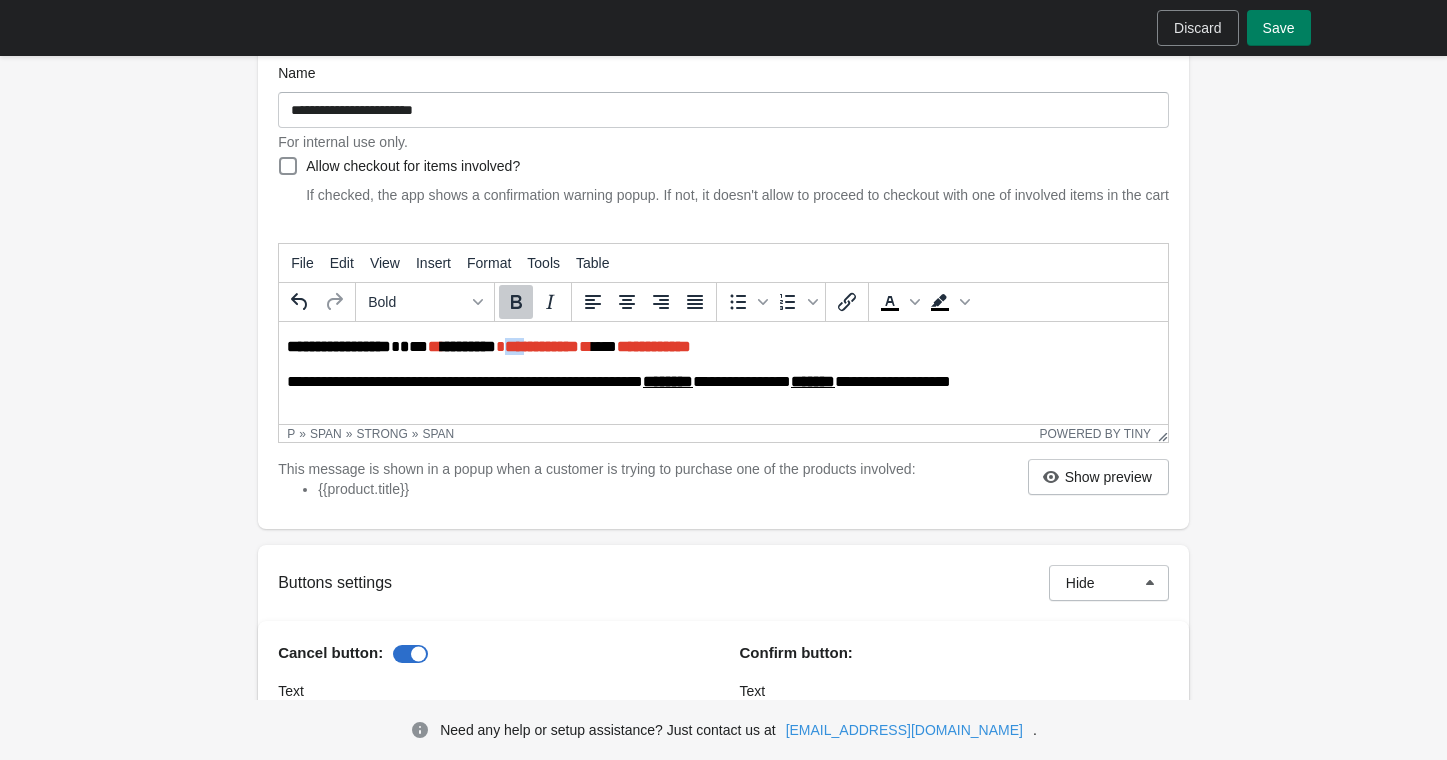 click on "**********" at bounding box center [542, 346] 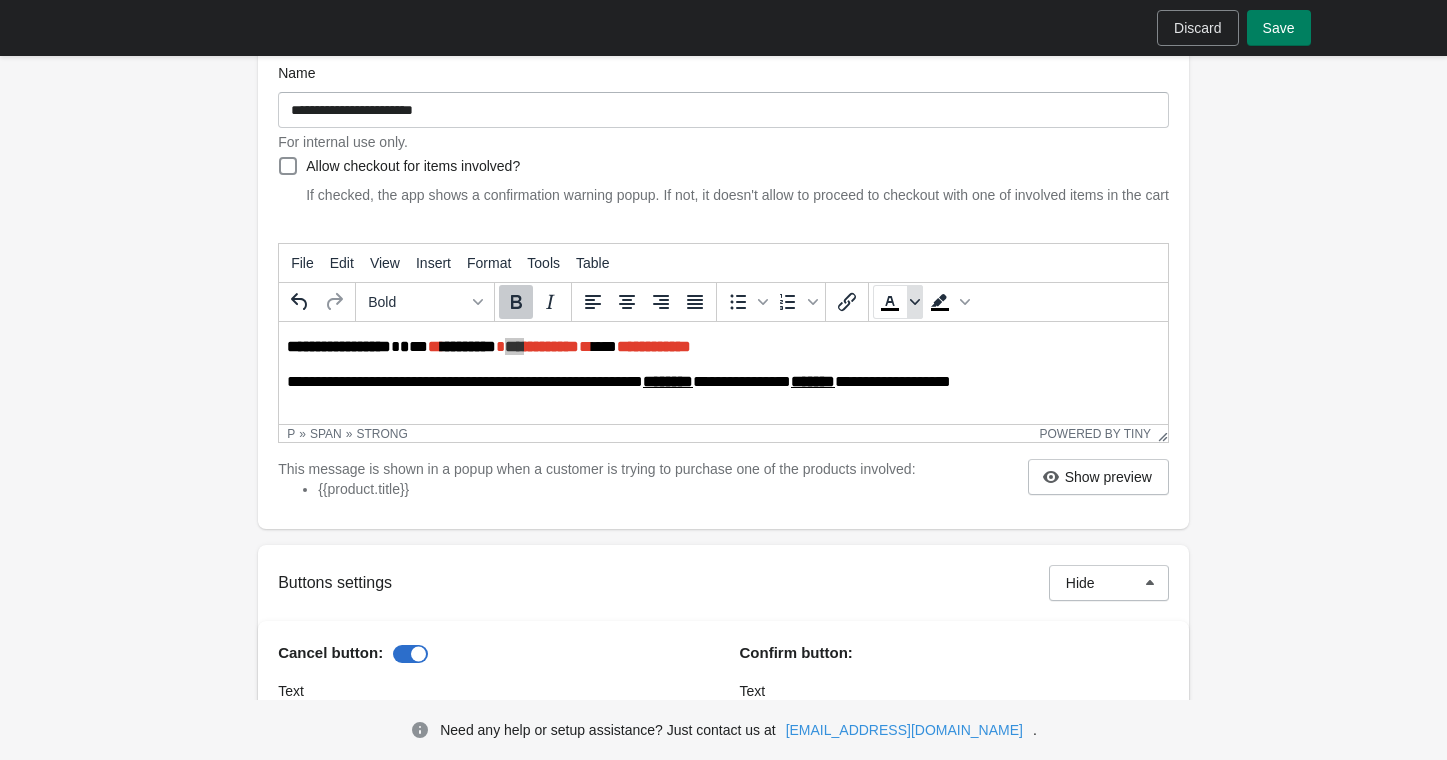 click at bounding box center (915, 302) 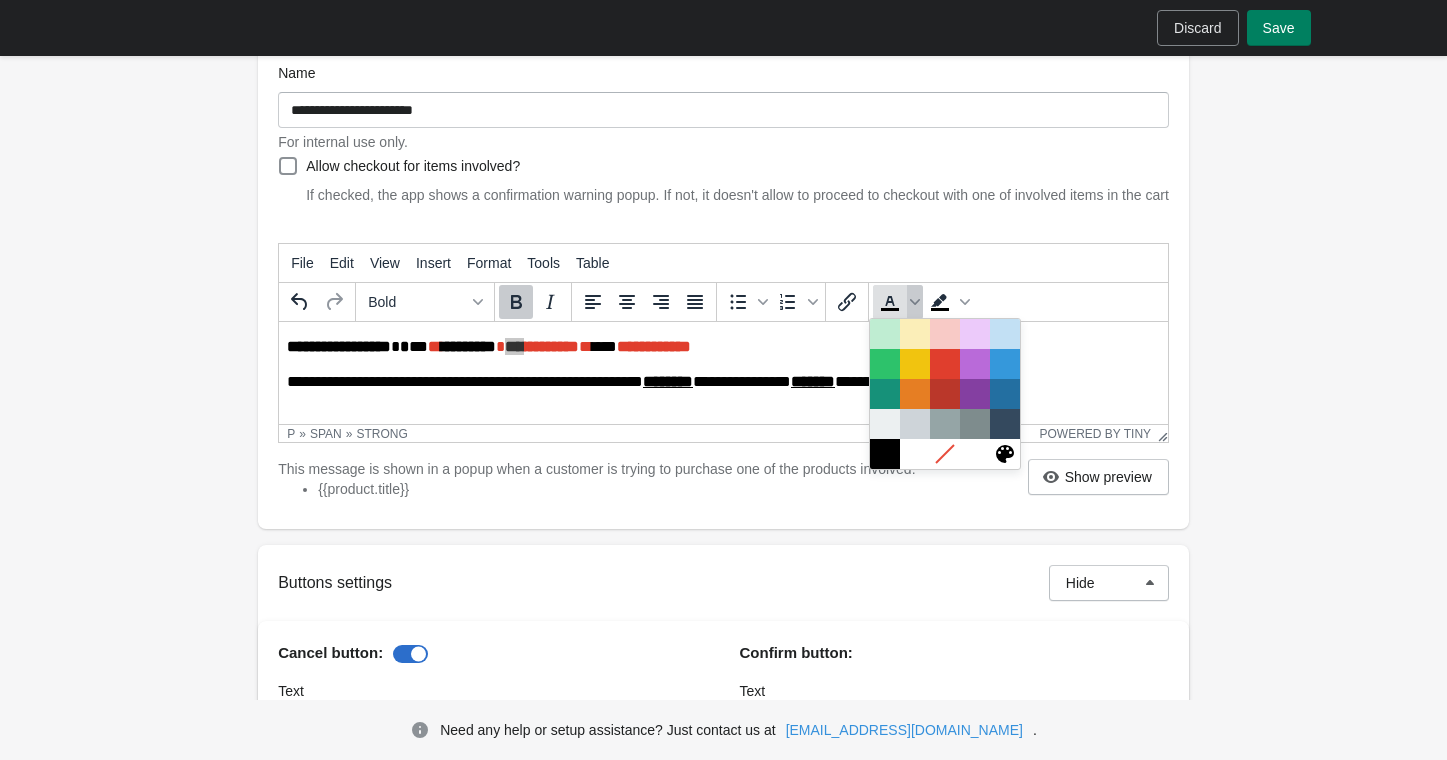 click 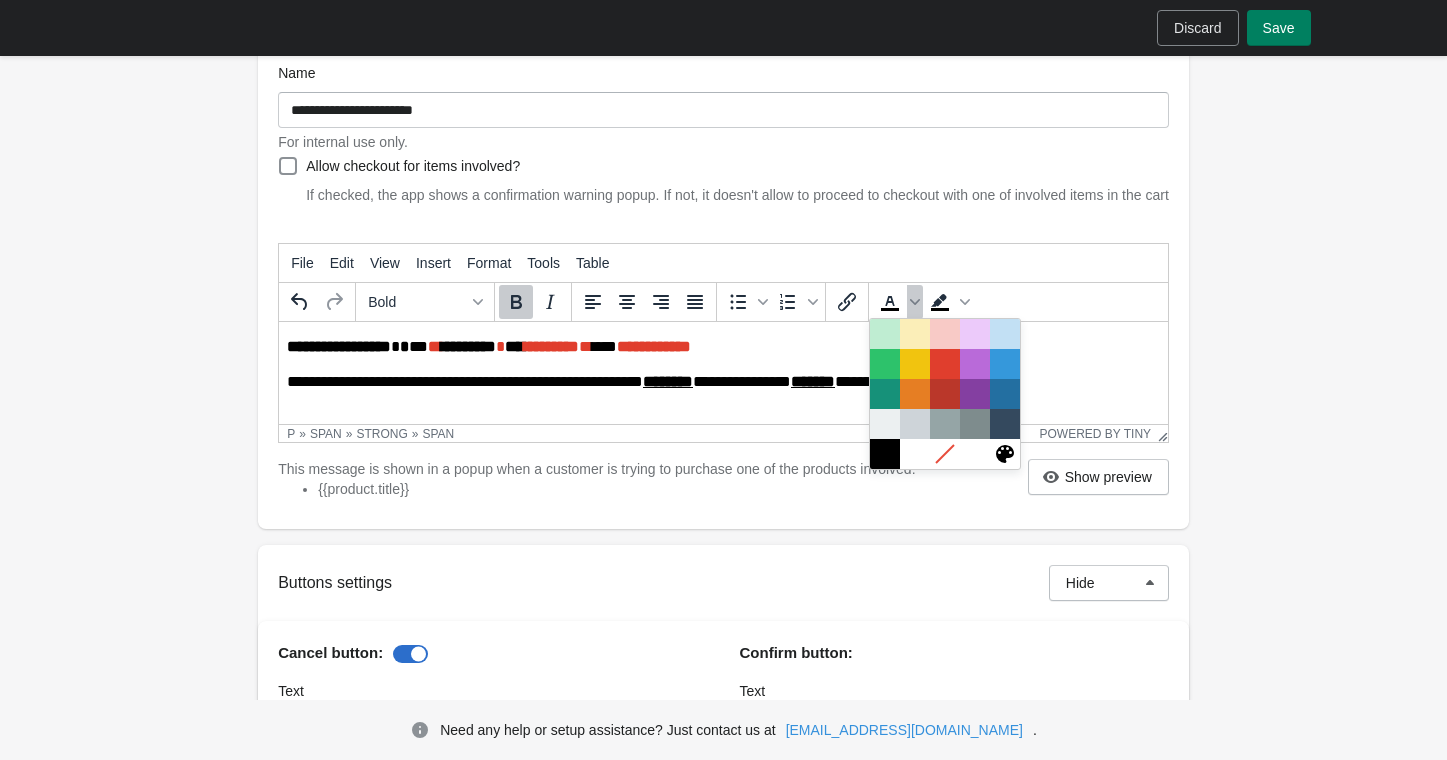 click on "*********" at bounding box center (468, 346) 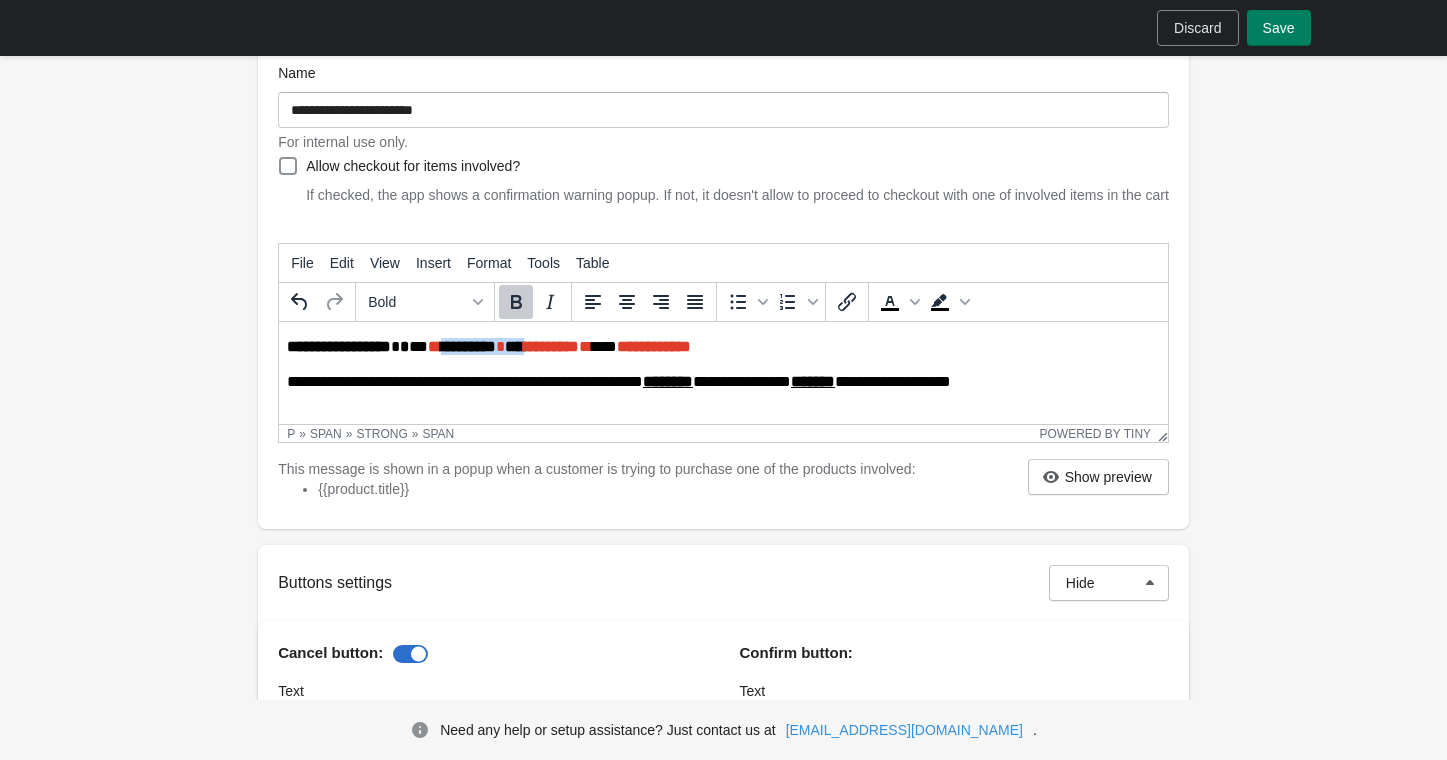 drag, startPoint x: 440, startPoint y: 349, endPoint x: 522, endPoint y: 349, distance: 82 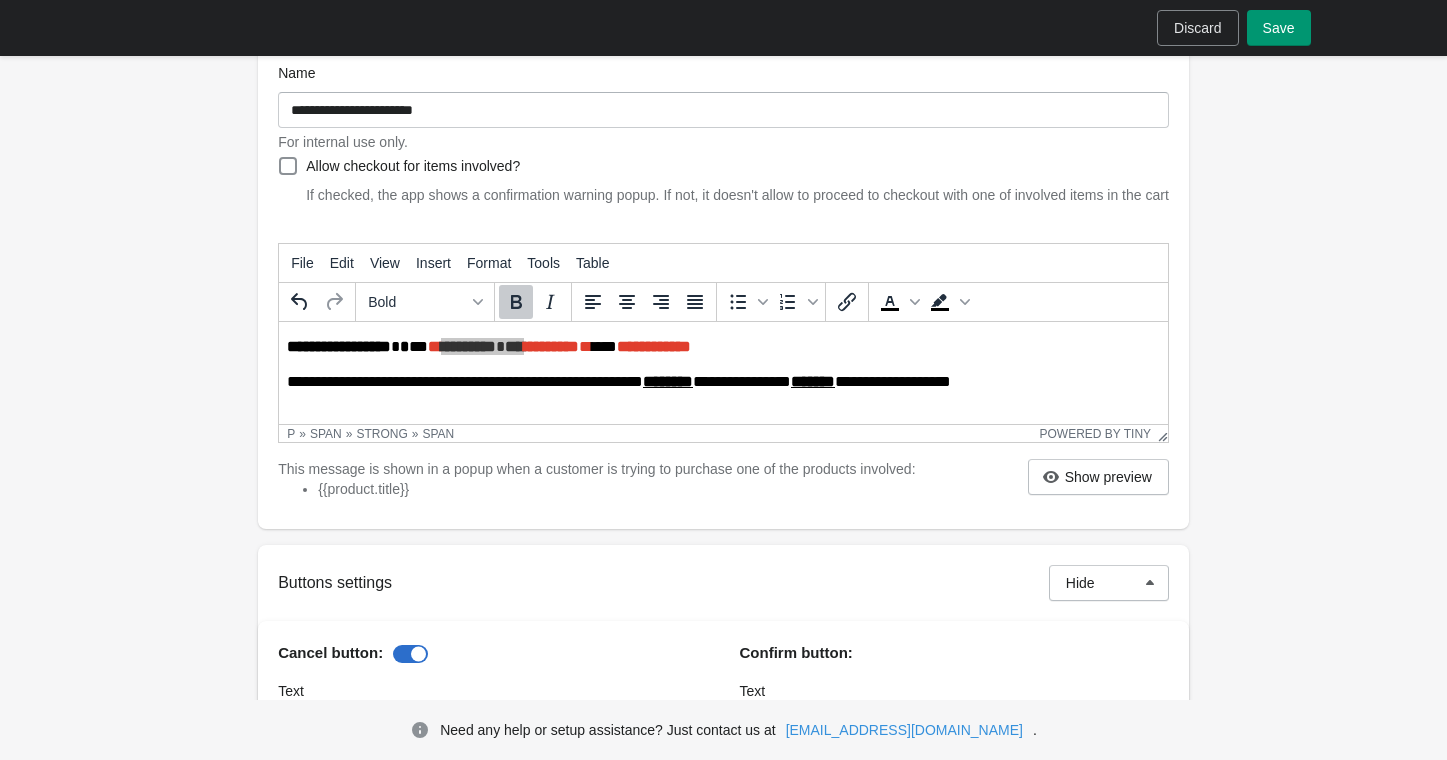 click on "Save" at bounding box center [1279, 28] 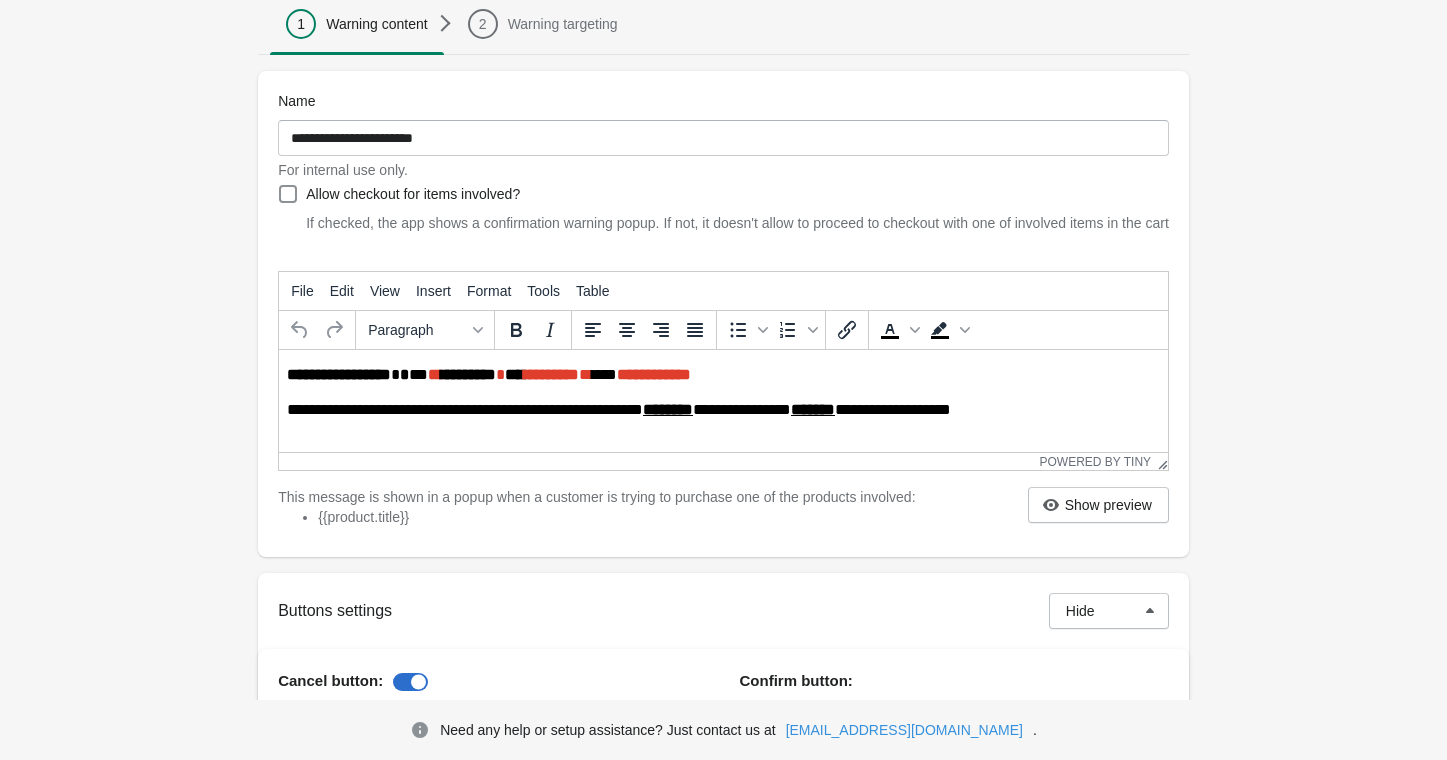 scroll, scrollTop: 240, scrollLeft: 0, axis: vertical 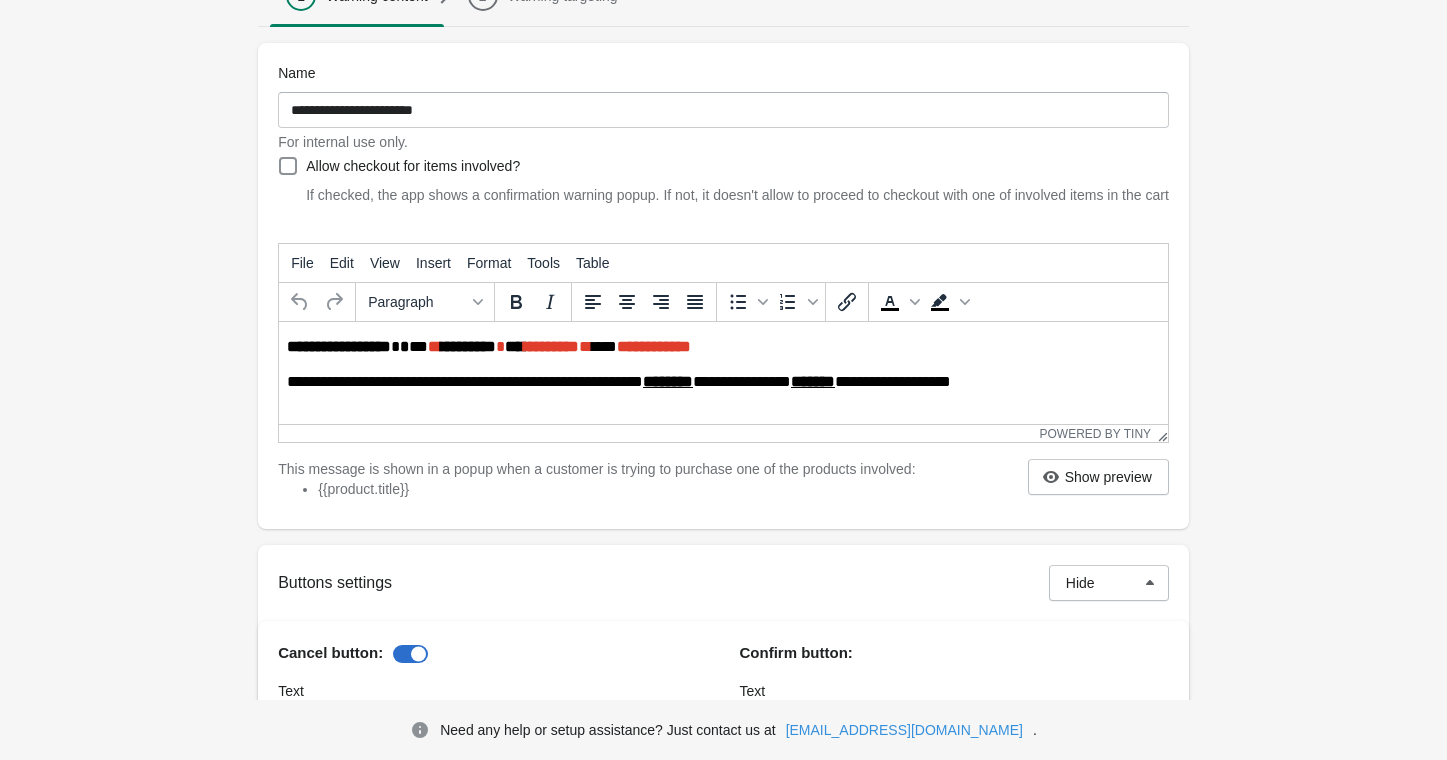 click on "**********" at bounding box center [725, 382] 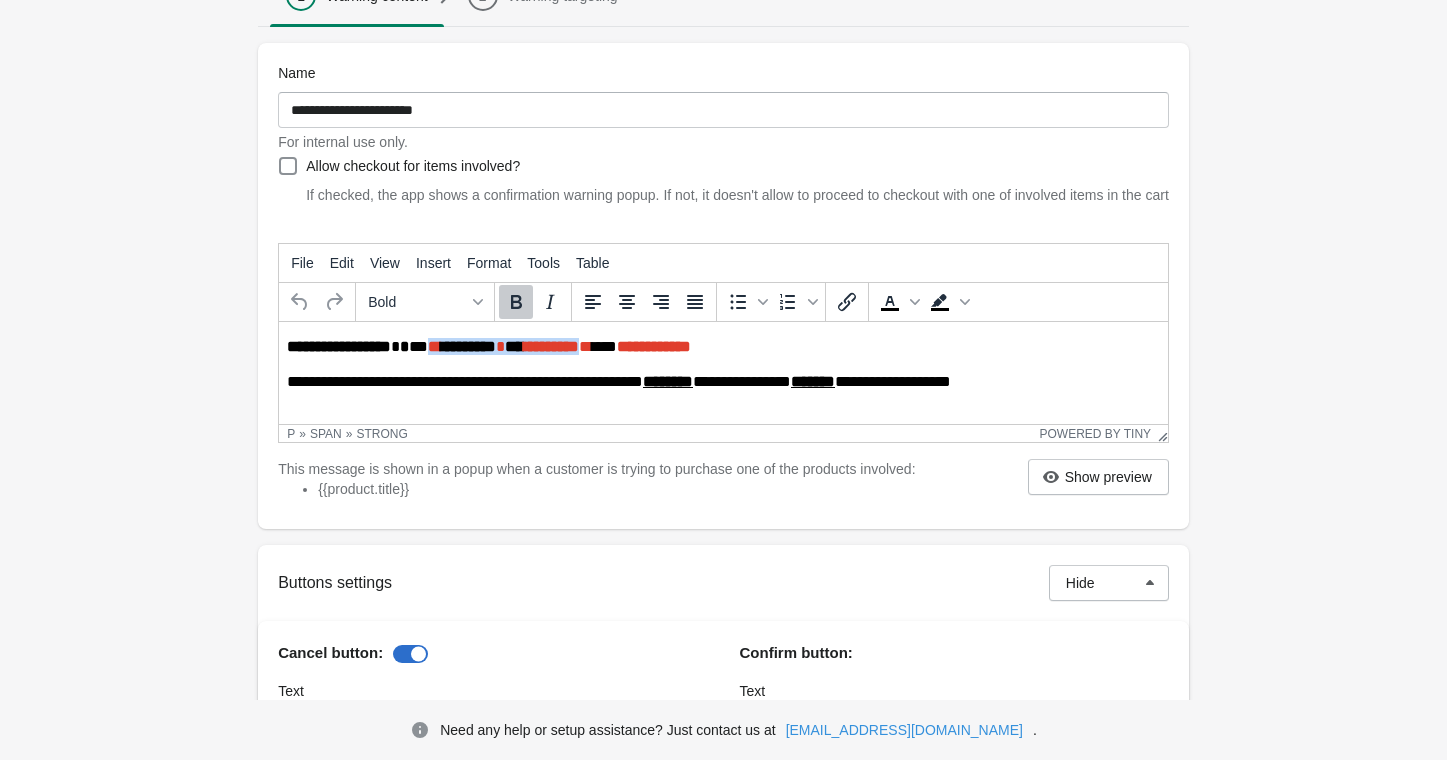 drag, startPoint x: 419, startPoint y: 346, endPoint x: 582, endPoint y: 343, distance: 163.0276 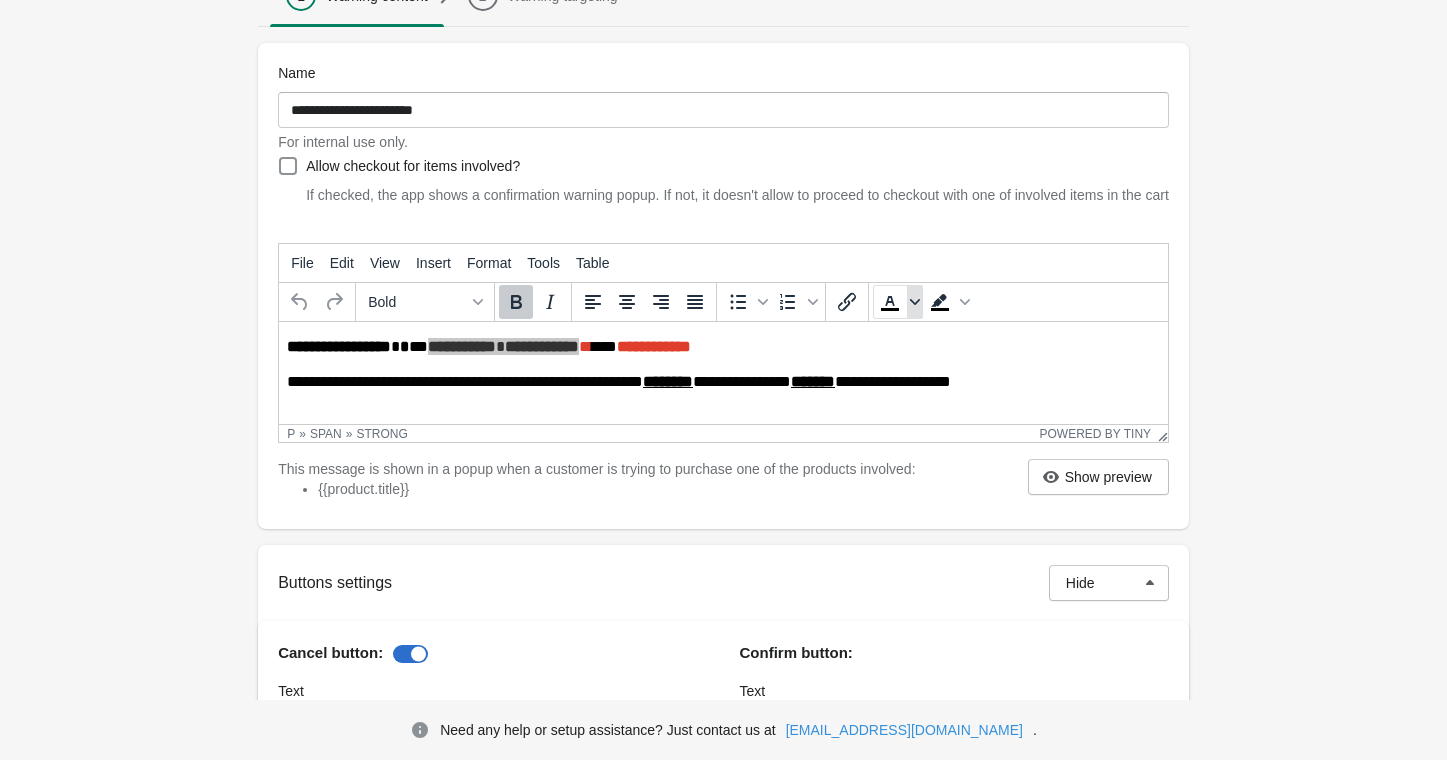 click 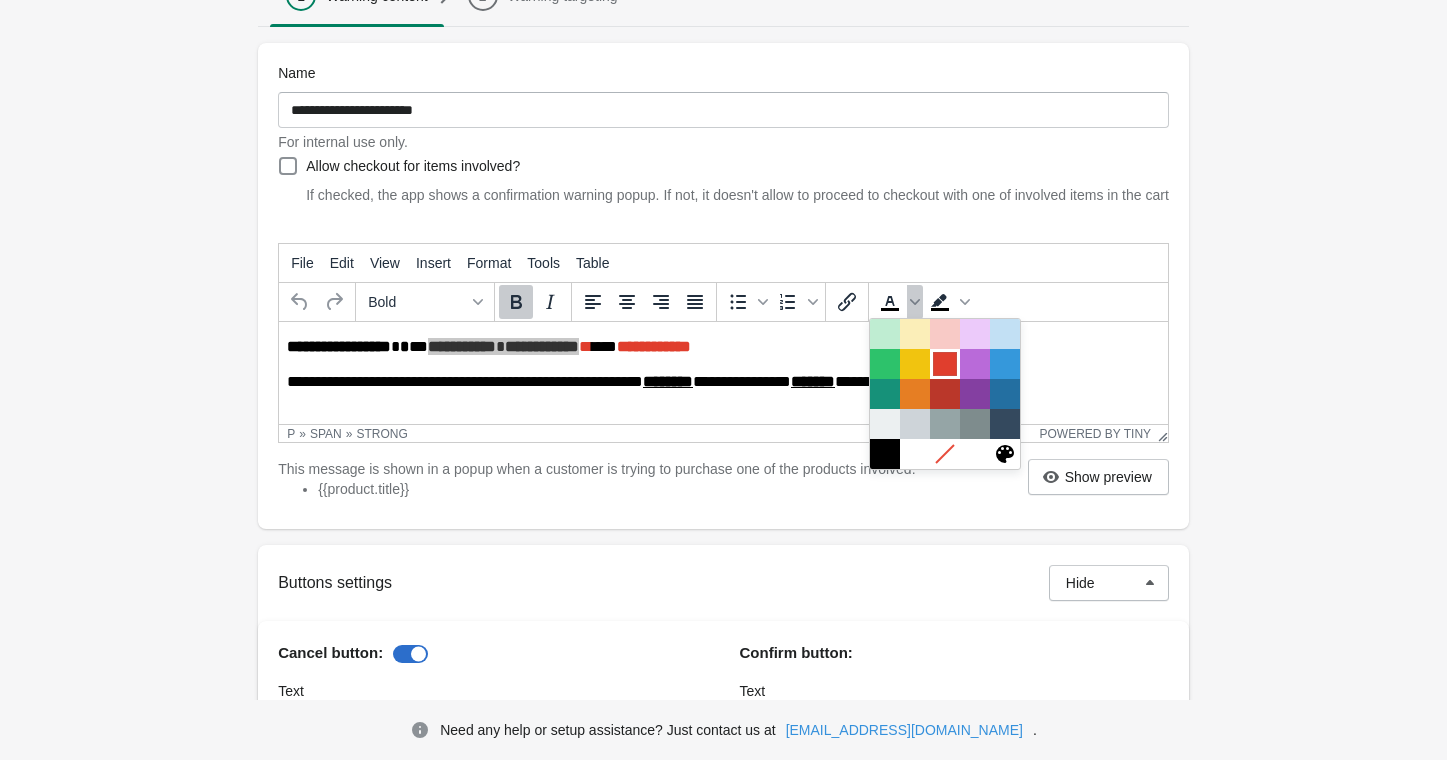 click at bounding box center [945, 364] 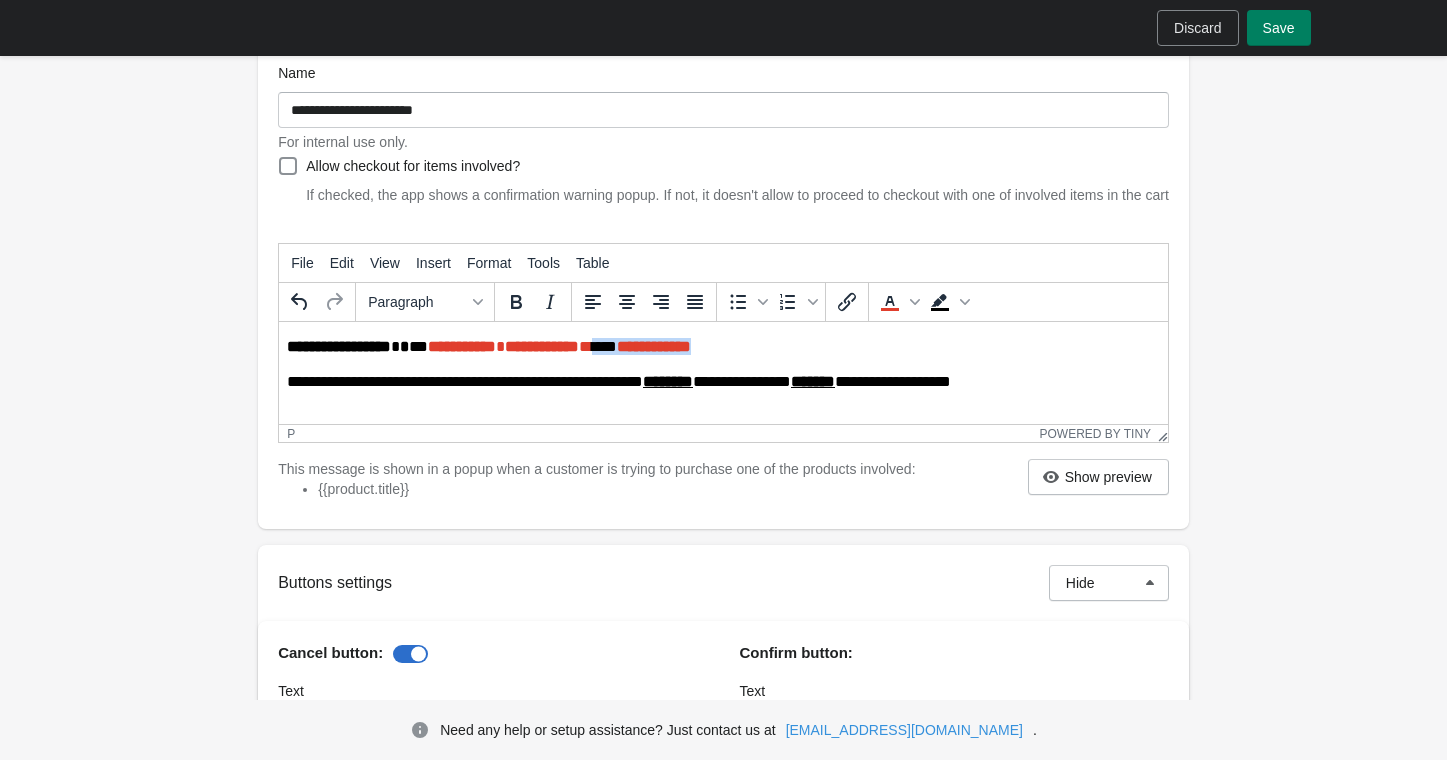 drag, startPoint x: 595, startPoint y: 349, endPoint x: 744, endPoint y: 351, distance: 149.01343 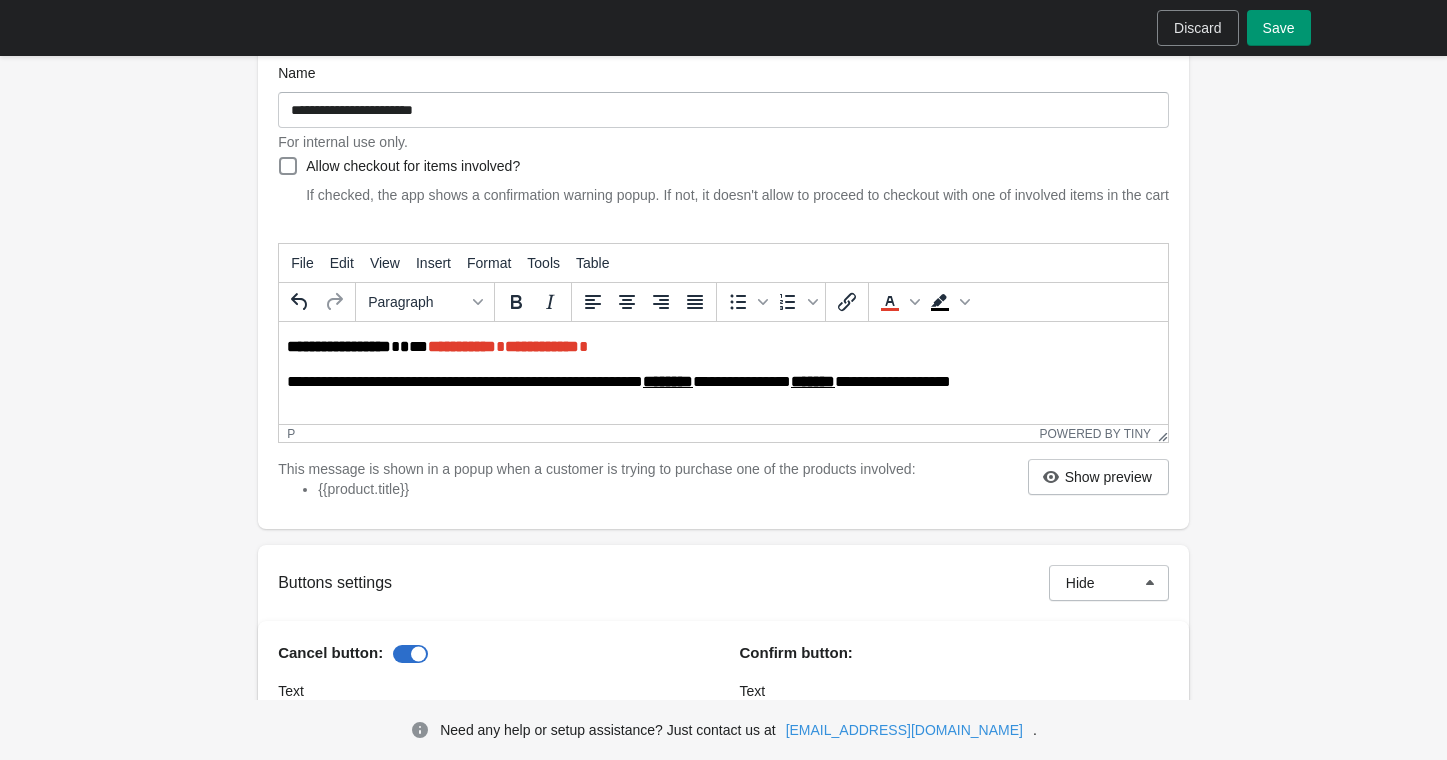 click on "Save" at bounding box center (1279, 28) 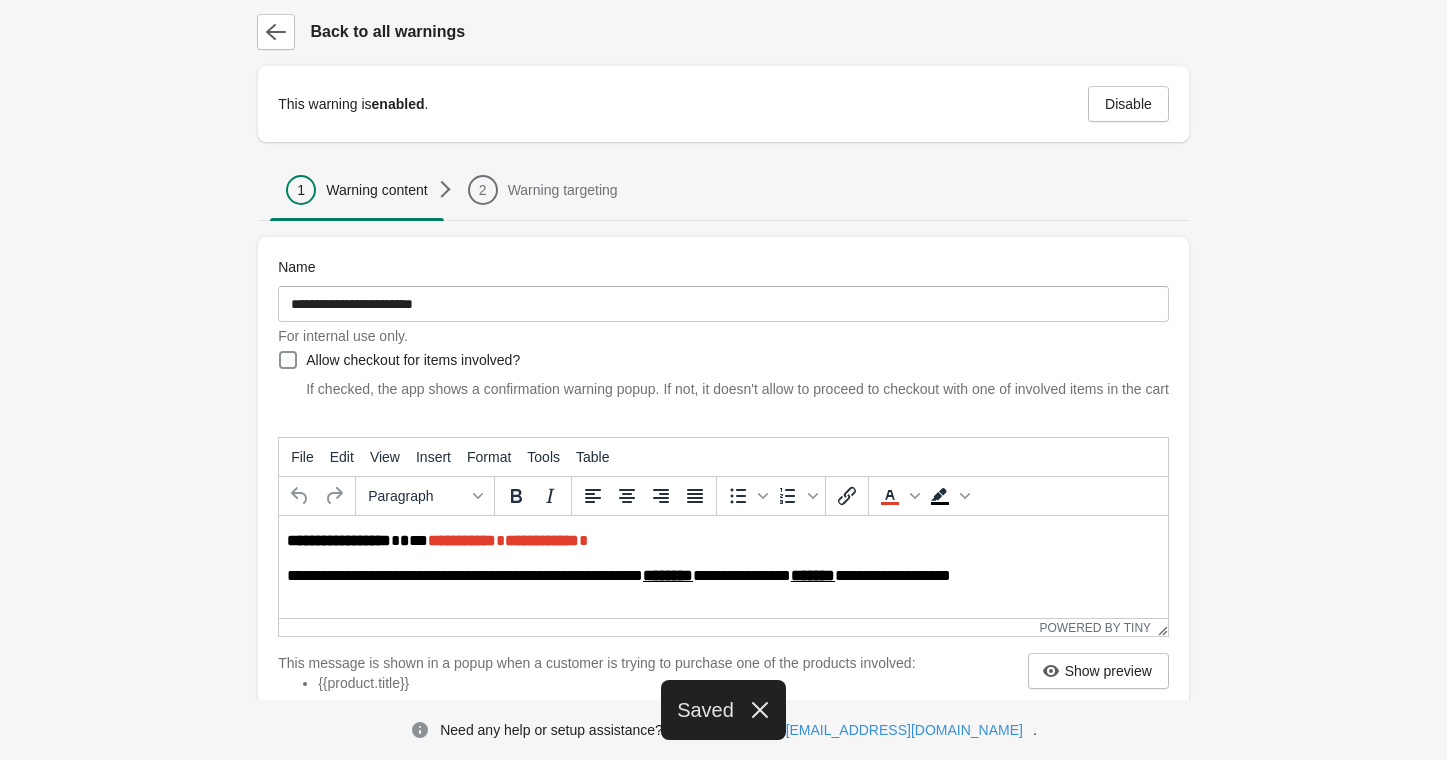 scroll, scrollTop: 0, scrollLeft: 0, axis: both 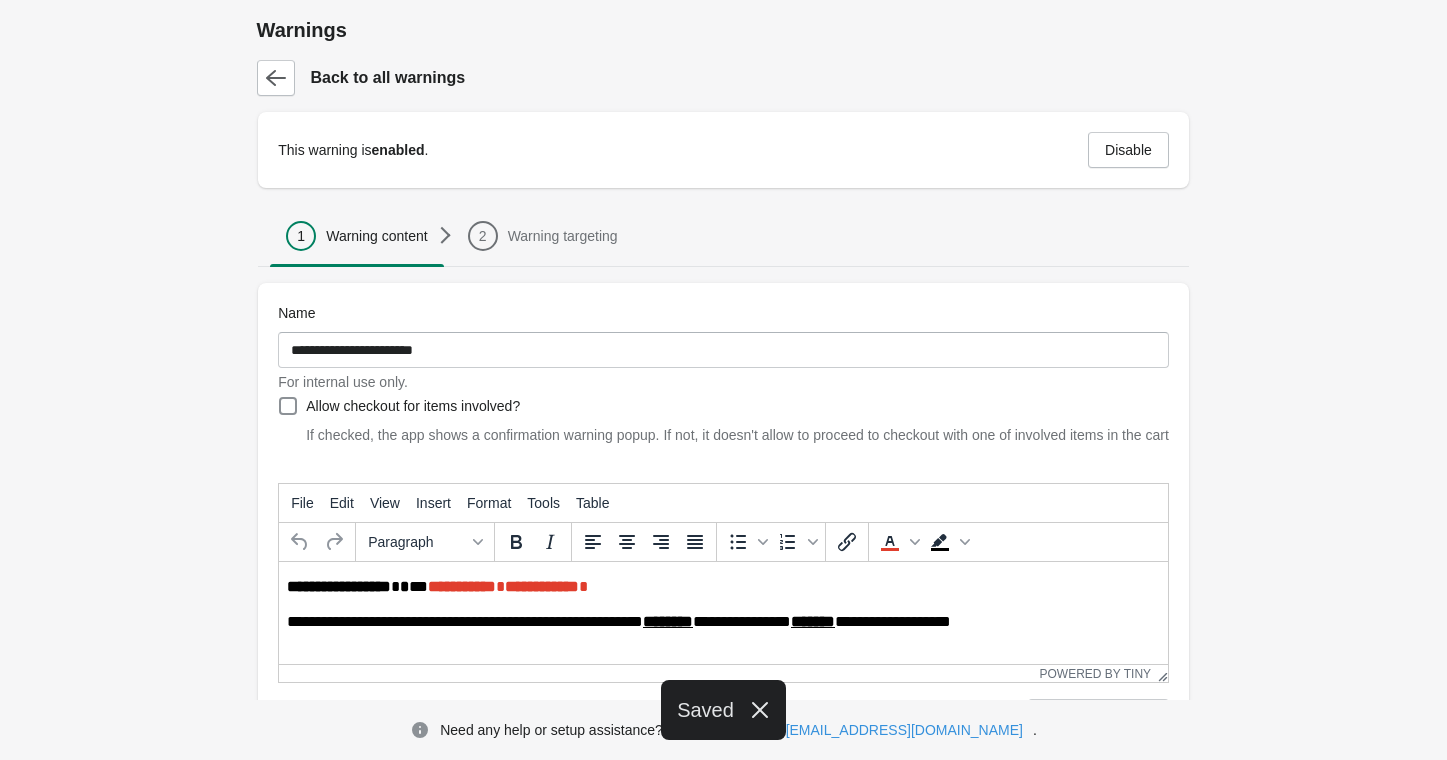 click on "Back to all warnings" at bounding box center [716, 70] 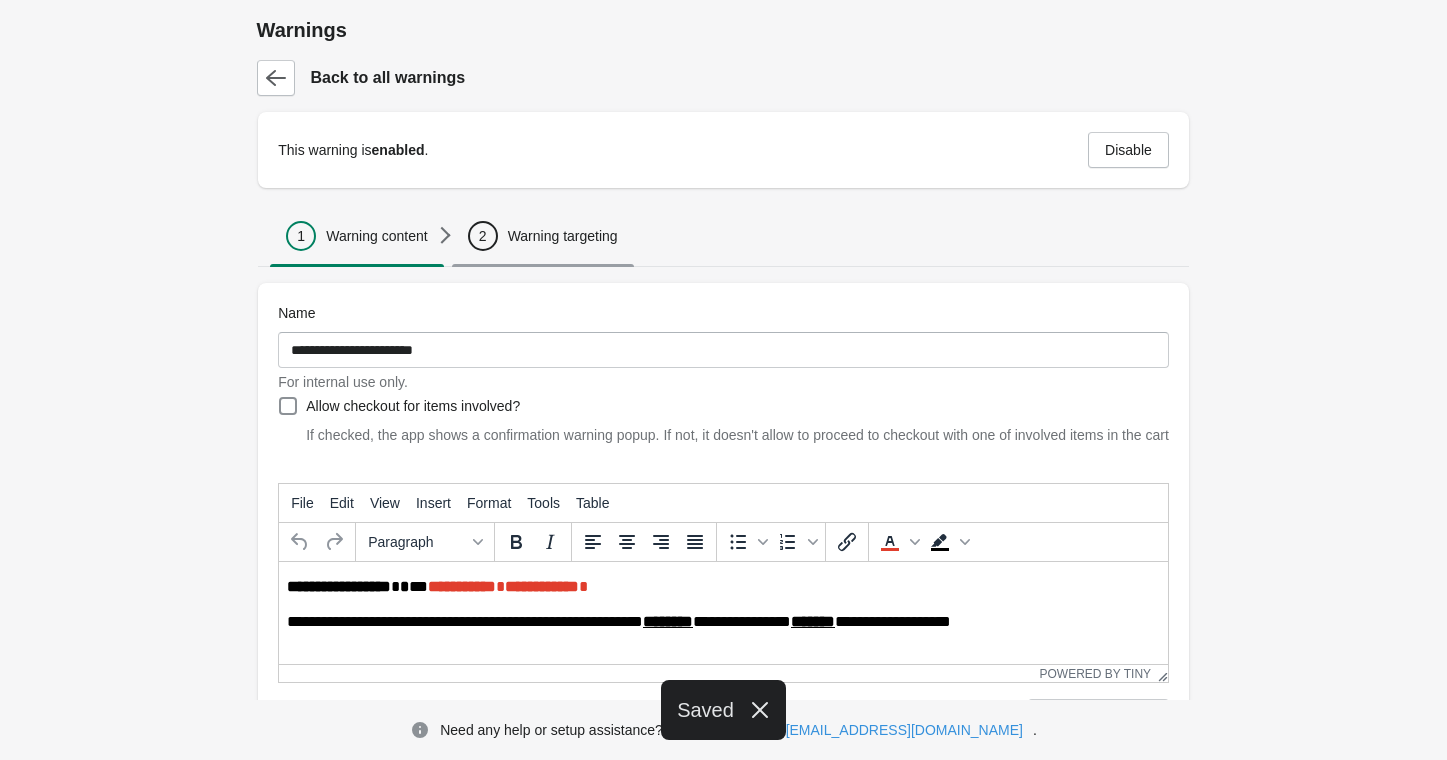 click on "Warning targeting" at bounding box center (563, 236) 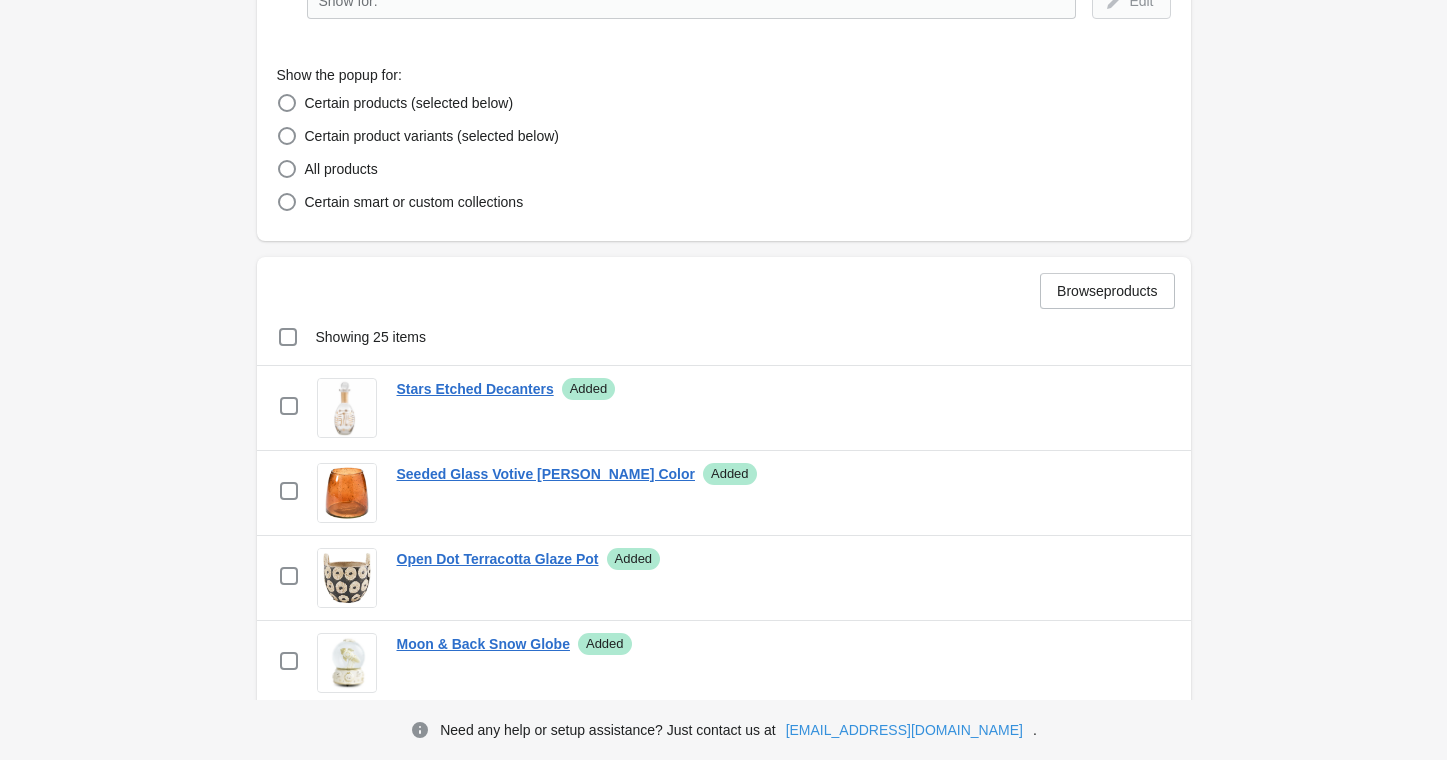 scroll, scrollTop: 485, scrollLeft: 0, axis: vertical 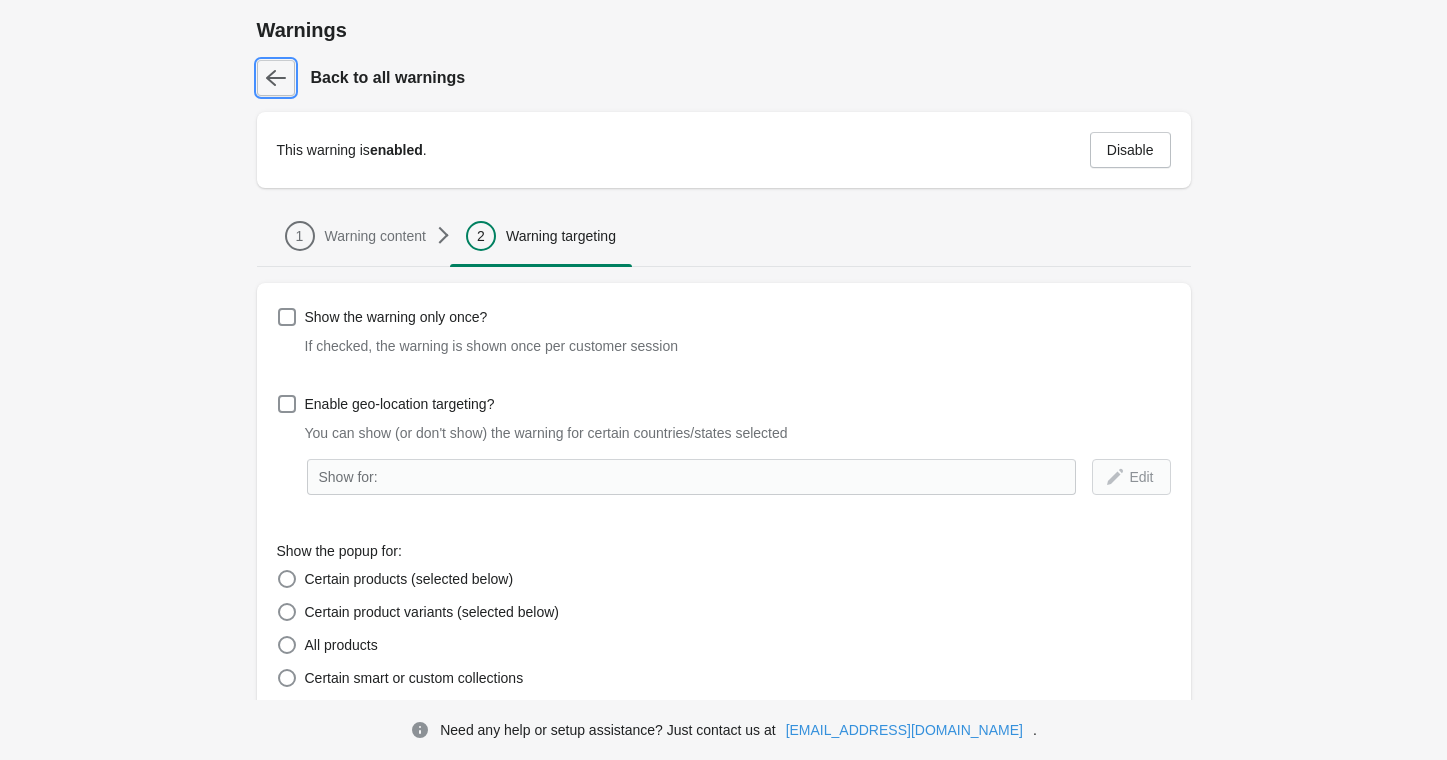 click 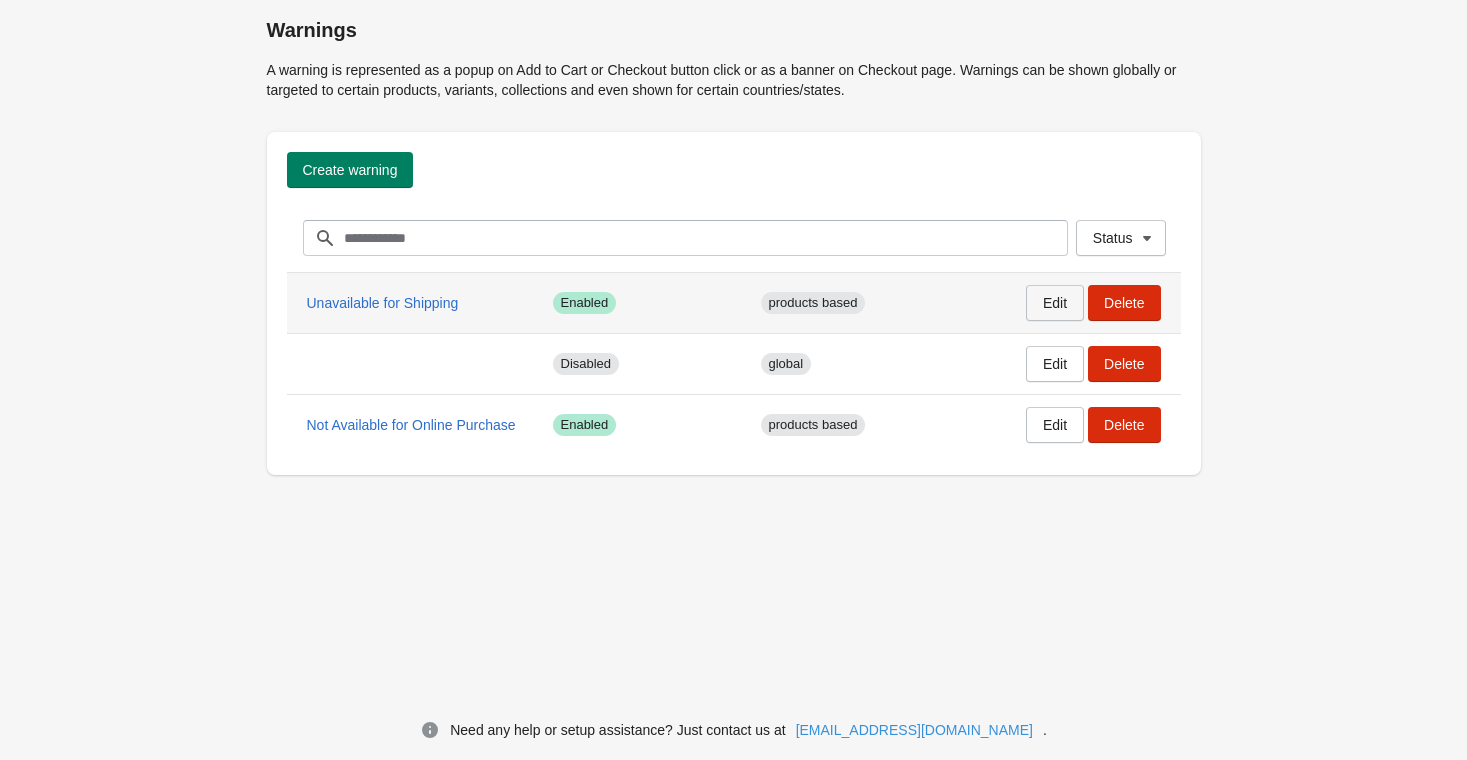click on "Edit" at bounding box center [1055, 303] 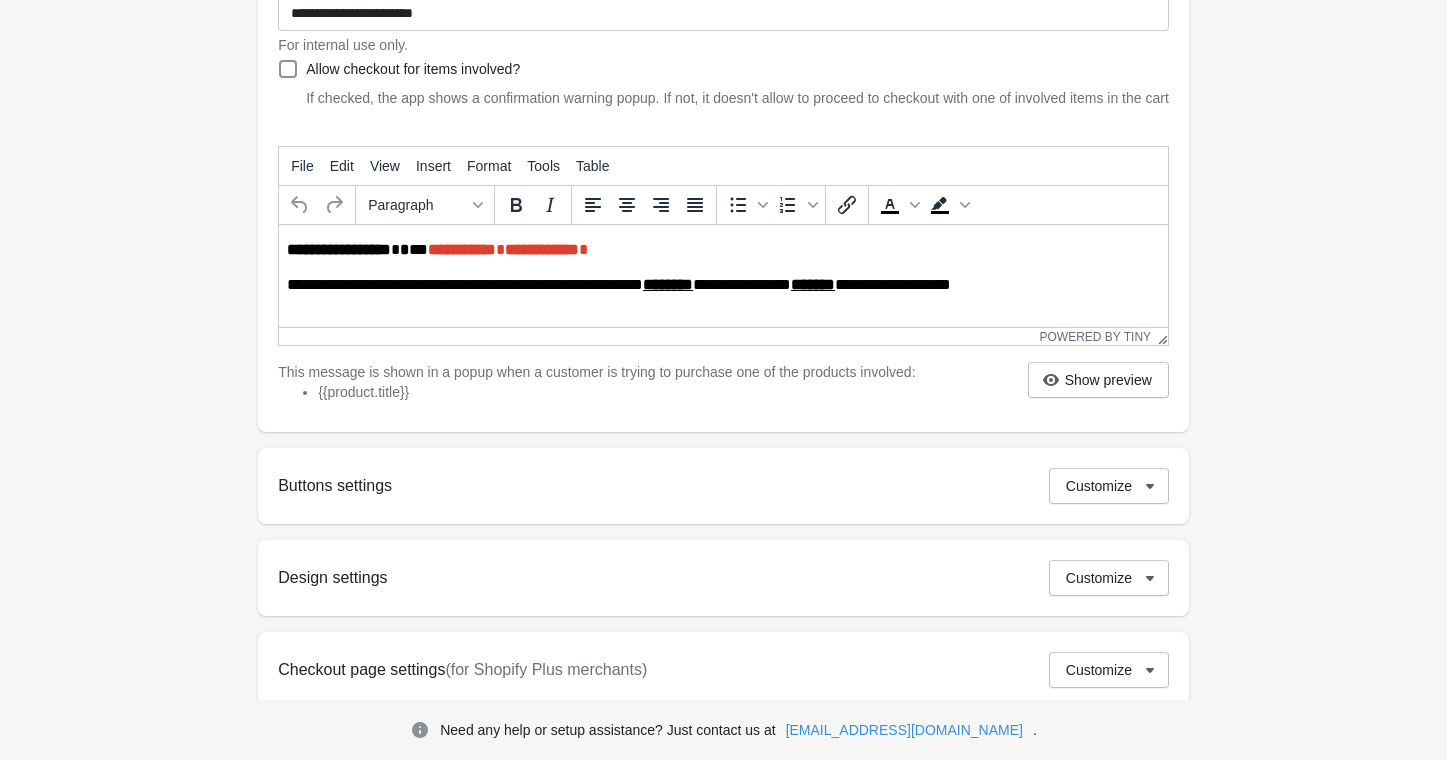scroll, scrollTop: 344, scrollLeft: 0, axis: vertical 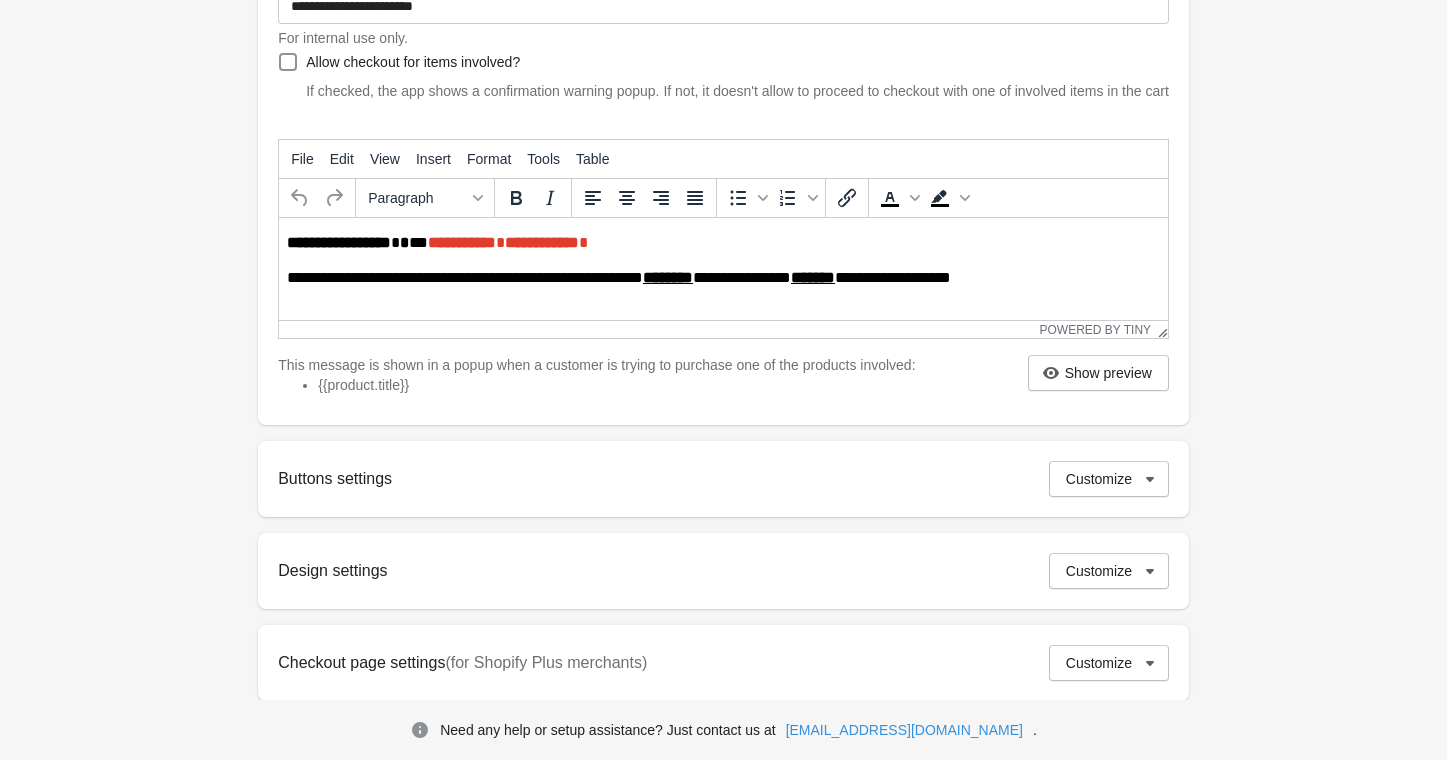 click on "**********" at bounding box center (723, 260) 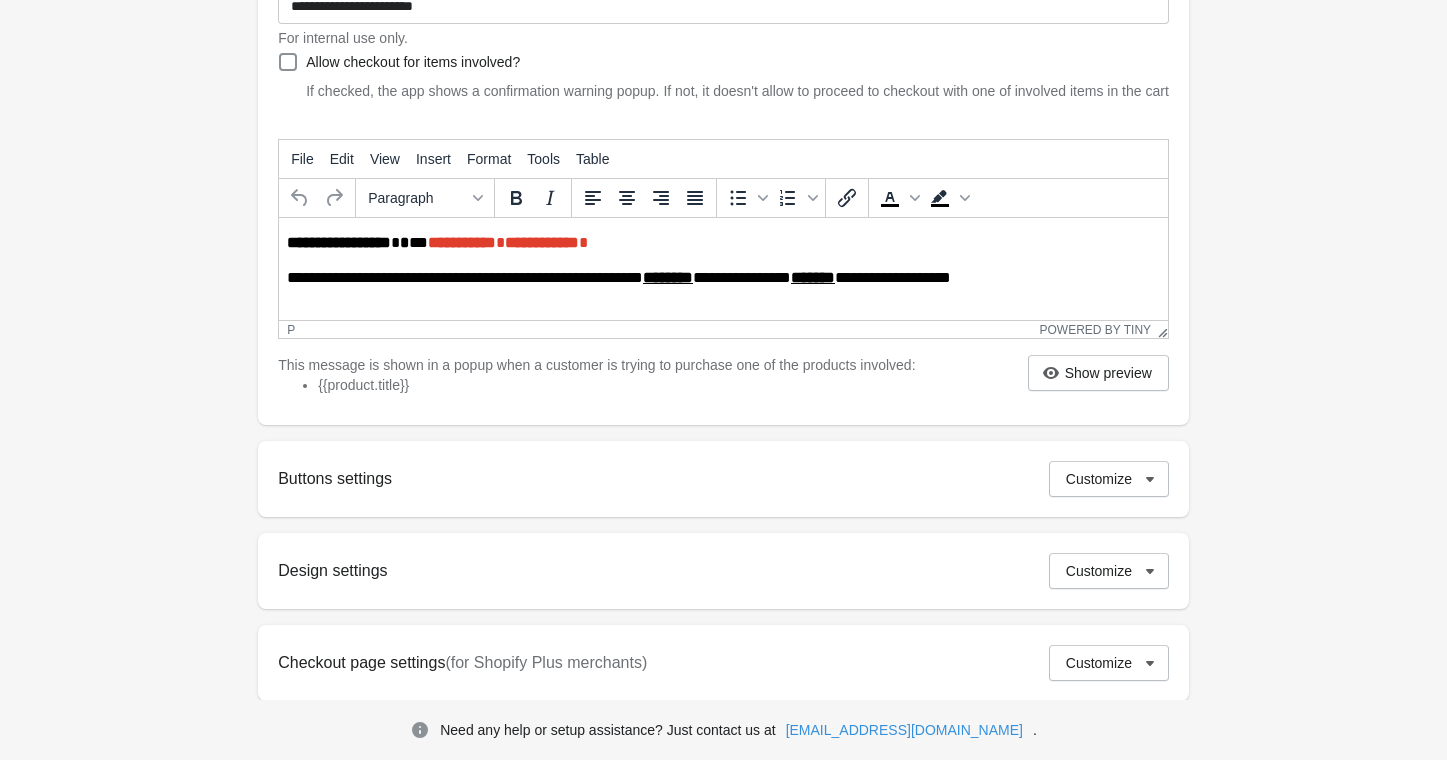 click on "**********" at bounding box center (725, 278) 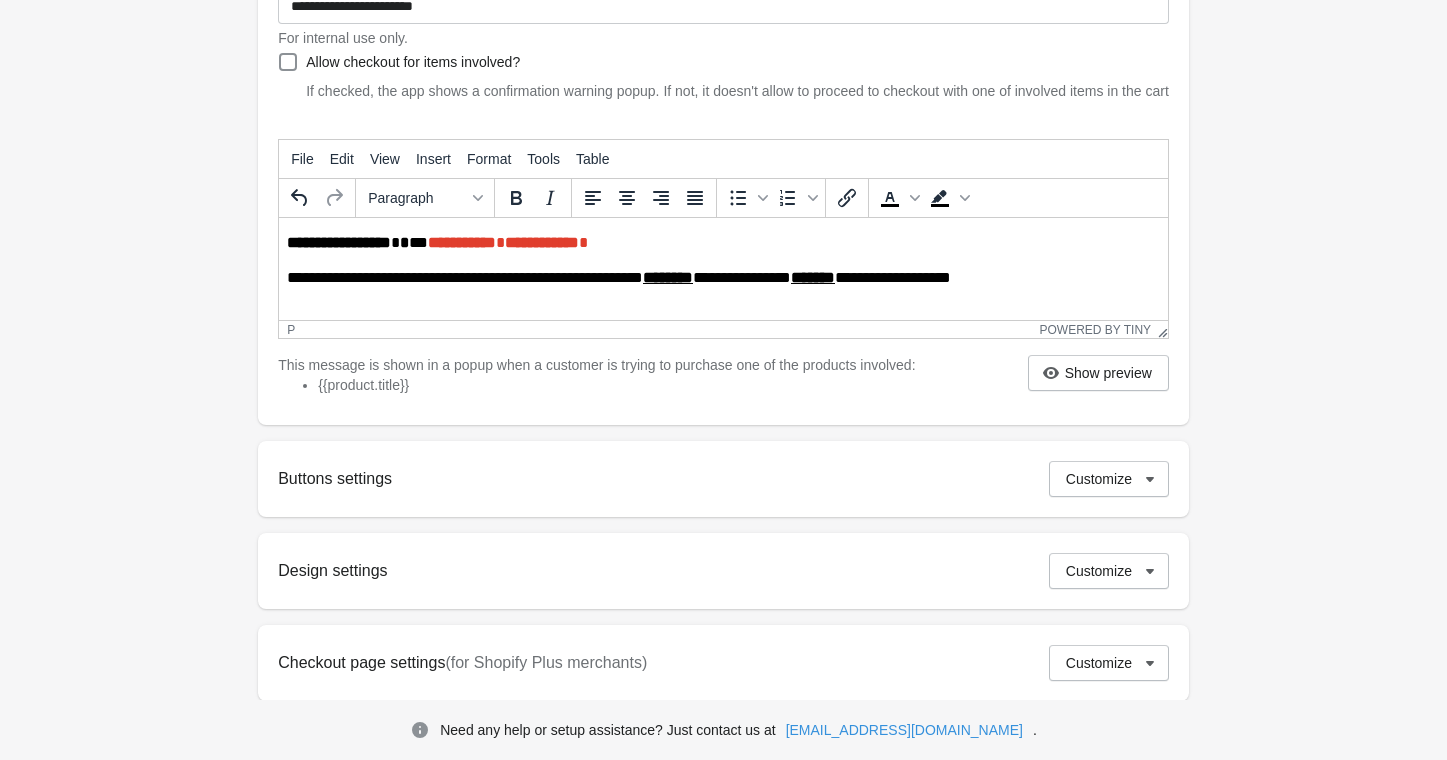 scroll, scrollTop: 1, scrollLeft: 0, axis: vertical 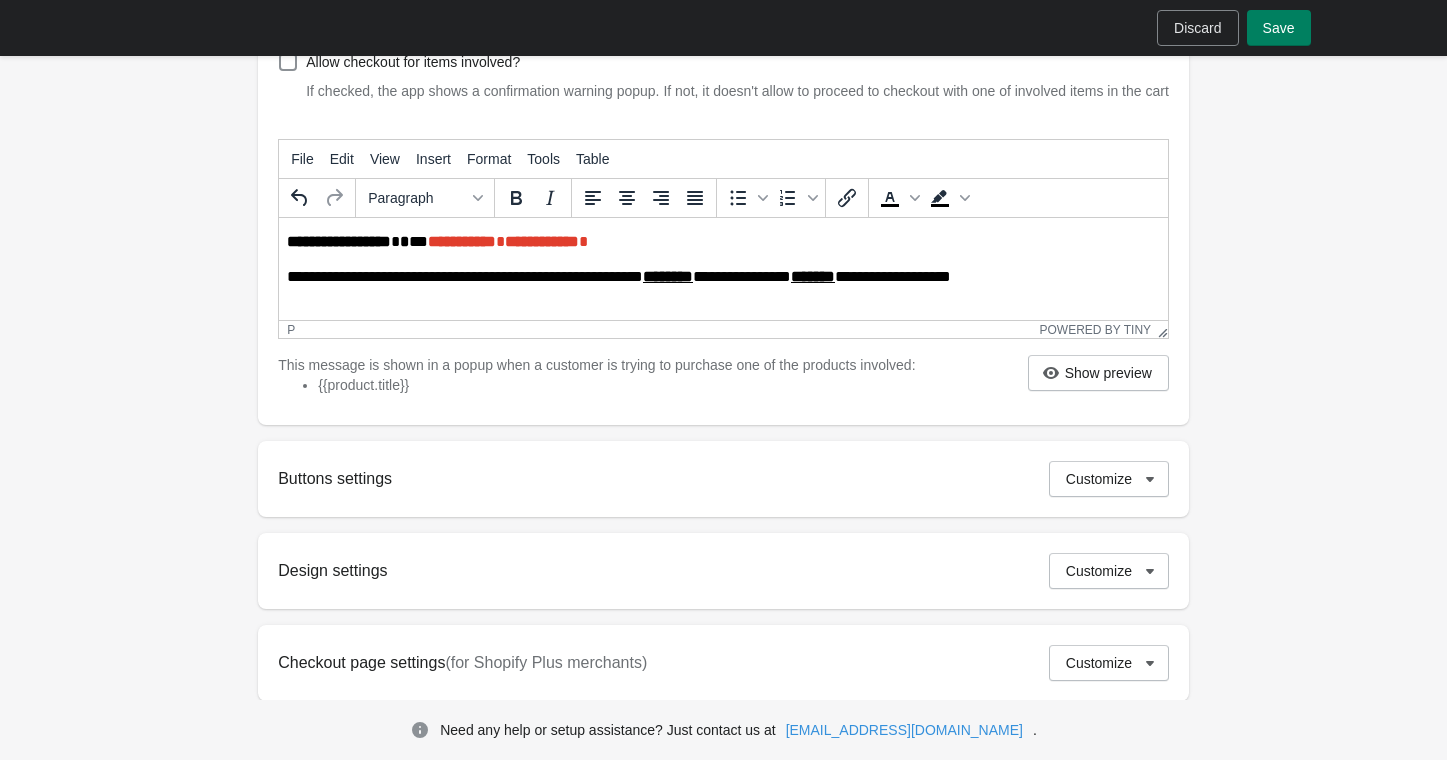 type 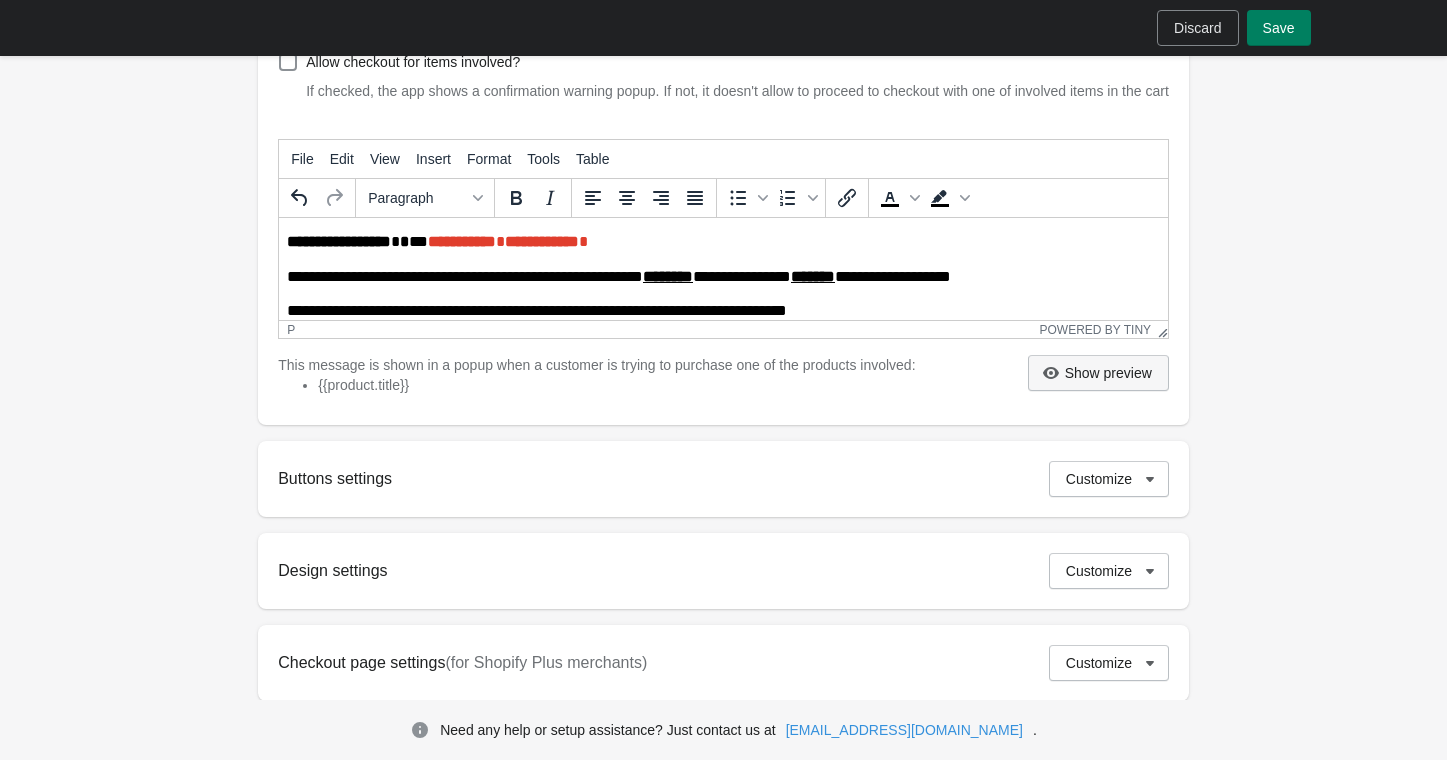 click on "Show preview" at bounding box center (1098, 373) 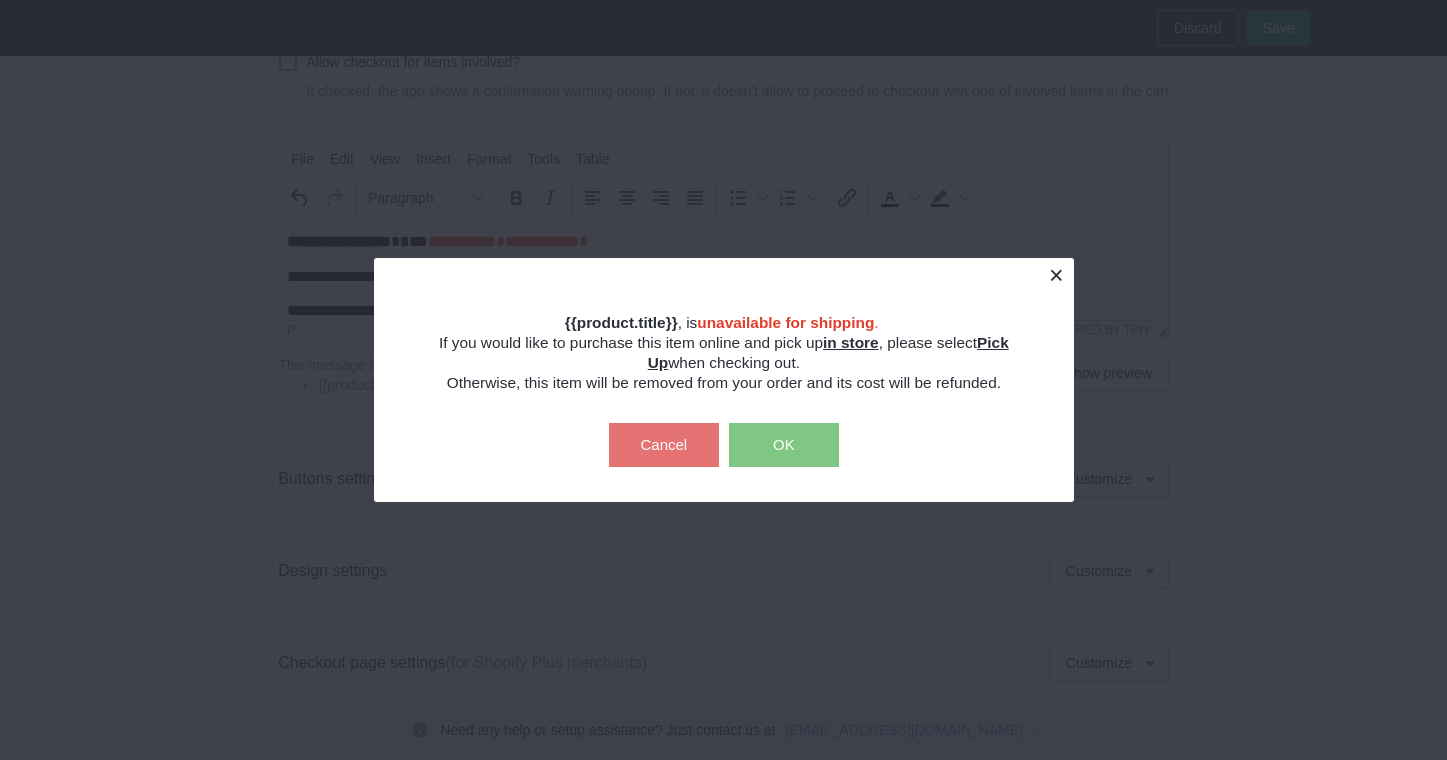 click at bounding box center (1056, 275) 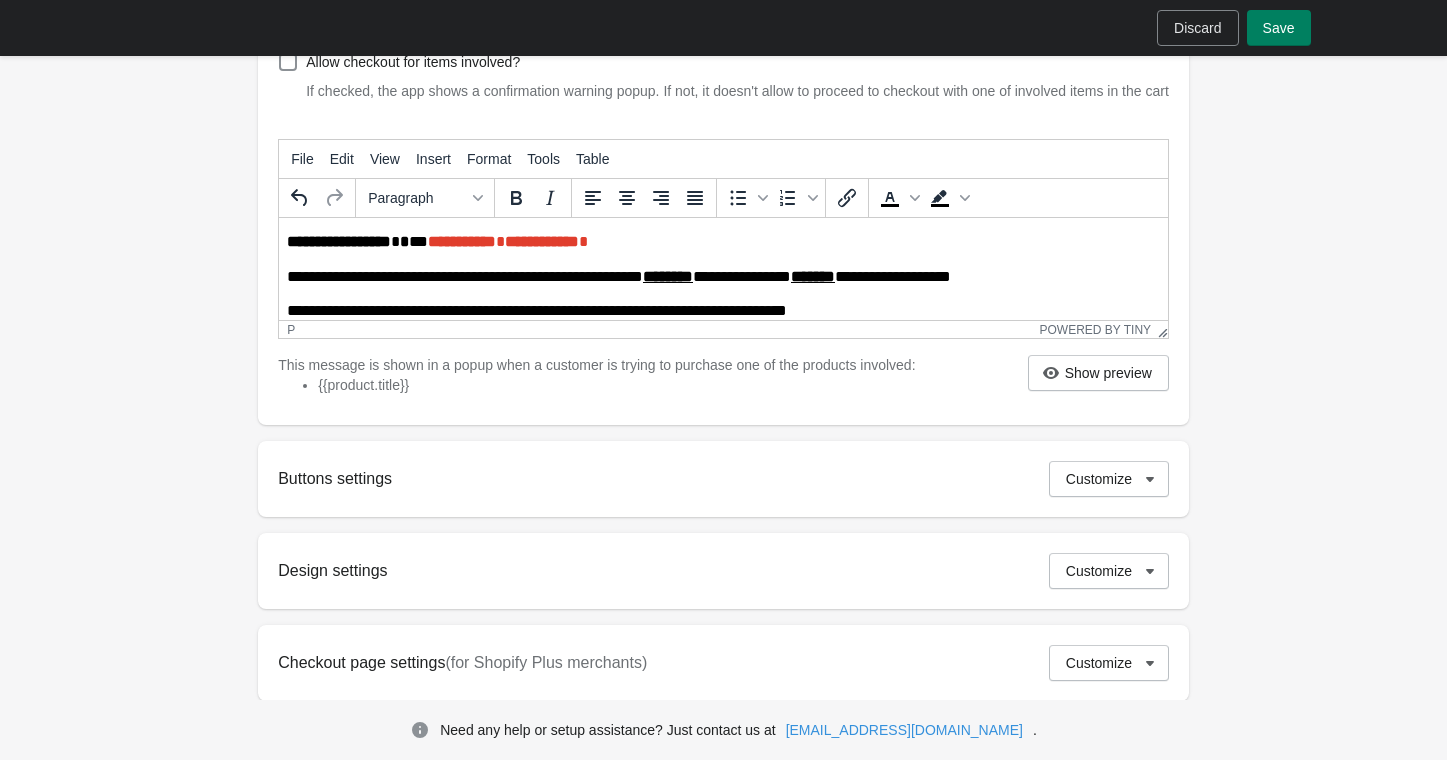 click on "**********" at bounding box center [723, 277] 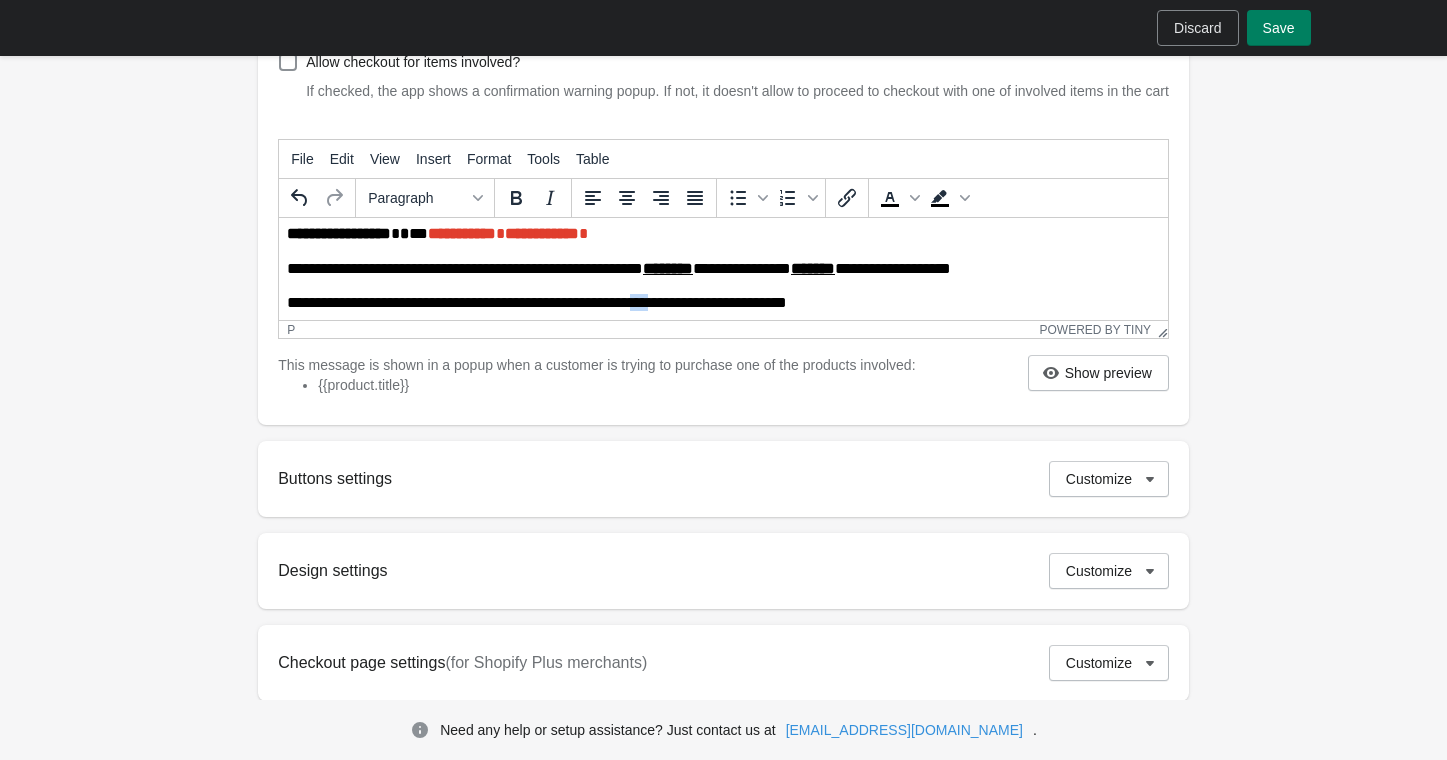 scroll, scrollTop: 16, scrollLeft: 0, axis: vertical 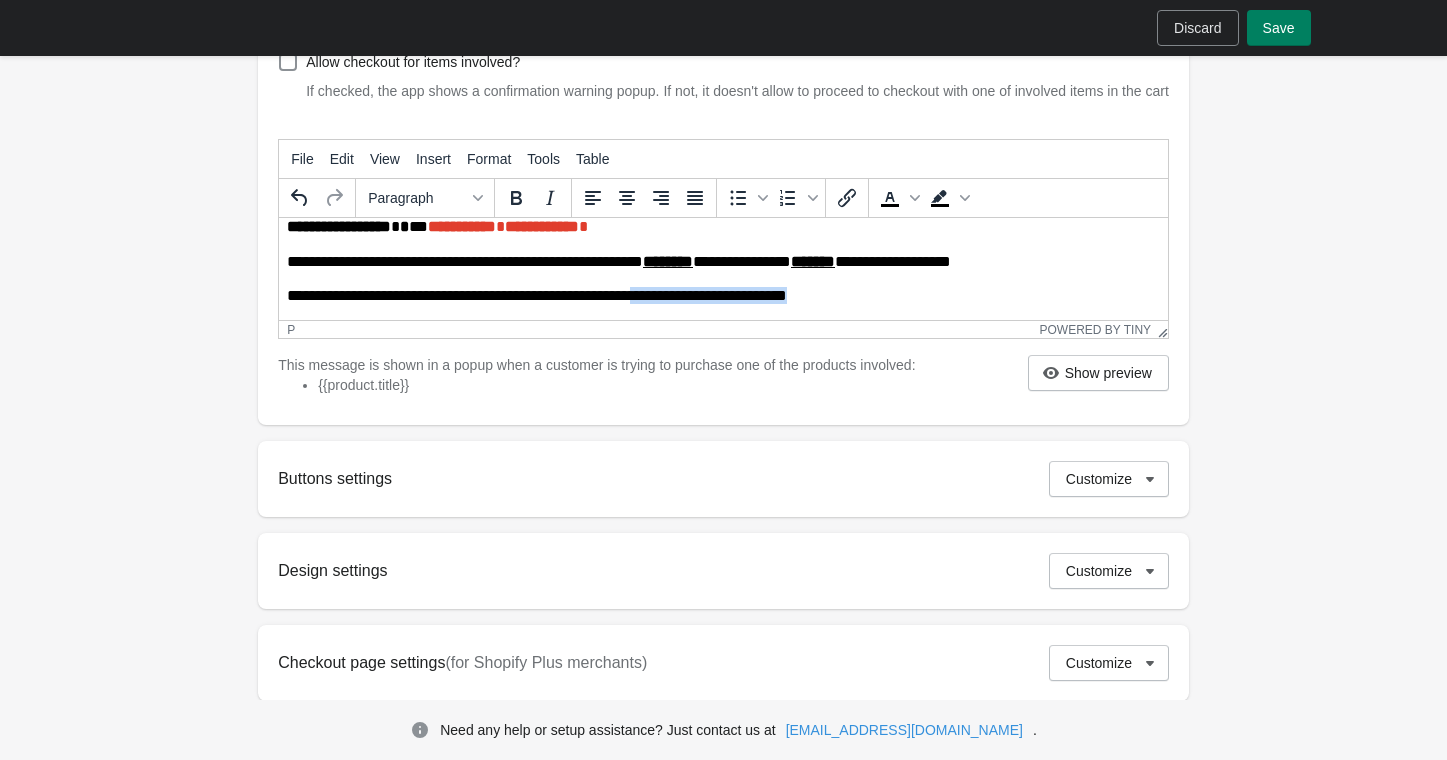 drag, startPoint x: 659, startPoint y: 309, endPoint x: 817, endPoint y: 289, distance: 159.26079 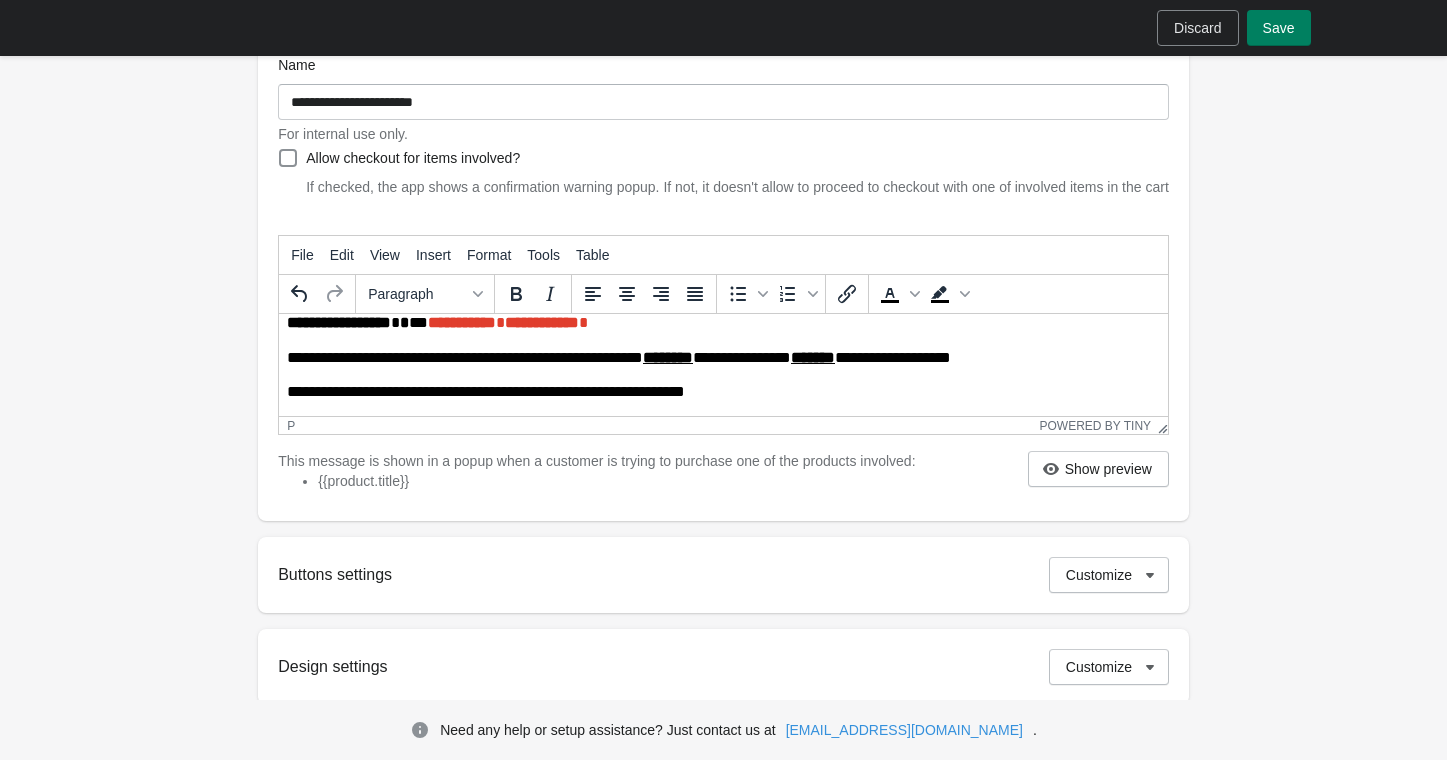 scroll, scrollTop: 216, scrollLeft: 0, axis: vertical 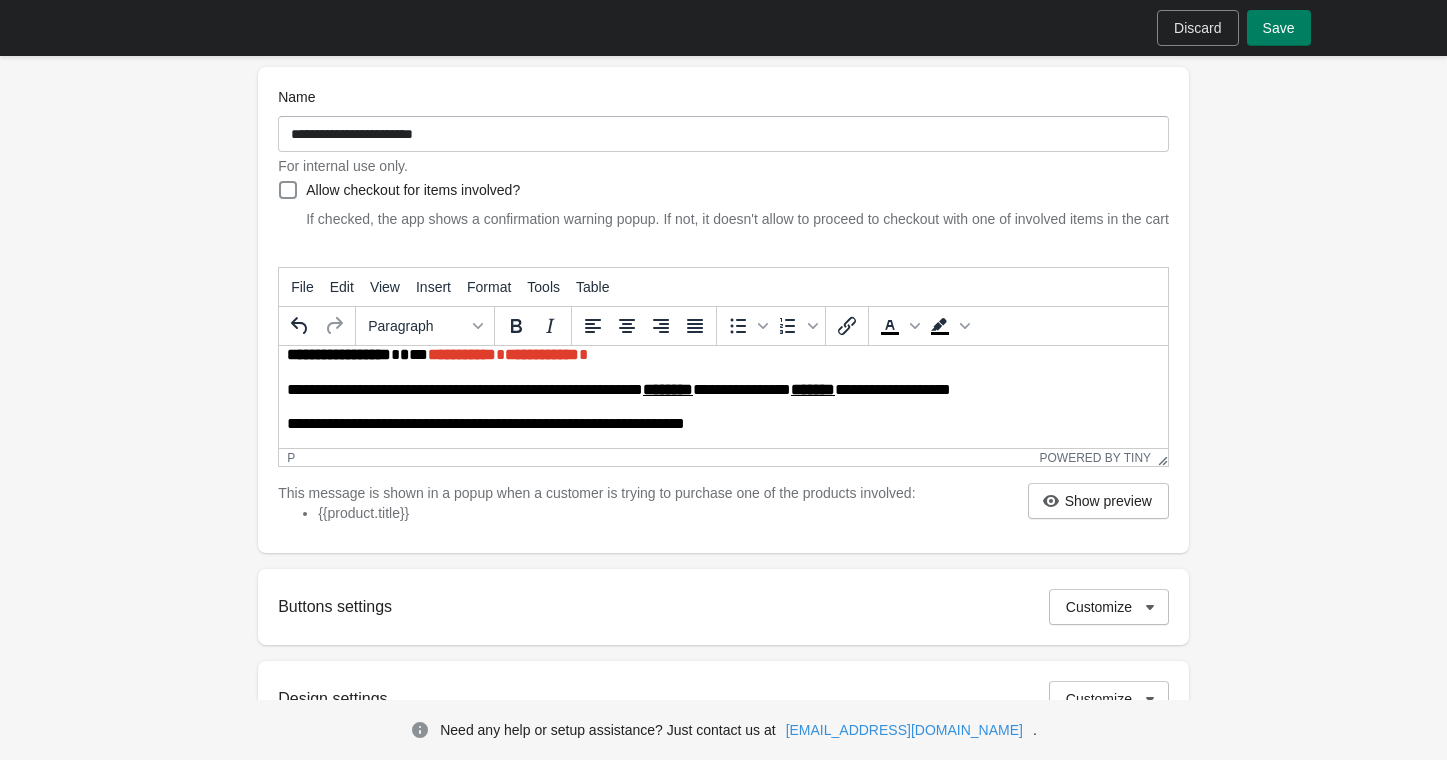 click on "**********" at bounding box center (715, 424) 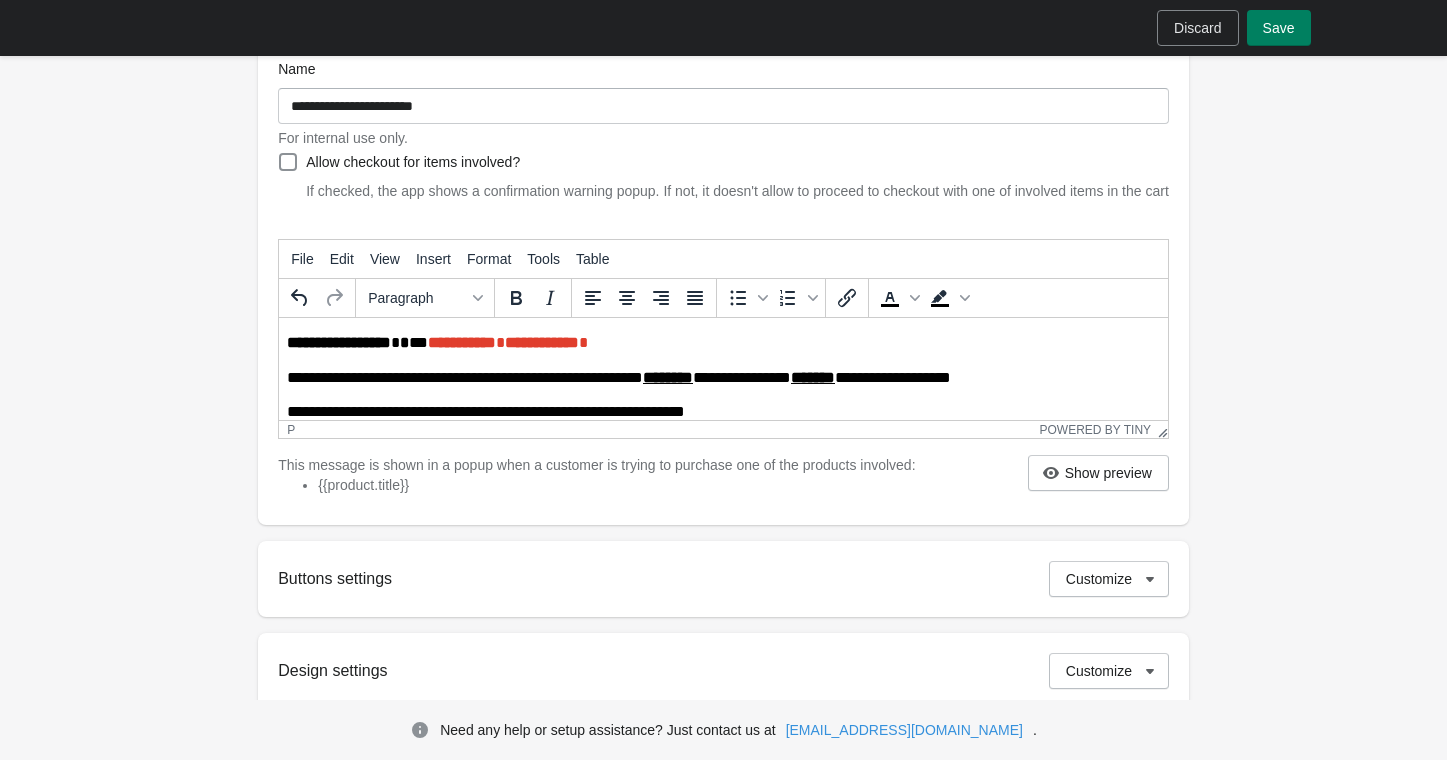 scroll, scrollTop: 16, scrollLeft: 0, axis: vertical 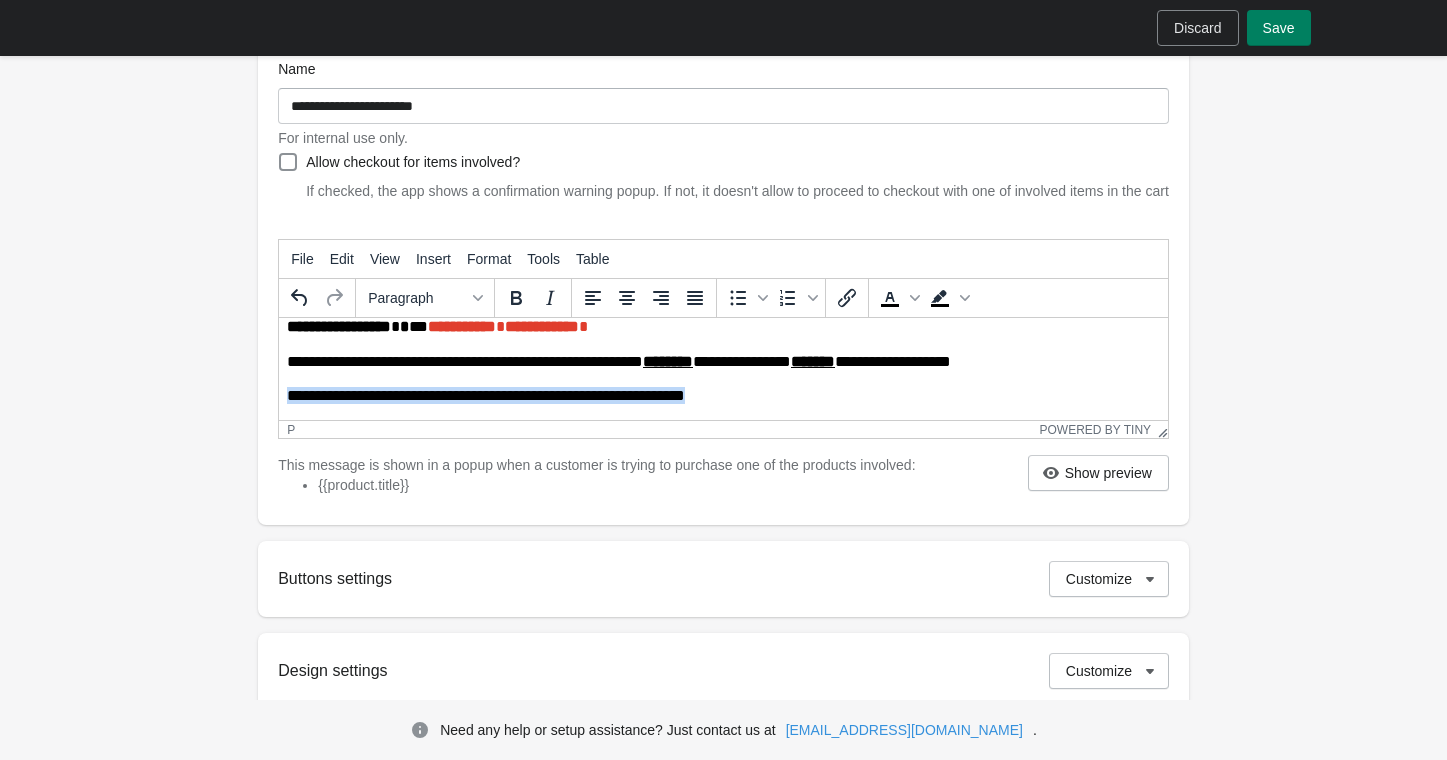 drag, startPoint x: 725, startPoint y: 400, endPoint x: 259, endPoint y: 386, distance: 466.21027 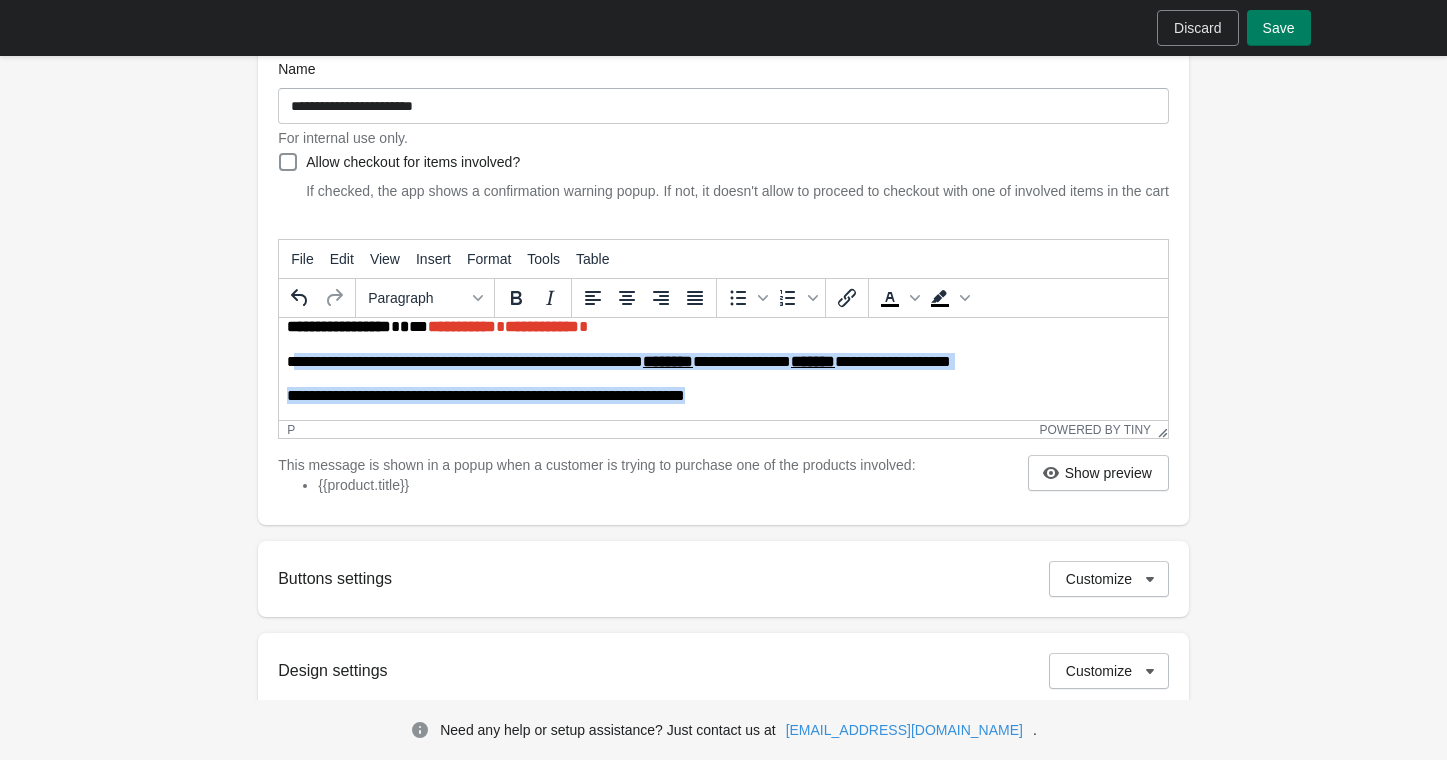 drag, startPoint x: 290, startPoint y: 362, endPoint x: 743, endPoint y: 402, distance: 454.76257 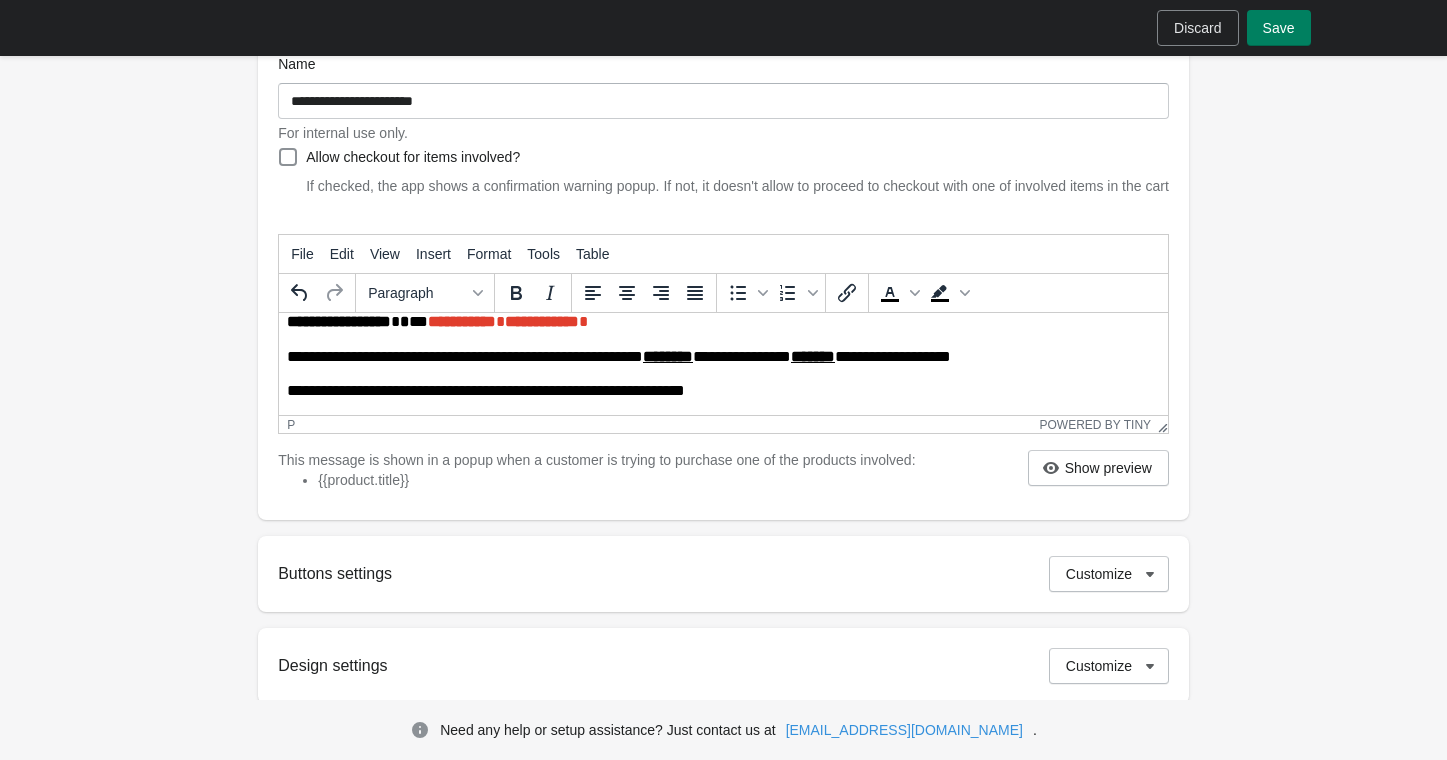 scroll, scrollTop: 245, scrollLeft: 0, axis: vertical 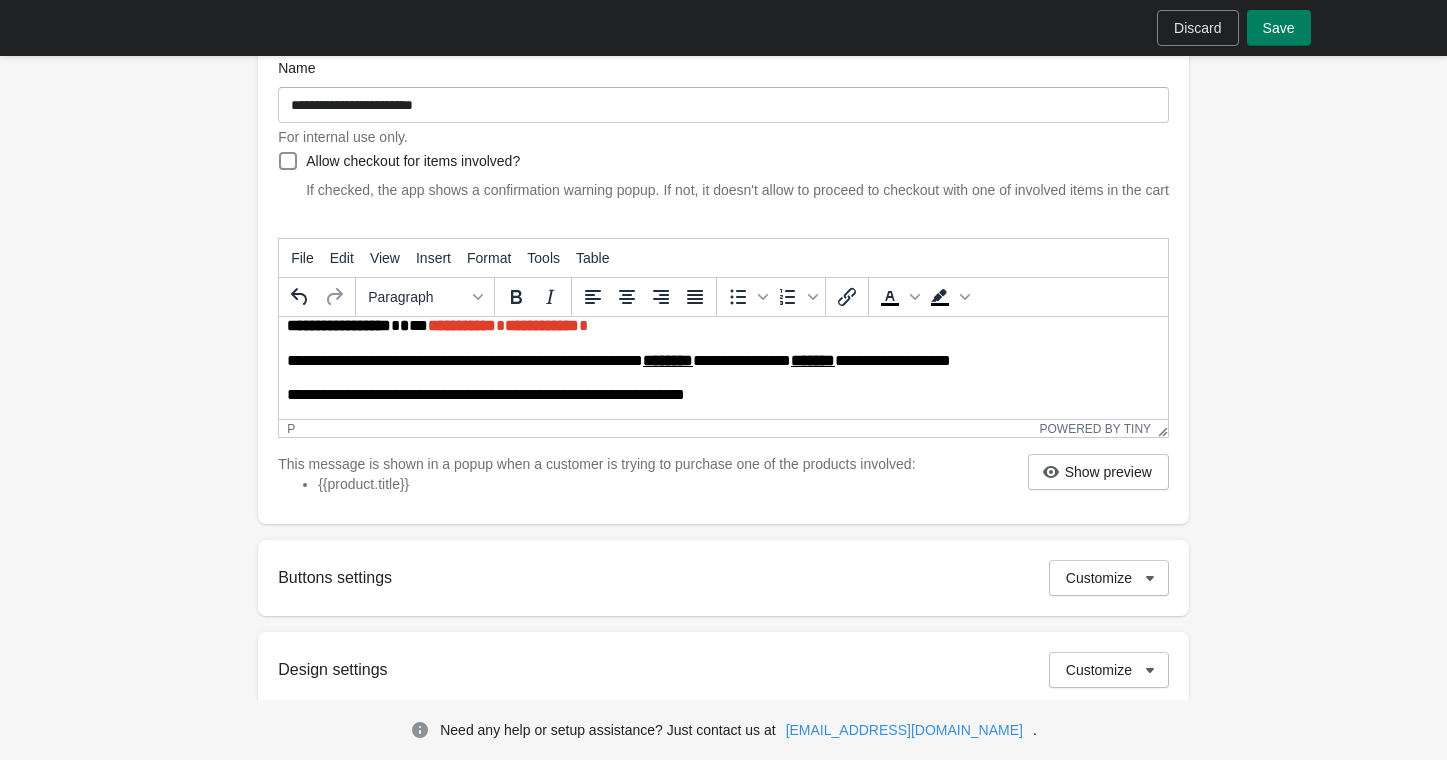 click on "**********" at bounding box center (715, 395) 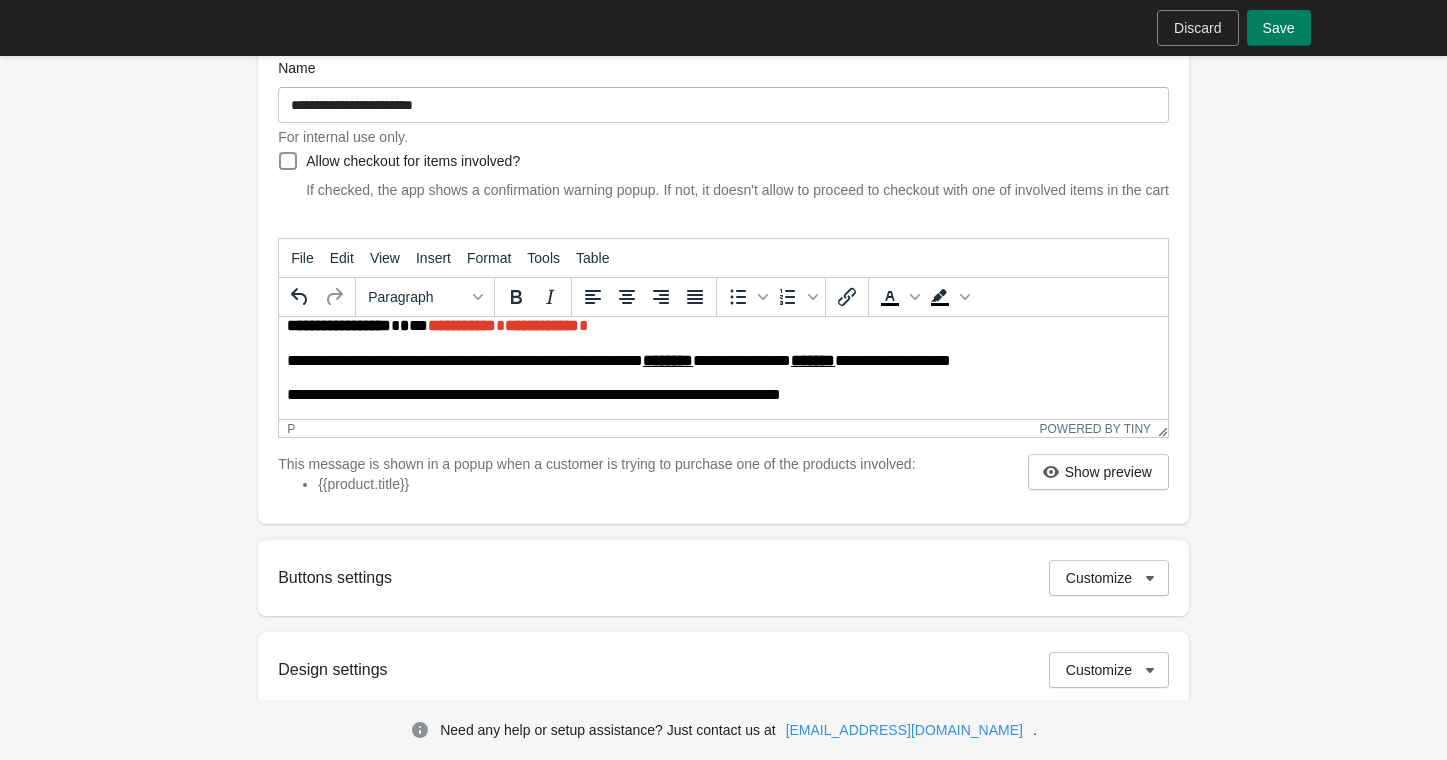 click on "**********" at bounding box center [715, 395] 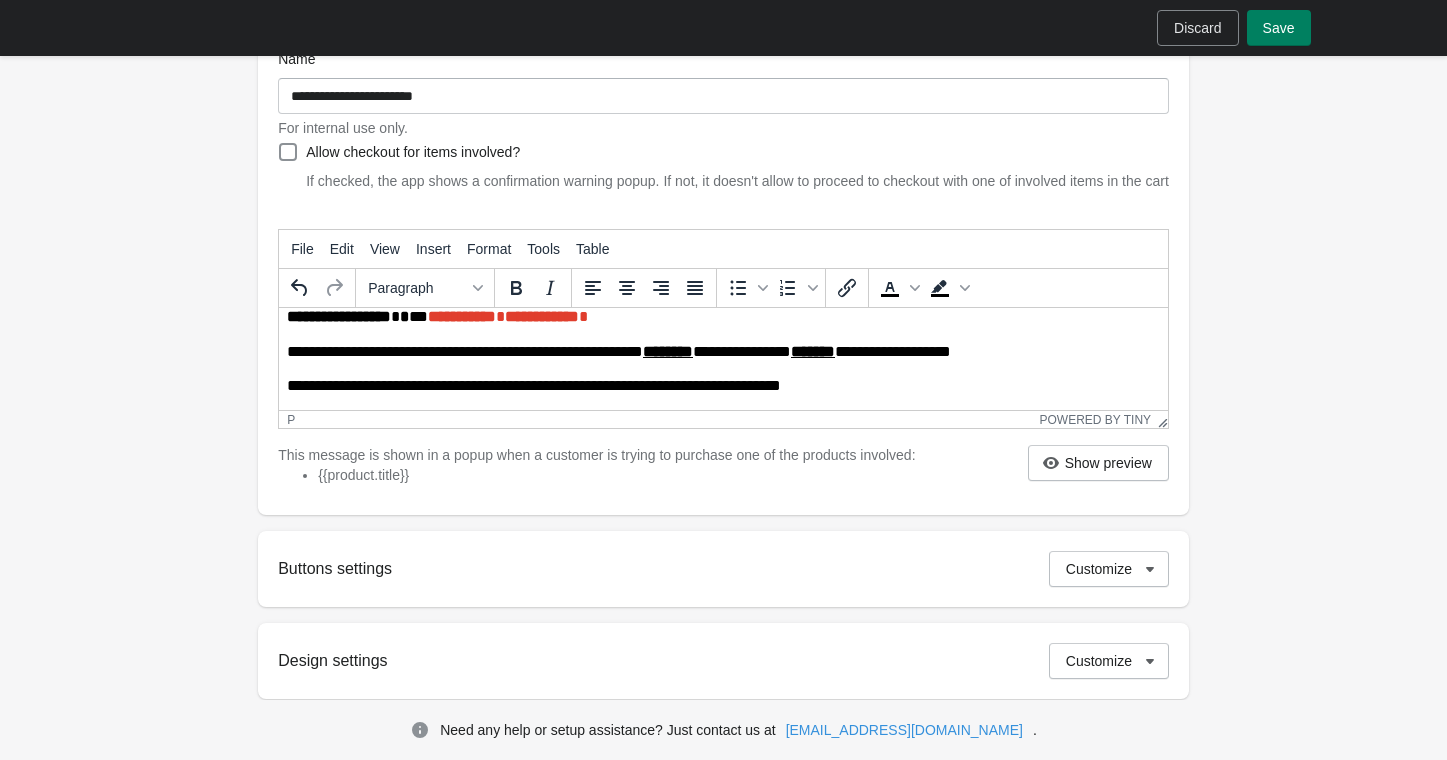 scroll, scrollTop: 278, scrollLeft: 0, axis: vertical 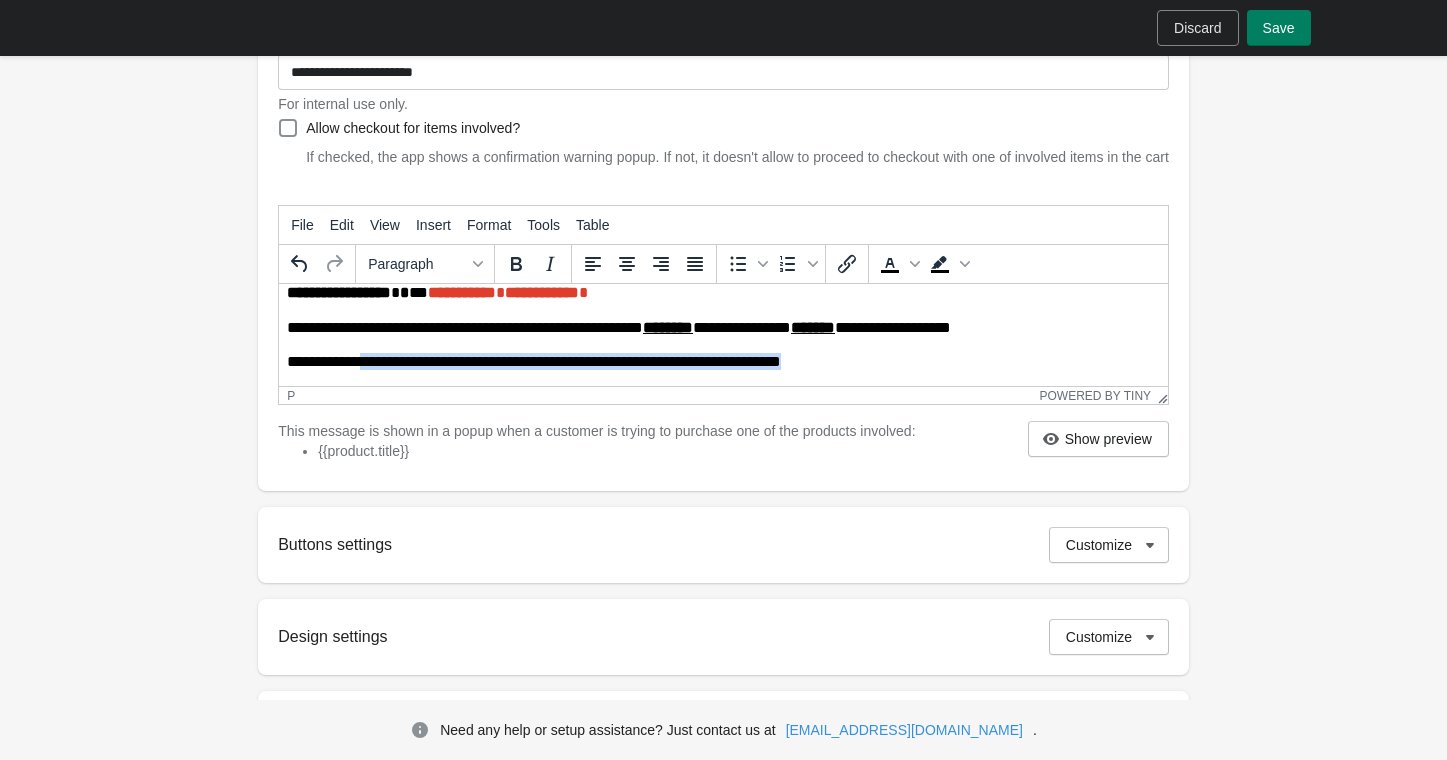 drag, startPoint x: 362, startPoint y: 361, endPoint x: 784, endPoint y: 384, distance: 422.6263 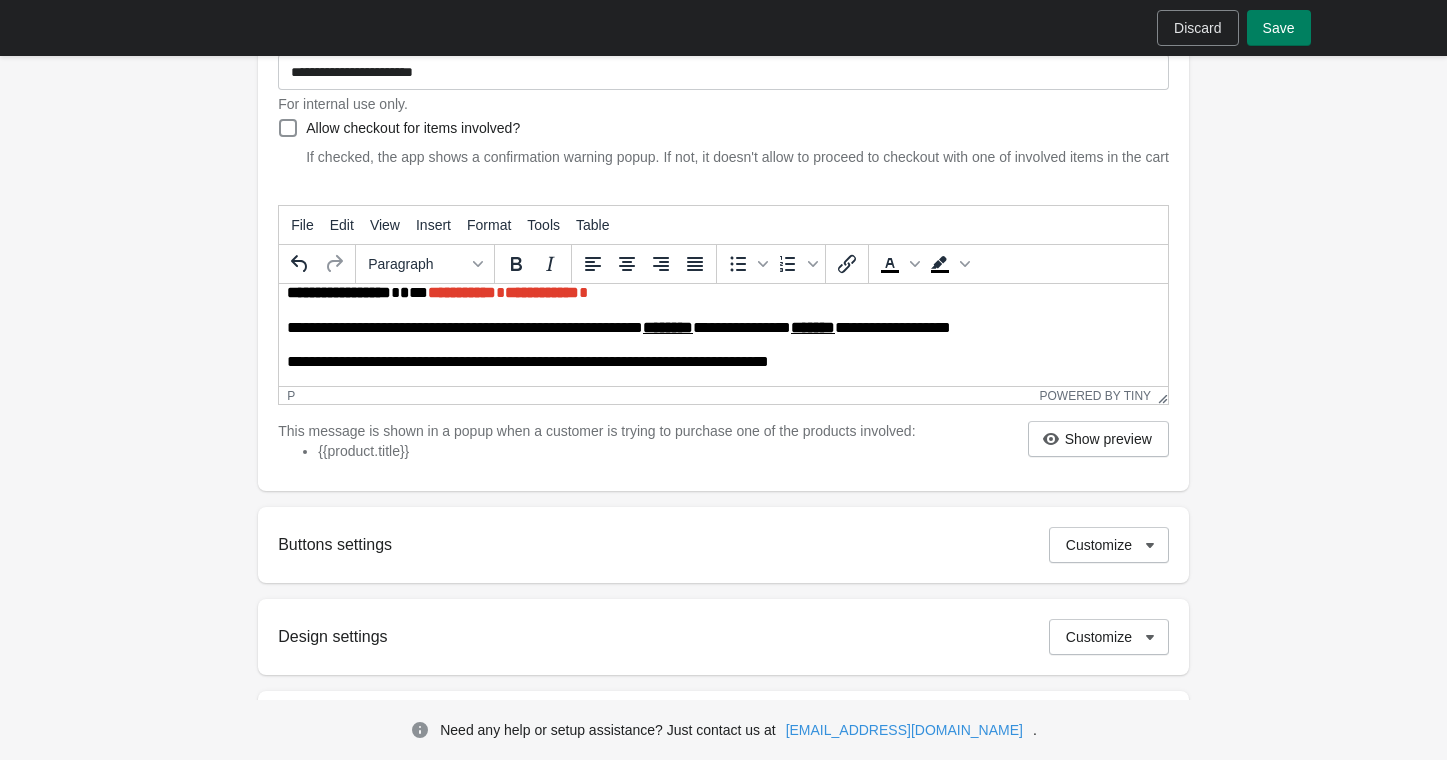 scroll, scrollTop: 292, scrollLeft: 0, axis: vertical 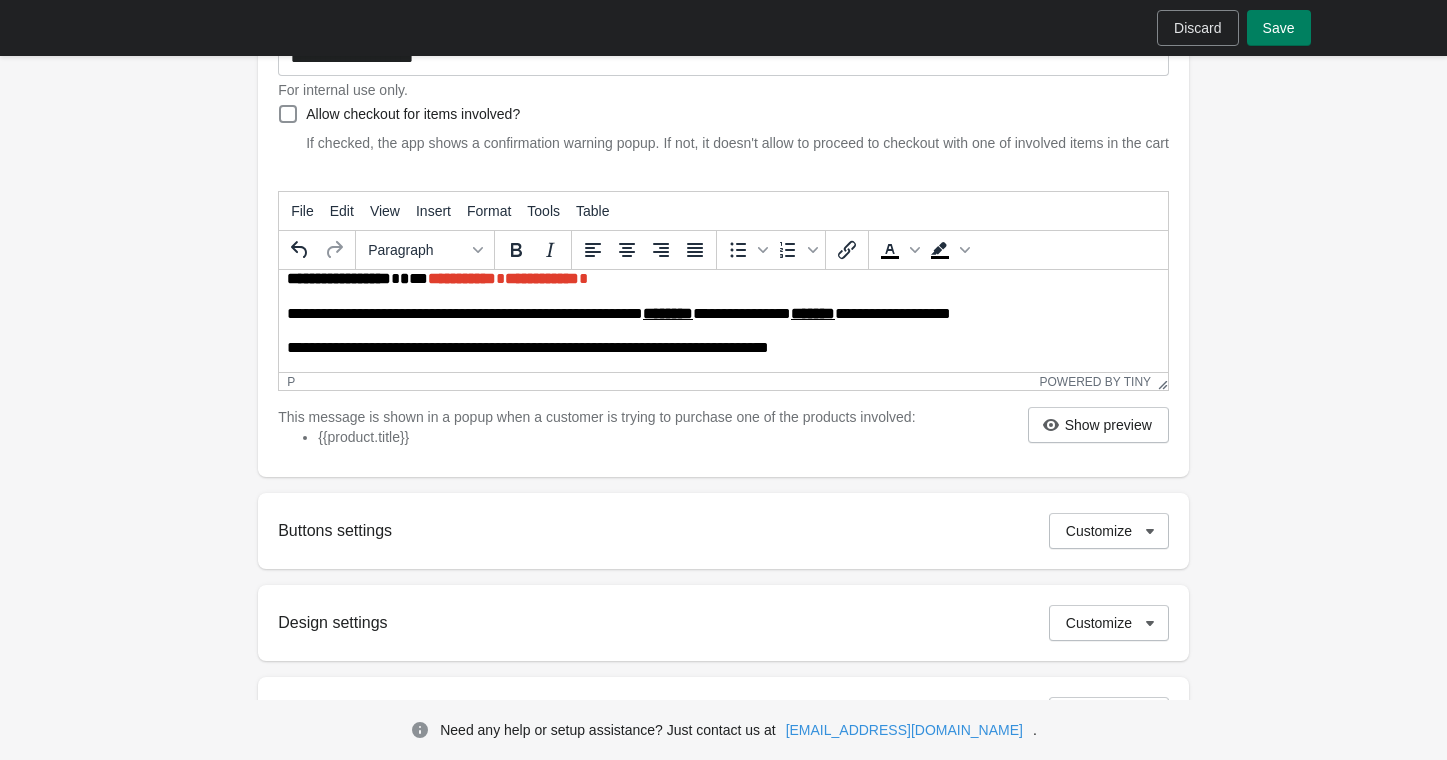 click on "**********" at bounding box center (715, 348) 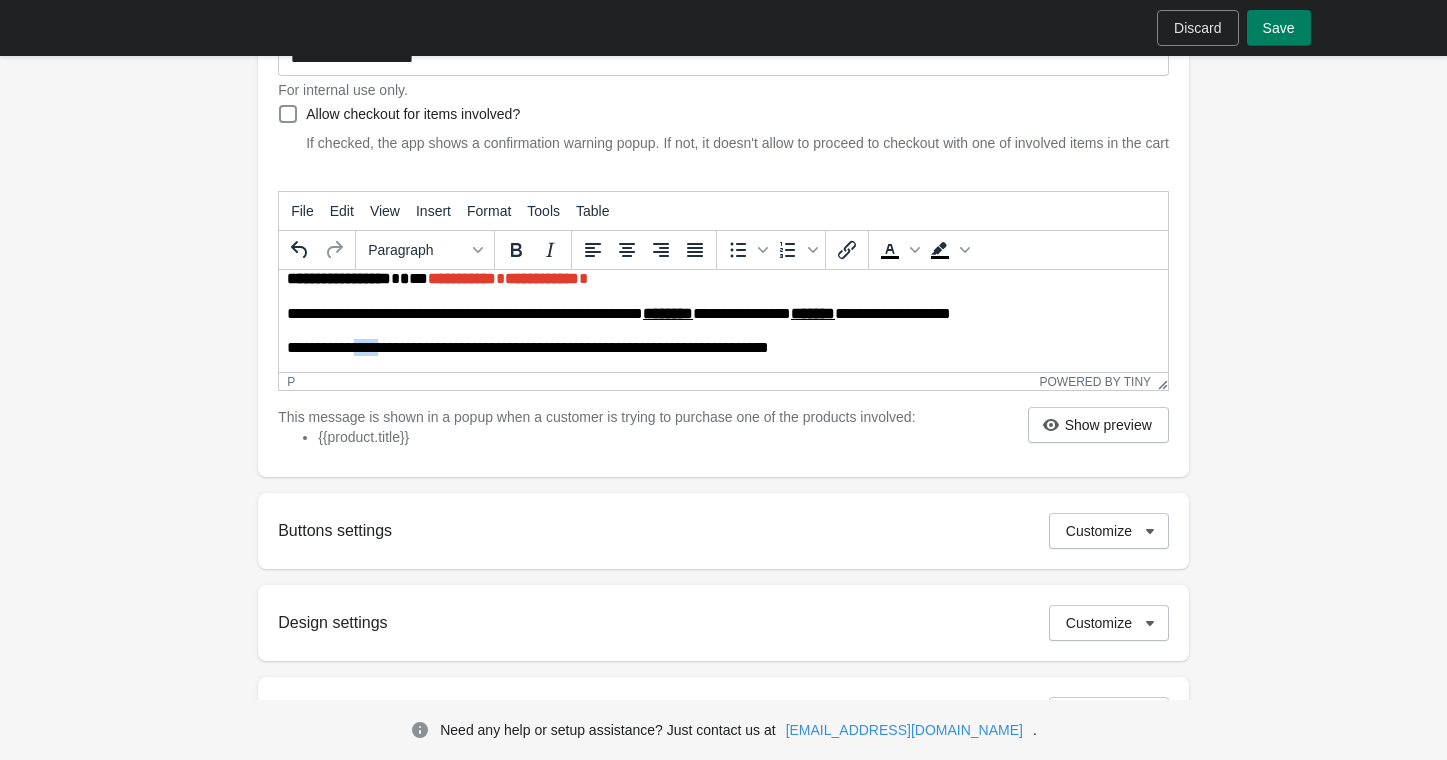 click on "**********" at bounding box center [715, 348] 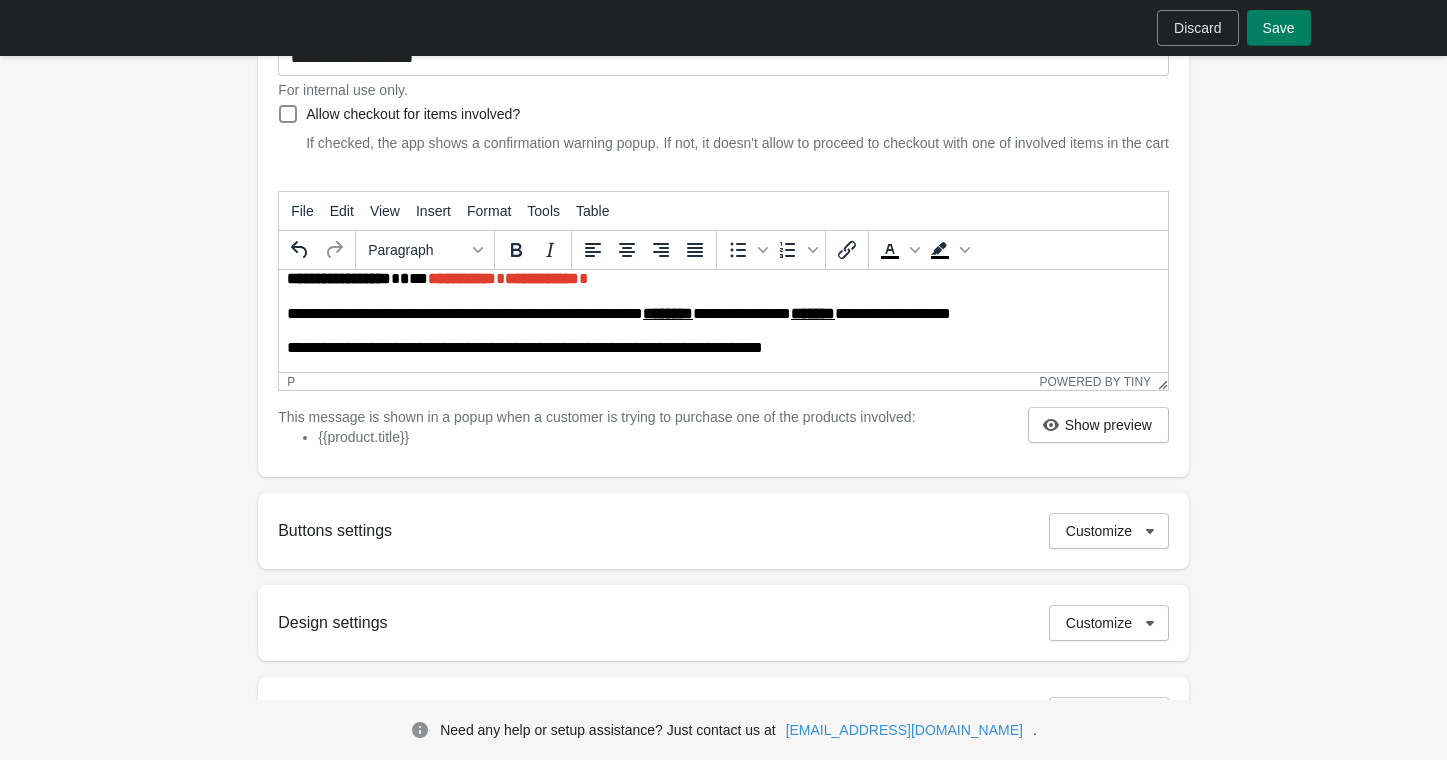 click on "**********" at bounding box center (715, 314) 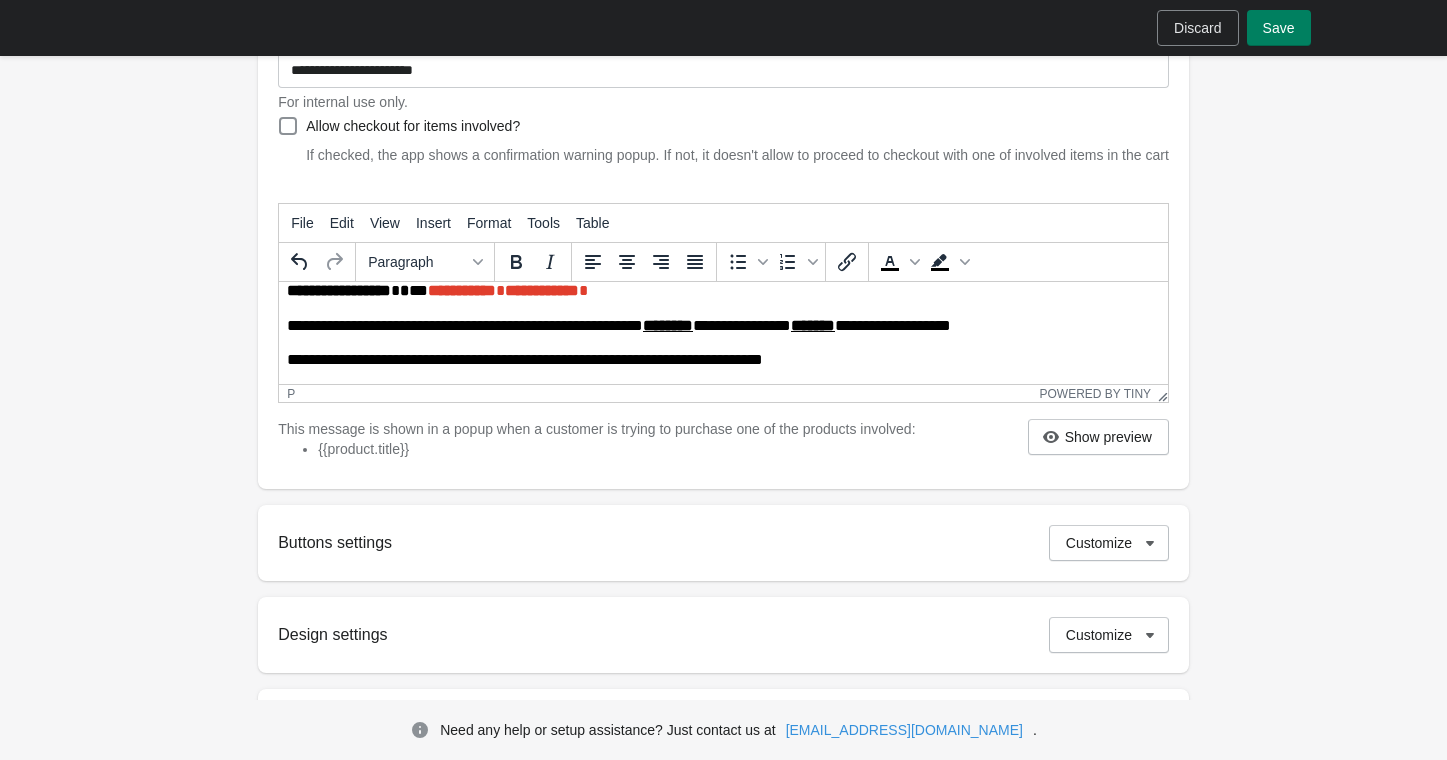 scroll, scrollTop: 2, scrollLeft: 0, axis: vertical 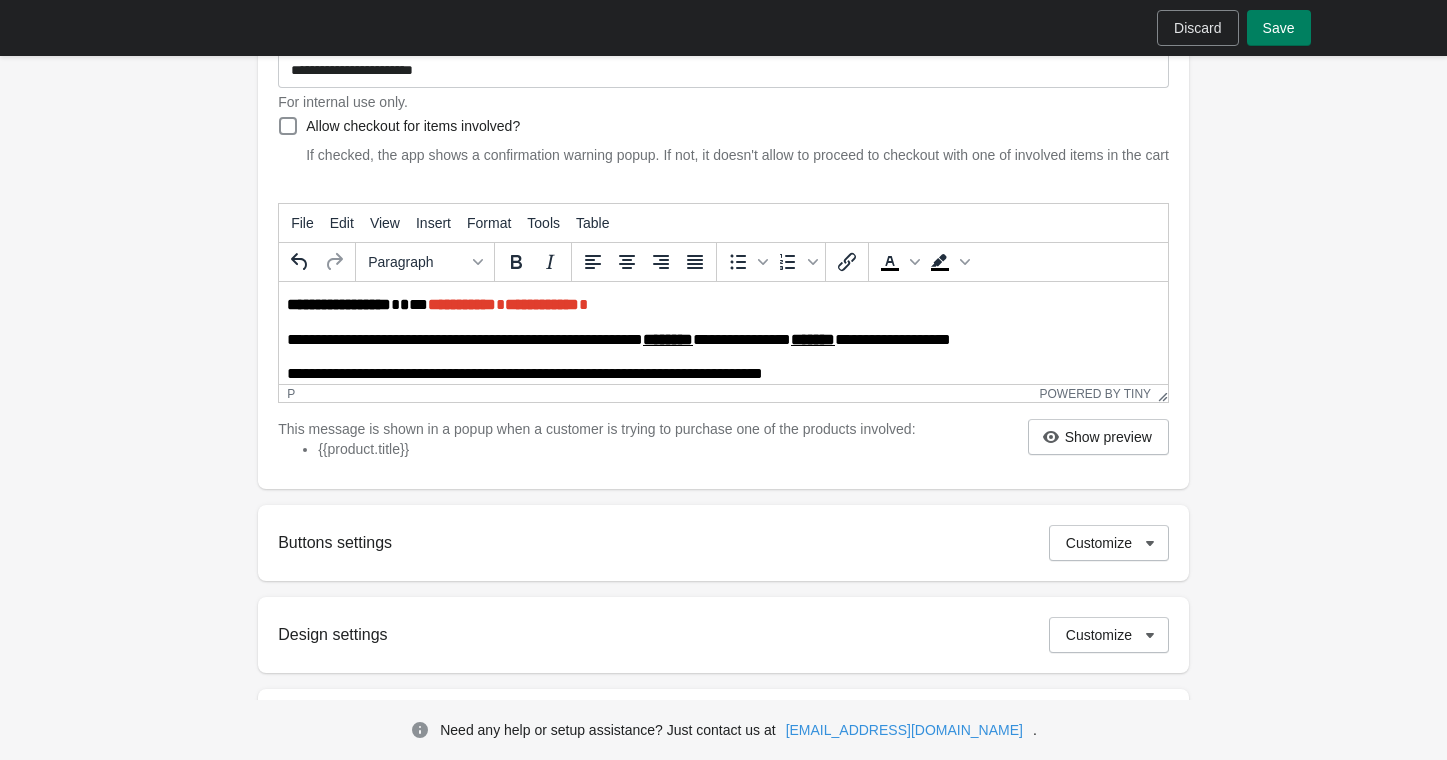 click on "**********" at bounding box center [715, 374] 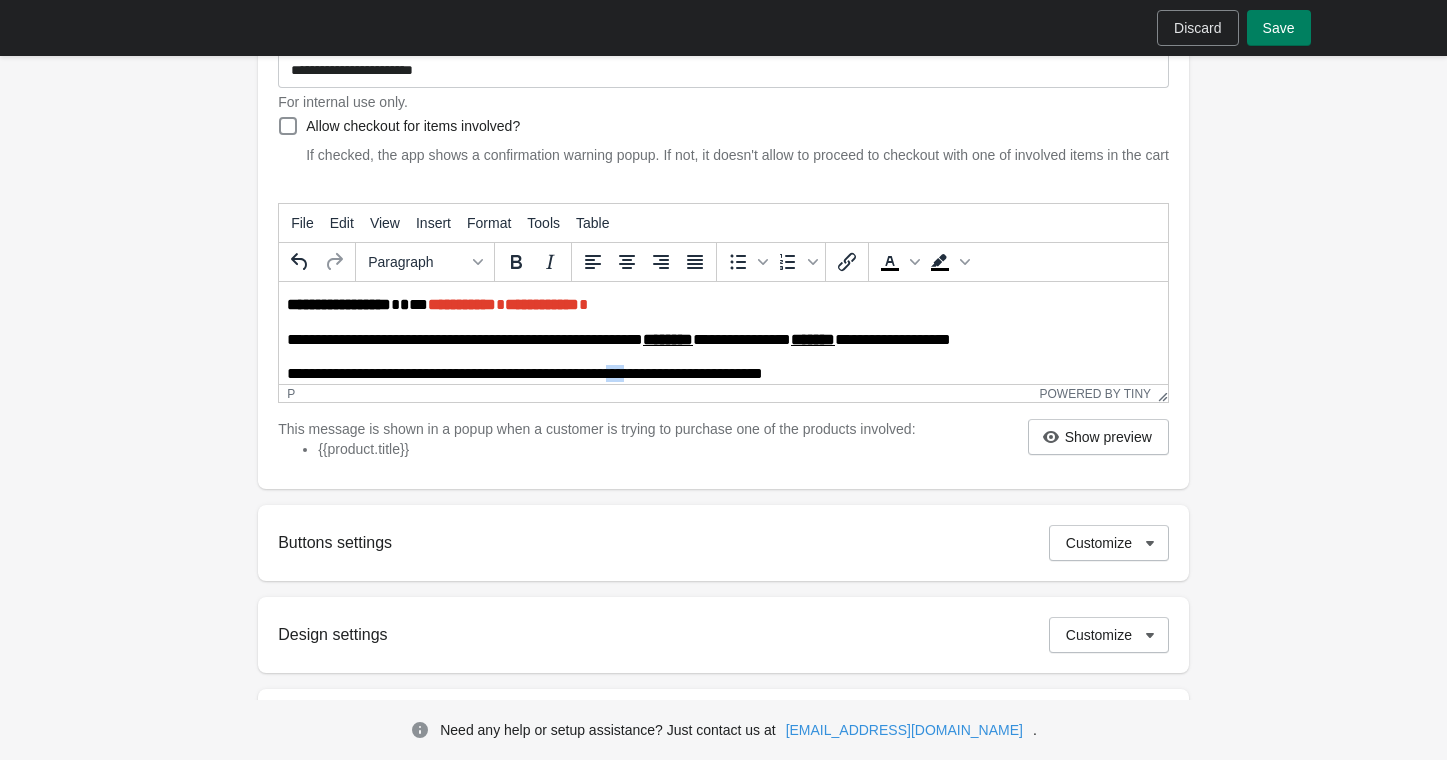 click on "**********" at bounding box center (715, 374) 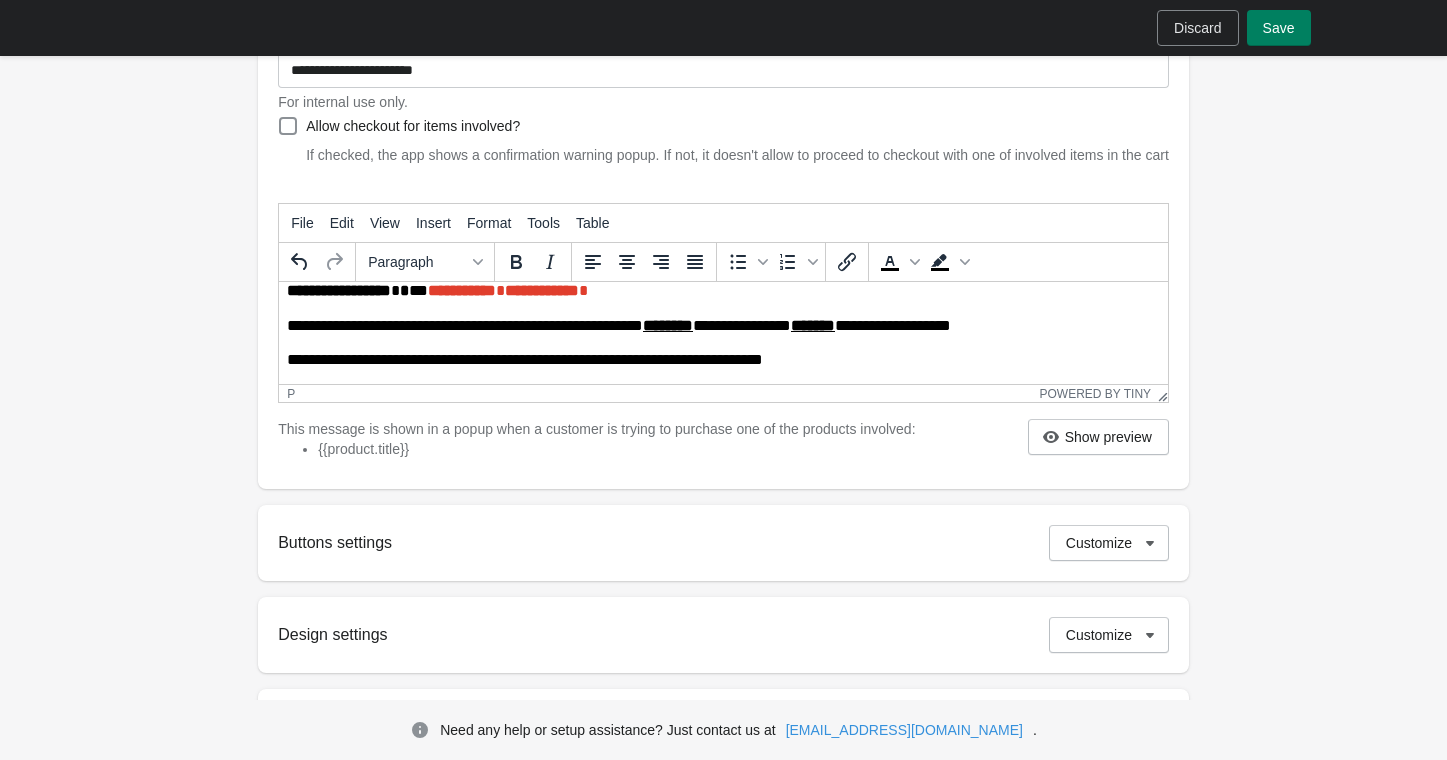 scroll, scrollTop: 325, scrollLeft: 0, axis: vertical 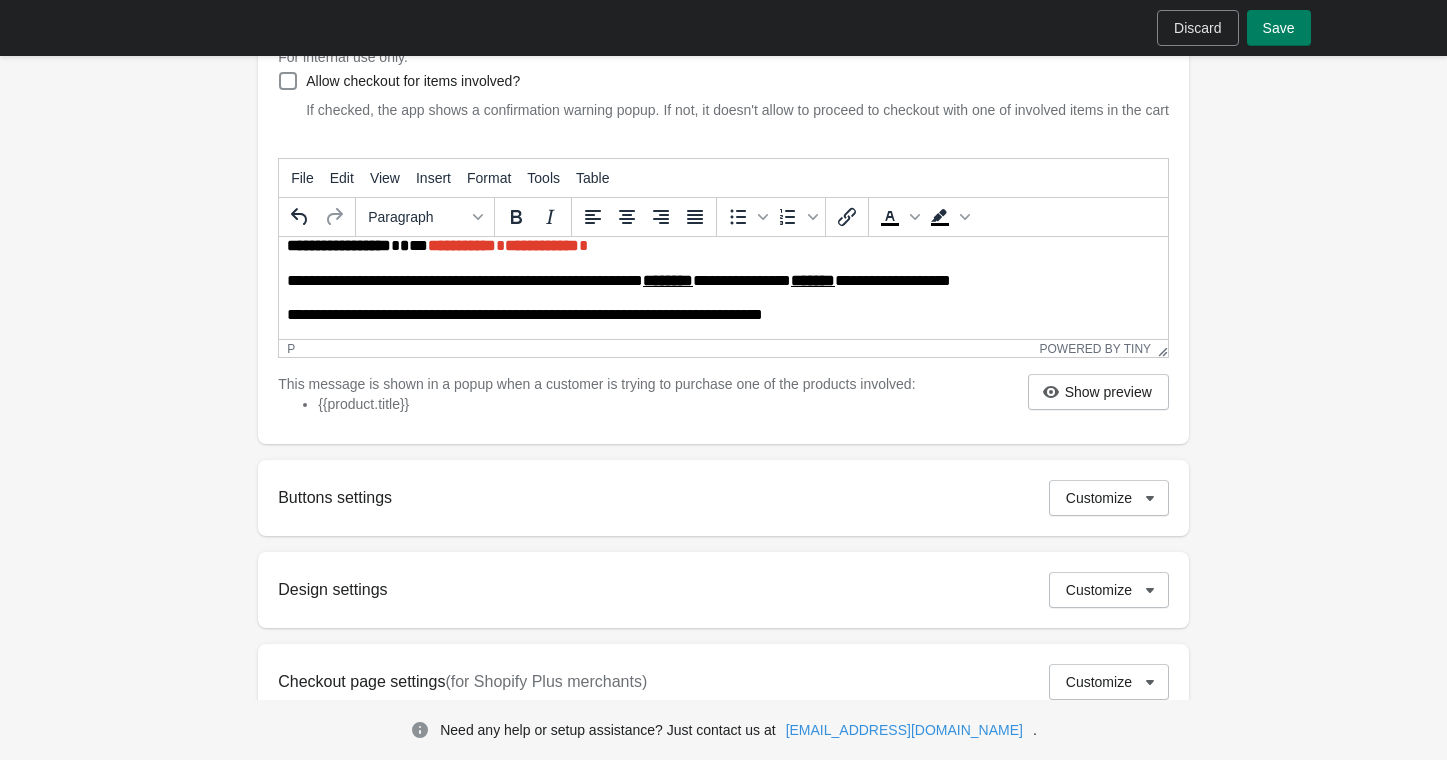 click on "**********" at bounding box center (723, 281) 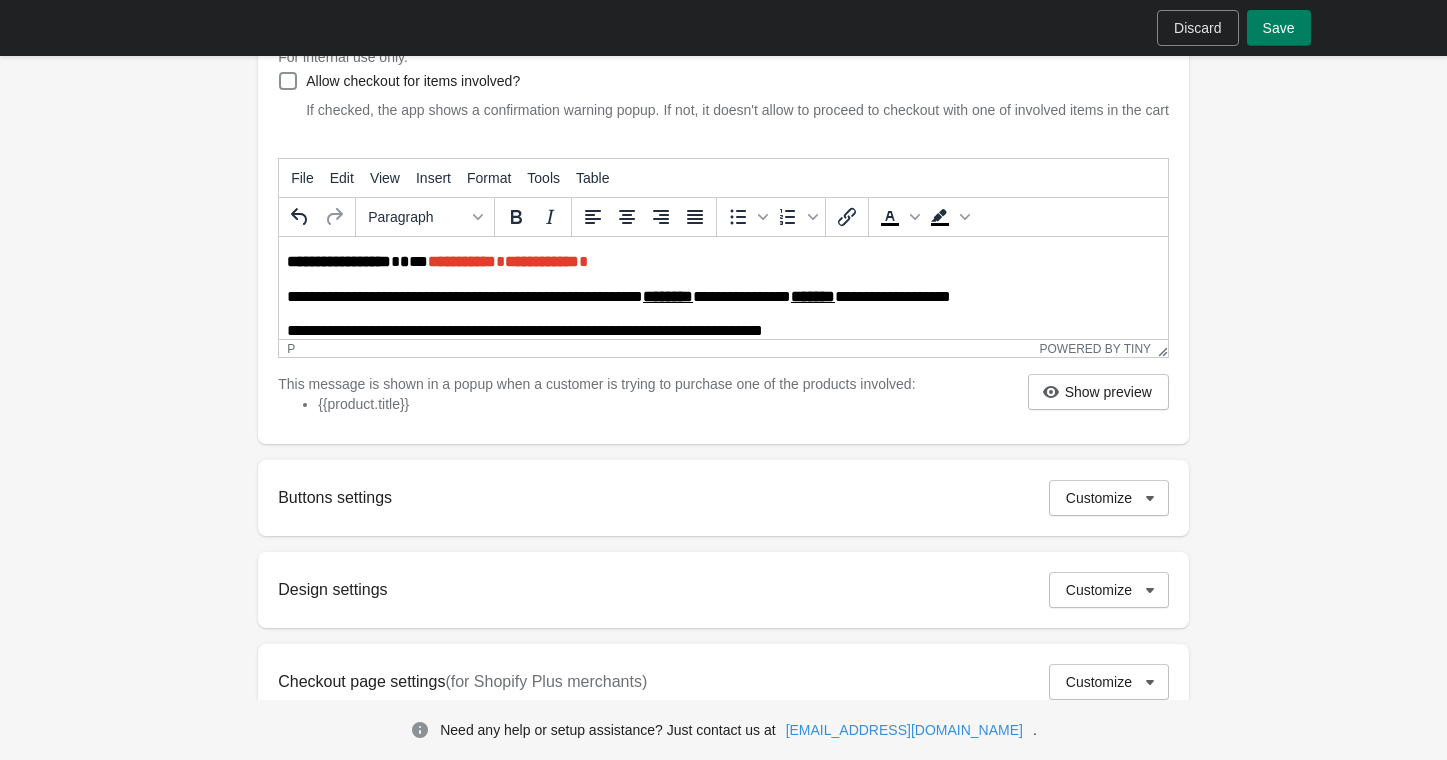 click on "**********" at bounding box center (715, 331) 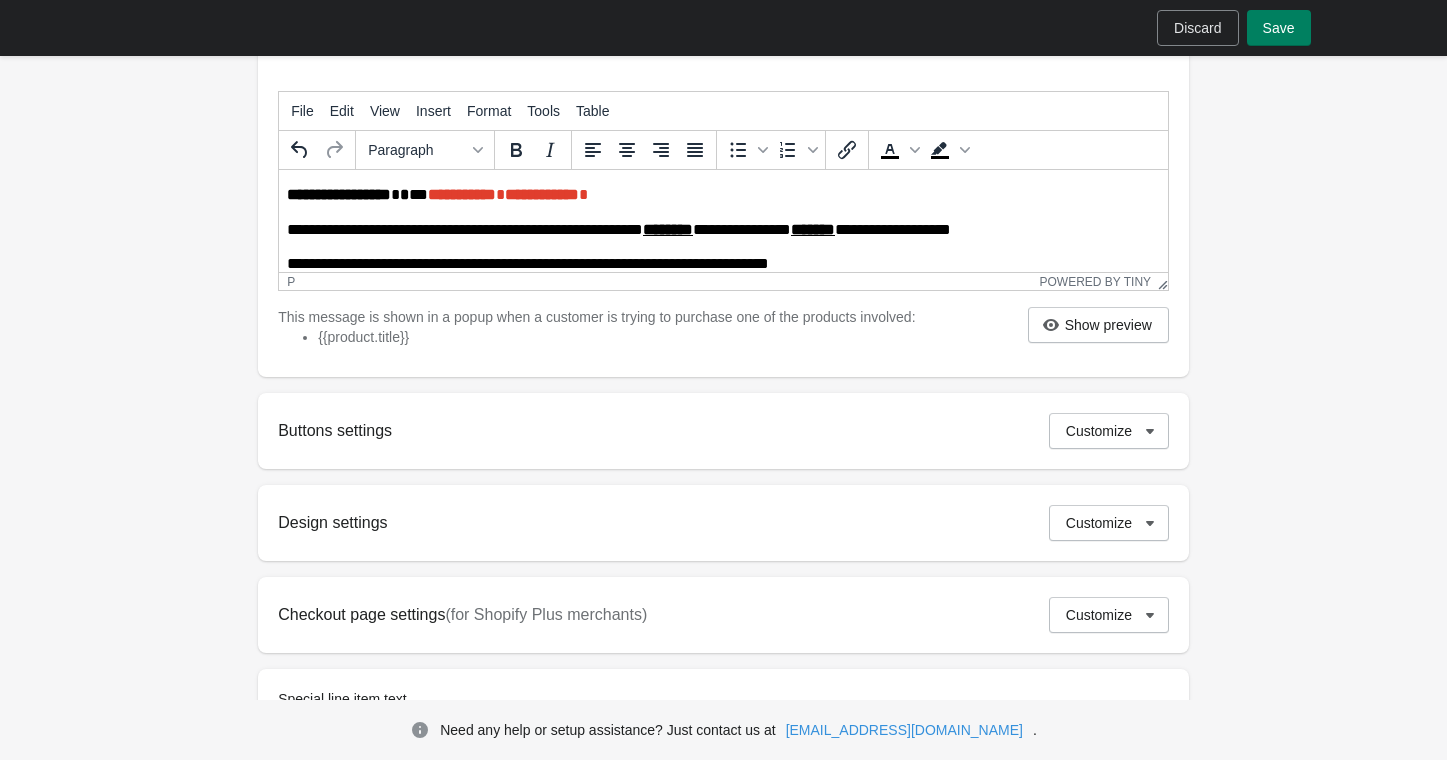 scroll, scrollTop: 588, scrollLeft: 0, axis: vertical 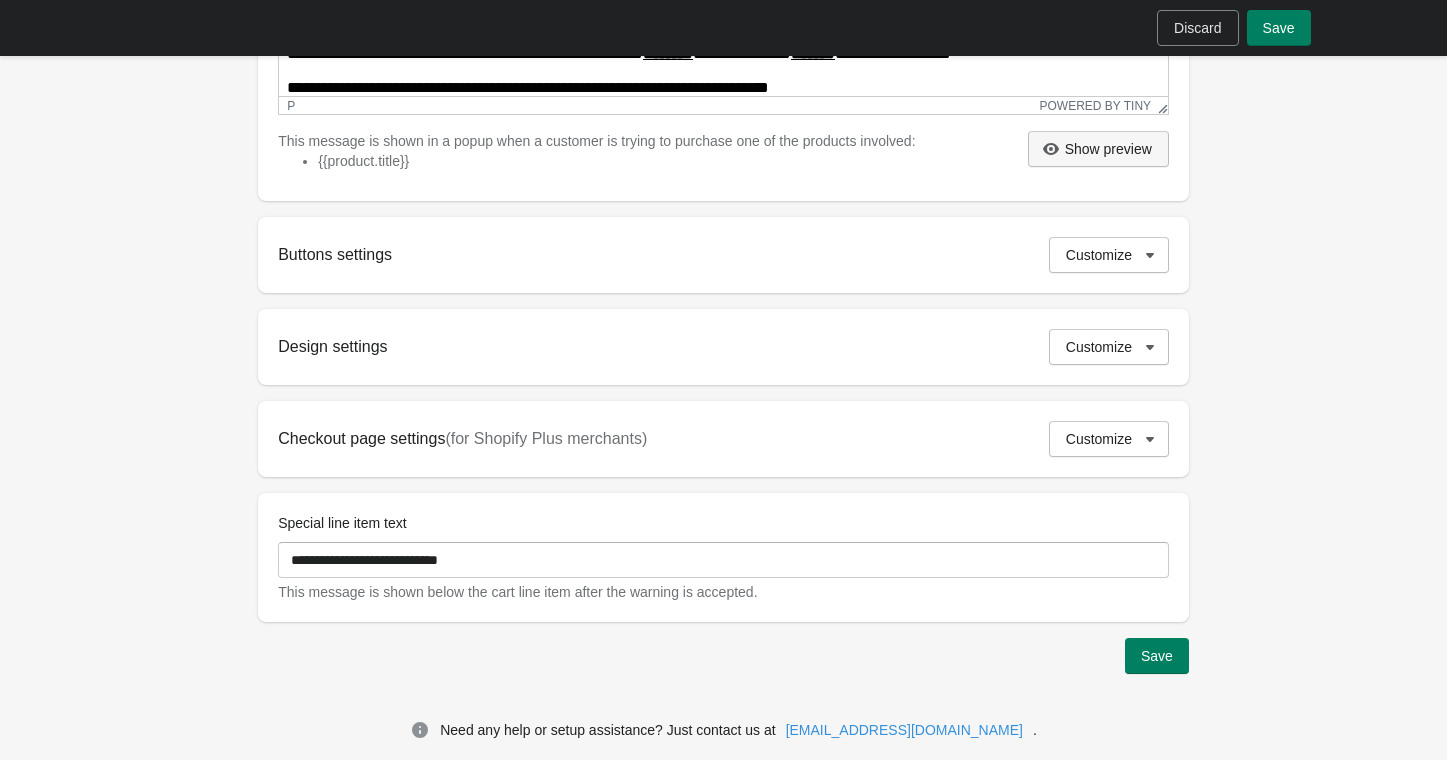 click on "Show preview" at bounding box center (1108, 149) 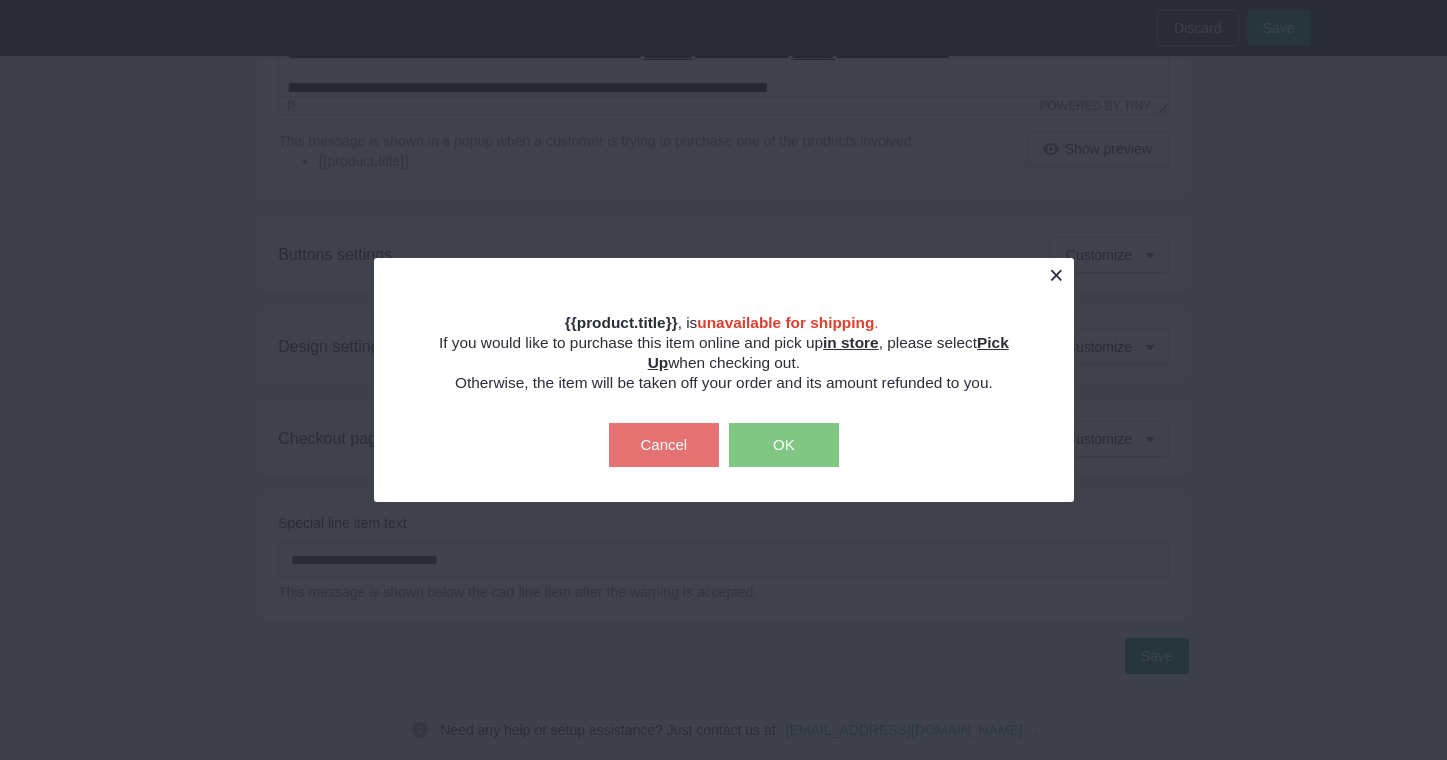 click at bounding box center [1056, 275] 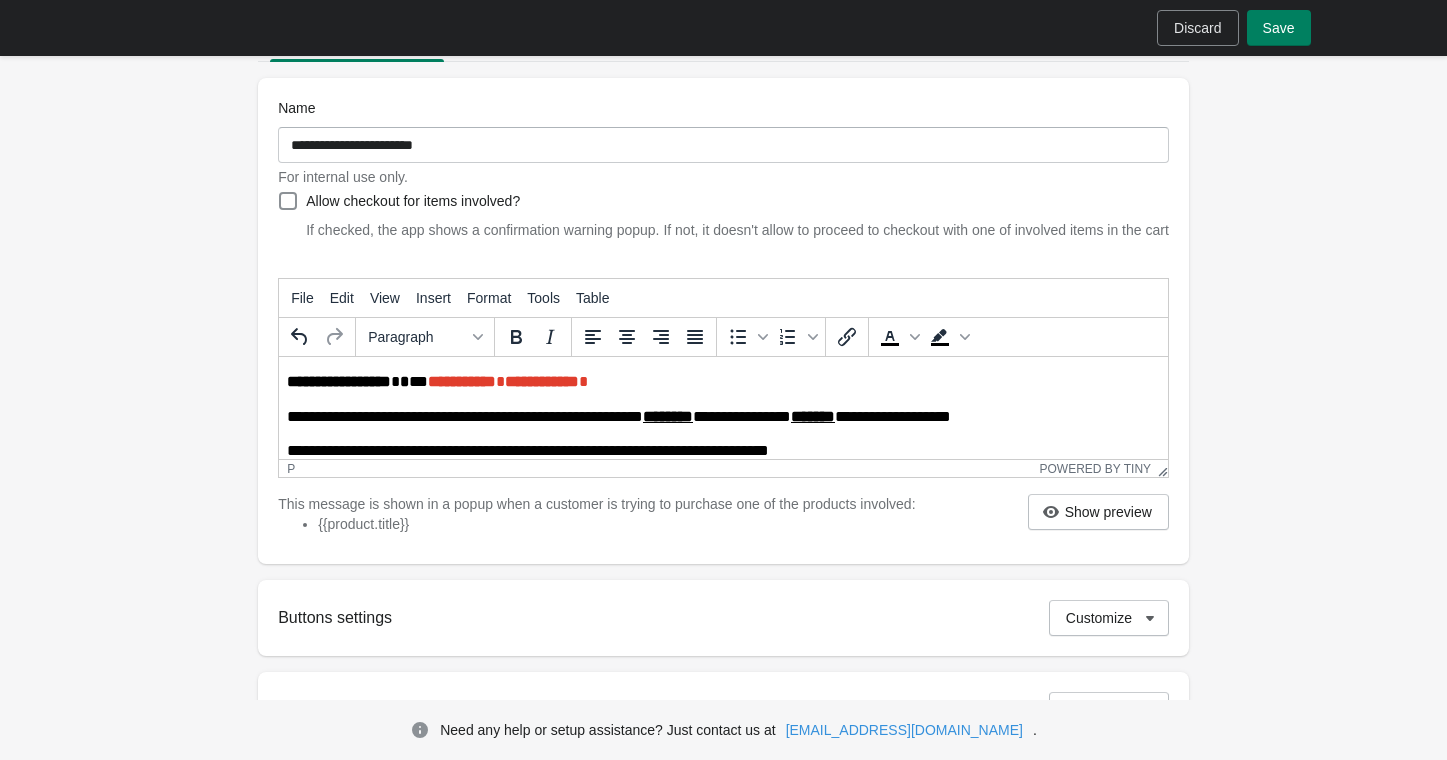 scroll, scrollTop: 200, scrollLeft: 0, axis: vertical 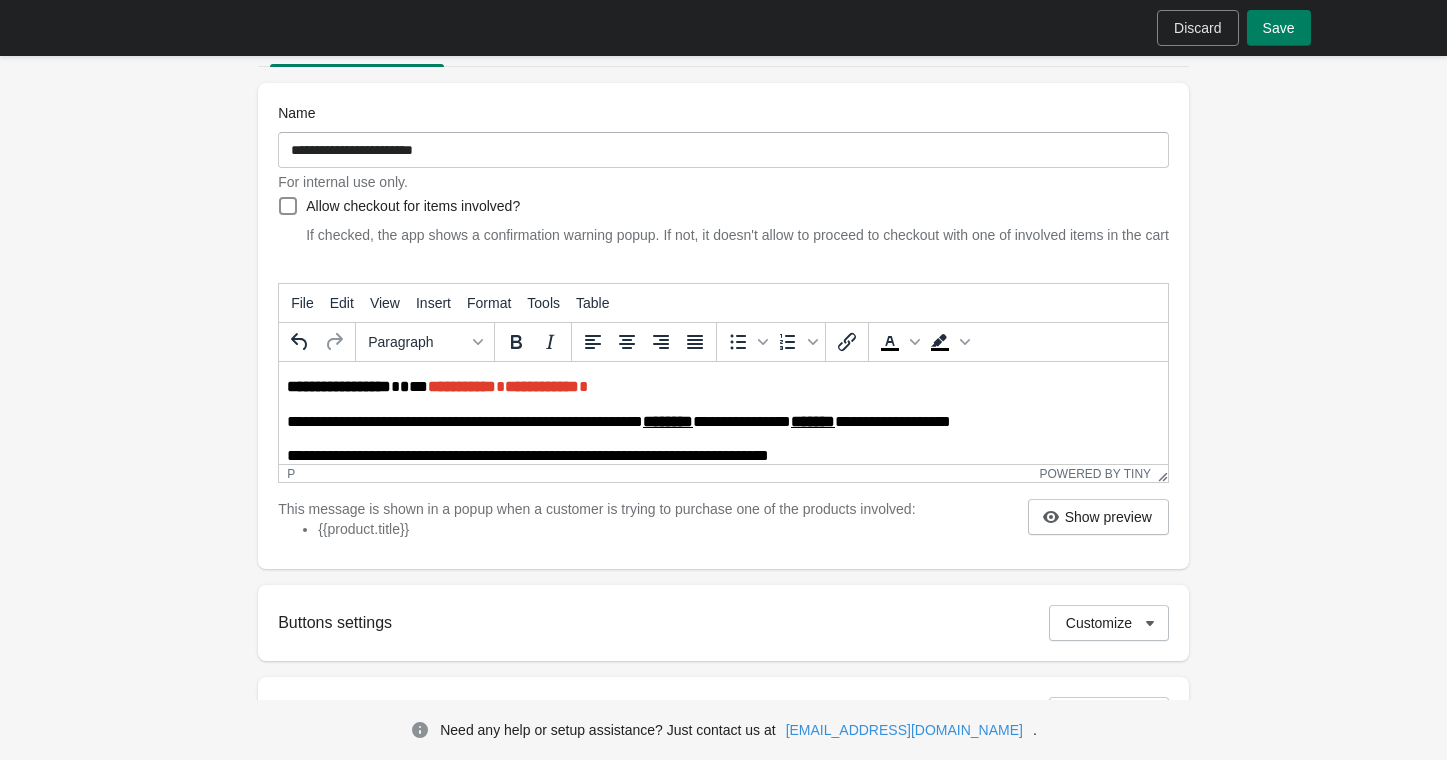 click on "**********" at bounding box center [723, 422] 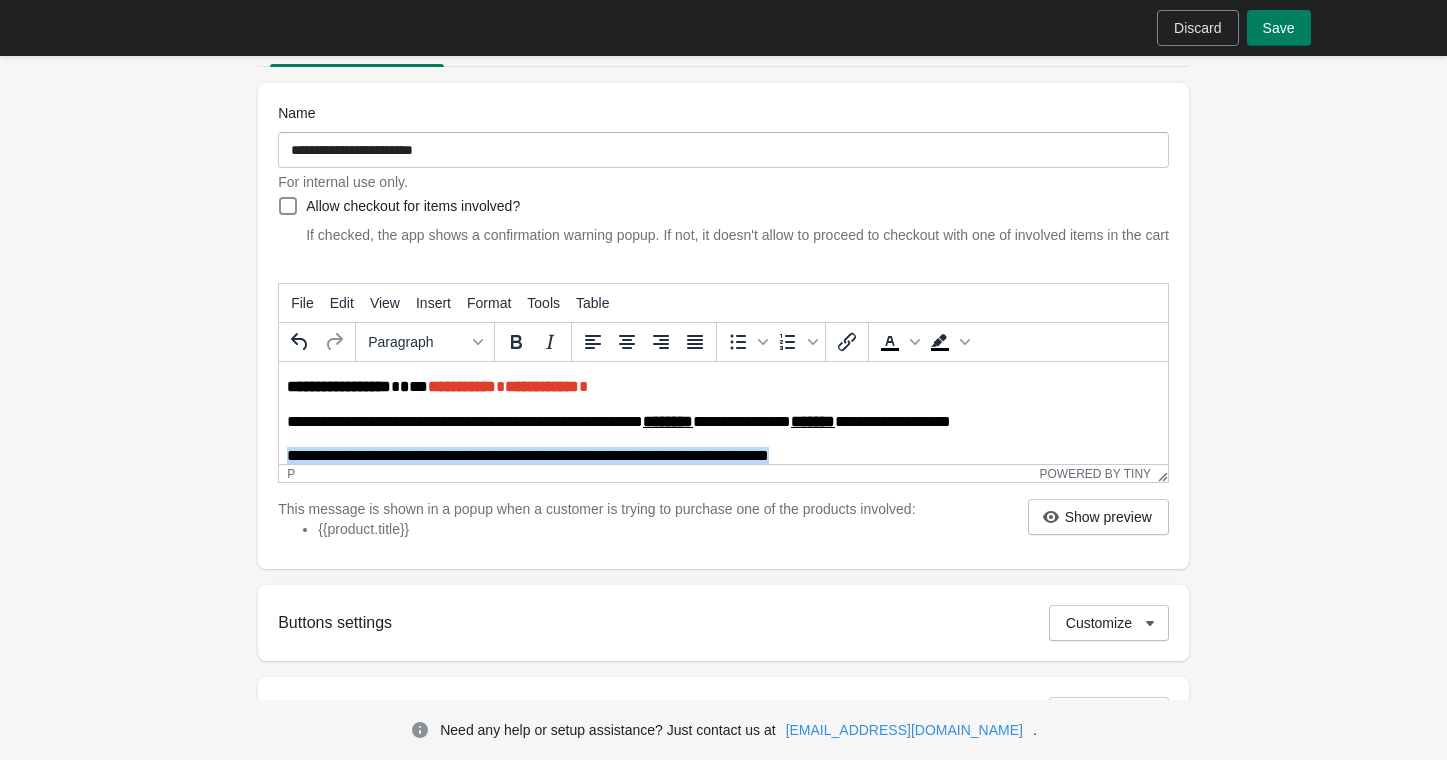scroll, scrollTop: 16, scrollLeft: 0, axis: vertical 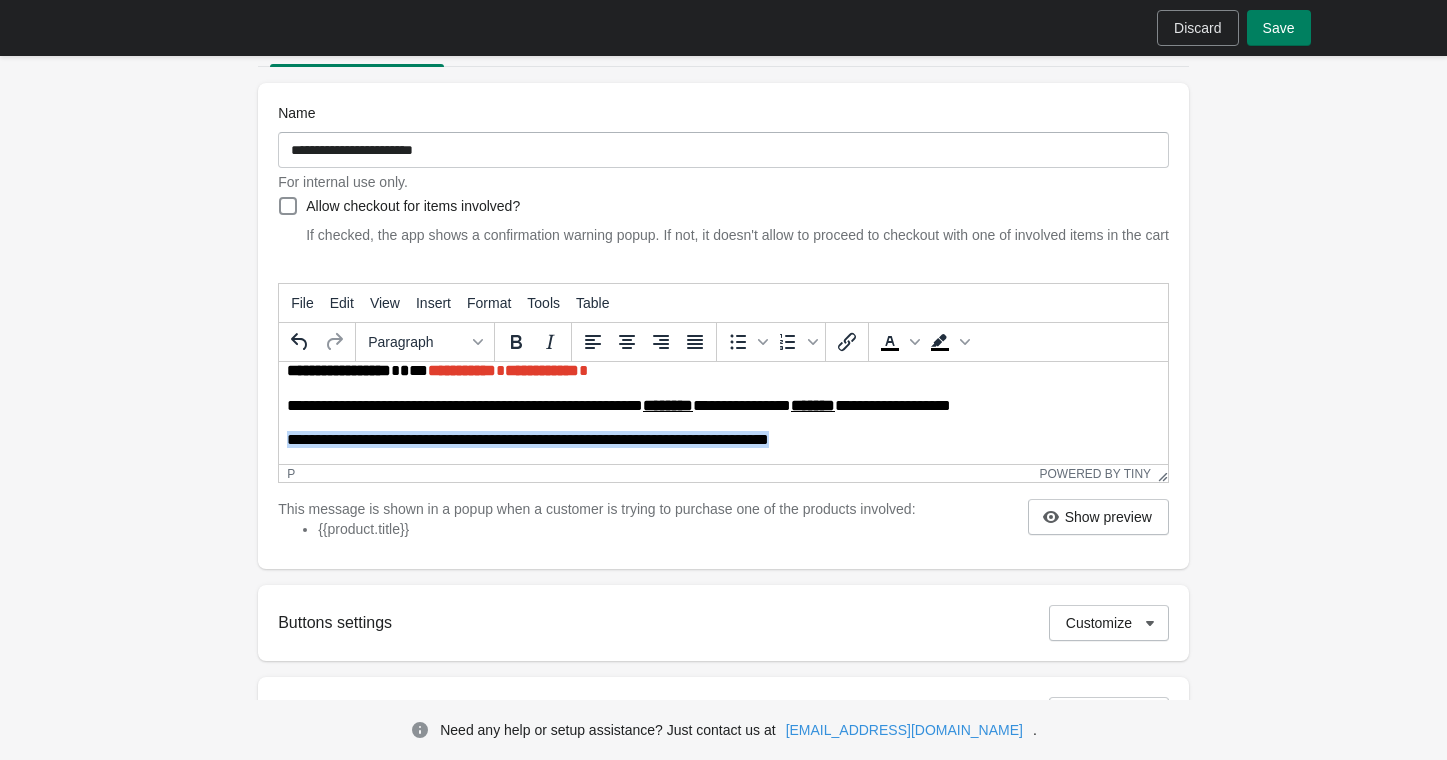 drag, startPoint x: 836, startPoint y: 450, endPoint x: 546, endPoint y: 809, distance: 461.49866 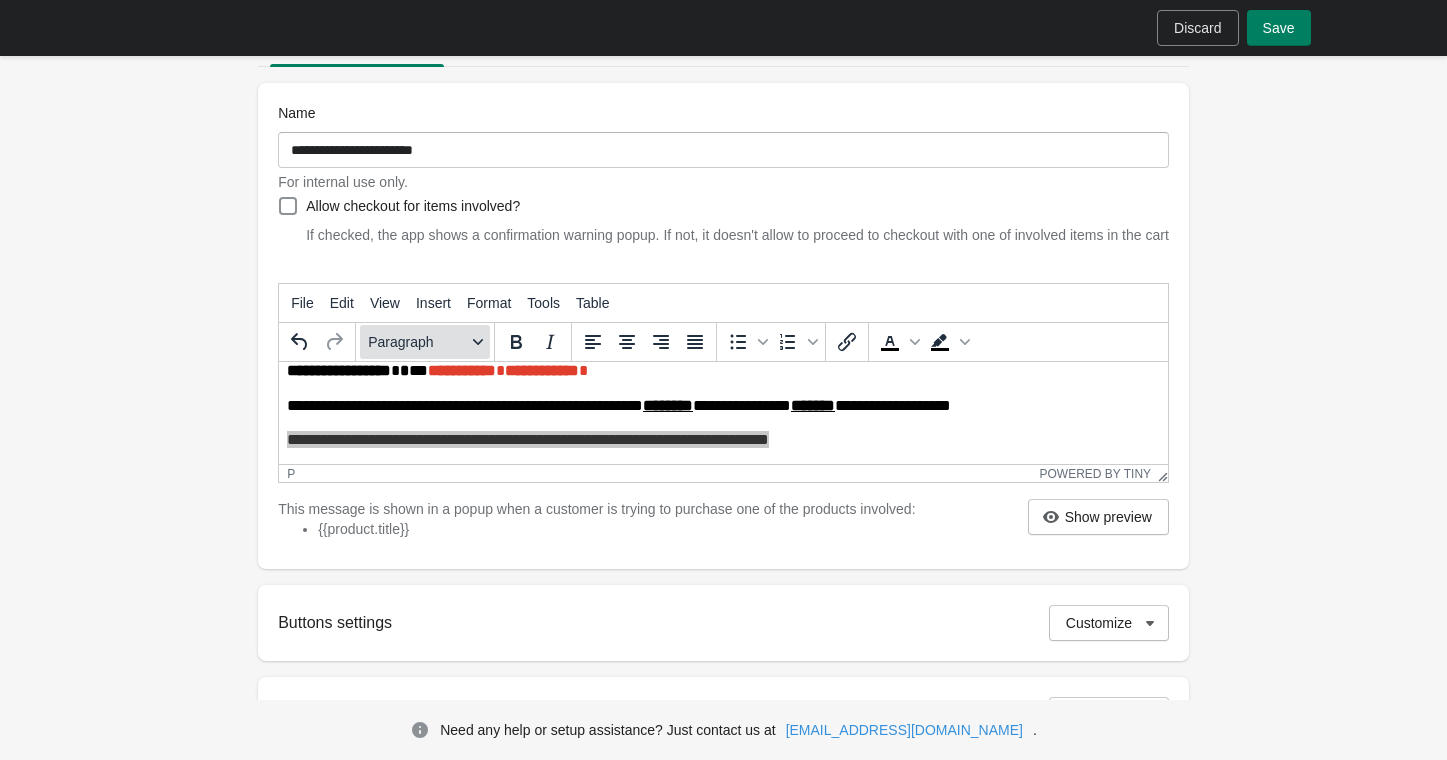 click on "Paragraph" at bounding box center [425, 342] 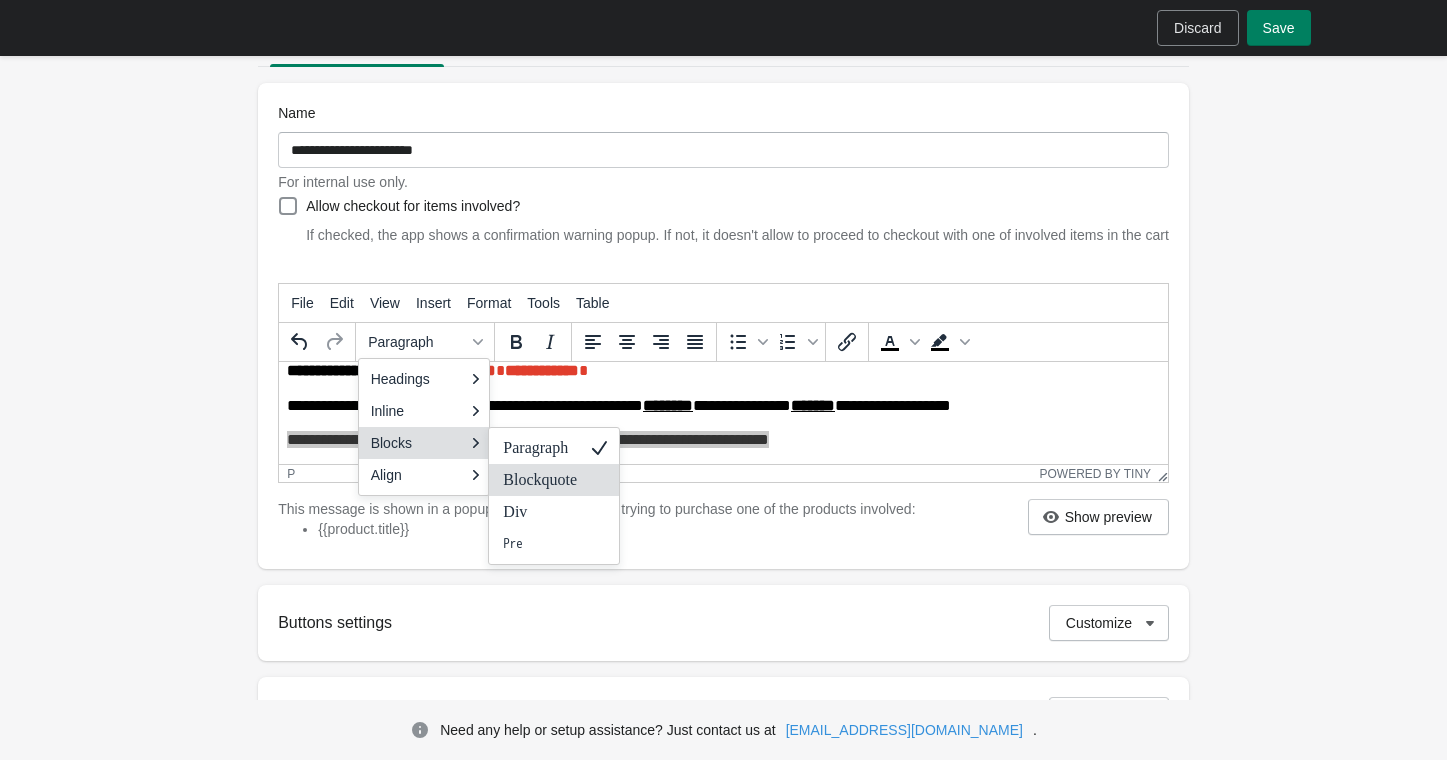click on "Blockquote" at bounding box center (540, 480) 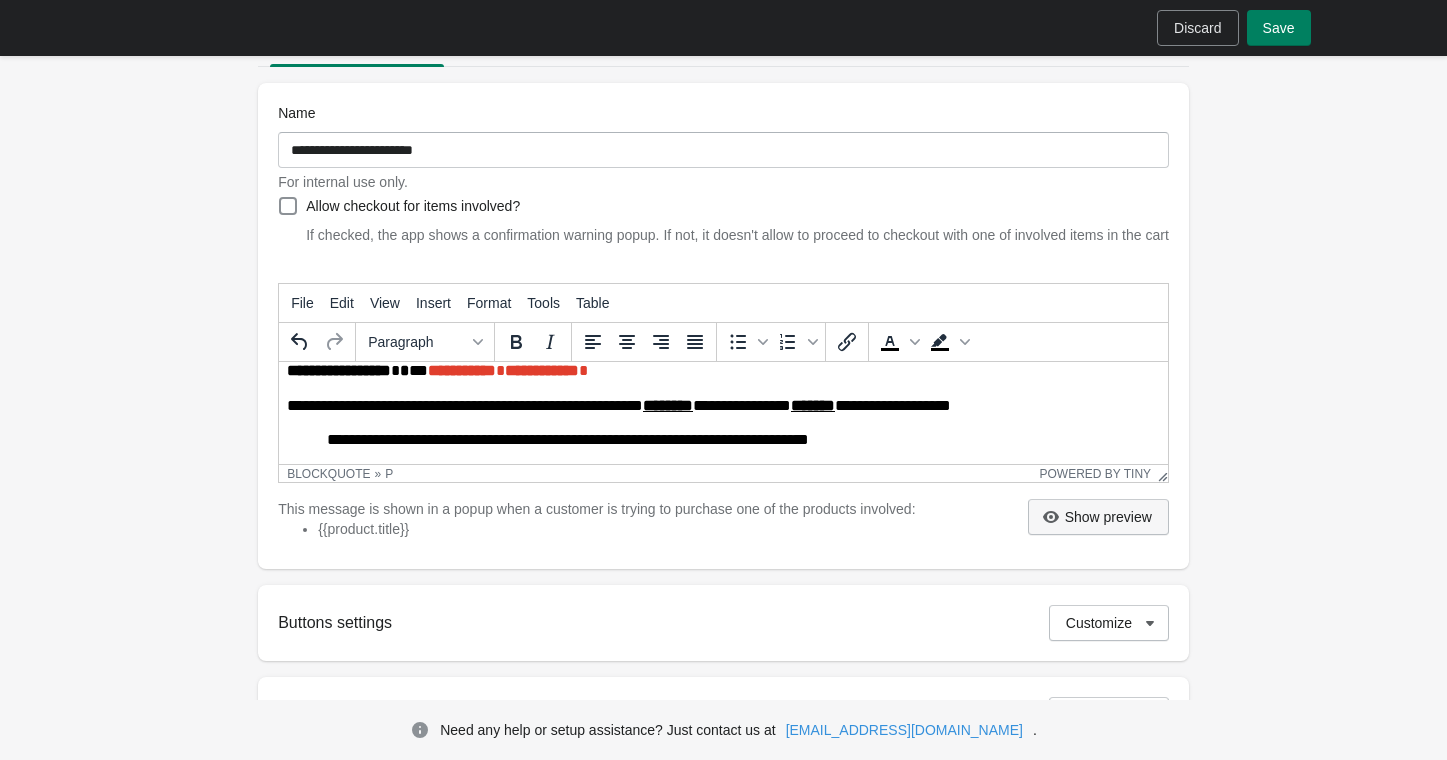 click on "Show preview" at bounding box center (1108, 517) 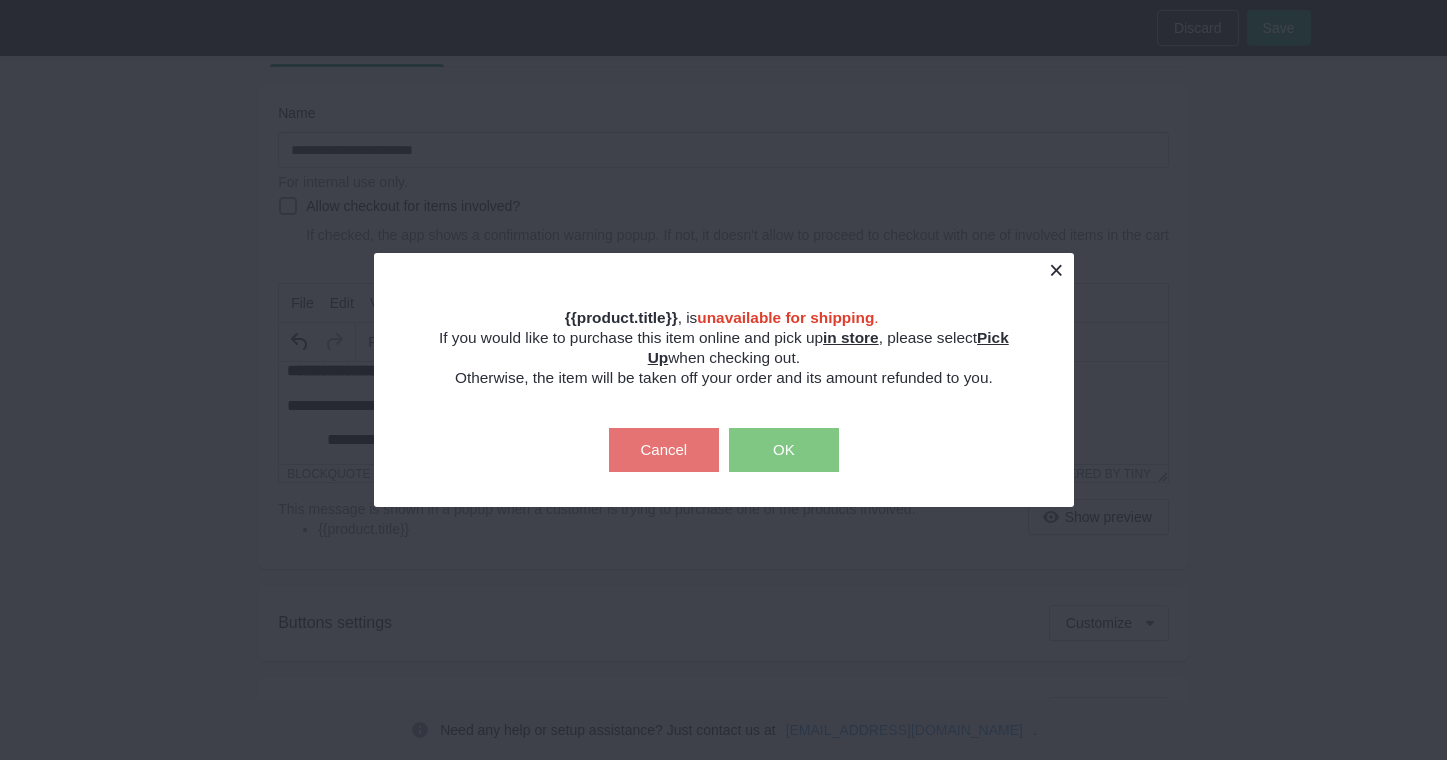 click at bounding box center [1056, 270] 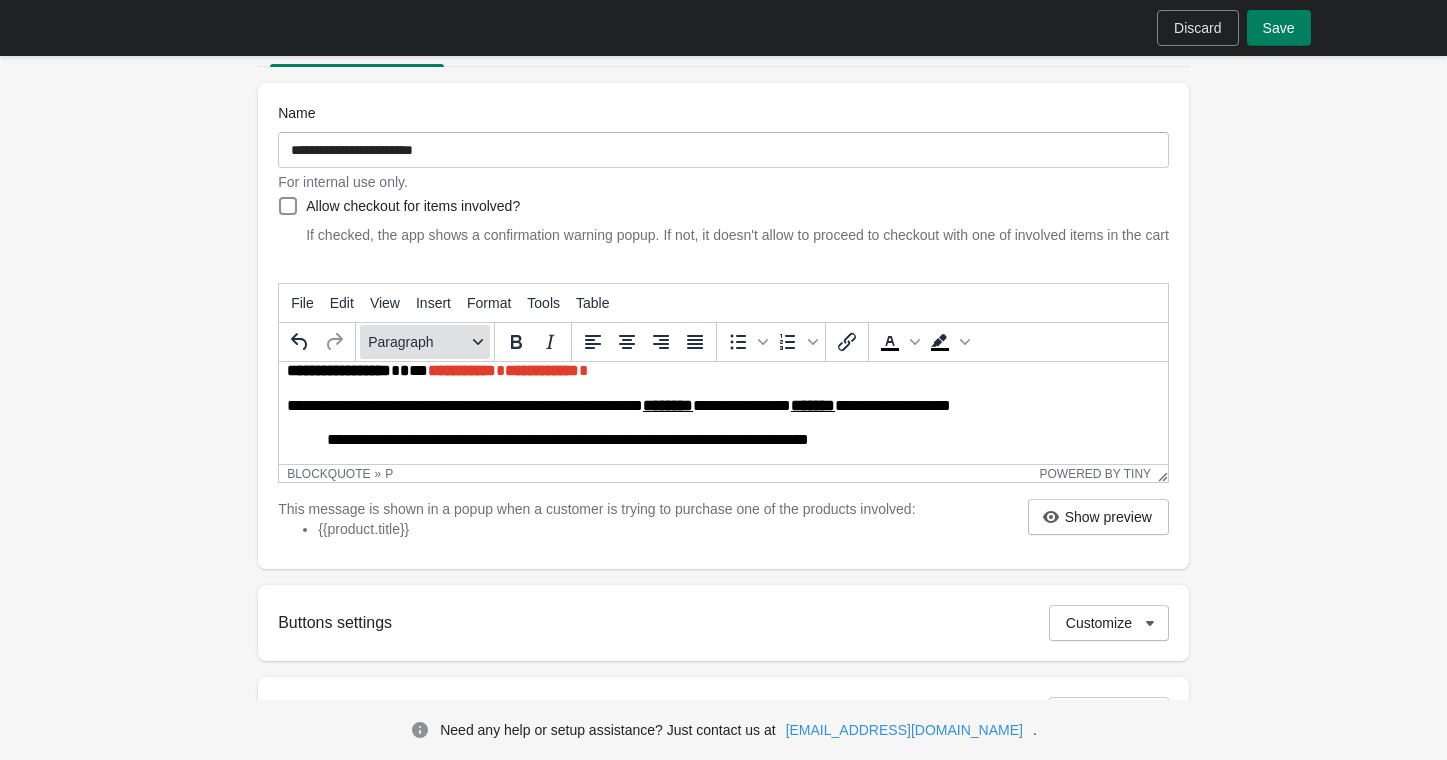 click on "Paragraph" at bounding box center [417, 342] 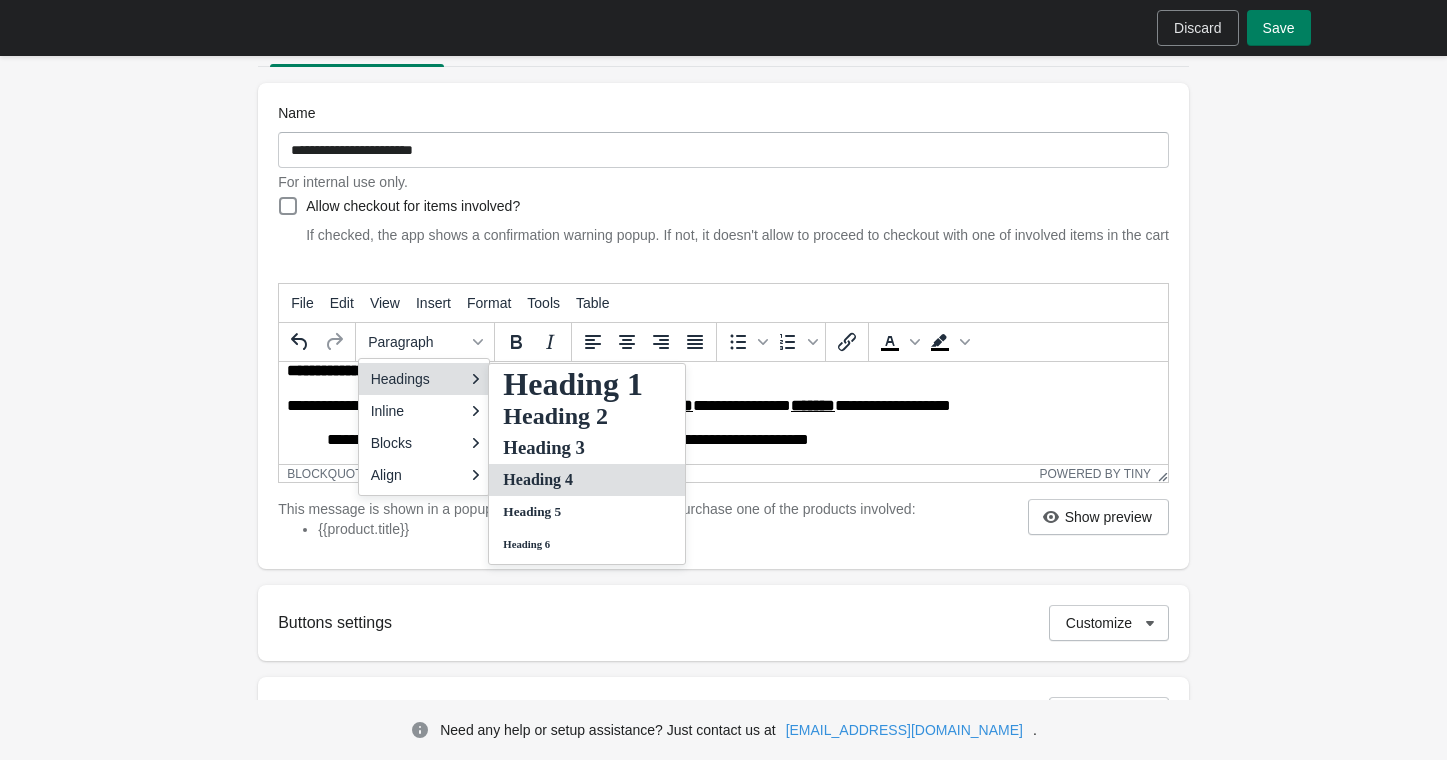 click on "Heading 4" at bounding box center (587, 480) 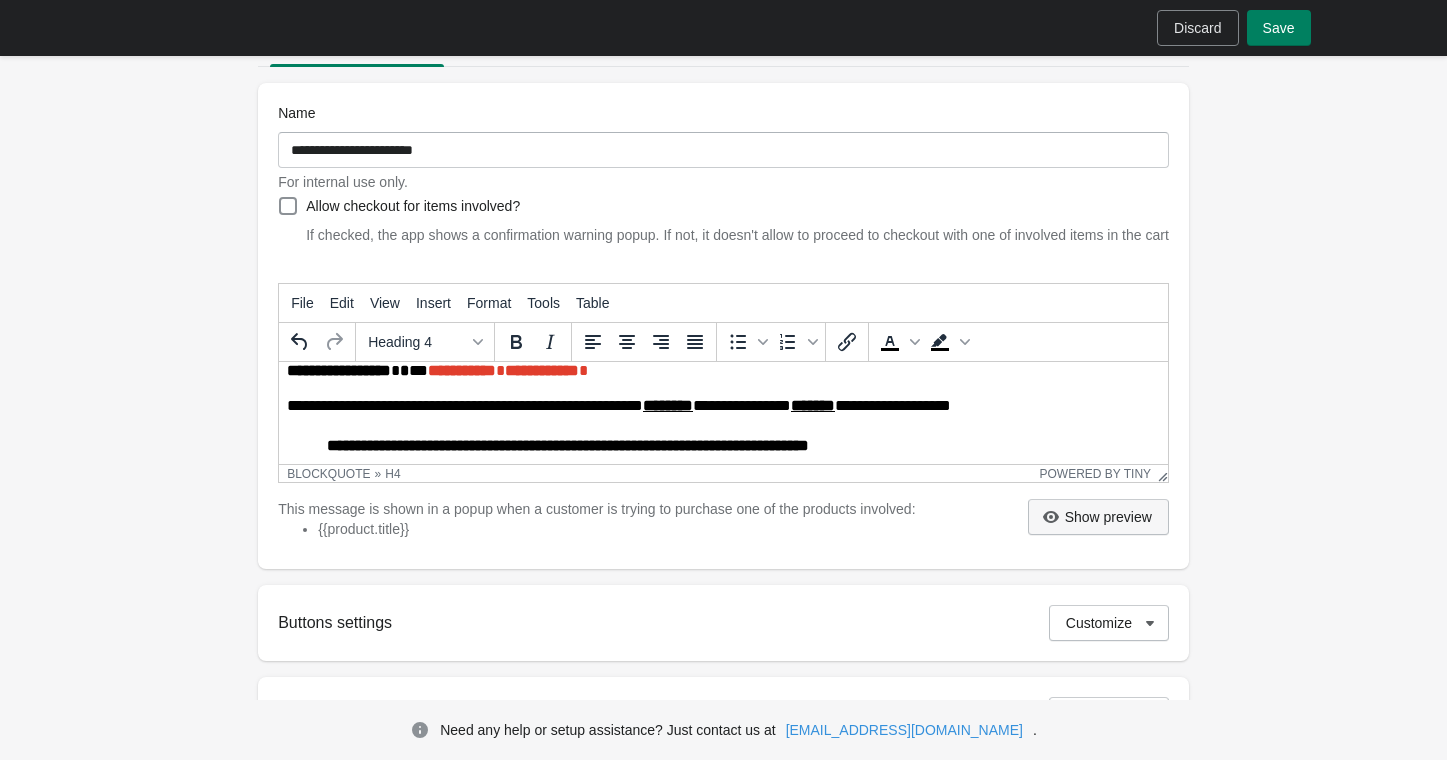 click on "Show preview" at bounding box center [1108, 517] 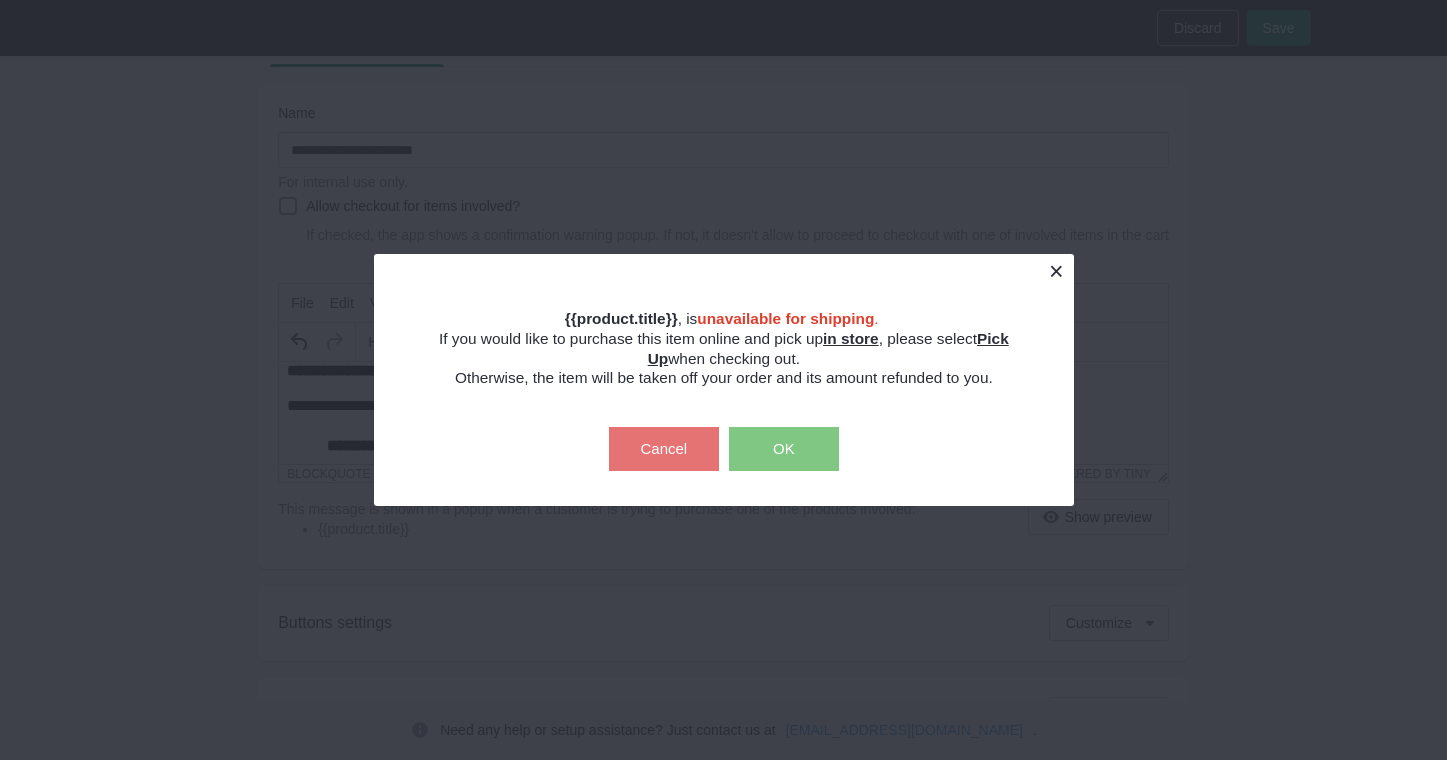 click at bounding box center (1056, 271) 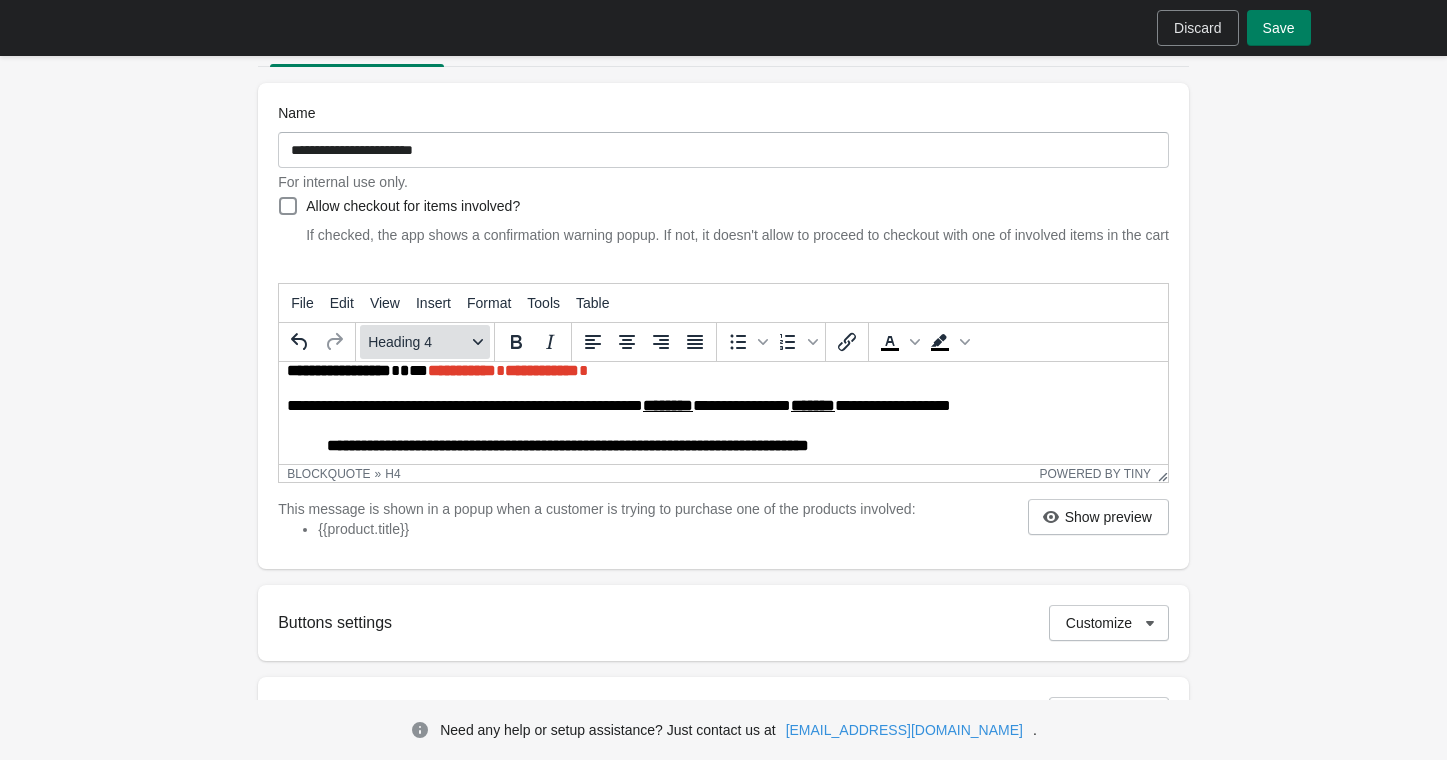 click on "Heading 4" at bounding box center [425, 342] 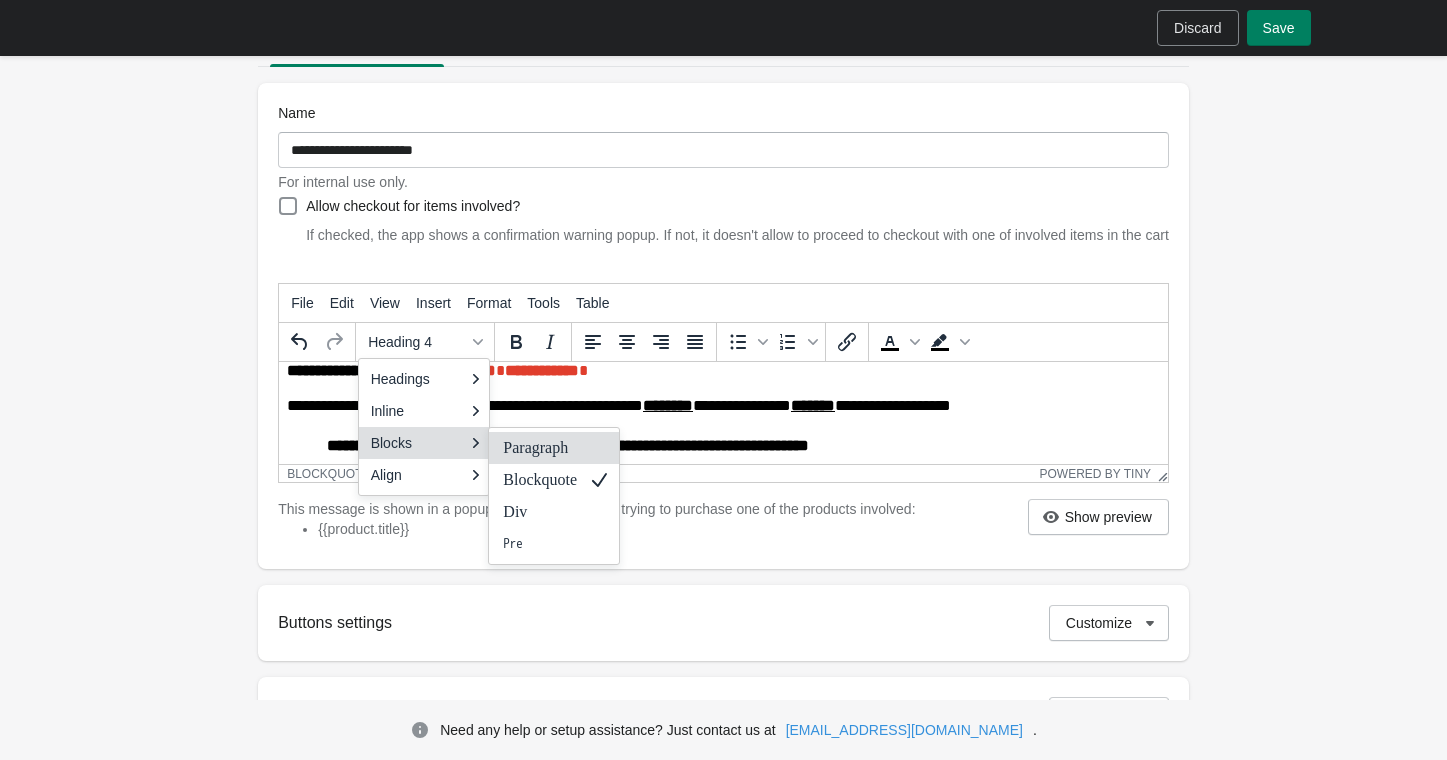 click on "Paragraph" at bounding box center (540, 448) 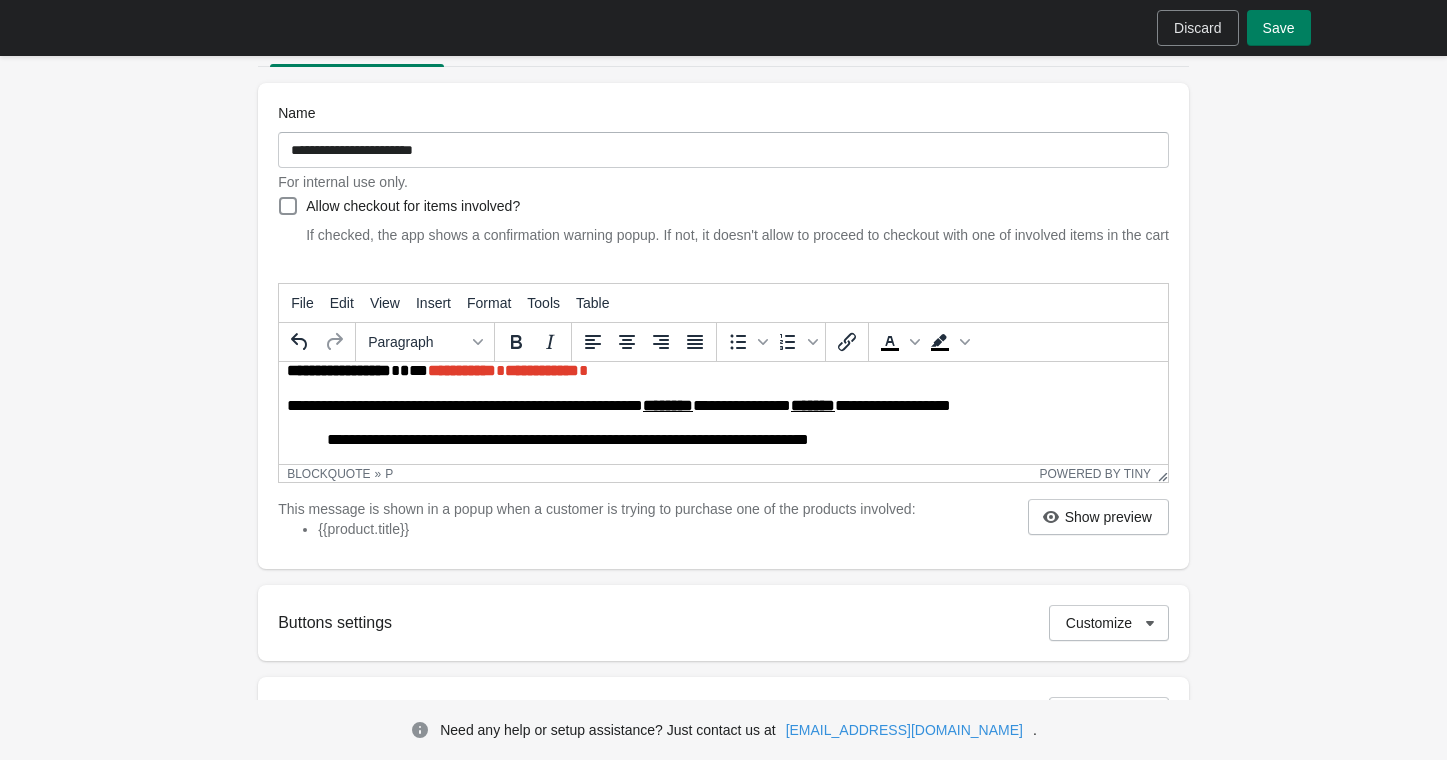 click on "**********" at bounding box center (723, 406) 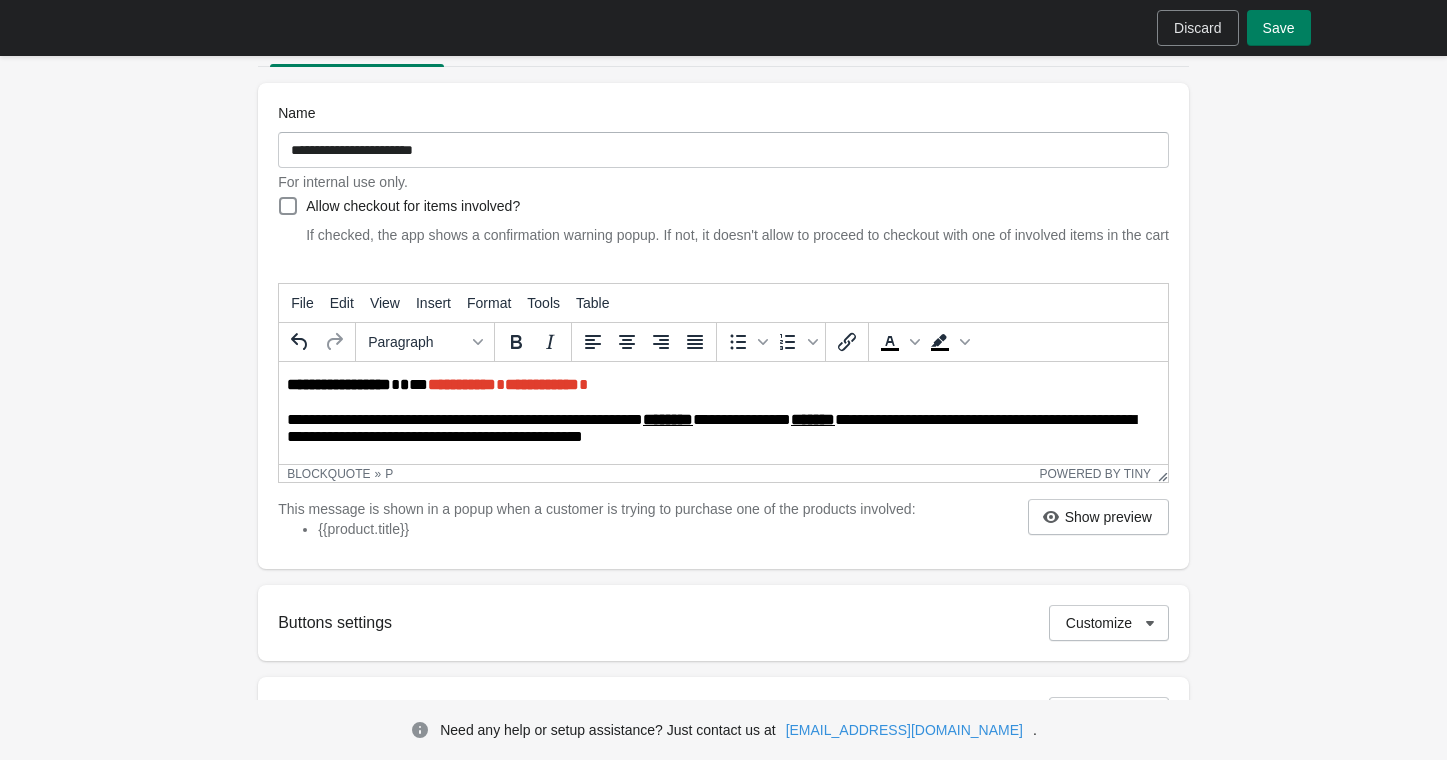 scroll, scrollTop: 0, scrollLeft: 0, axis: both 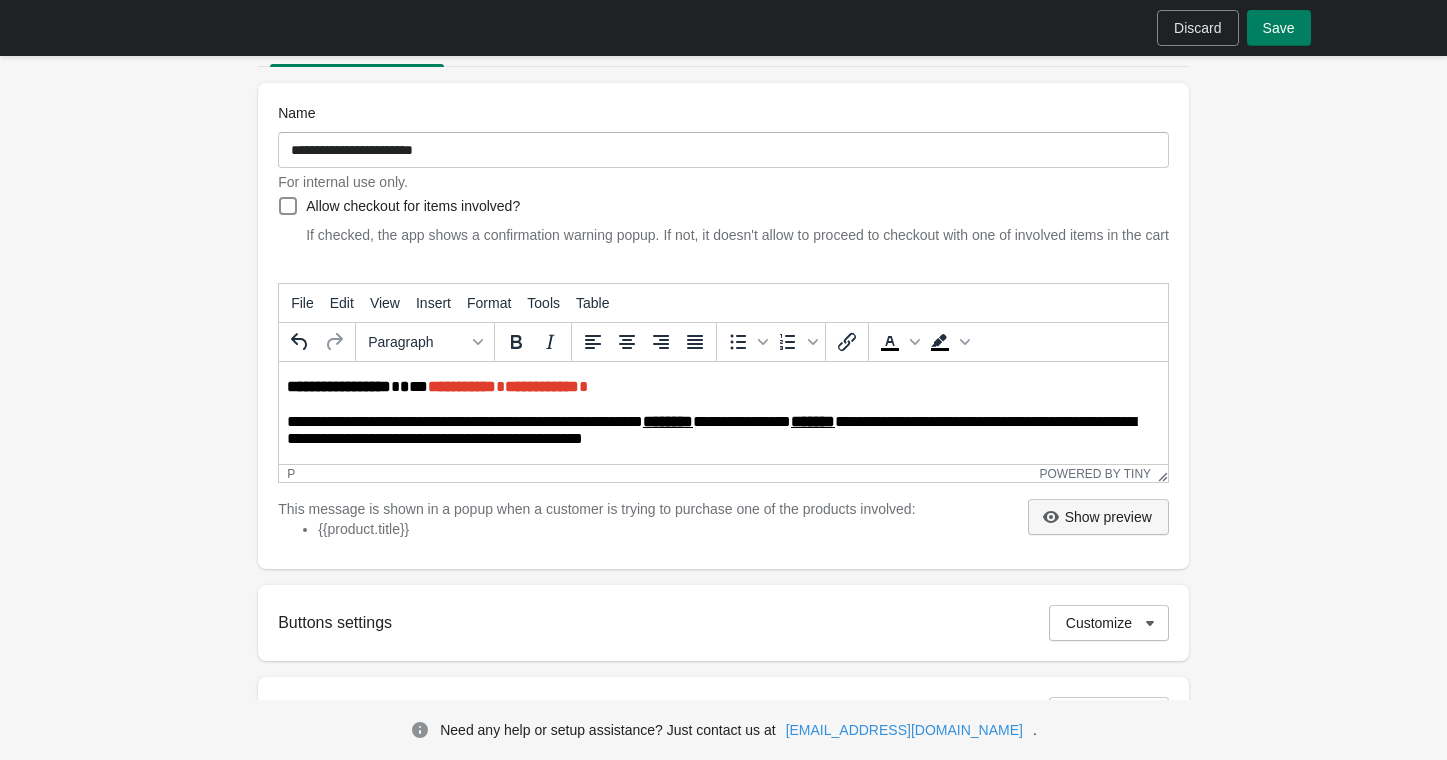 click on "Show preview" at bounding box center [1108, 517] 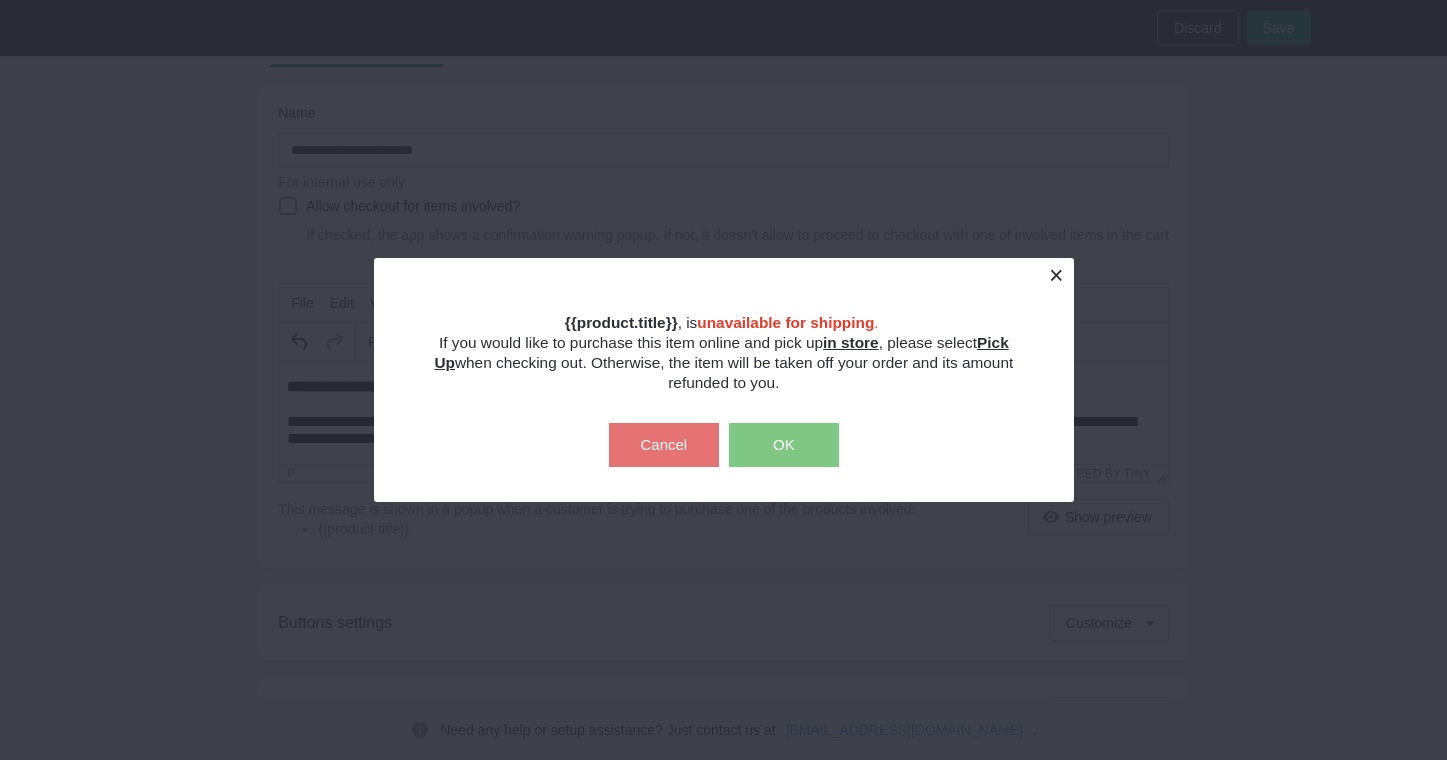 click at bounding box center [1056, 275] 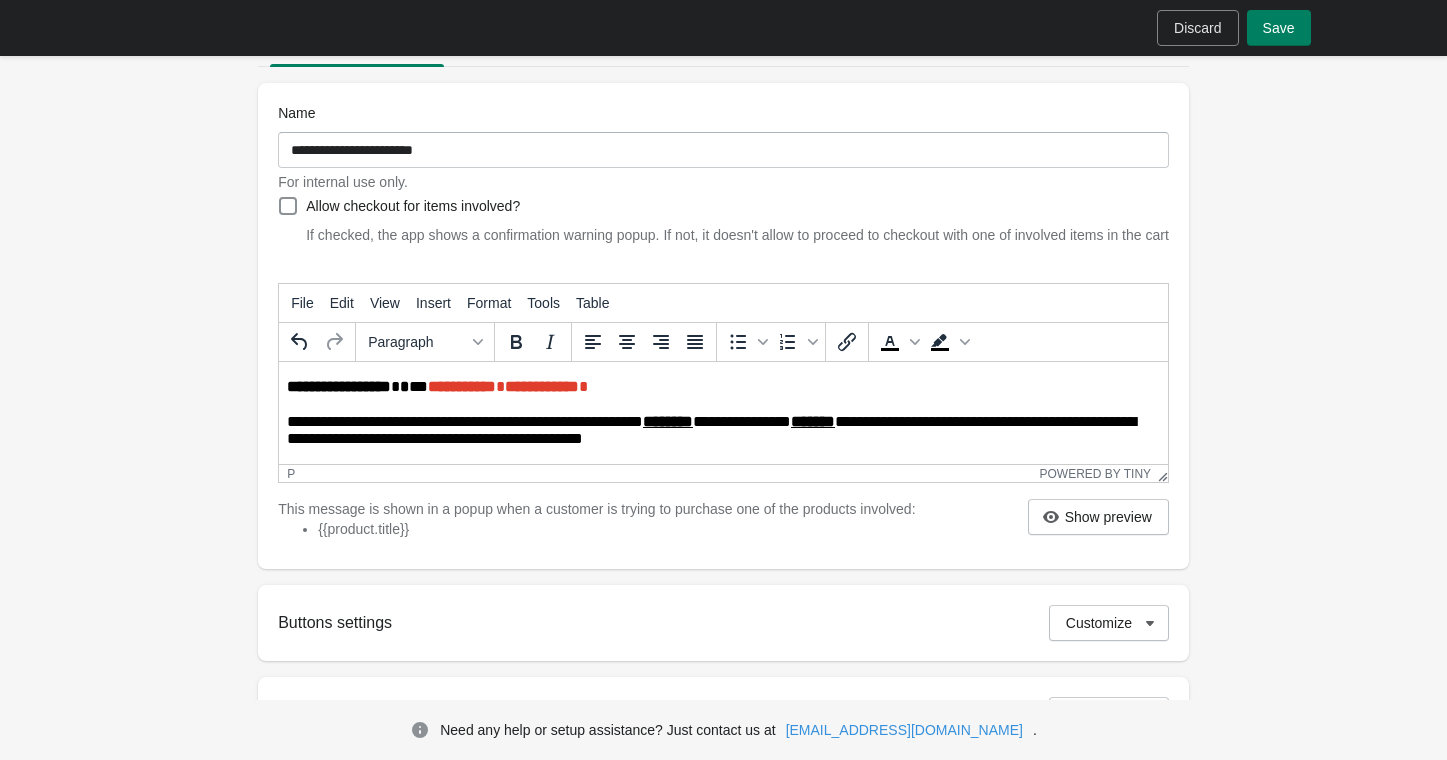 click on "**********" at bounding box center [715, 431] 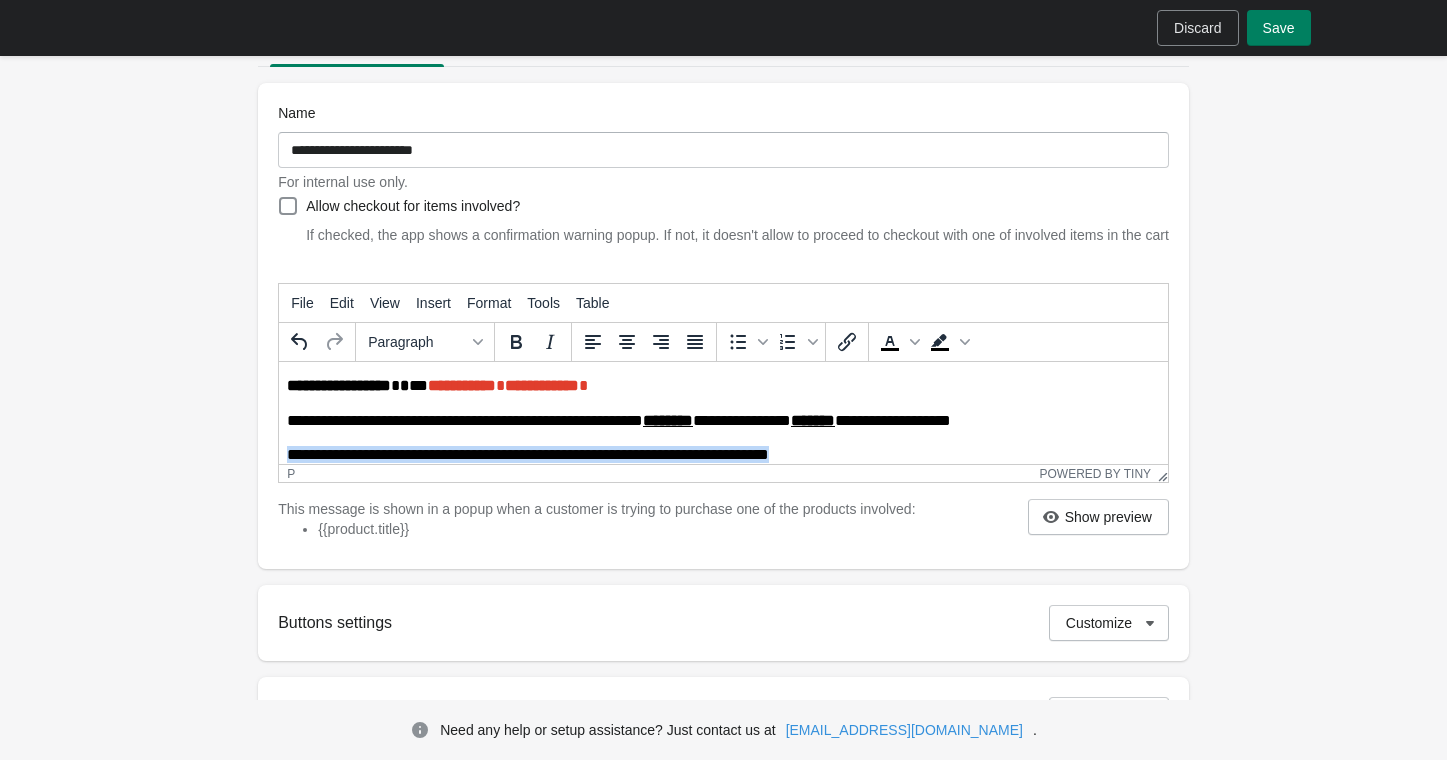 click on "**********" at bounding box center [715, 455] 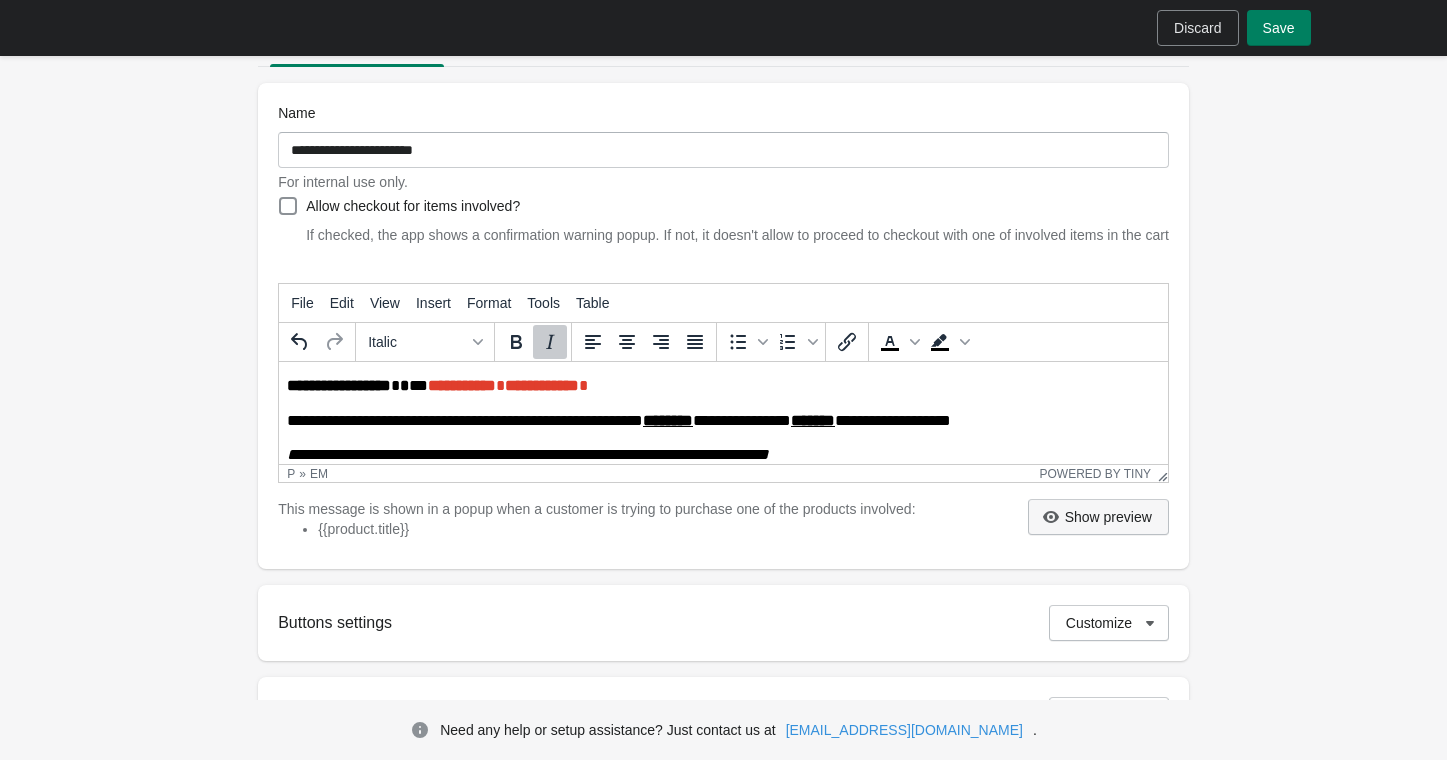 click on "Show preview" at bounding box center (1108, 517) 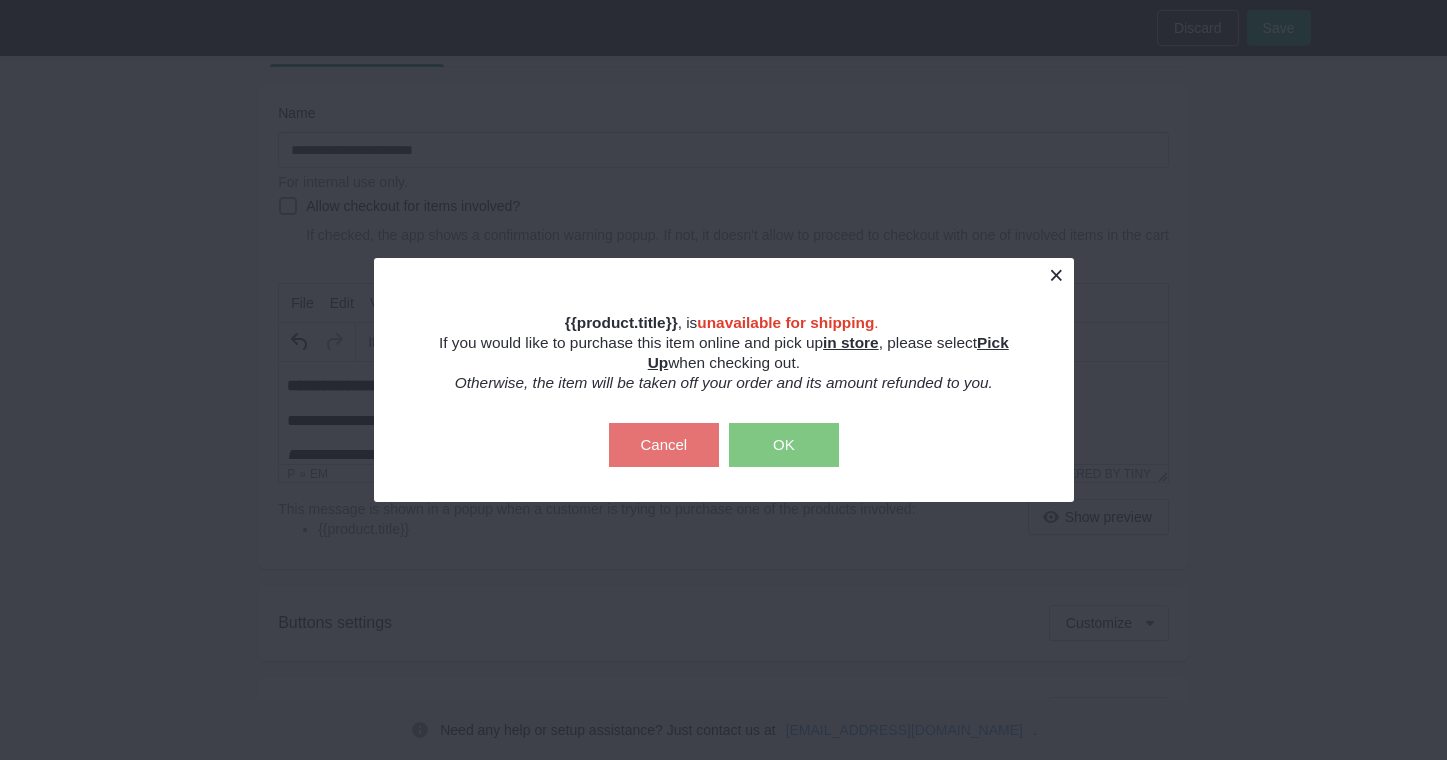 click at bounding box center (1056, 275) 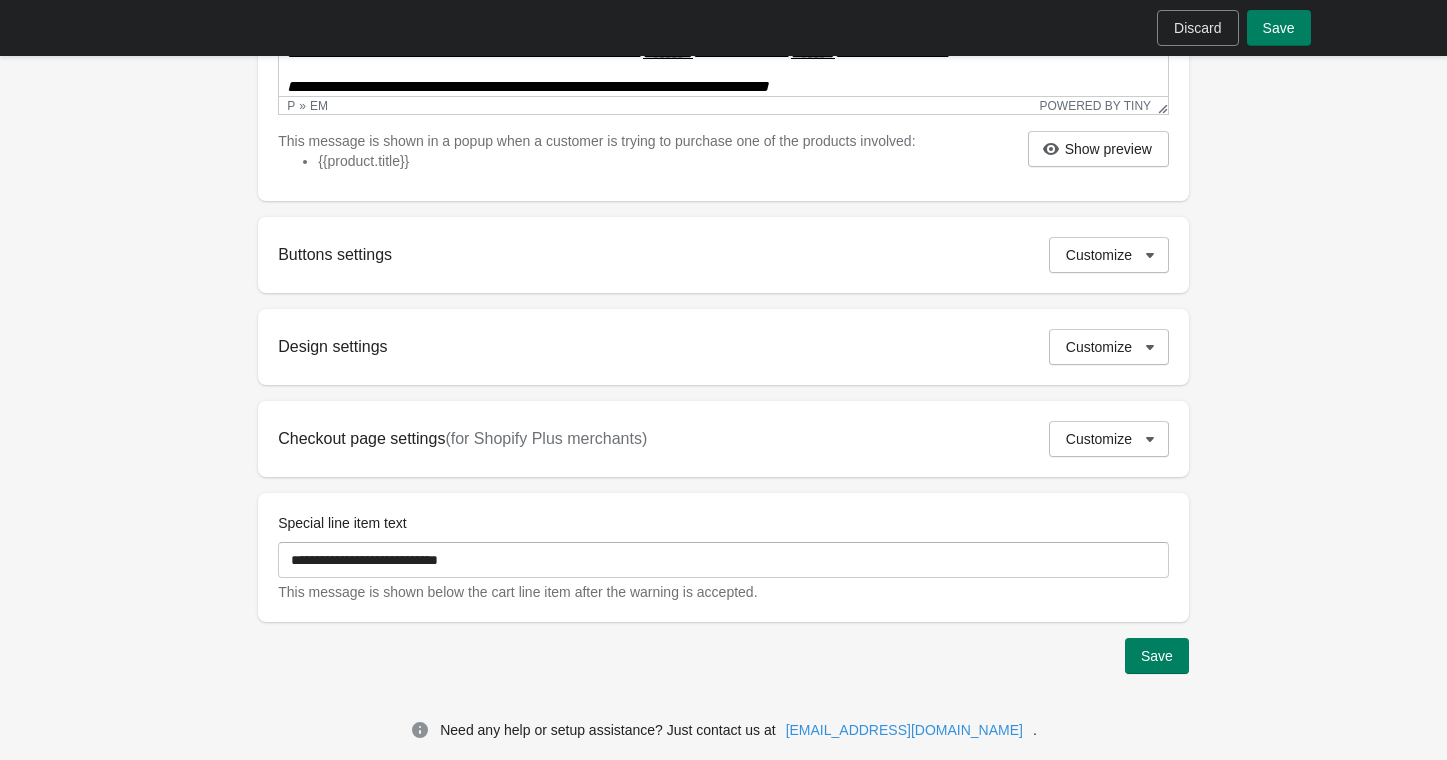 scroll, scrollTop: 588, scrollLeft: 0, axis: vertical 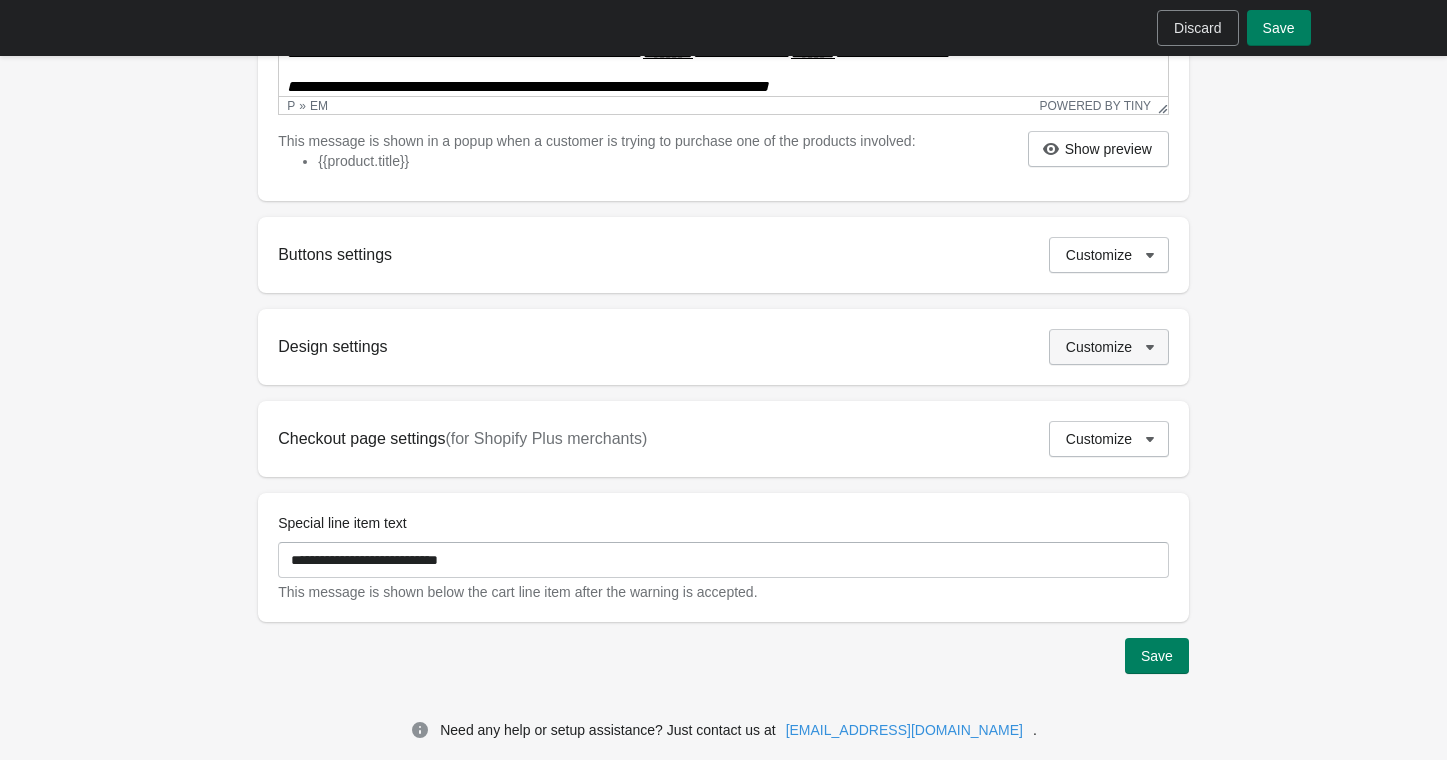 click on "Customize" at bounding box center (1109, 347) 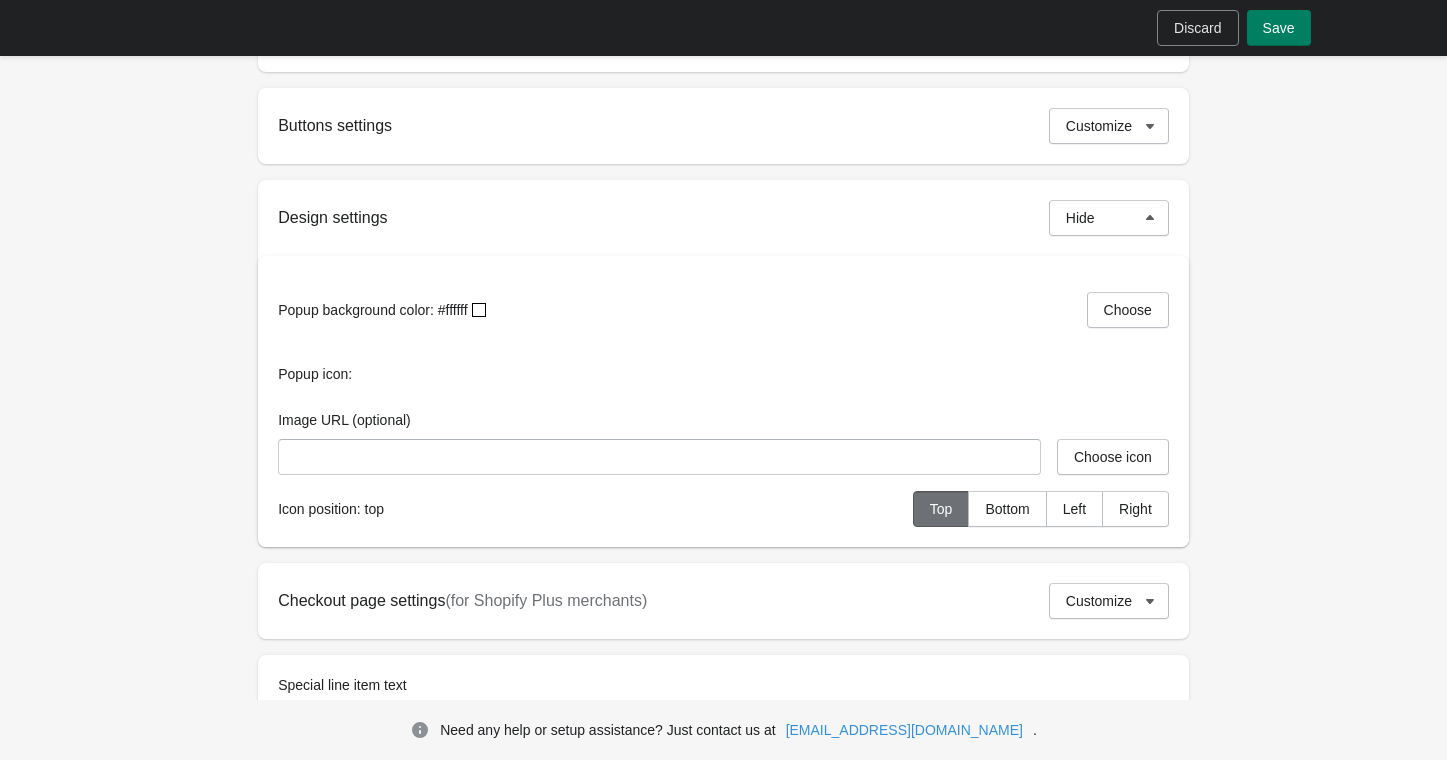 scroll, scrollTop: 878, scrollLeft: 0, axis: vertical 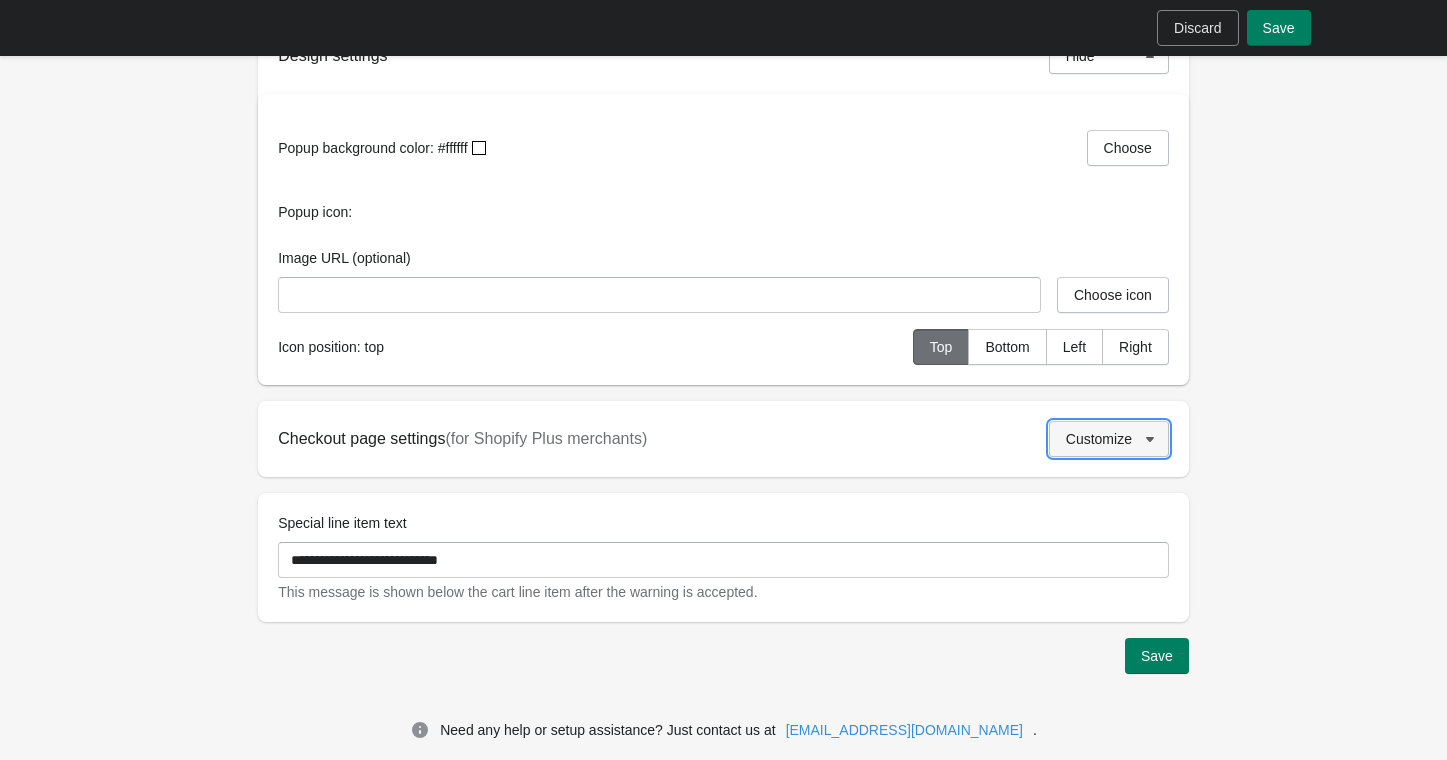click on "Customize" at bounding box center [1099, 439] 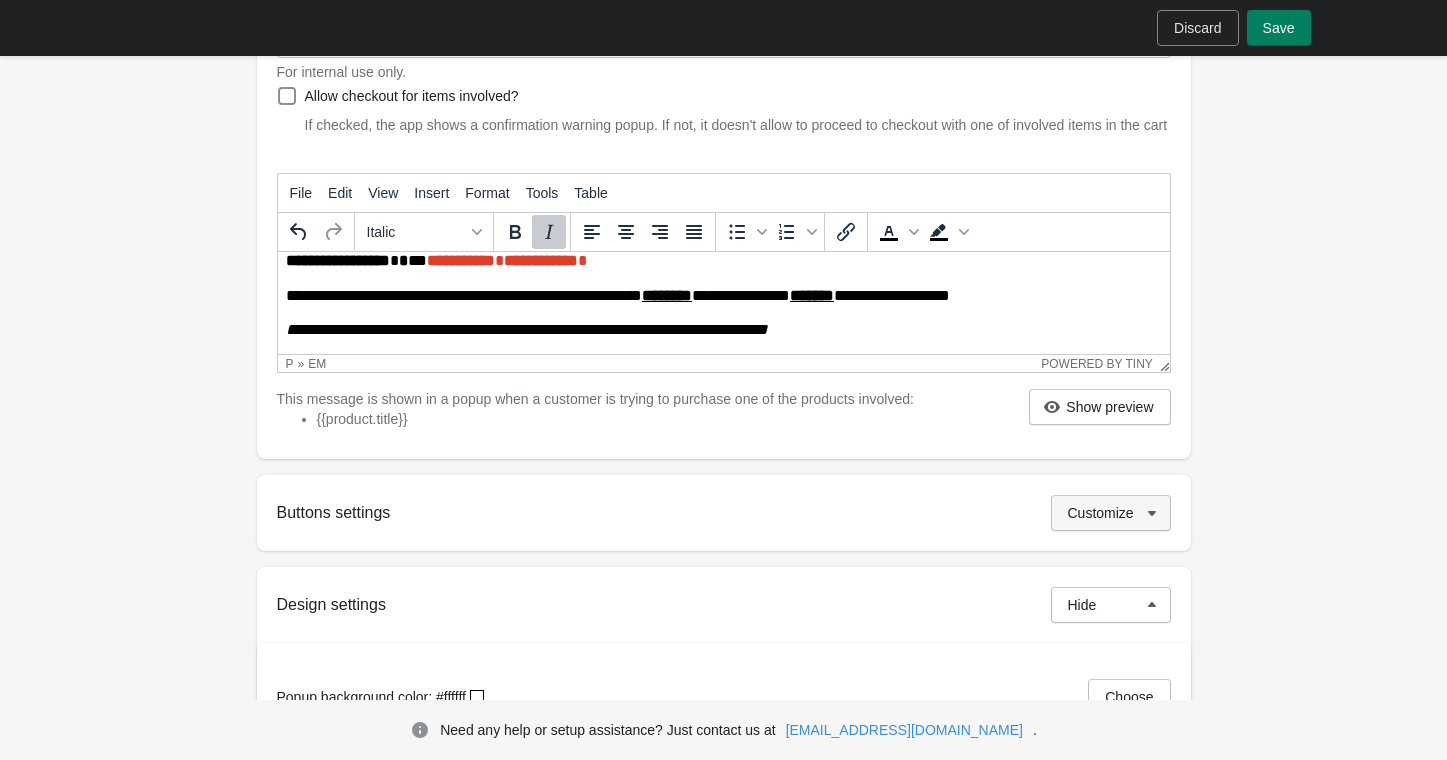 scroll, scrollTop: 322, scrollLeft: 0, axis: vertical 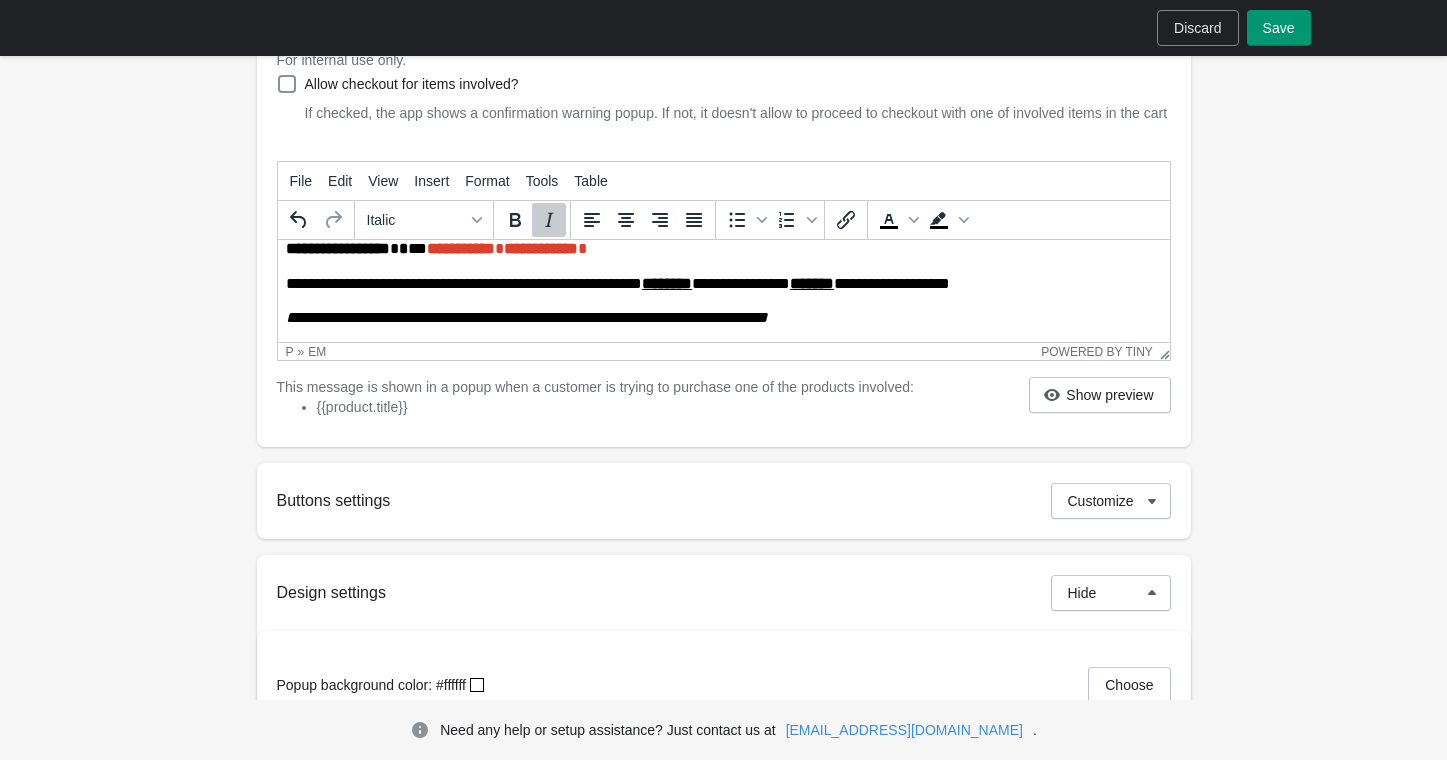 click on "Save" at bounding box center (1279, 28) 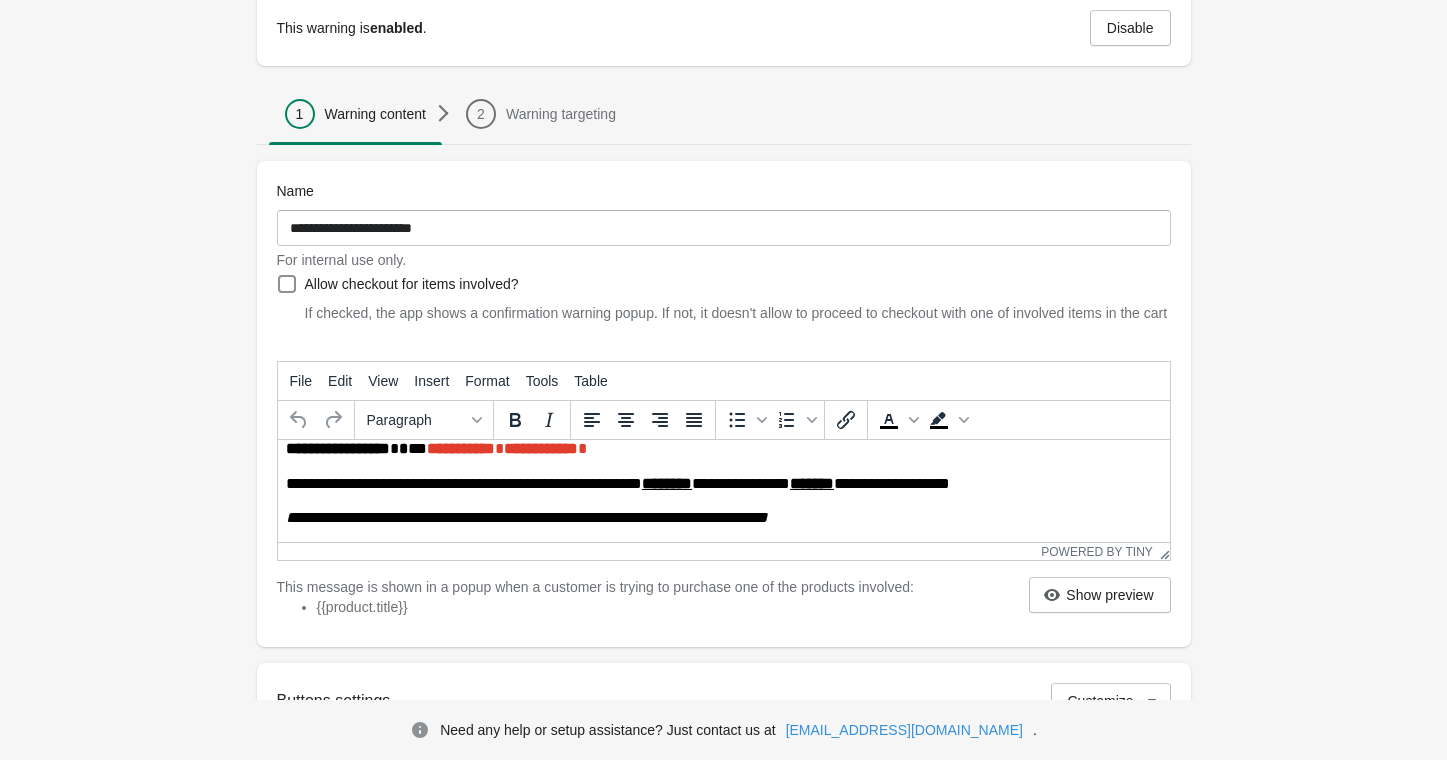 scroll, scrollTop: 0, scrollLeft: 0, axis: both 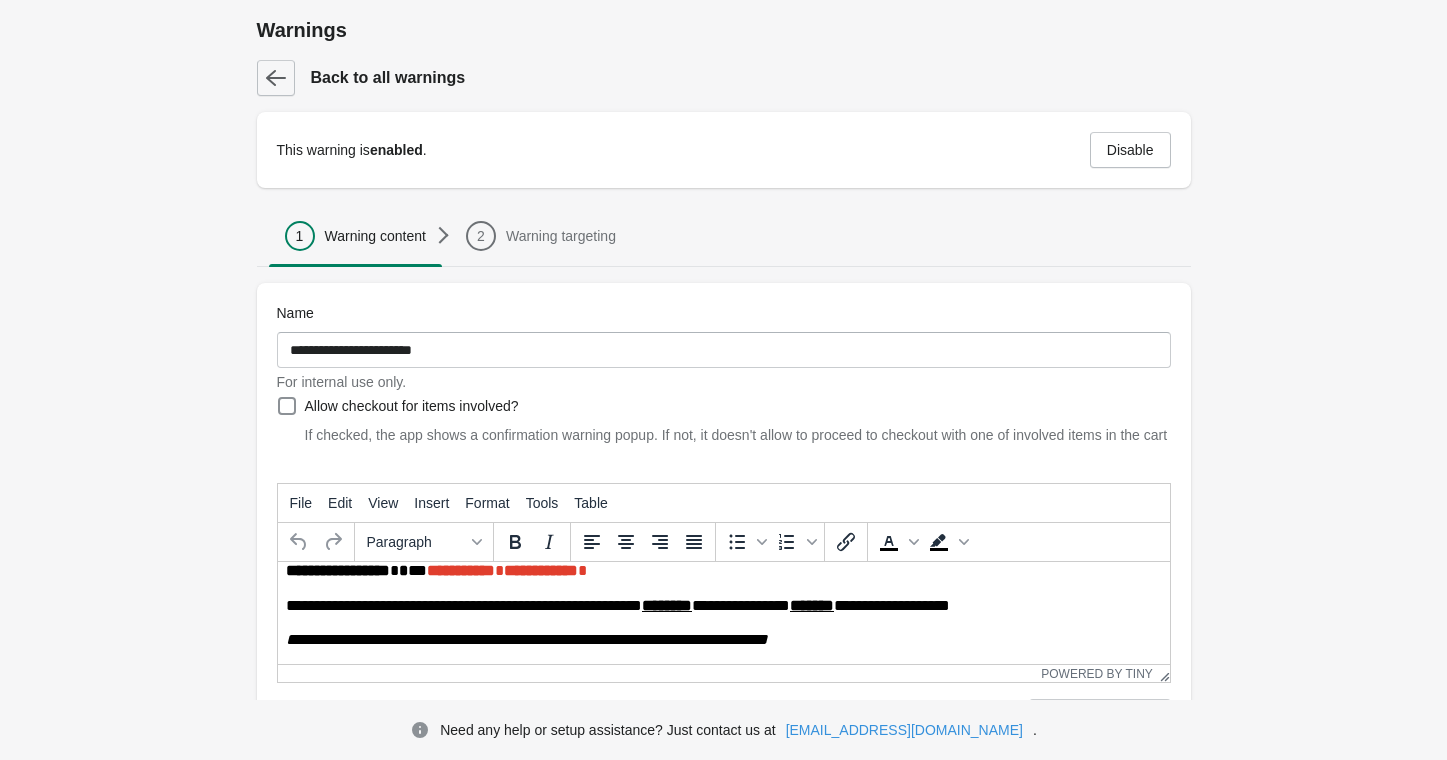 click 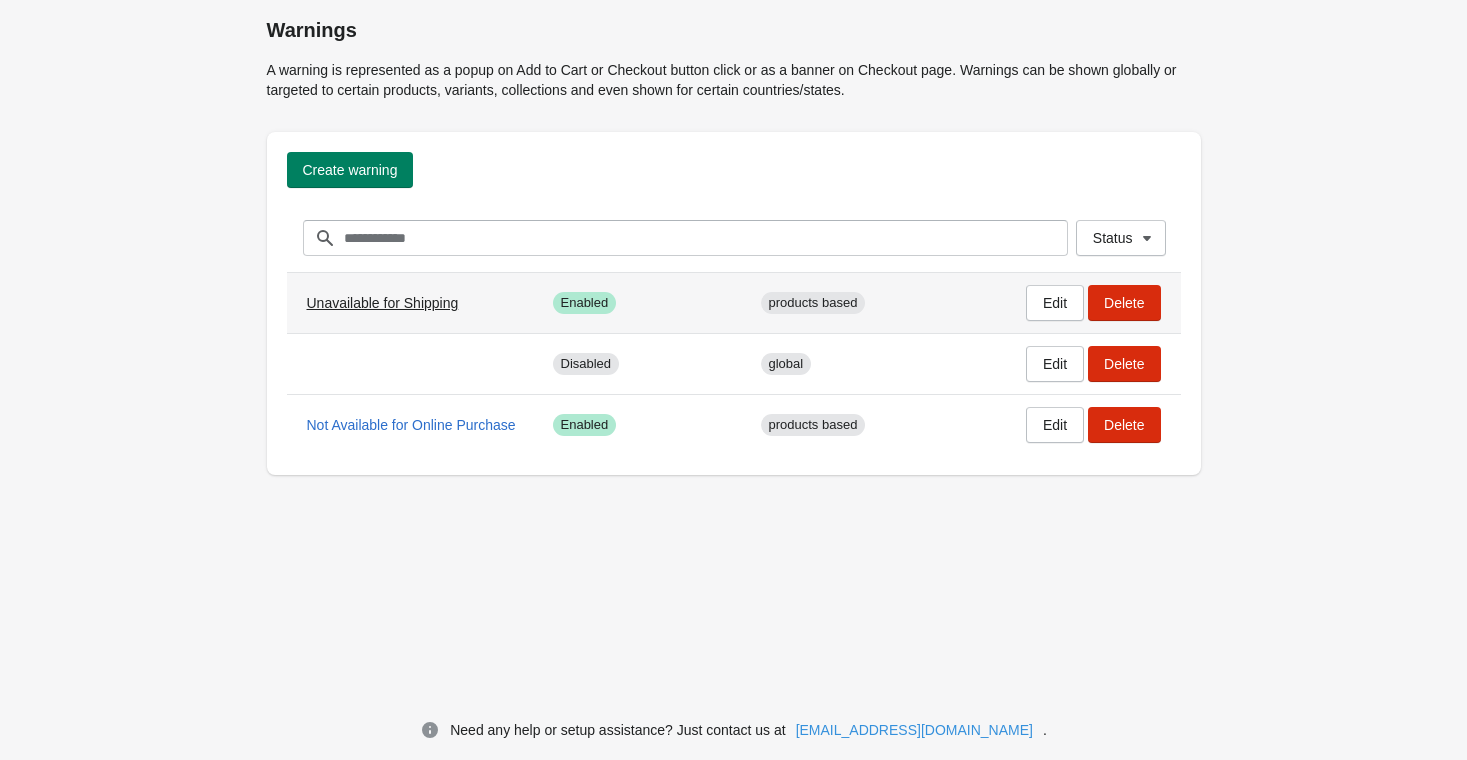 click on "Unavailable for Shipping" at bounding box center [383, 303] 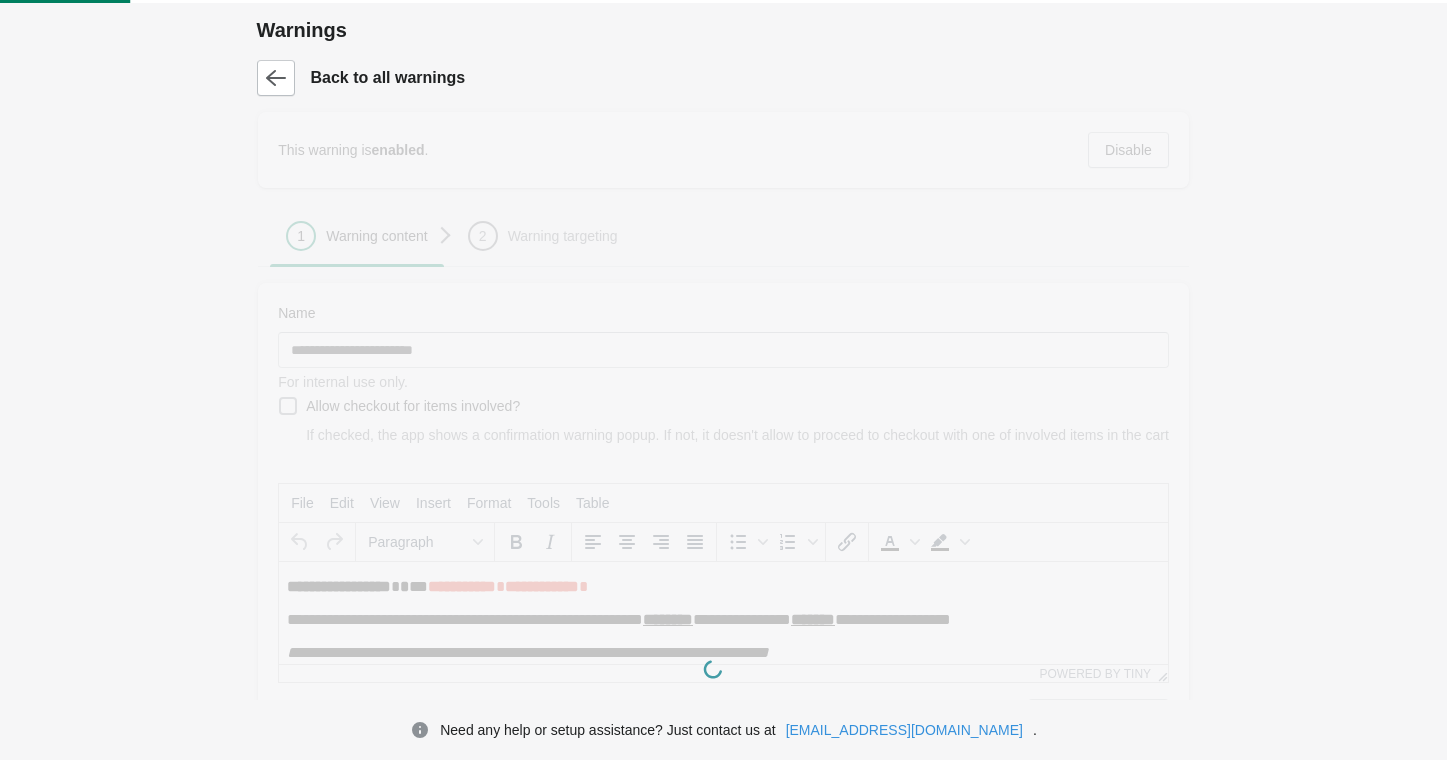 scroll, scrollTop: 0, scrollLeft: 0, axis: both 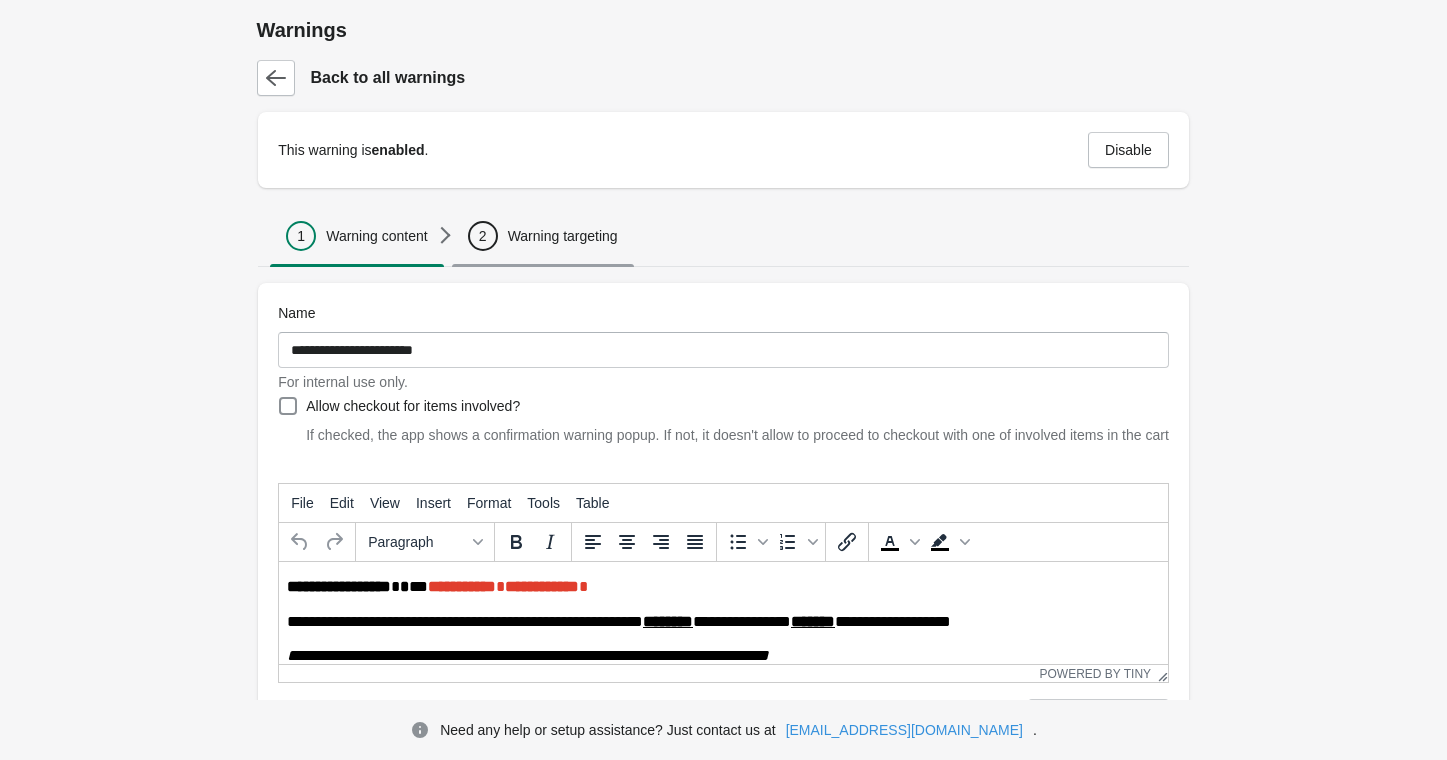 click on "2 Warning targeting" at bounding box center (543, 236) 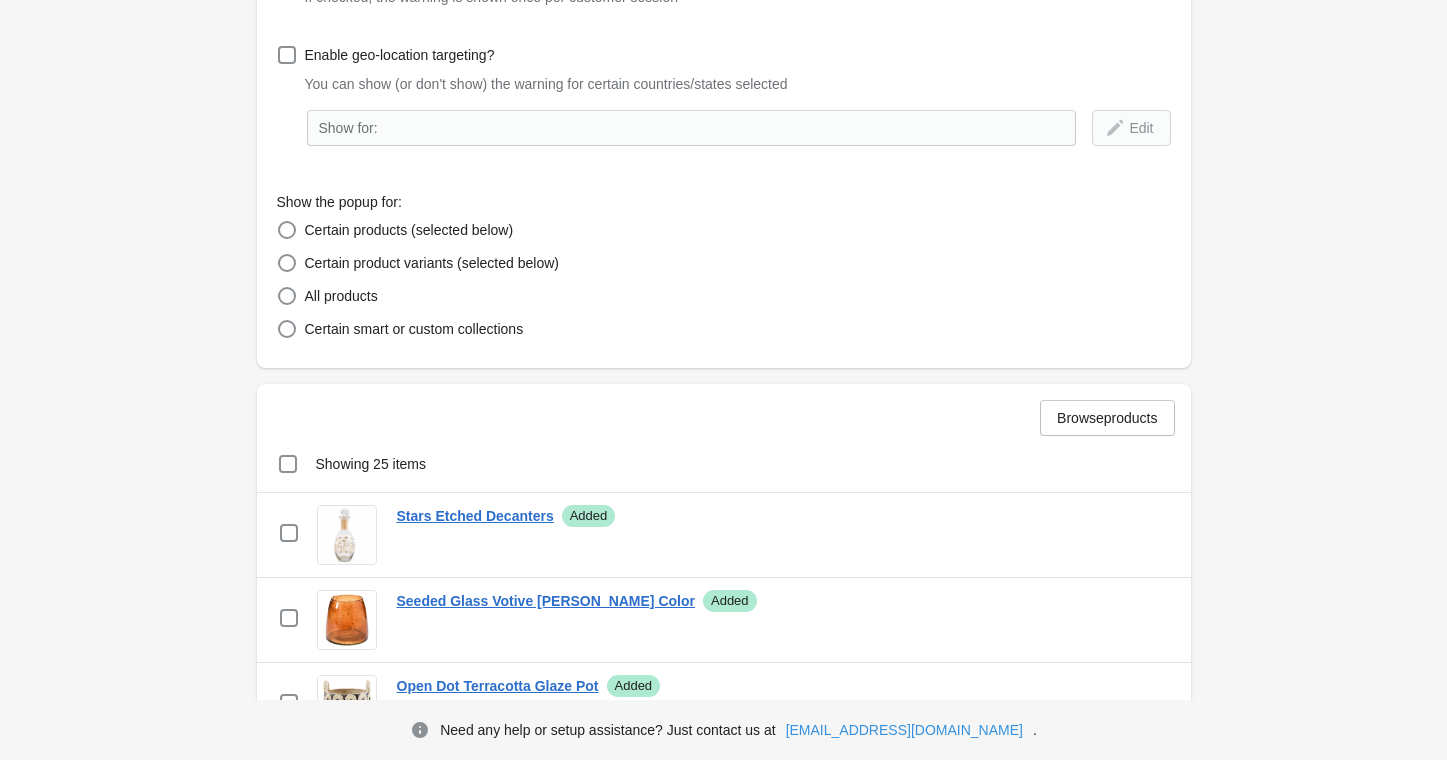 scroll, scrollTop: 369, scrollLeft: 0, axis: vertical 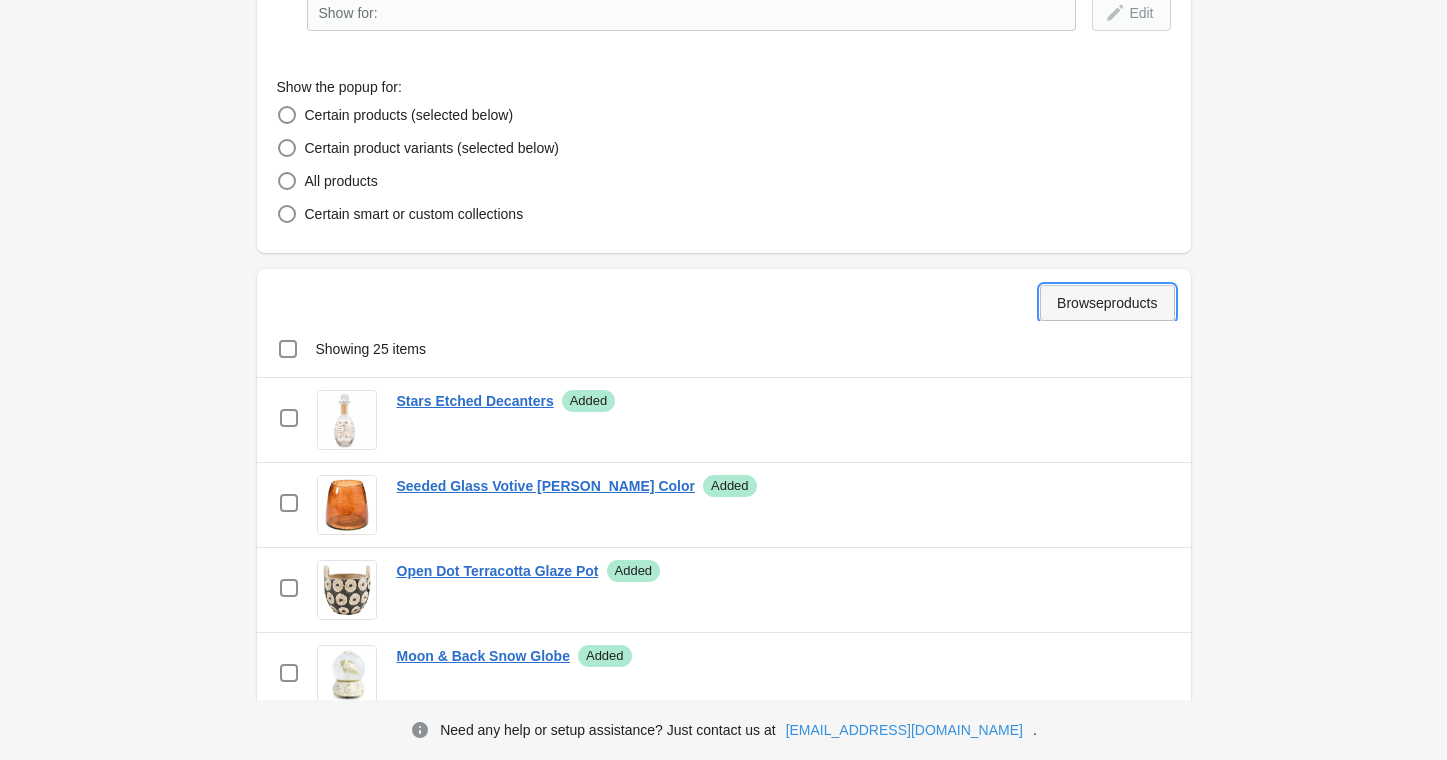 click on "Browse  products" at bounding box center (1107, 303) 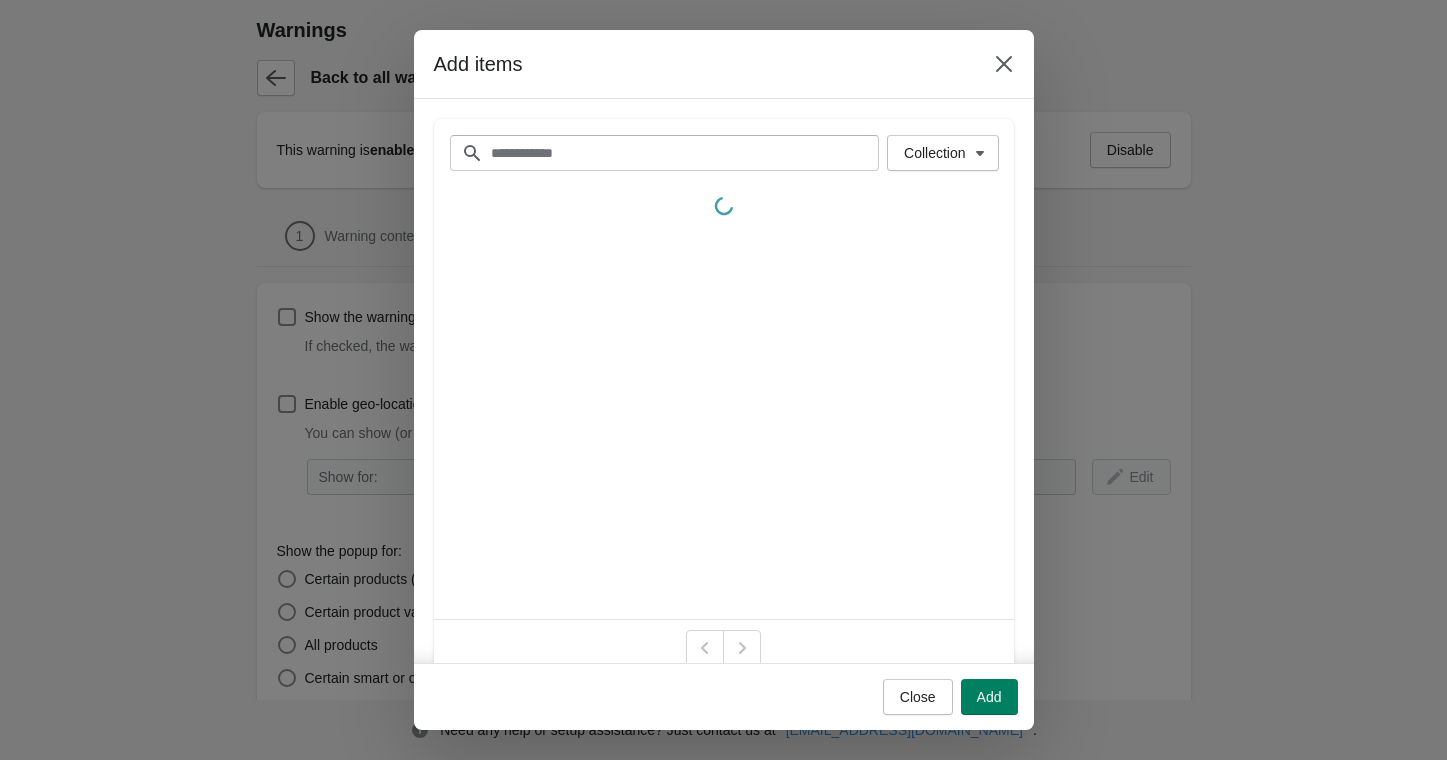 scroll, scrollTop: 0, scrollLeft: 0, axis: both 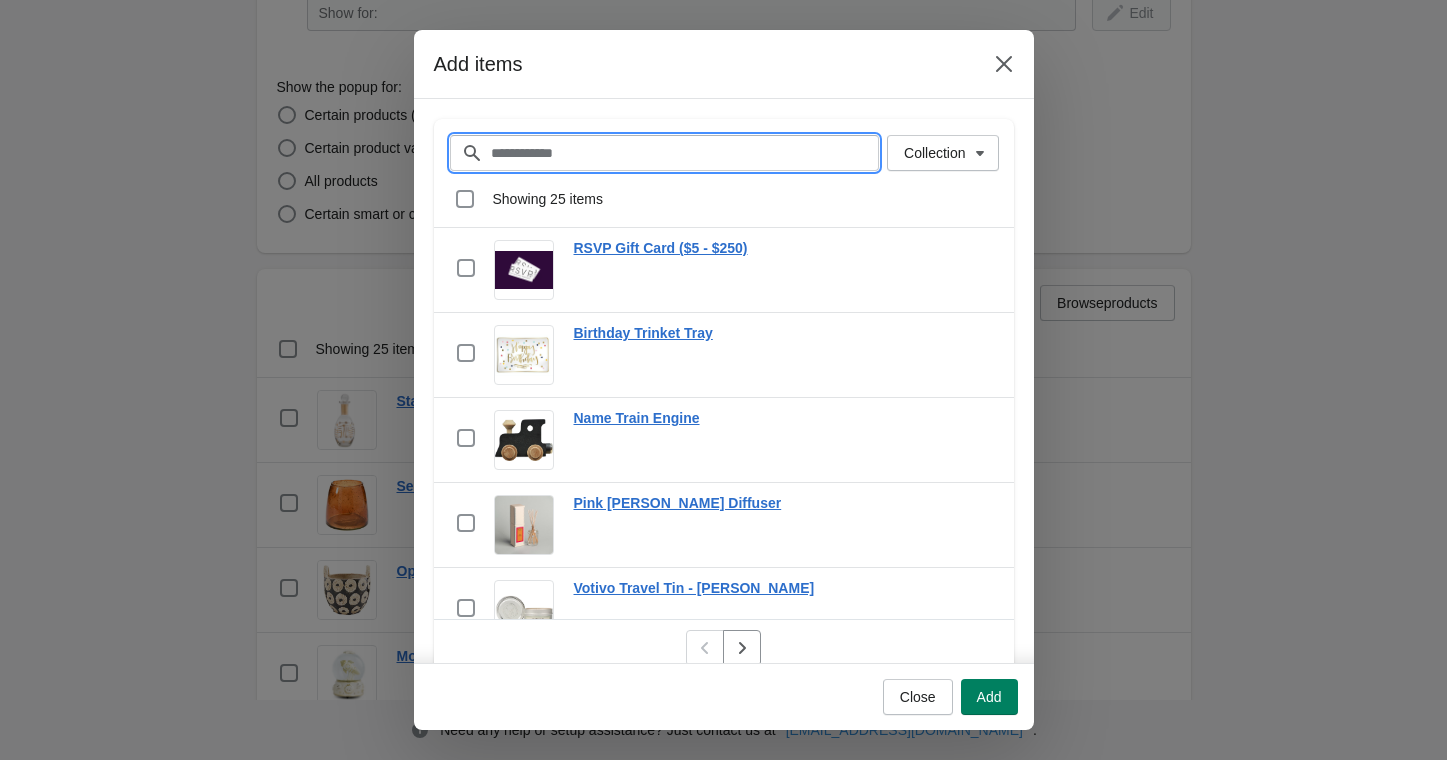 click on "Filter items" at bounding box center [685, 153] 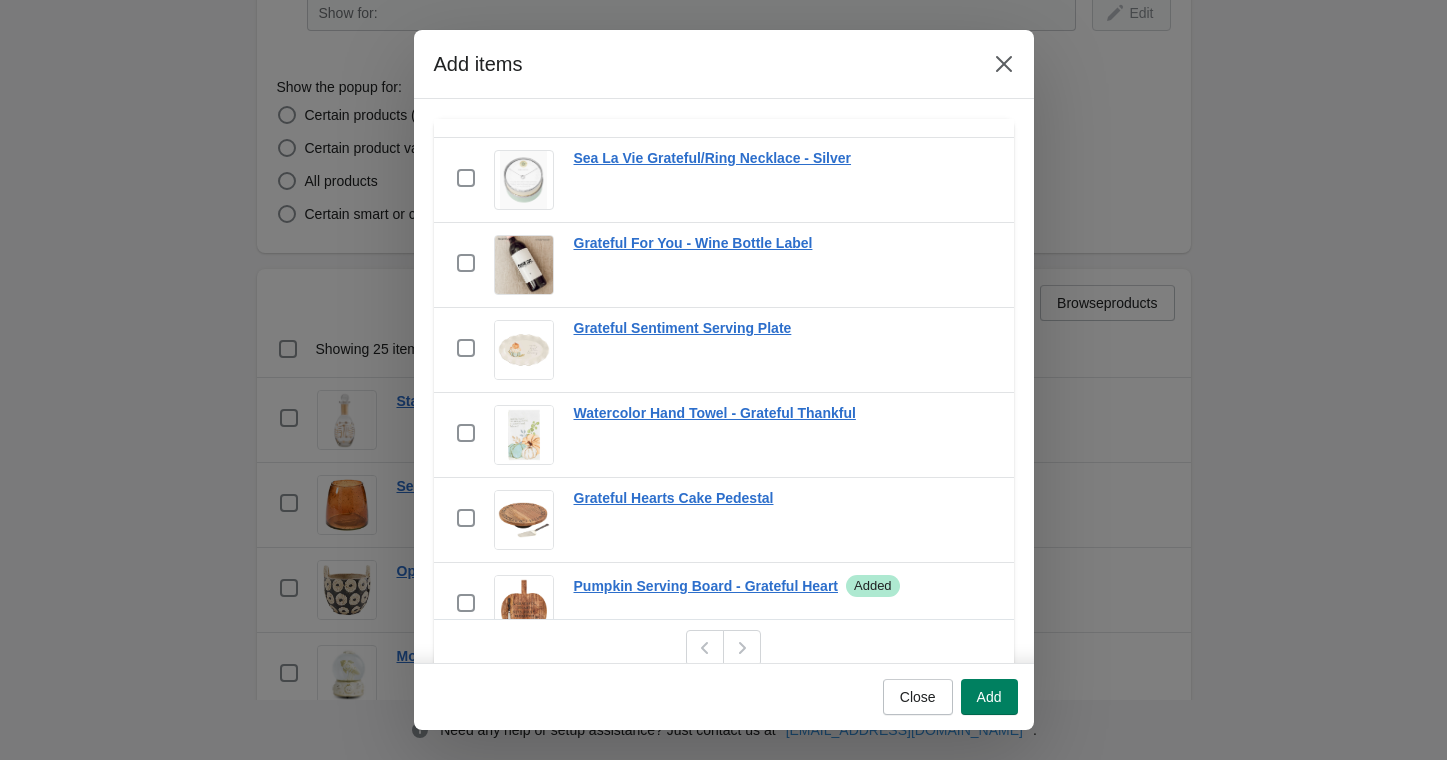 scroll, scrollTop: 116, scrollLeft: 0, axis: vertical 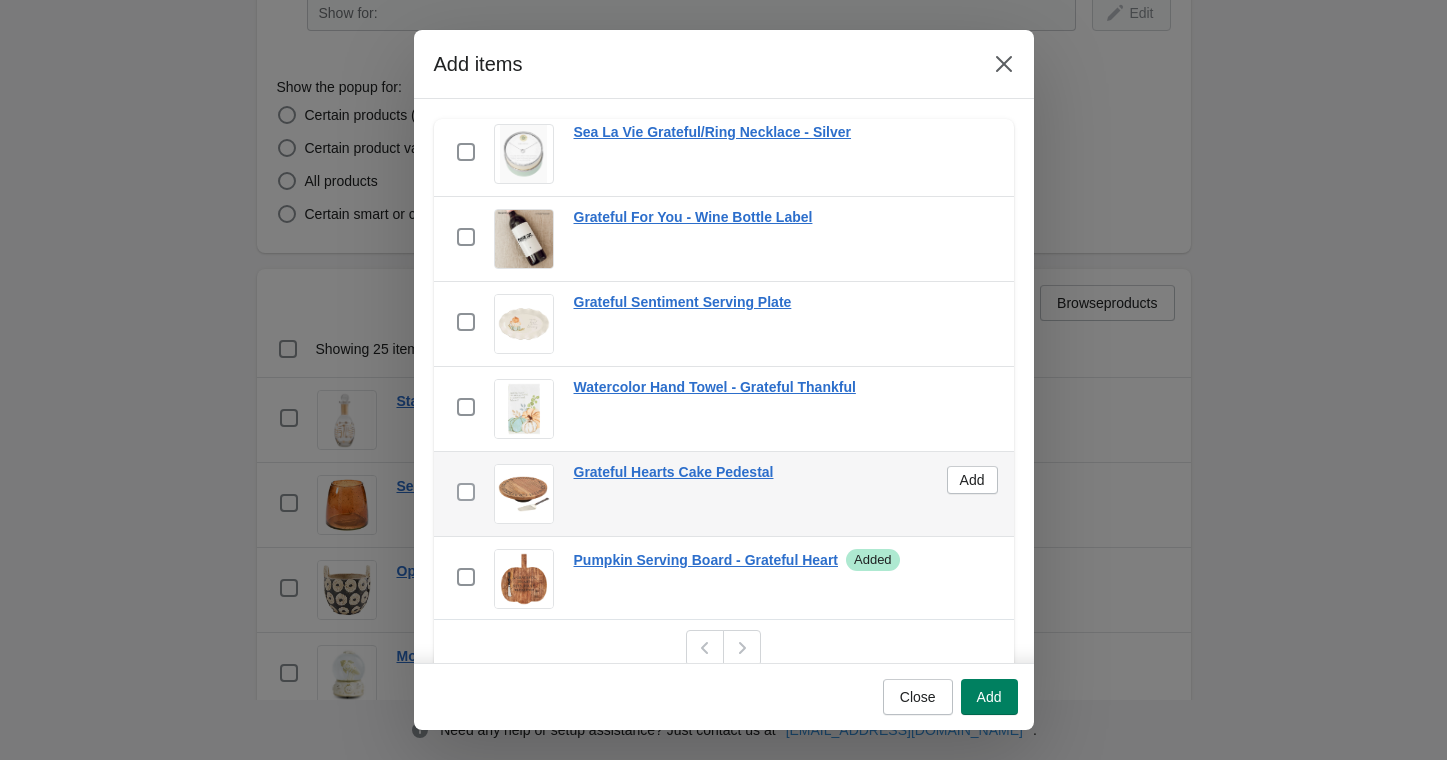 click at bounding box center (466, 492) 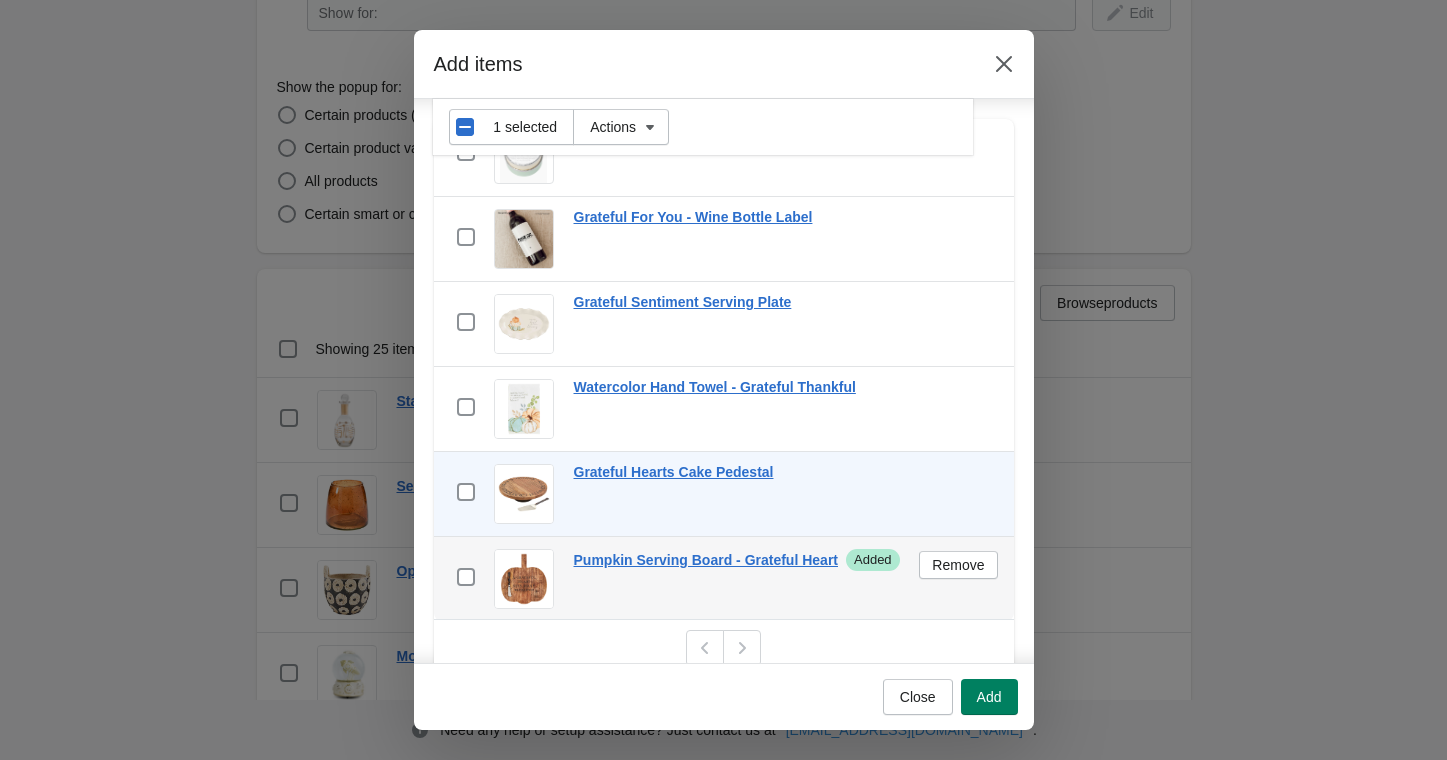 scroll, scrollTop: 32, scrollLeft: 0, axis: vertical 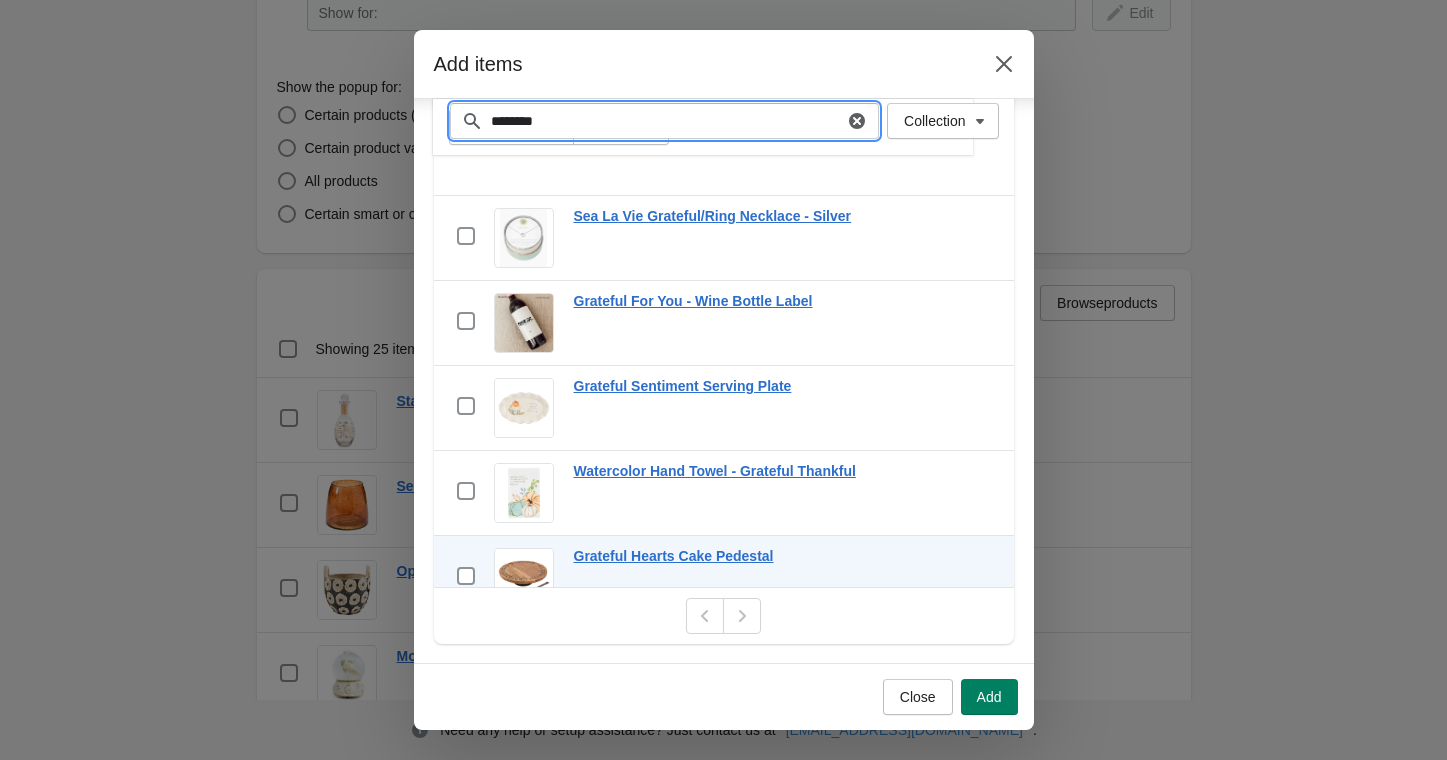 click on "********" at bounding box center [667, 121] 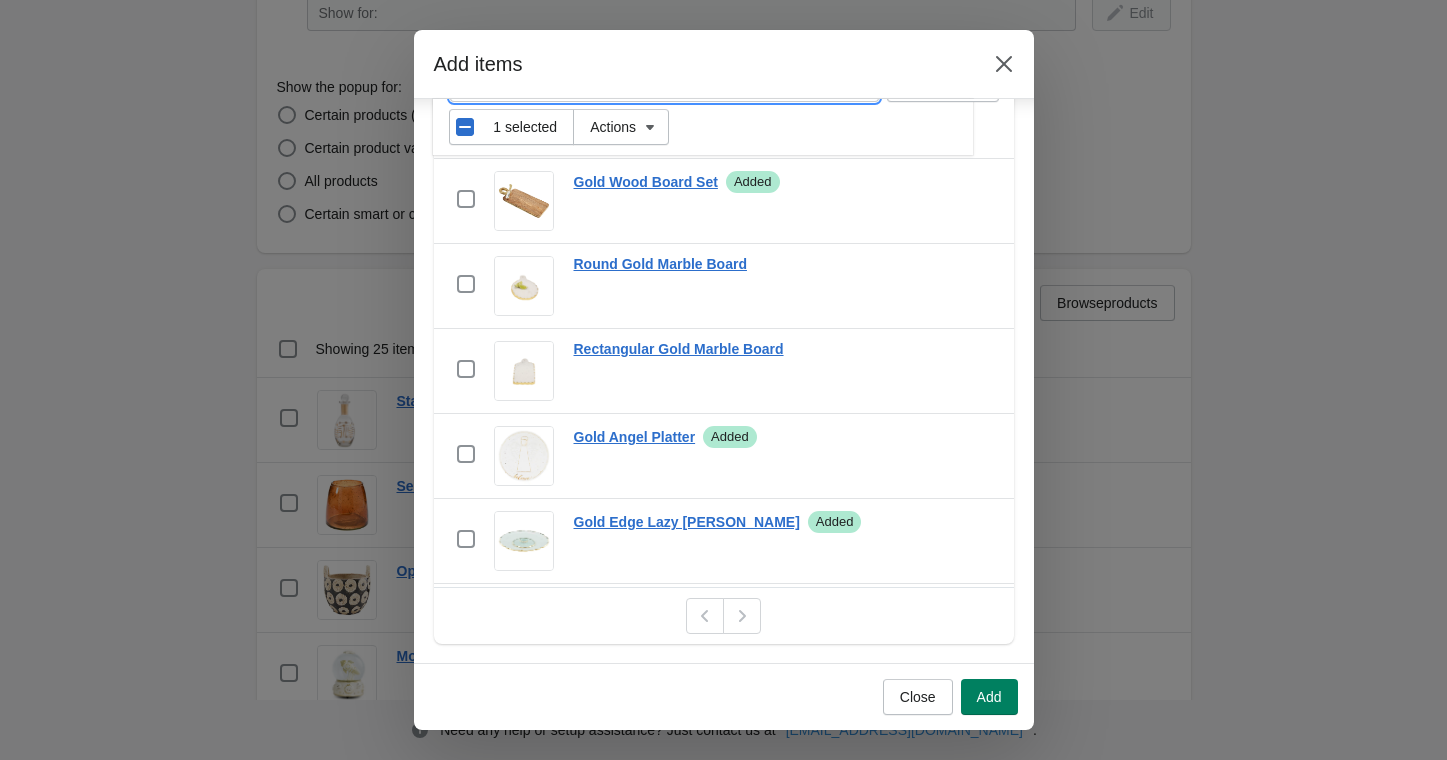 scroll, scrollTop: 0, scrollLeft: 0, axis: both 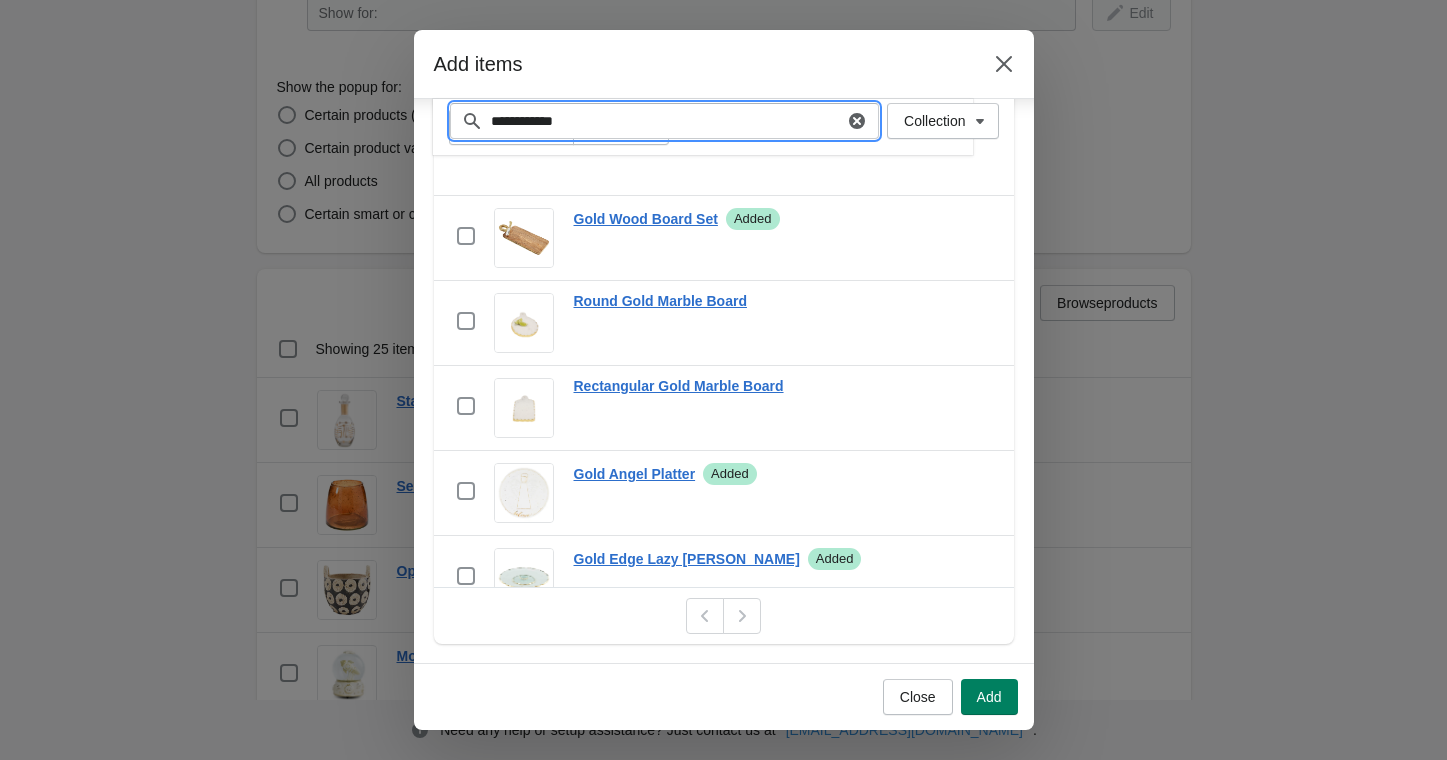 click on "**********" at bounding box center (667, 121) 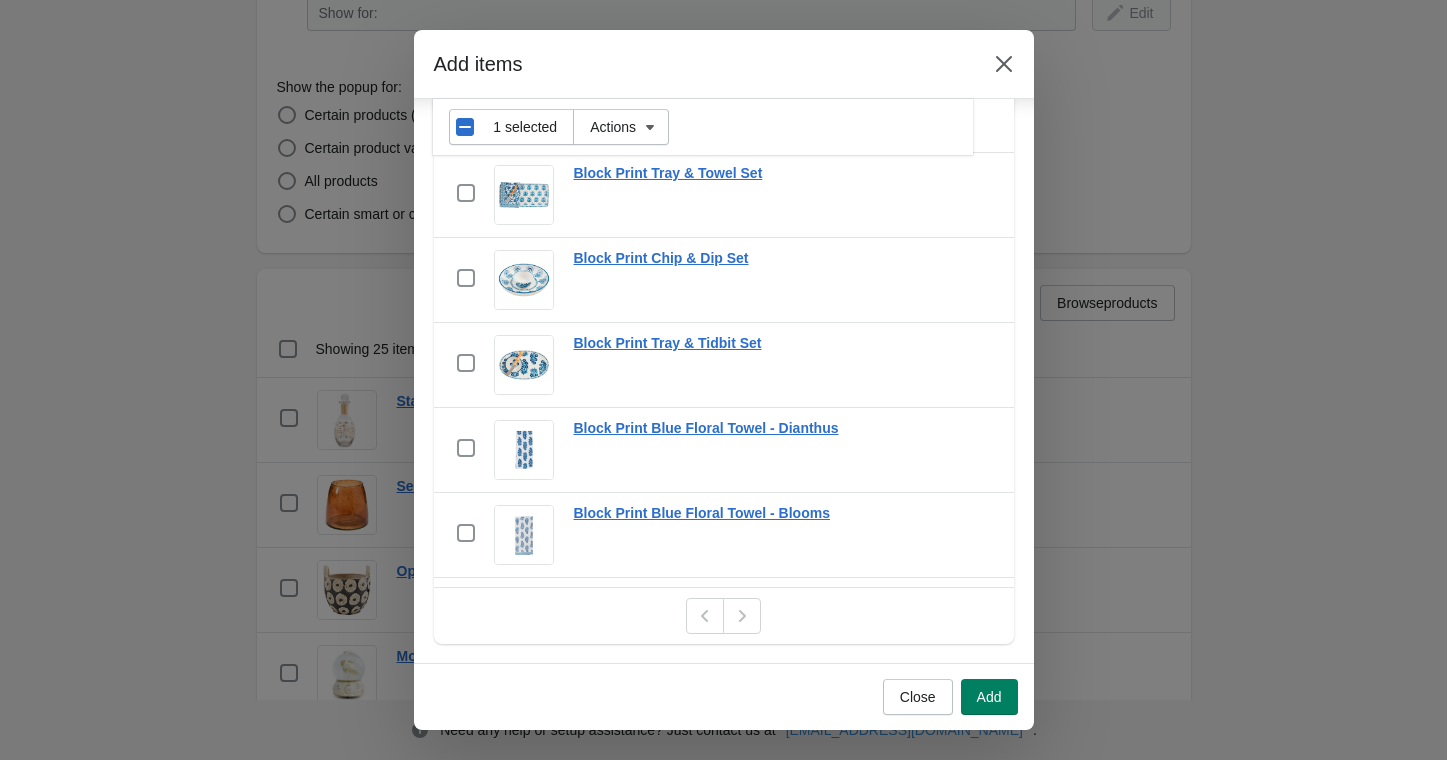 scroll, scrollTop: 129, scrollLeft: 0, axis: vertical 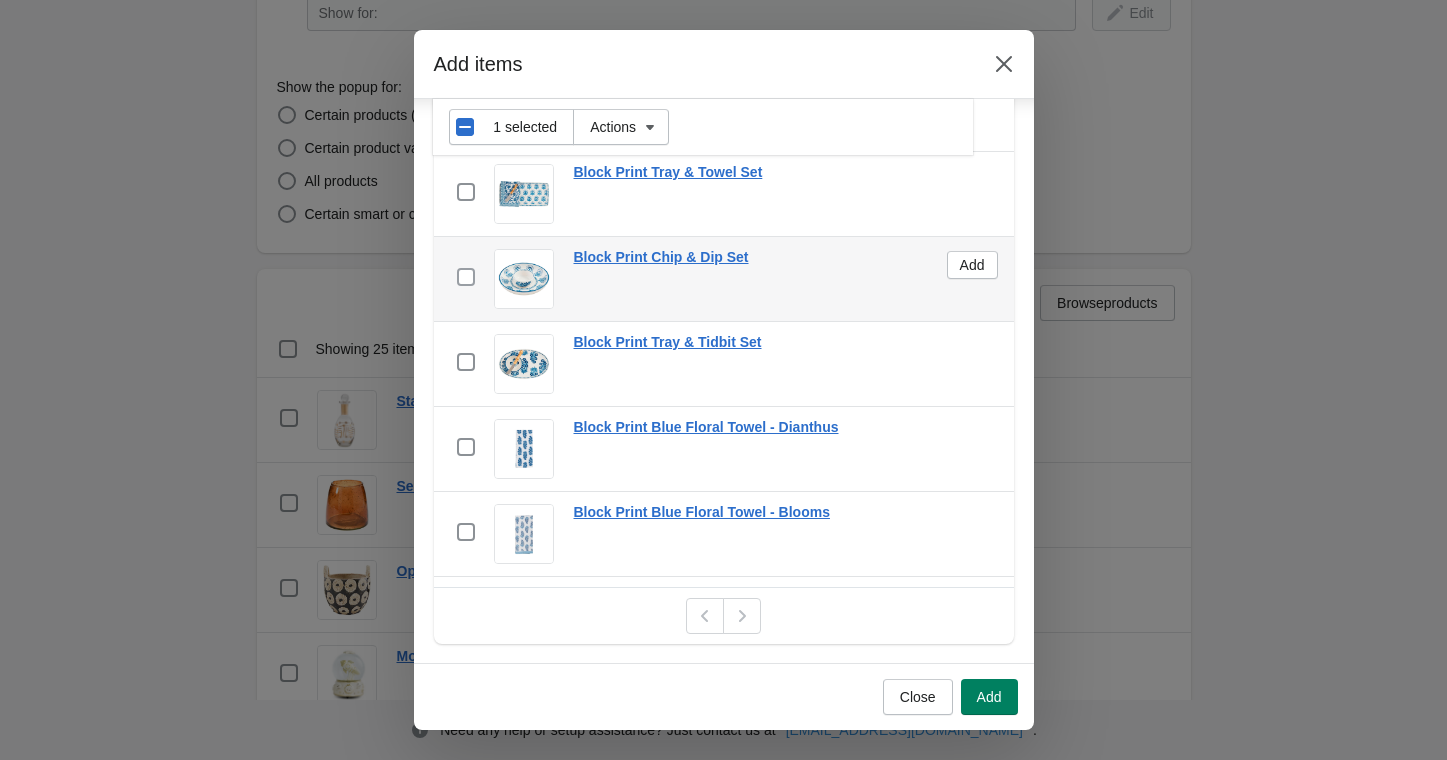 click at bounding box center (466, 277) 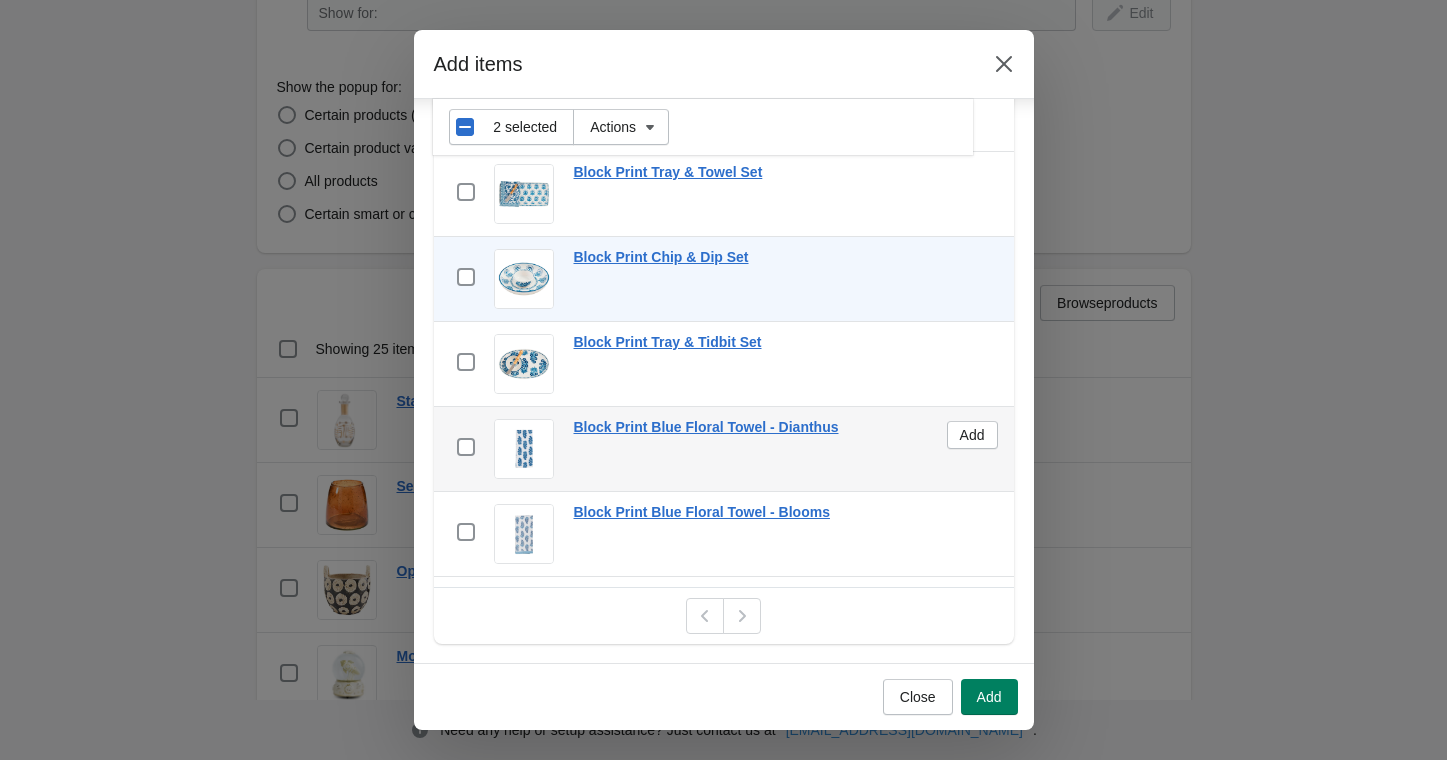 scroll, scrollTop: 186, scrollLeft: 0, axis: vertical 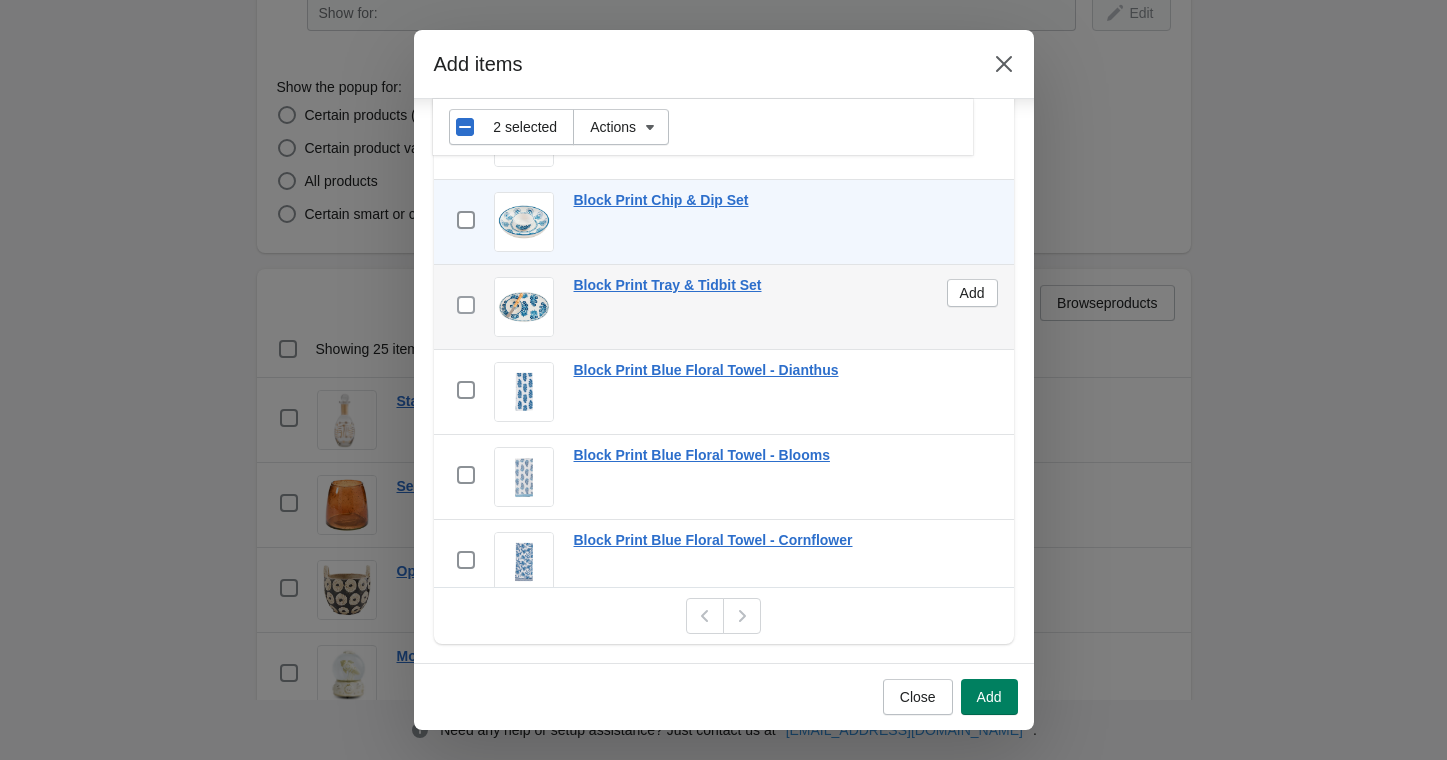 click at bounding box center (466, 305) 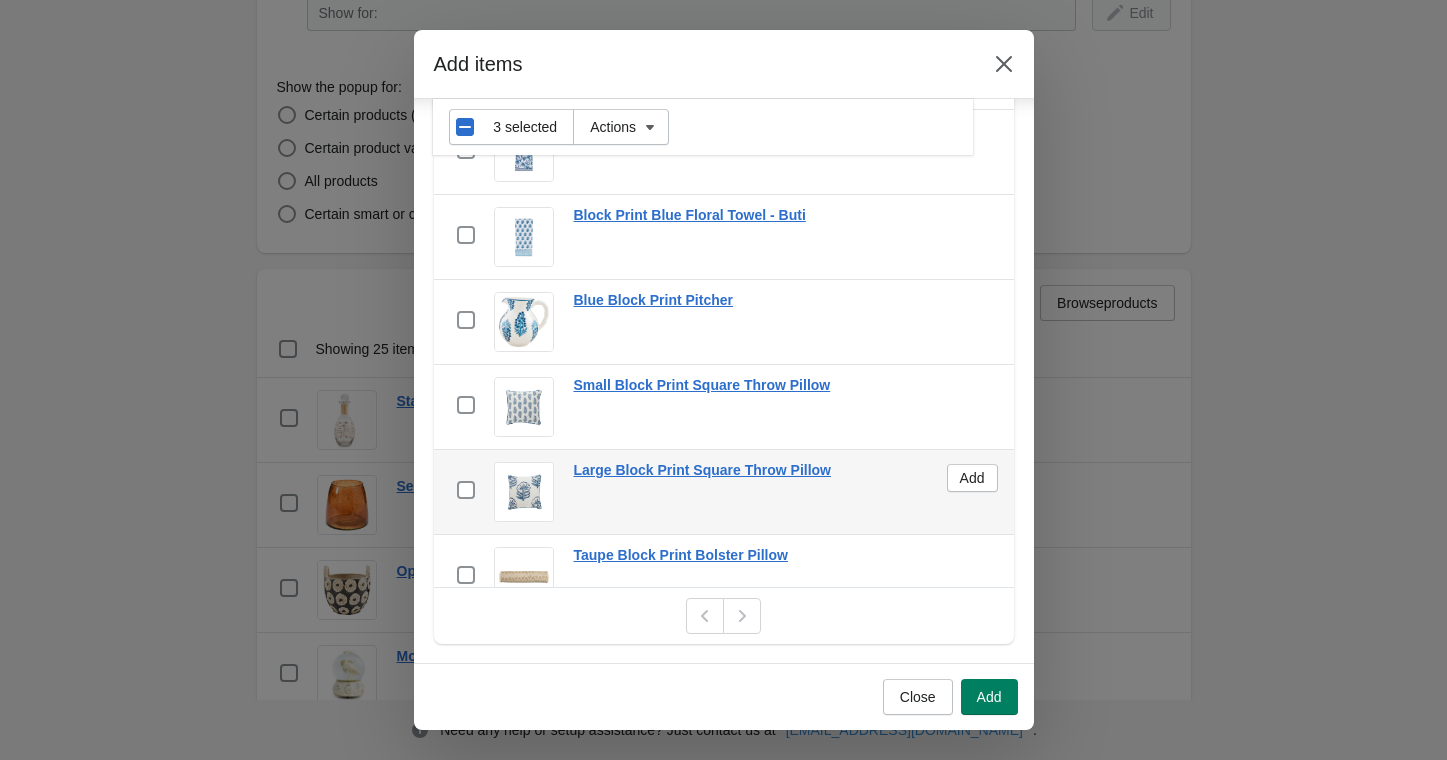 scroll, scrollTop: 618, scrollLeft: 0, axis: vertical 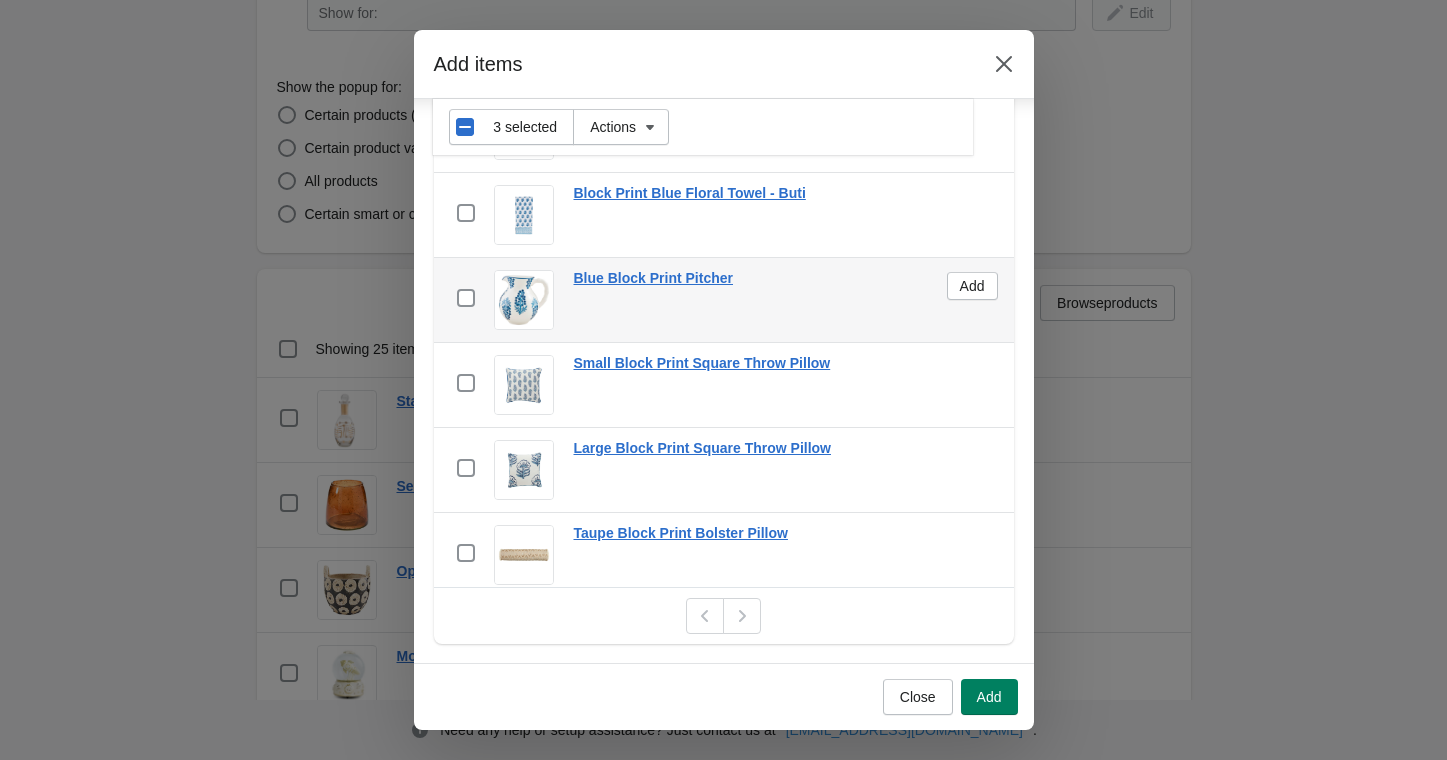 click on "checkbox" at bounding box center [466, 300] 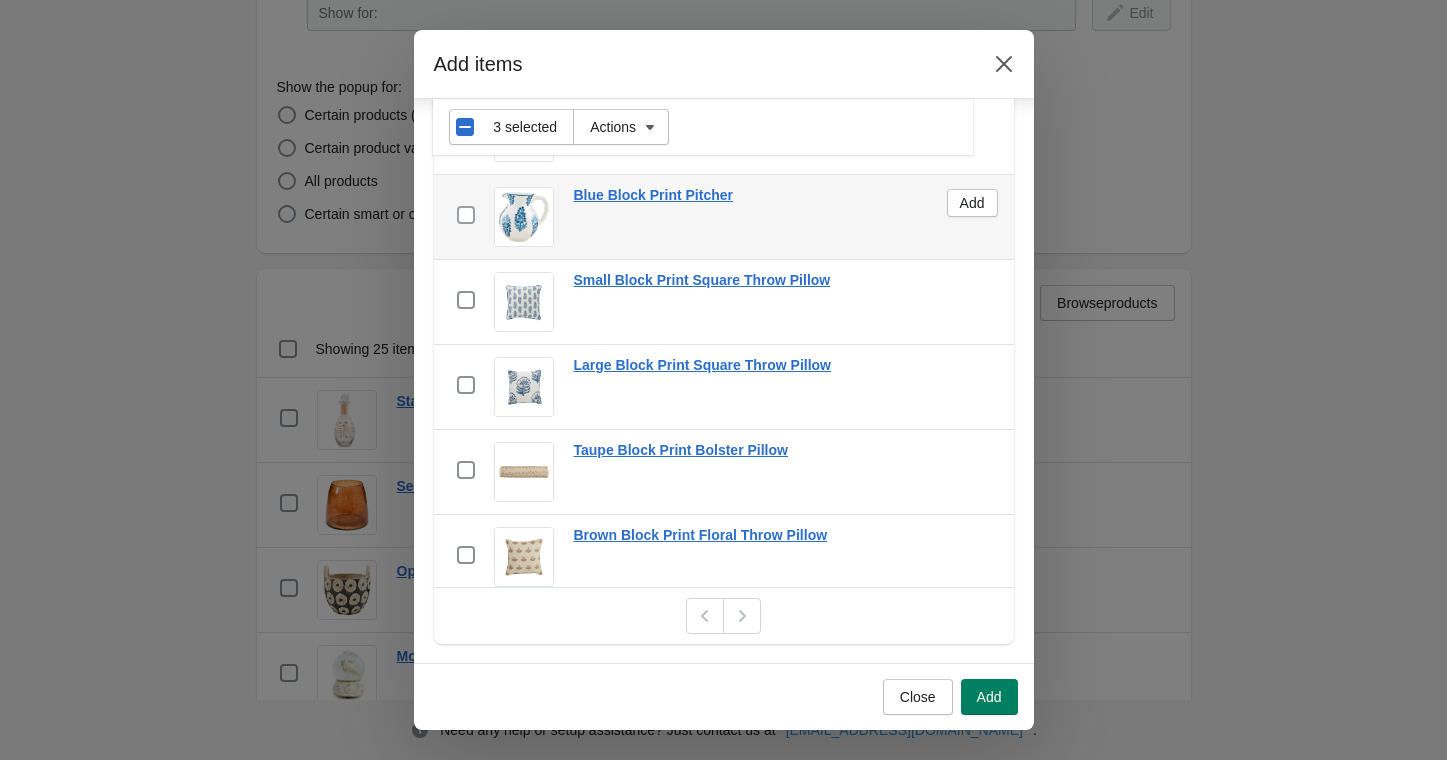 click at bounding box center (466, 215) 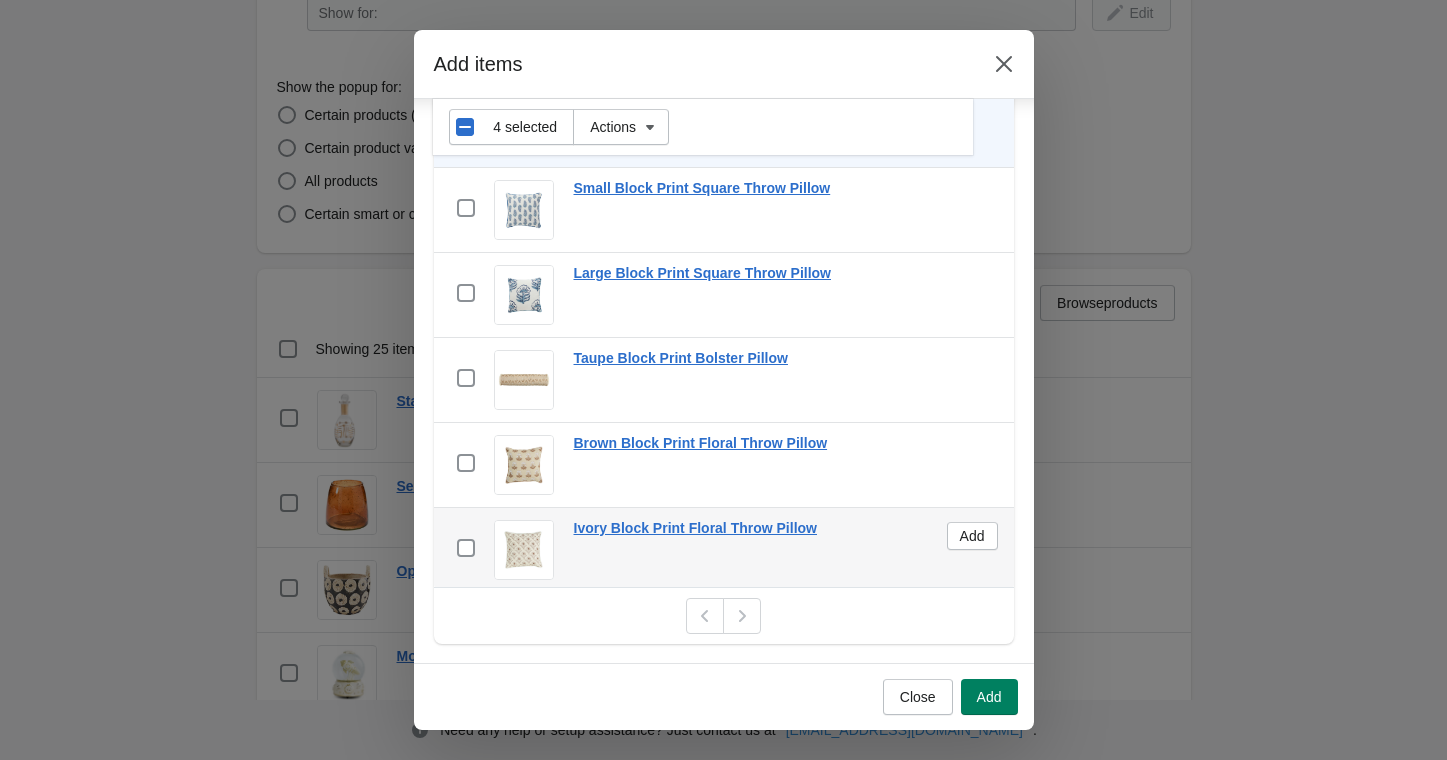scroll, scrollTop: 769, scrollLeft: 0, axis: vertical 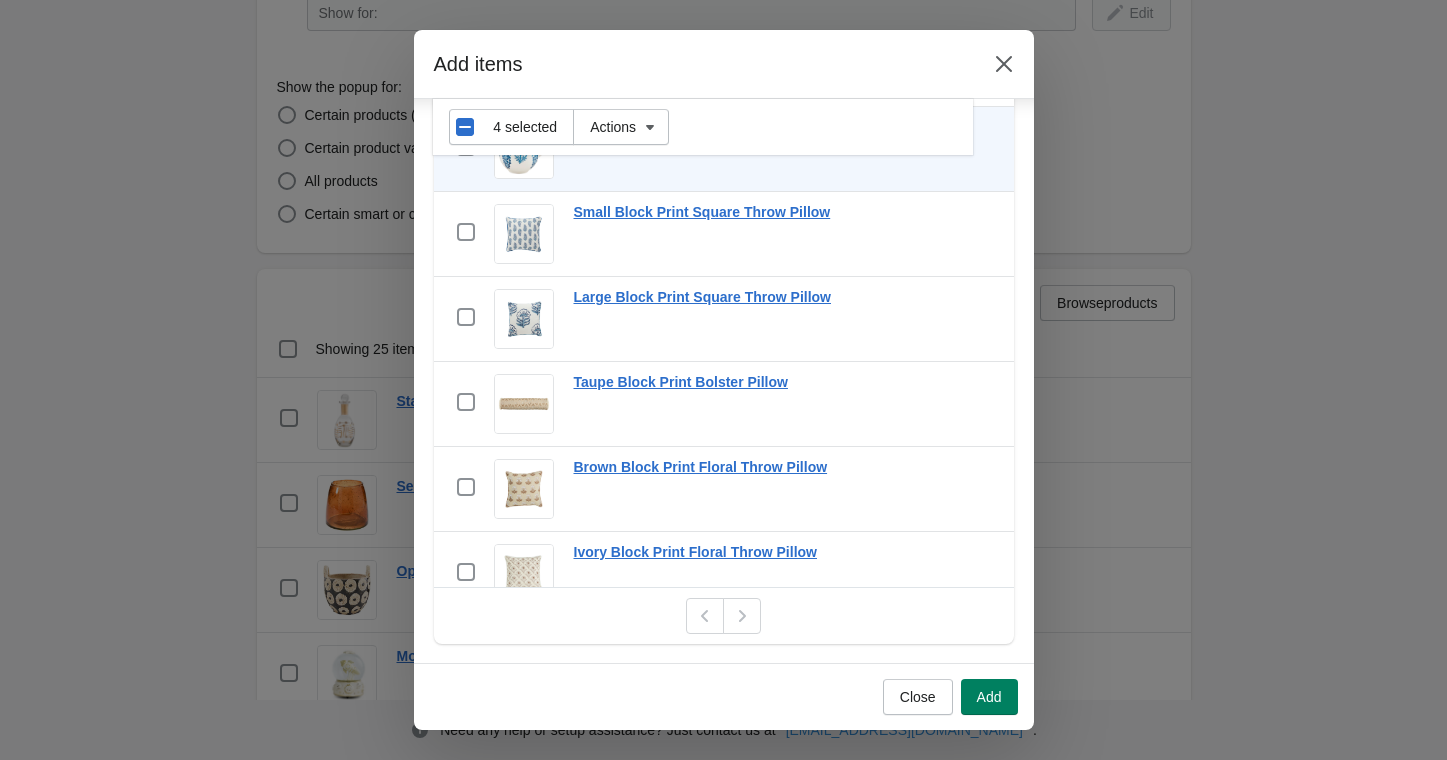 click at bounding box center (742, 616) 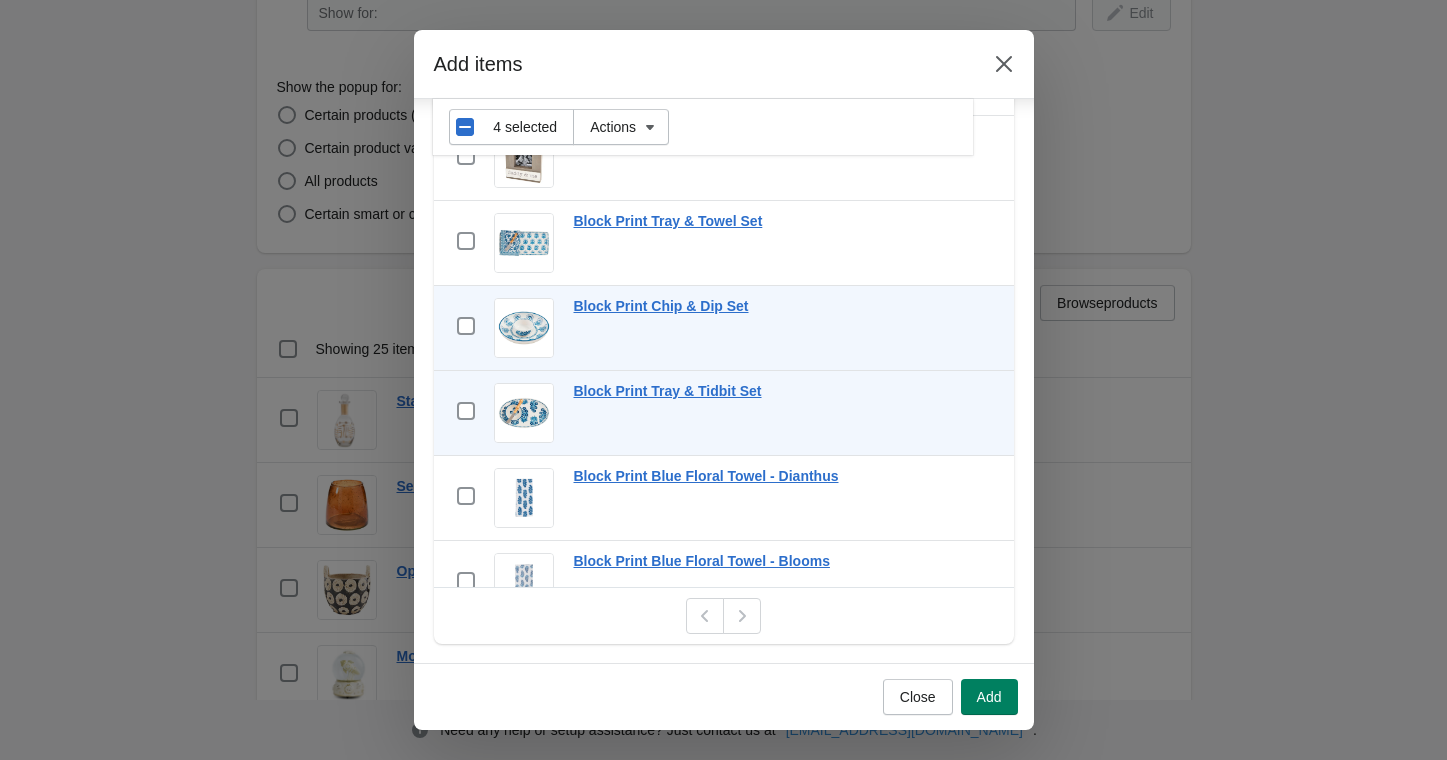 scroll, scrollTop: 0, scrollLeft: 0, axis: both 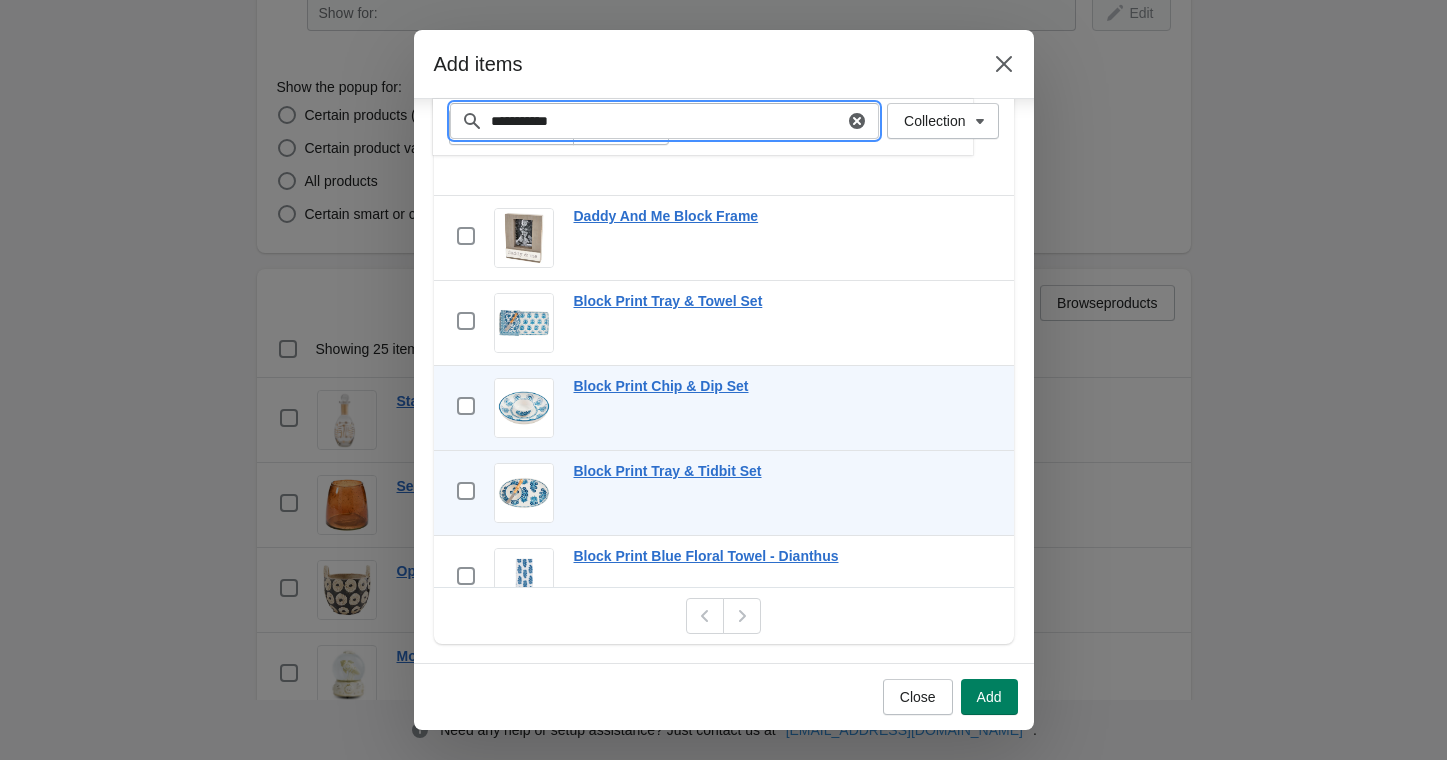 click on "**********" at bounding box center (667, 121) 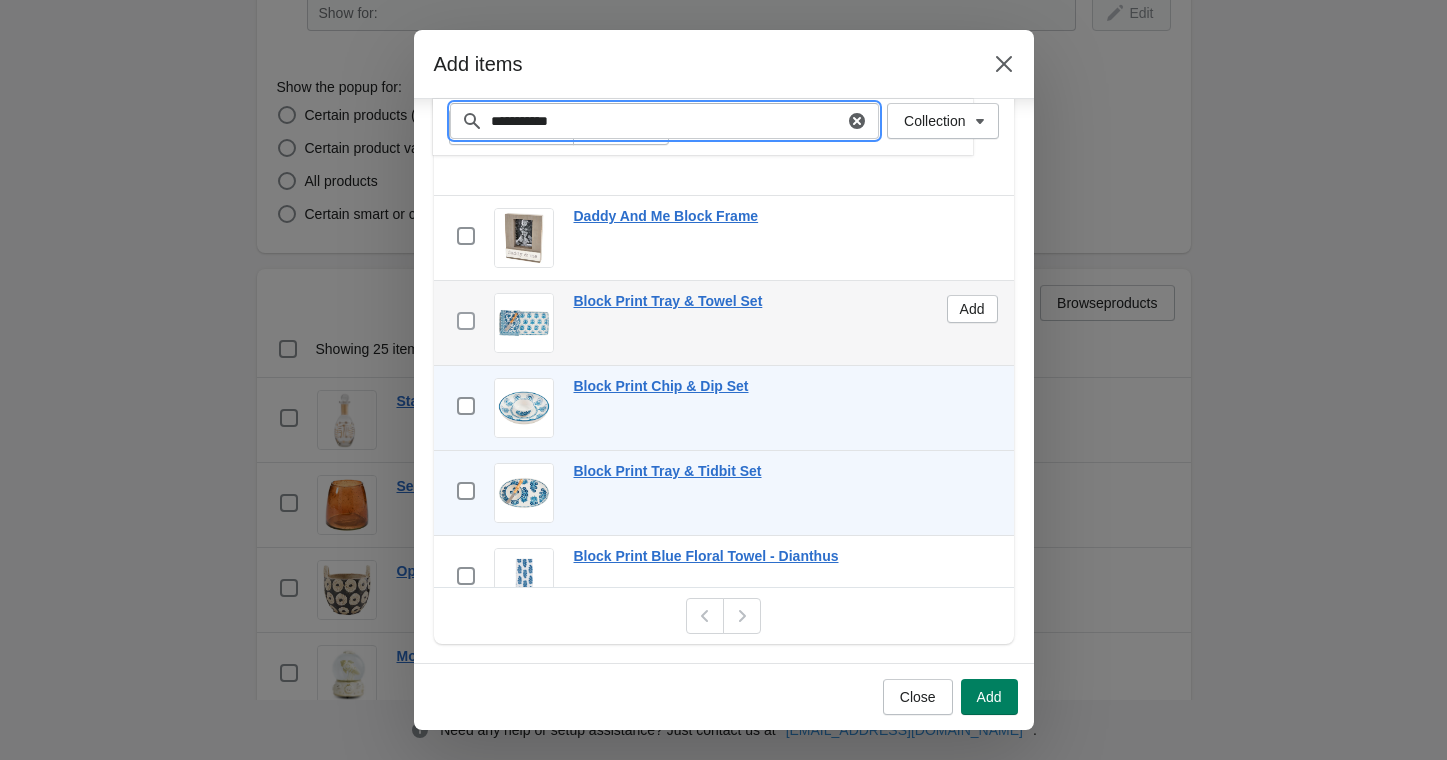 click at bounding box center (466, 321) 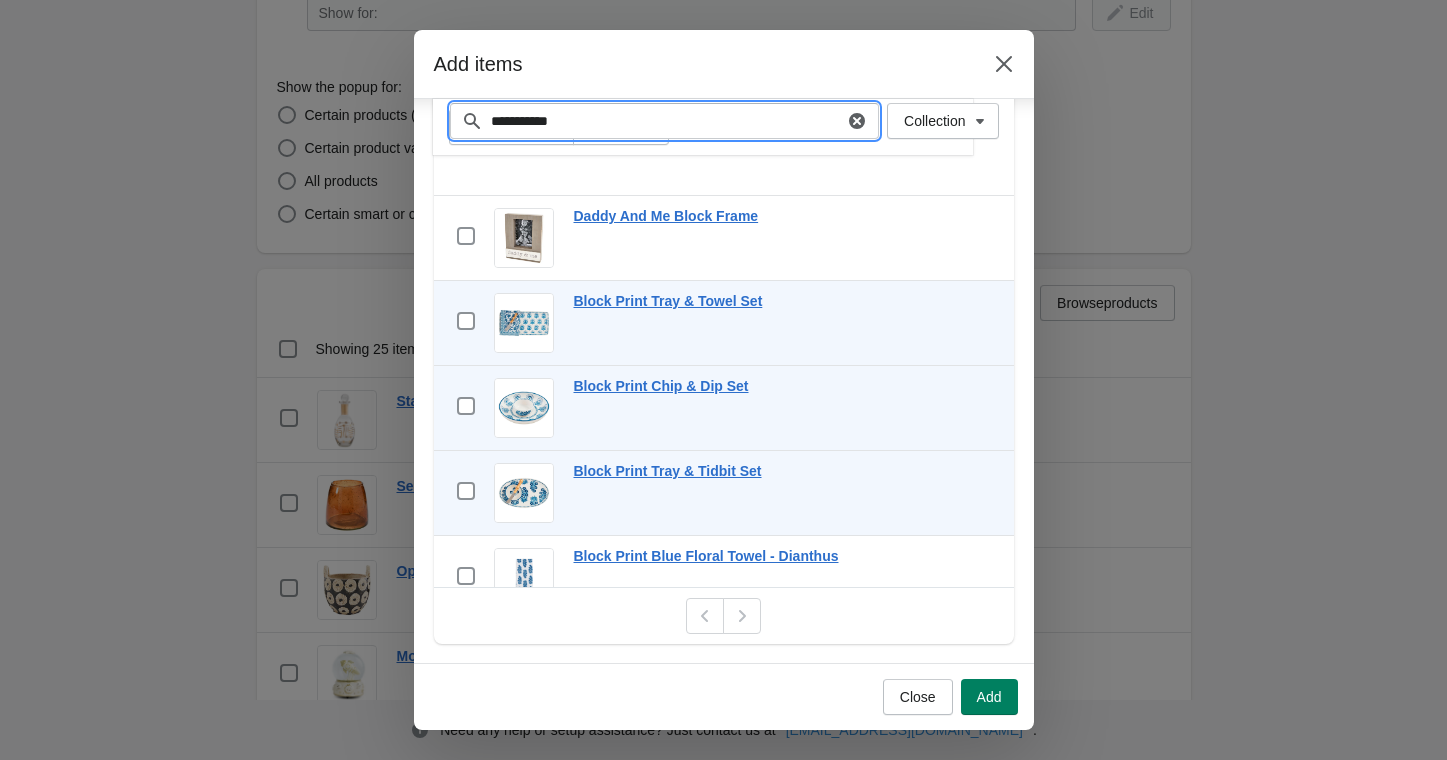 click on "**********" at bounding box center [667, 121] 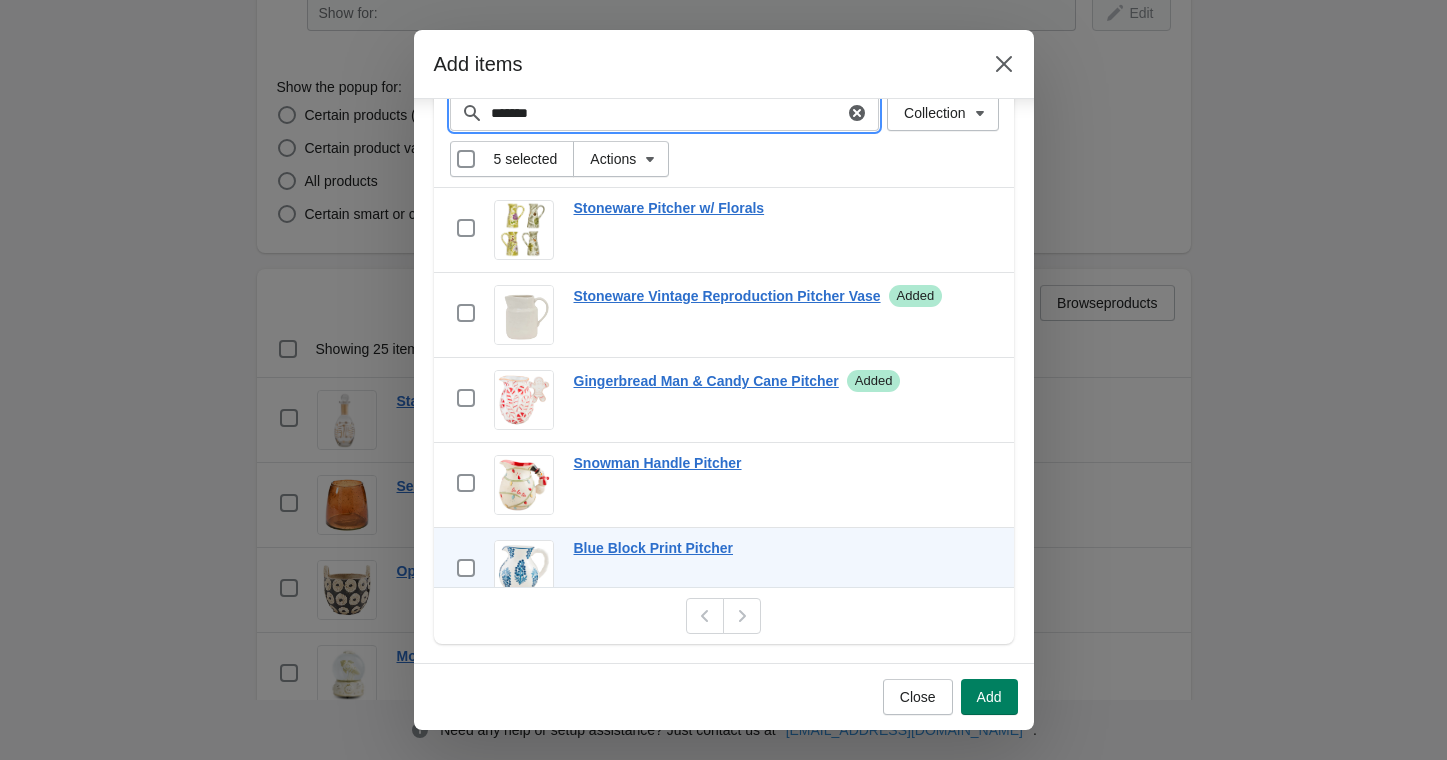scroll, scrollTop: 31, scrollLeft: 0, axis: vertical 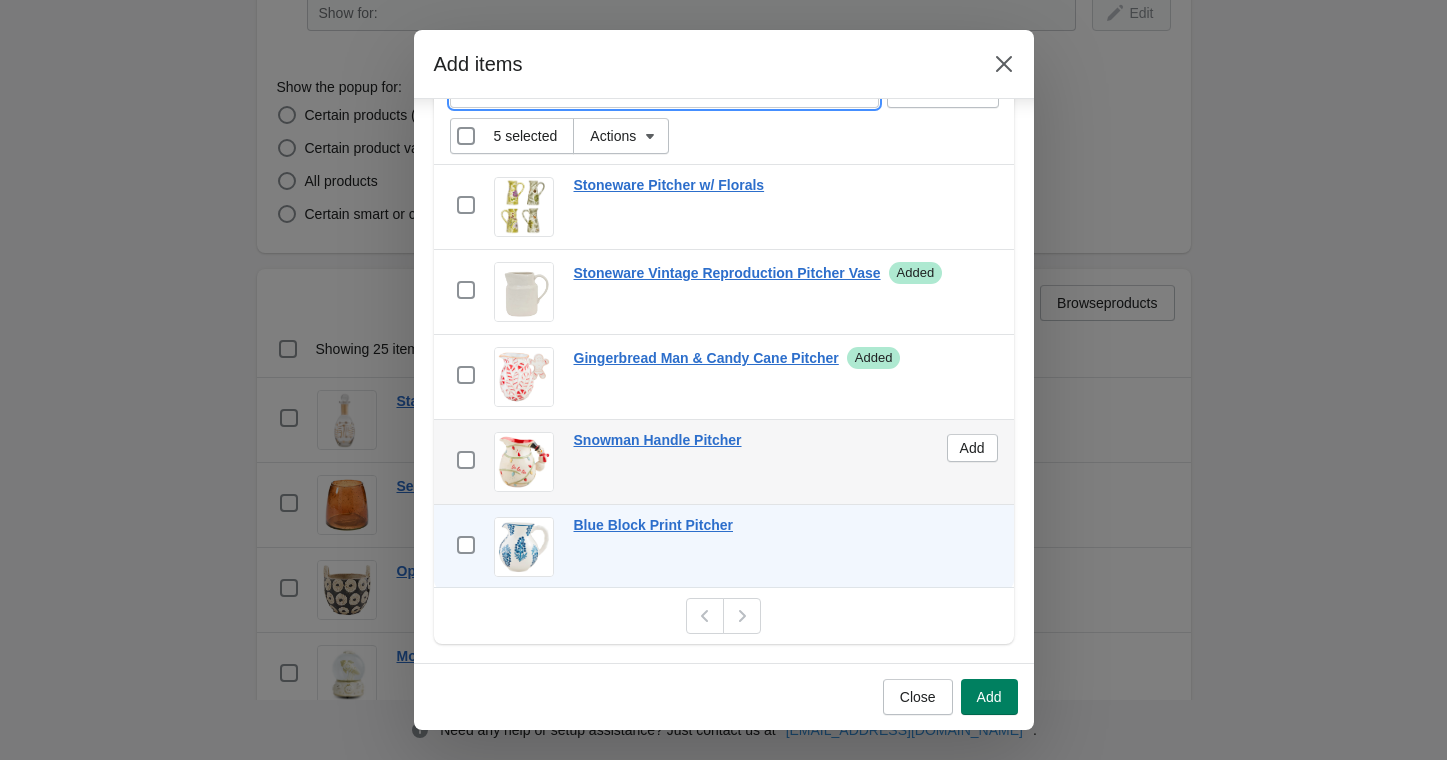 click on "checkbox Snowman Handle Pitcher Add" at bounding box center [724, 462] 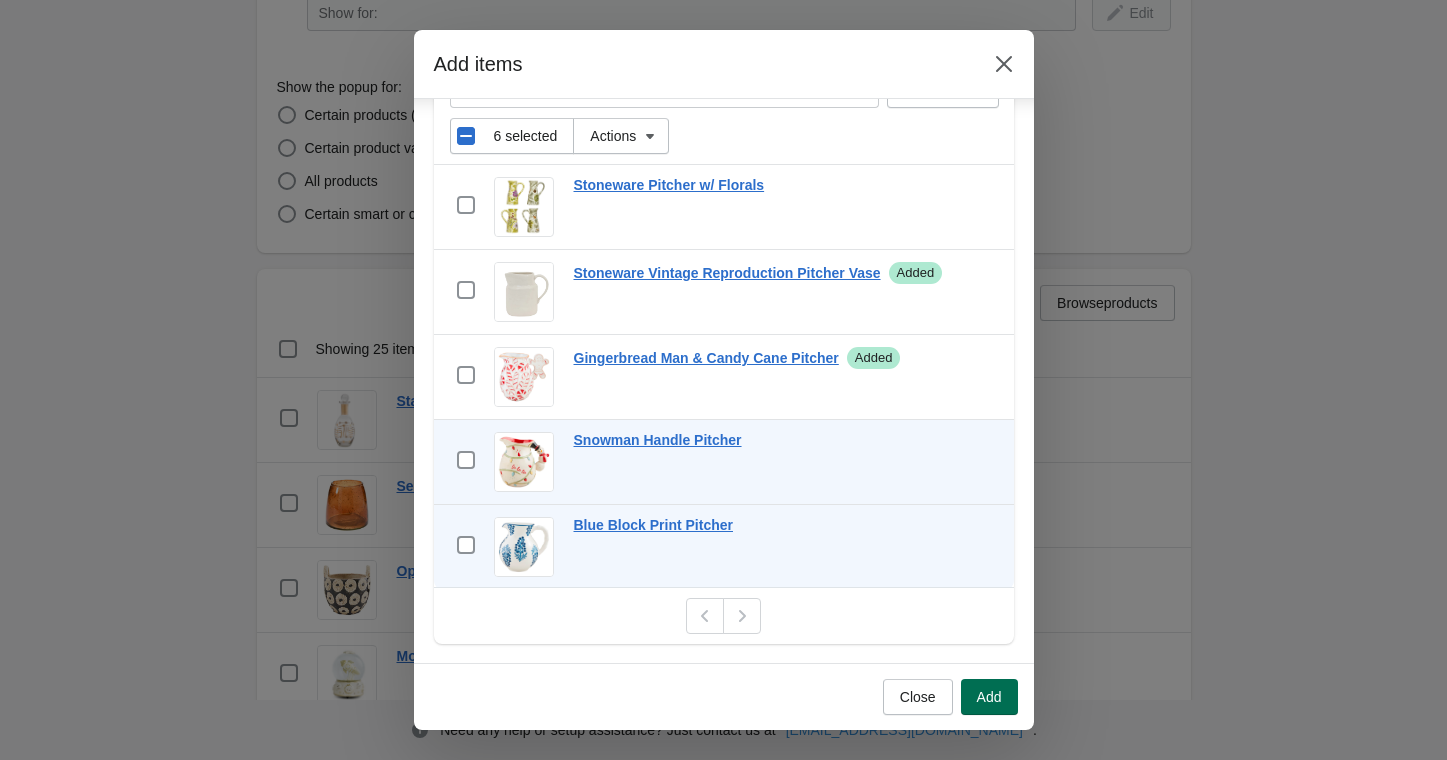 click on "Add" at bounding box center (989, 697) 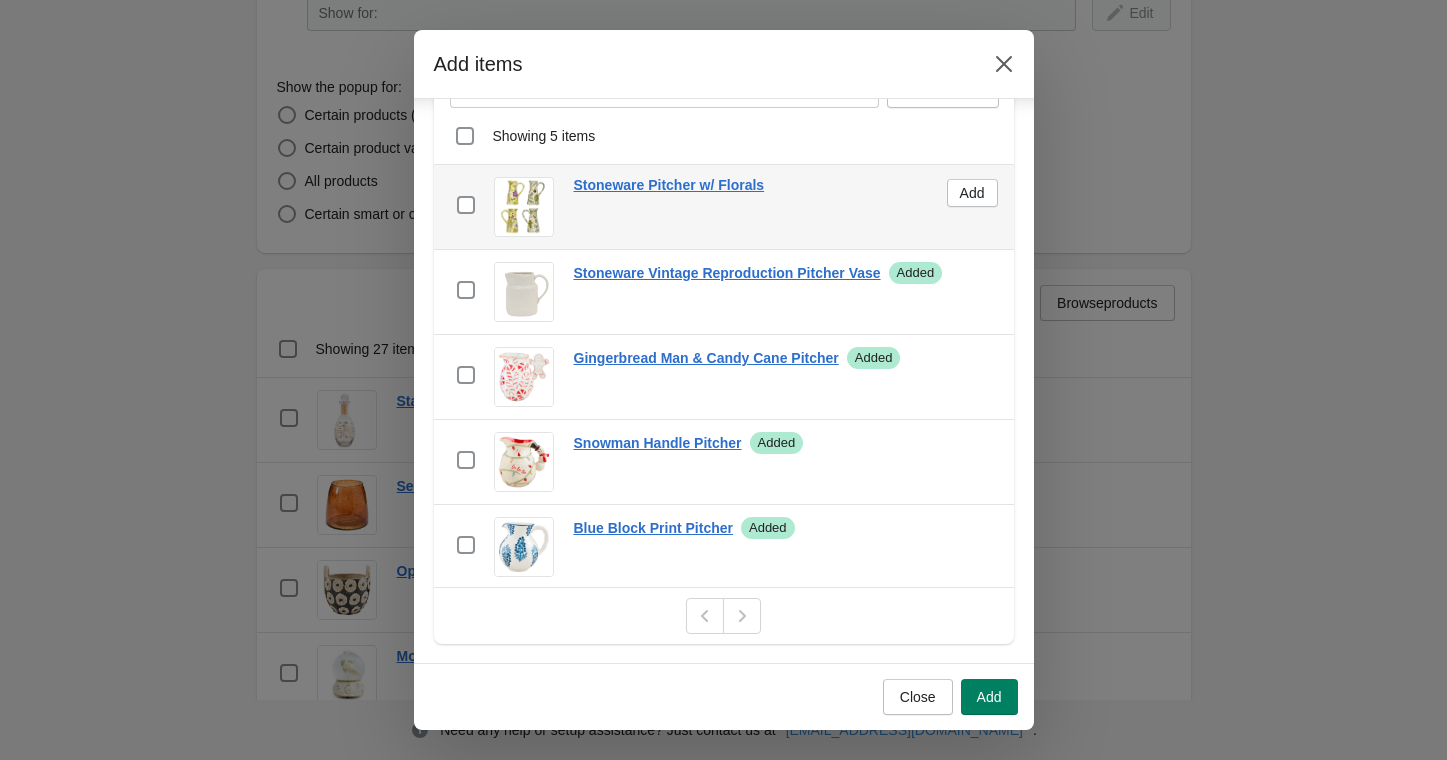 scroll, scrollTop: 0, scrollLeft: 0, axis: both 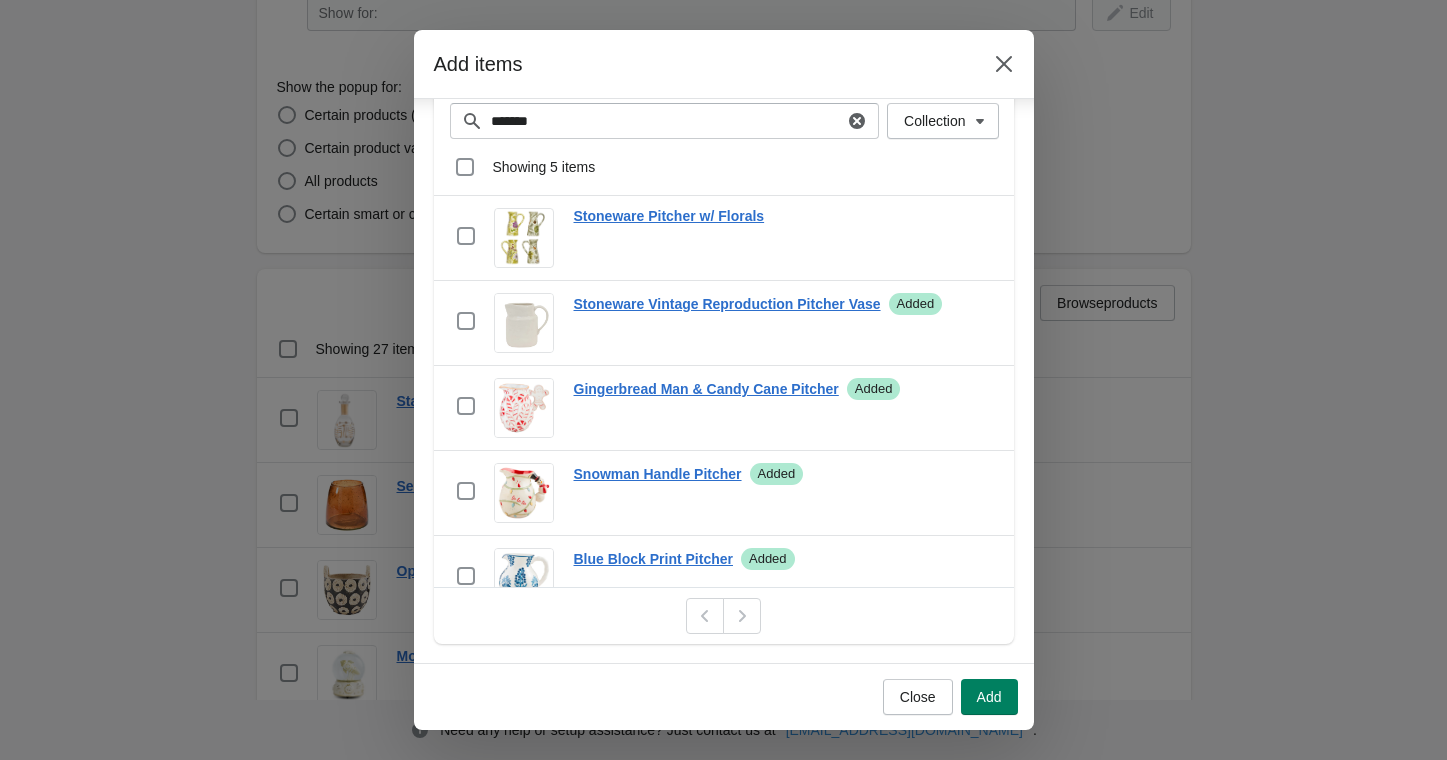 click on "Showing 5 items Select all 5 items Showing 5 items Select Select all 5 items 0 selected Actions" at bounding box center (724, 167) 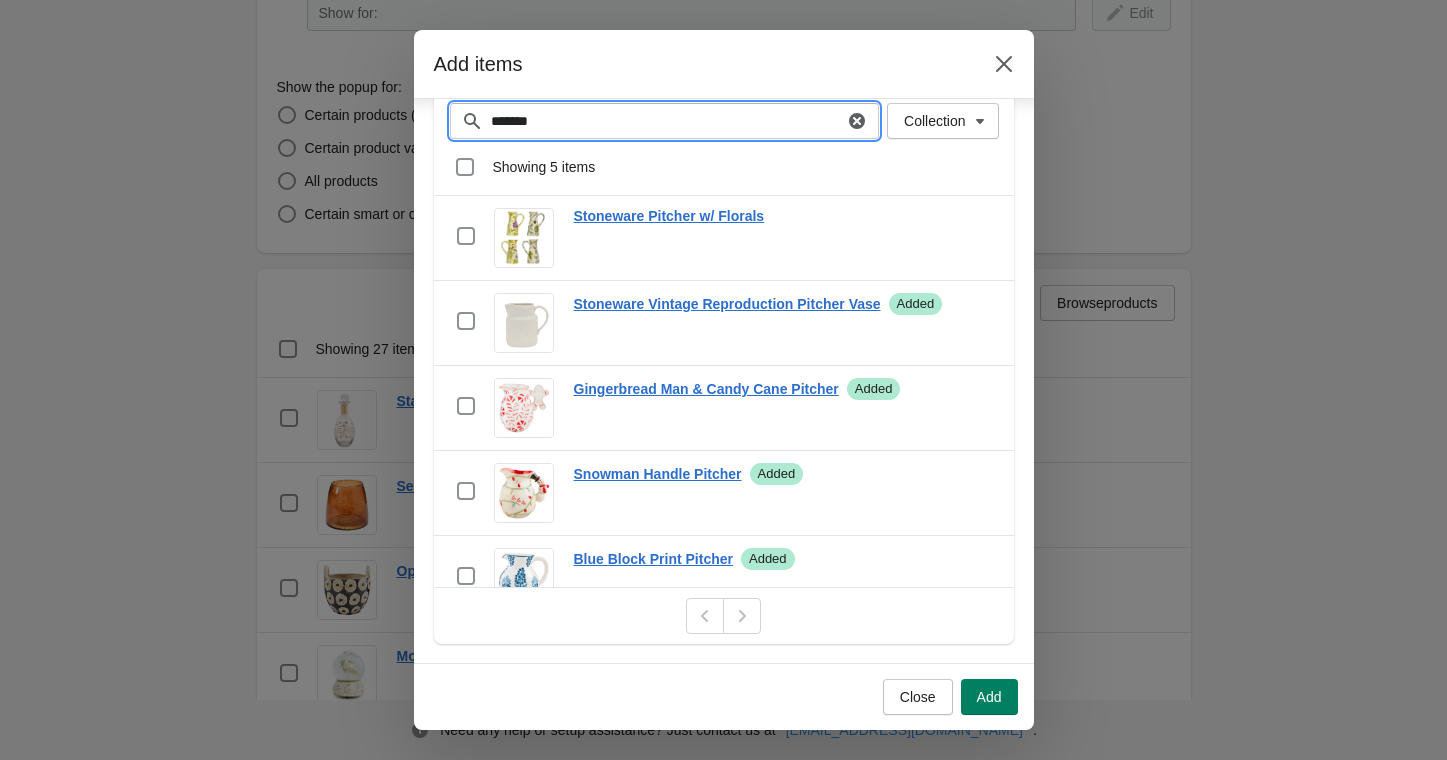 click on "*******" at bounding box center (667, 121) 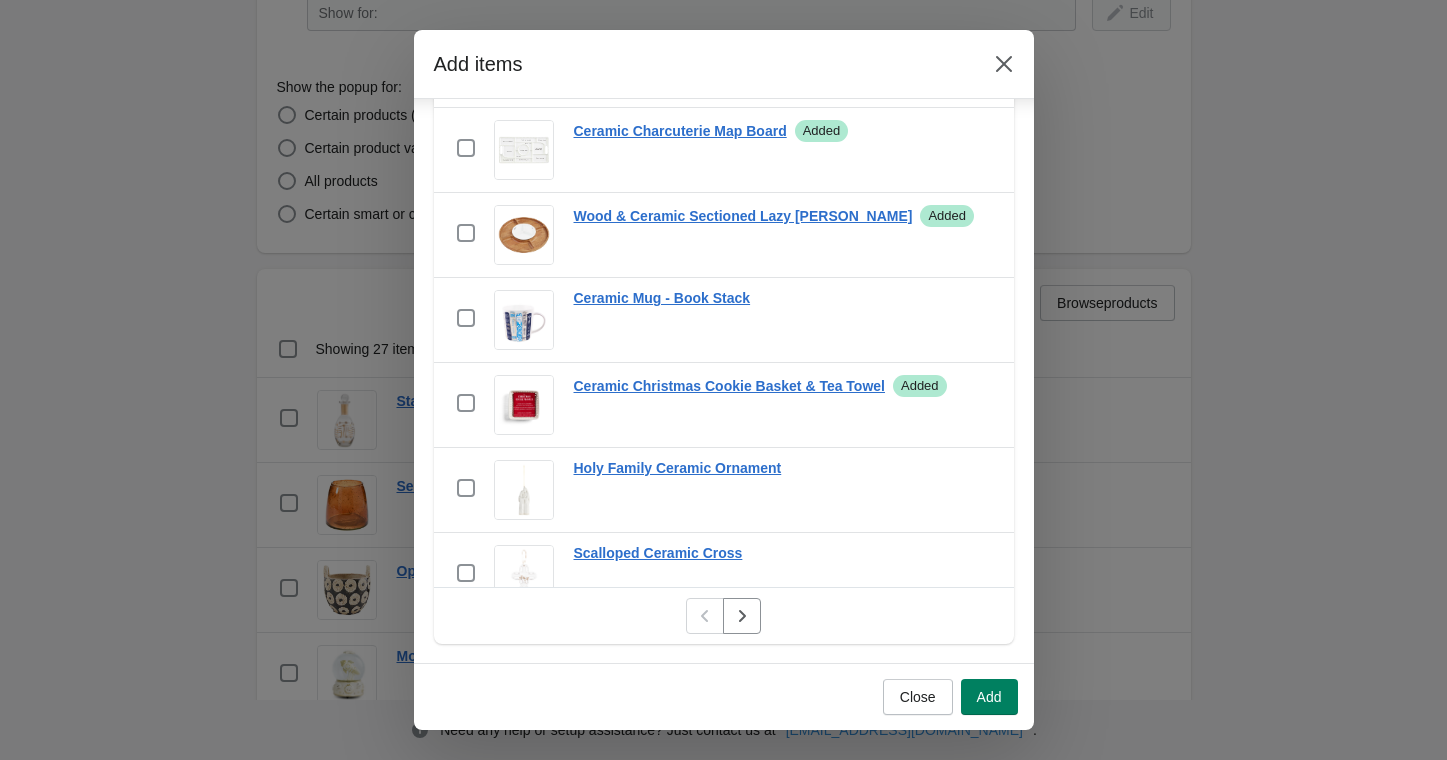 scroll, scrollTop: 1724, scrollLeft: 0, axis: vertical 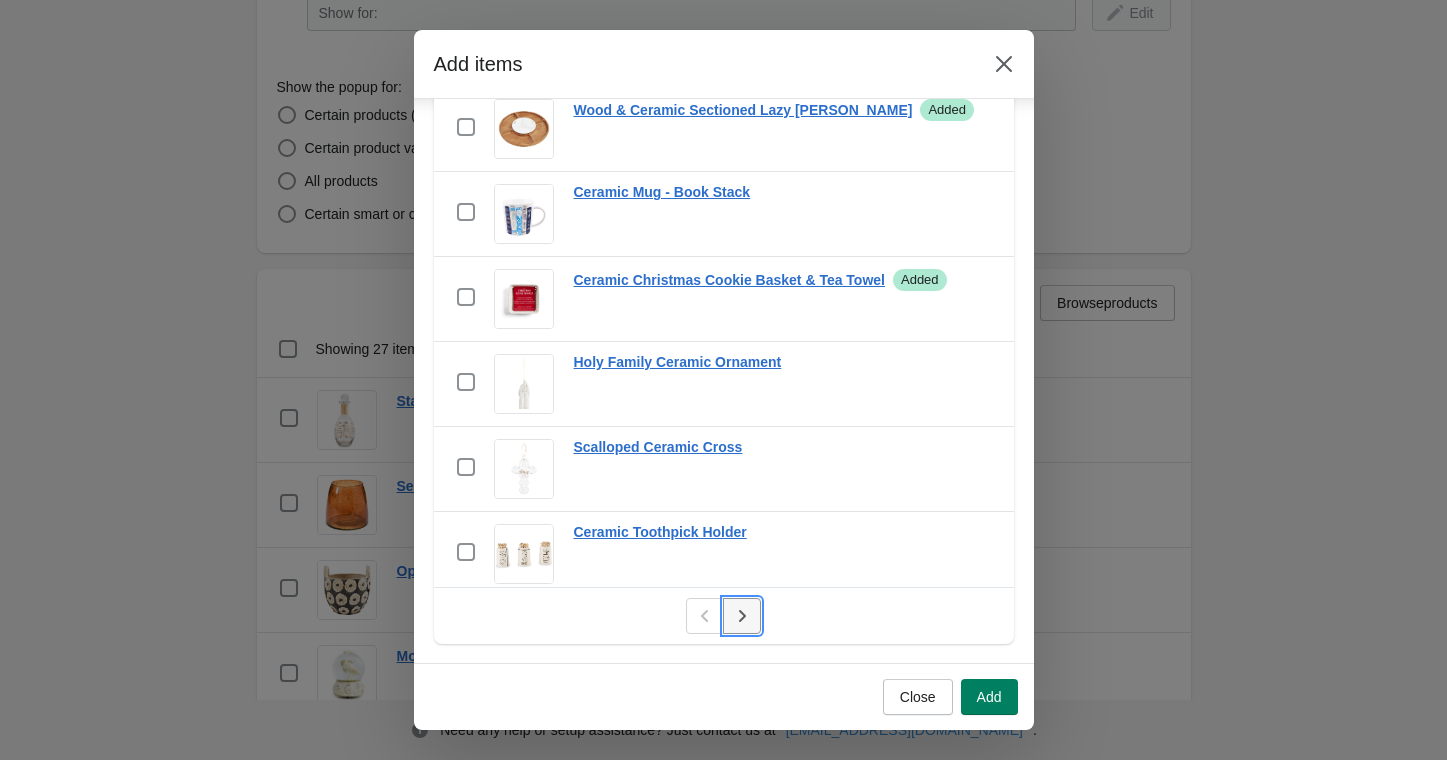 click 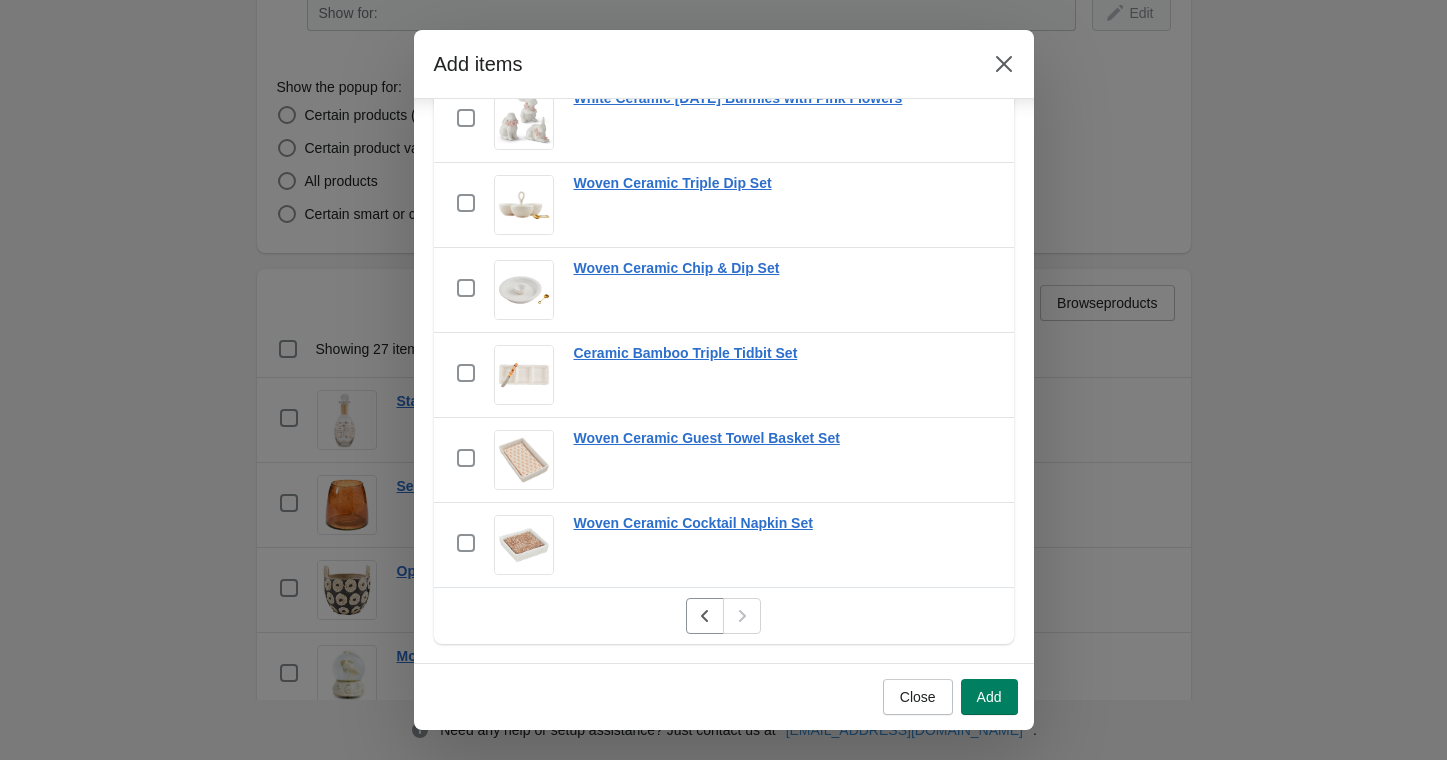 scroll, scrollTop: 1640, scrollLeft: 0, axis: vertical 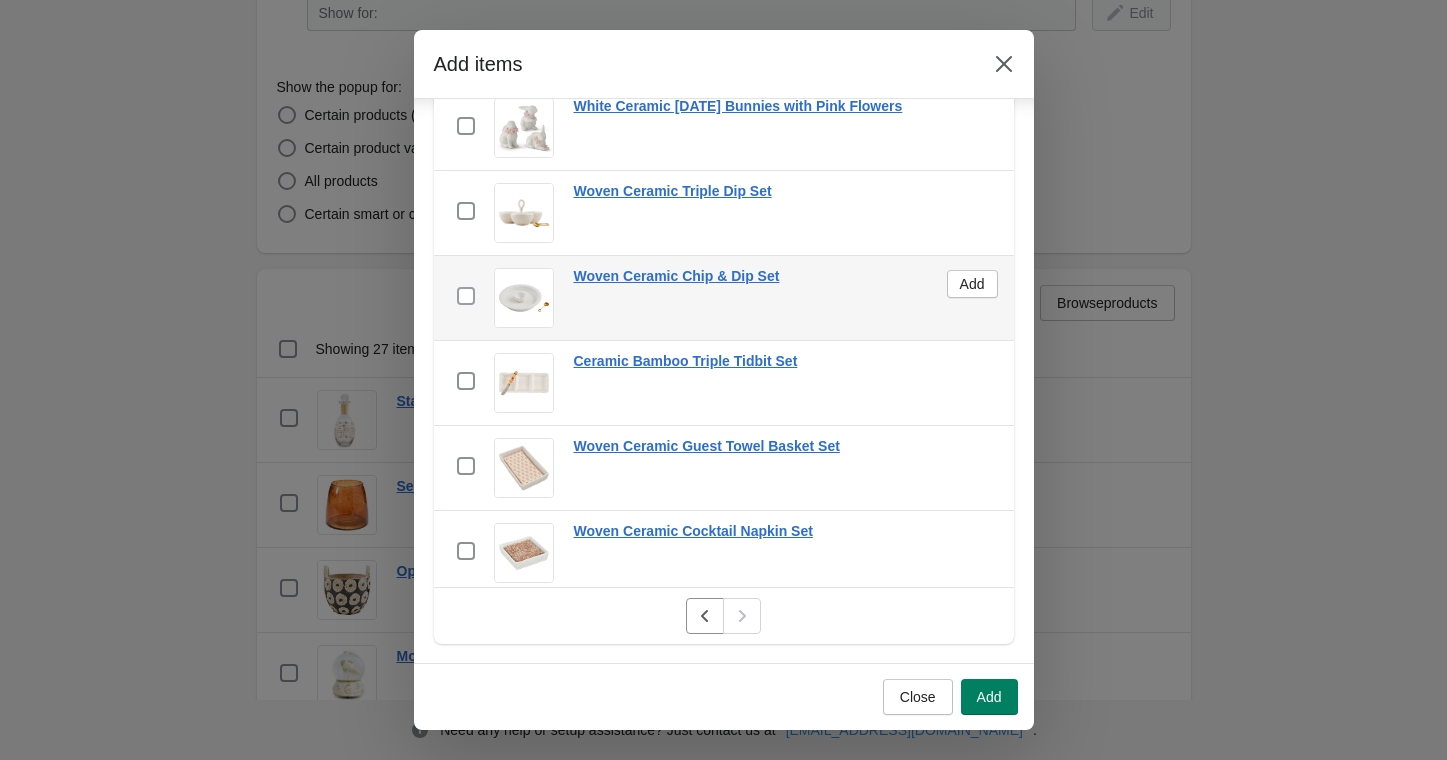 click at bounding box center (466, 296) 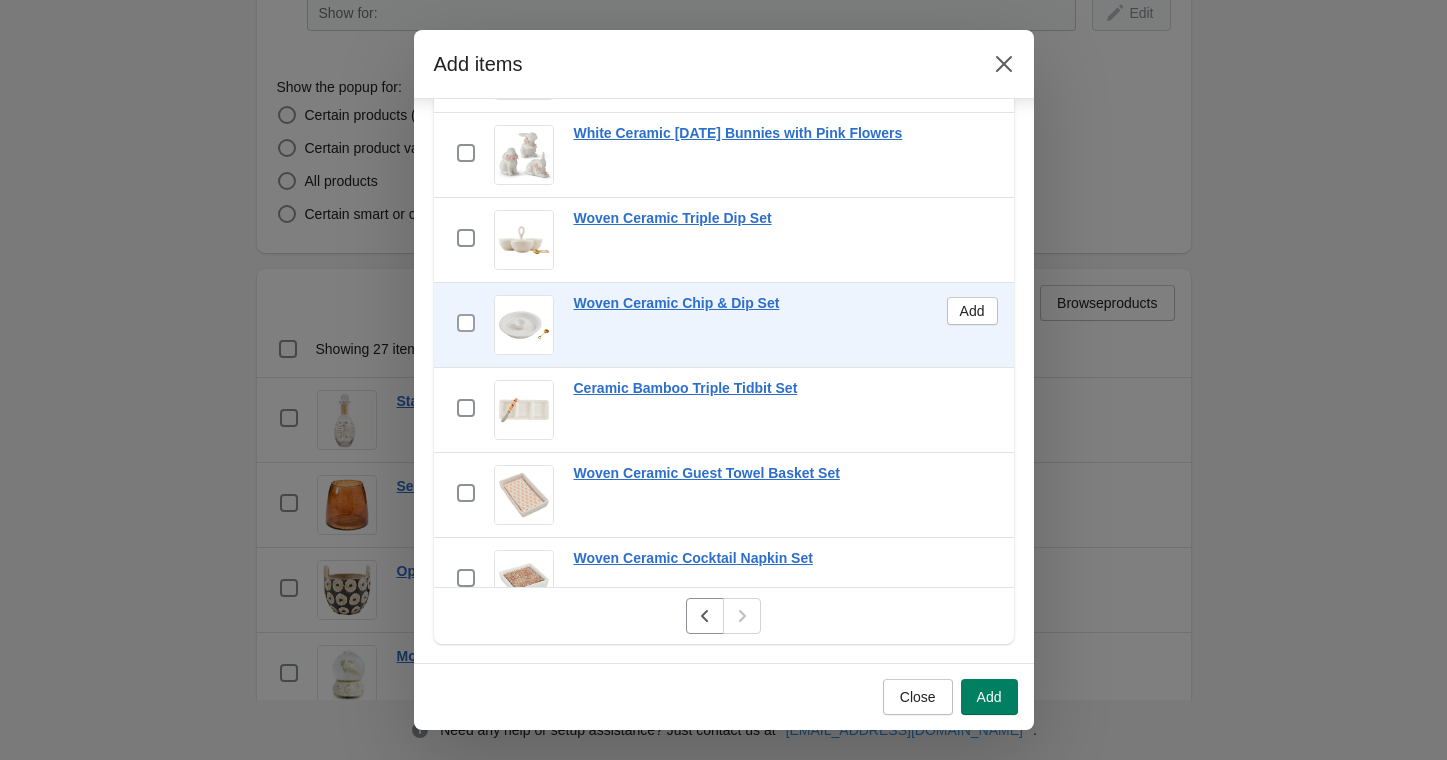 scroll, scrollTop: 1640, scrollLeft: 0, axis: vertical 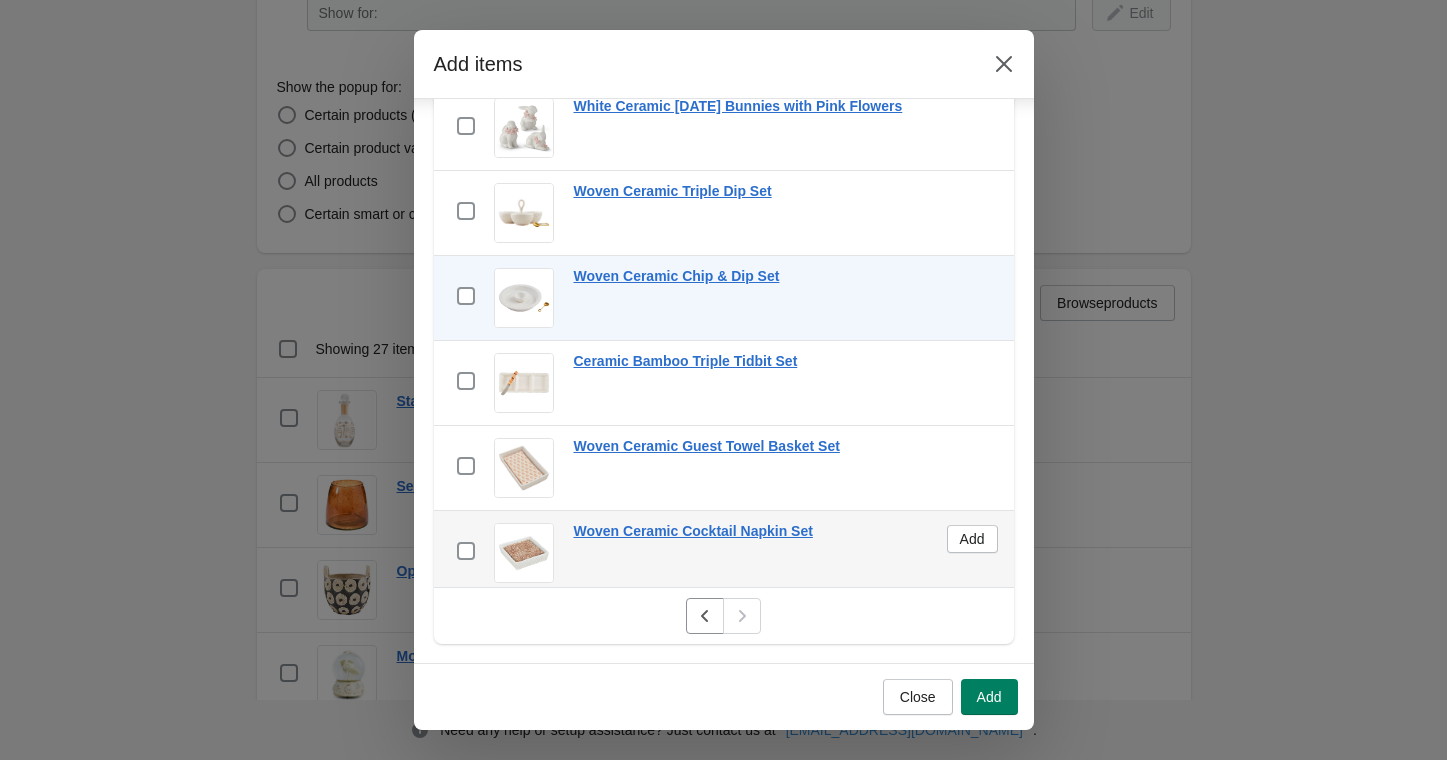 click on "checkbox" at bounding box center [466, 553] 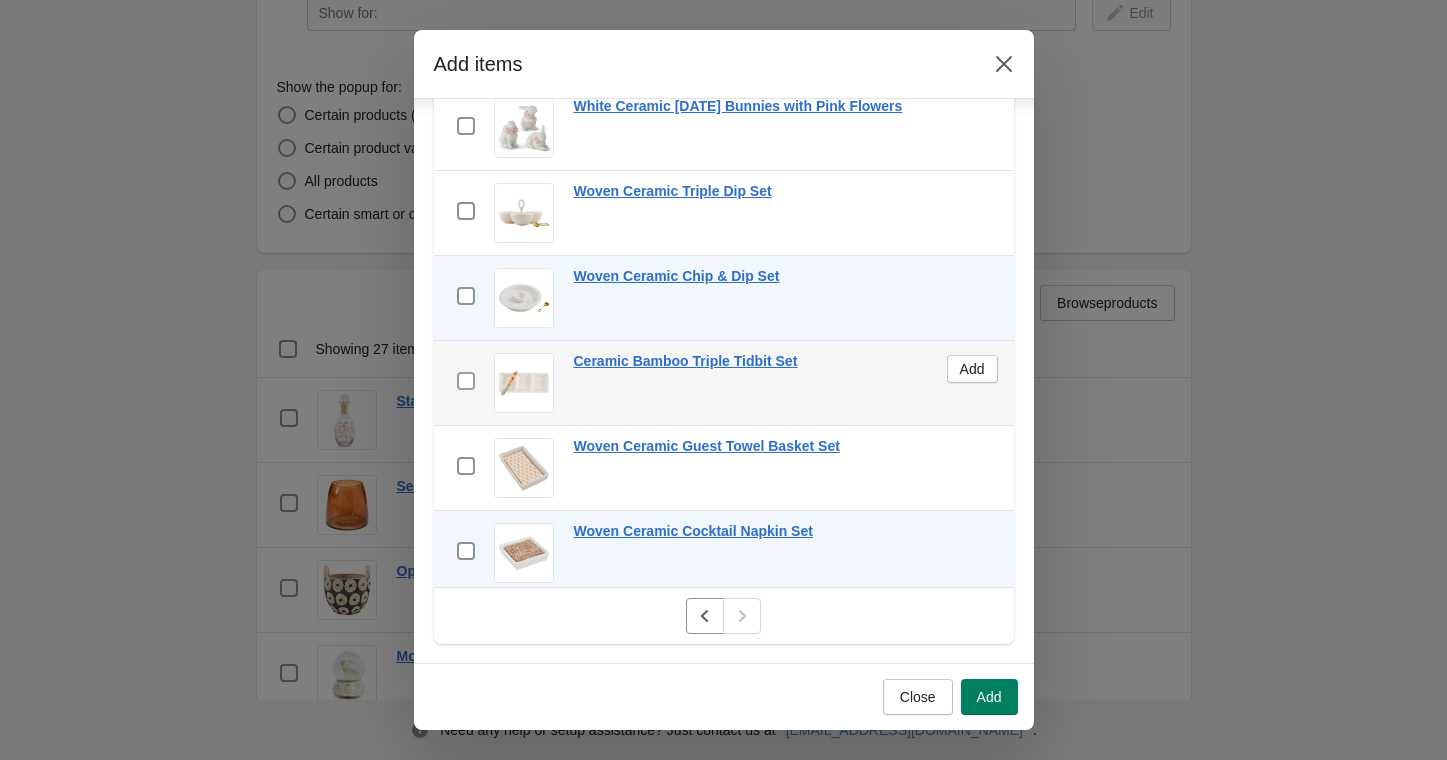 click at bounding box center (466, 381) 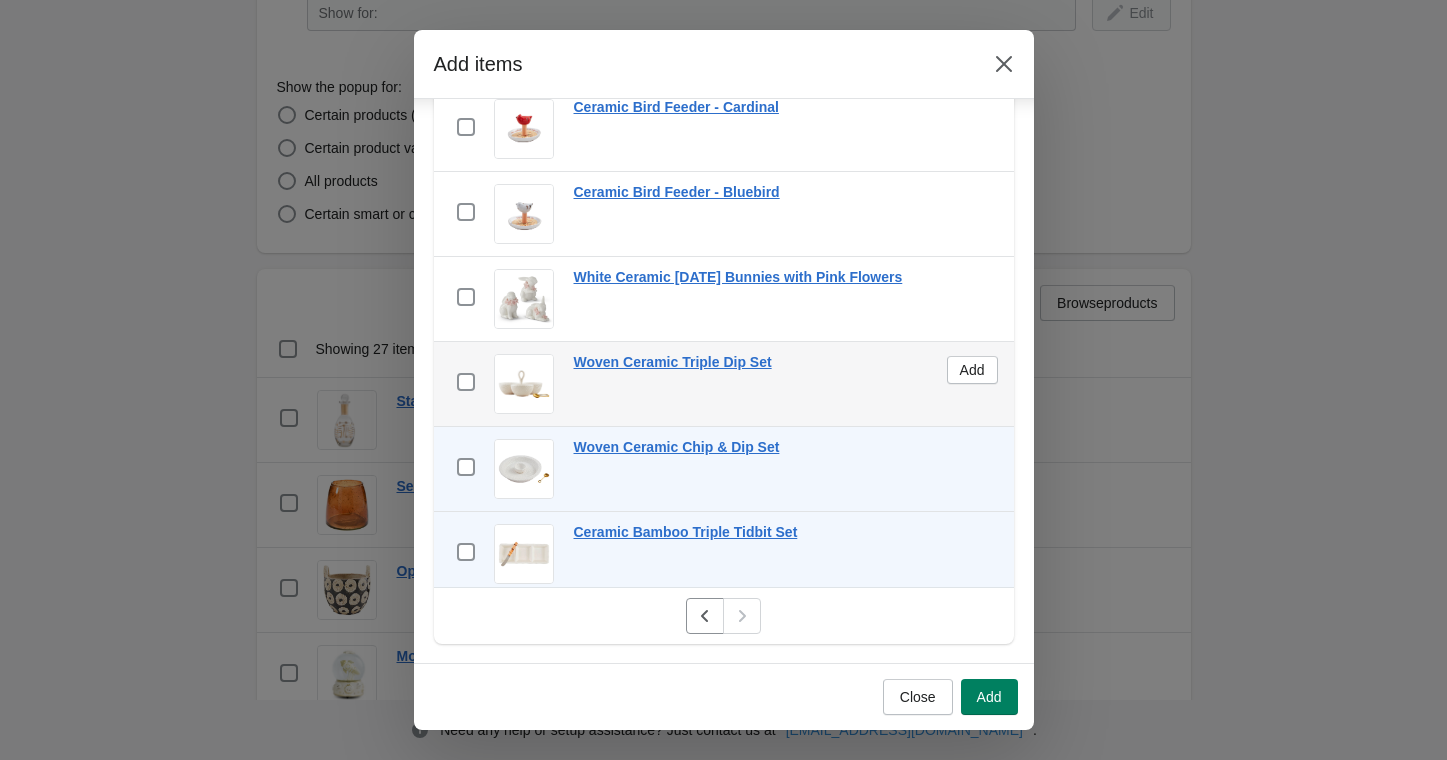 click on "checkbox" at bounding box center [466, 384] 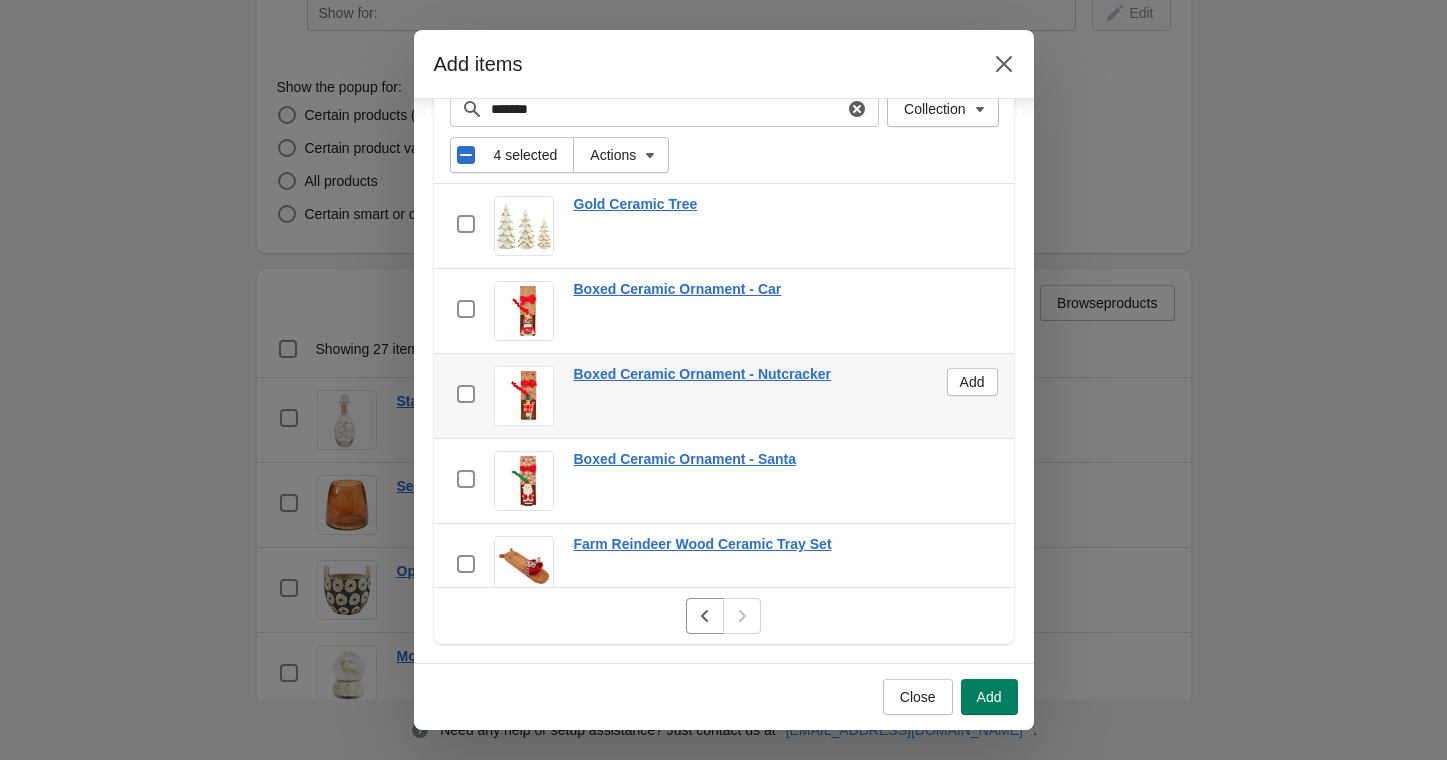 scroll, scrollTop: 0, scrollLeft: 0, axis: both 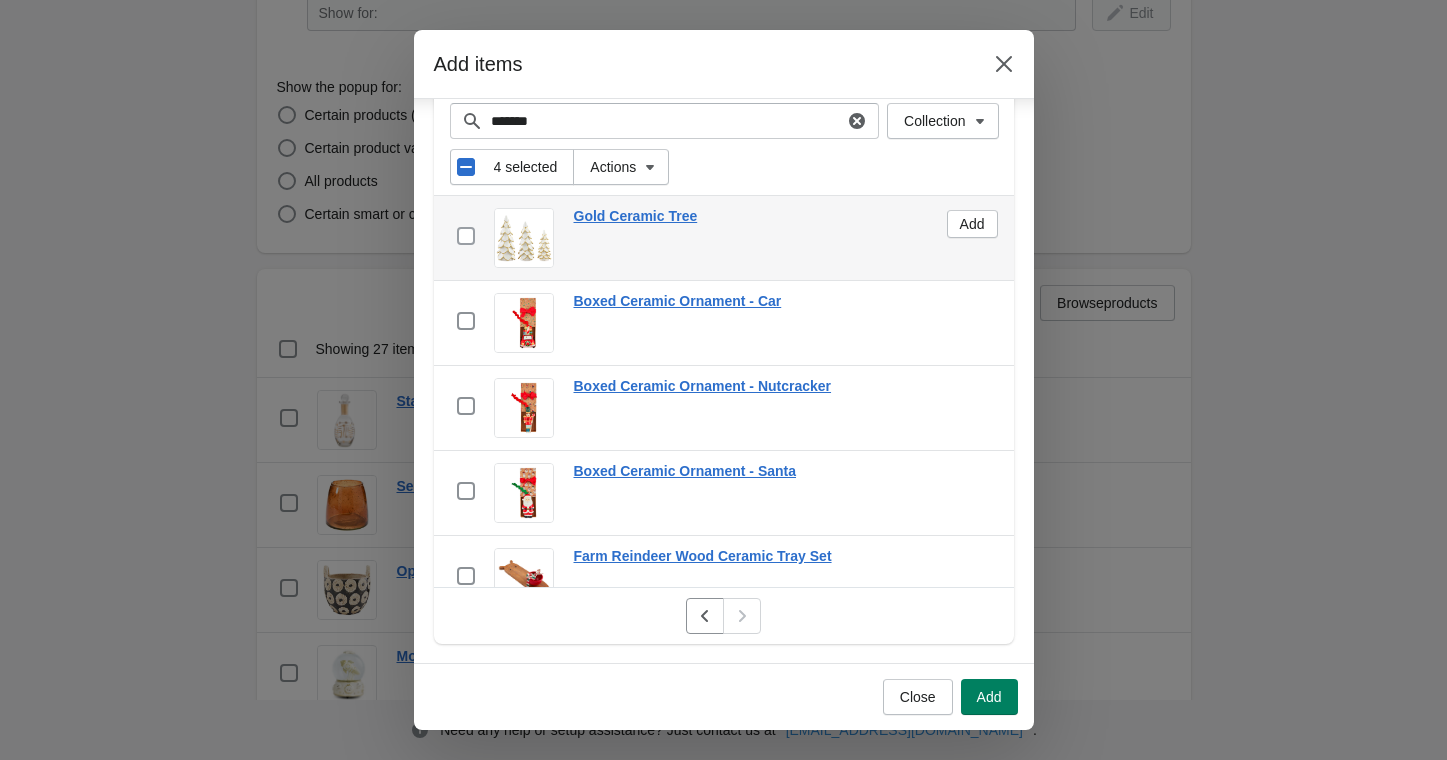 click at bounding box center [466, 236] 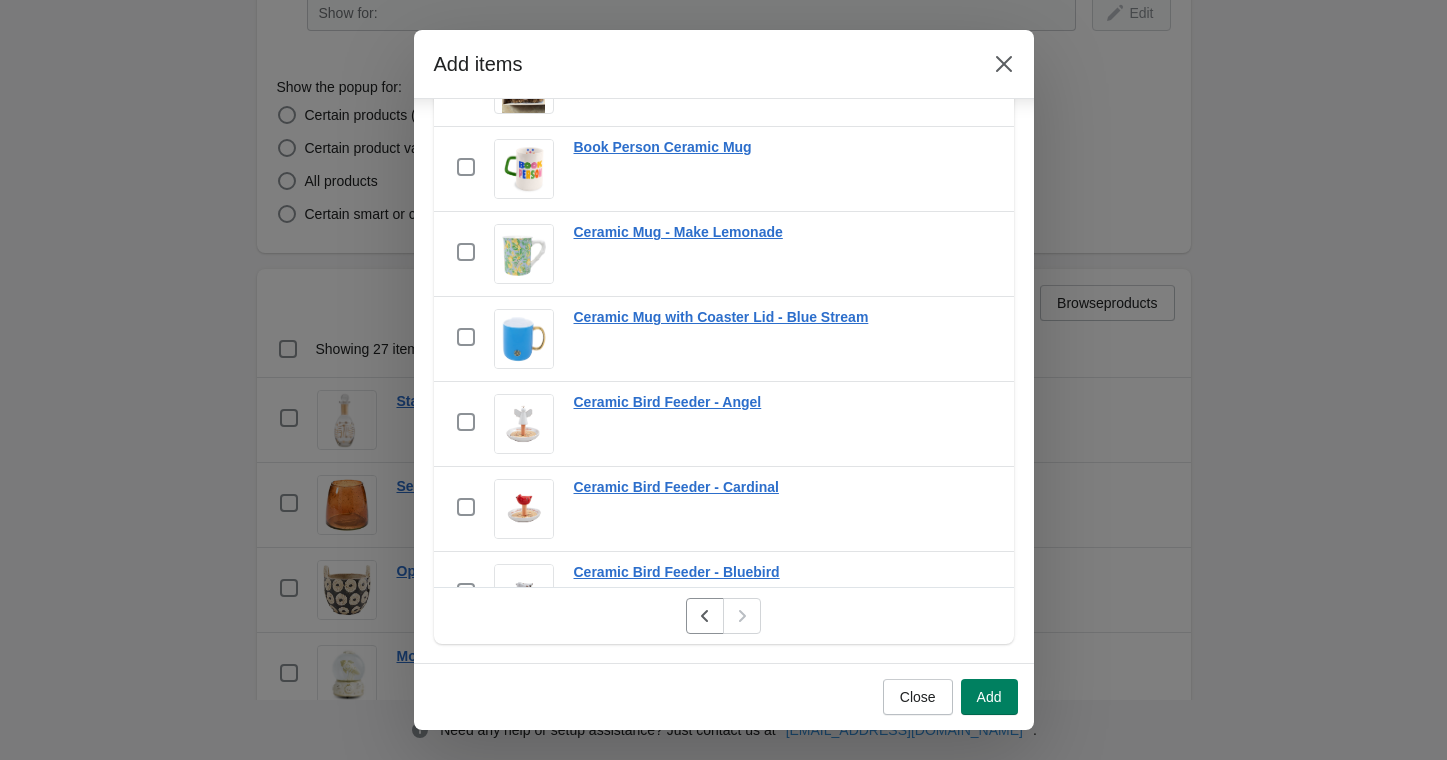 scroll, scrollTop: 1640, scrollLeft: 0, axis: vertical 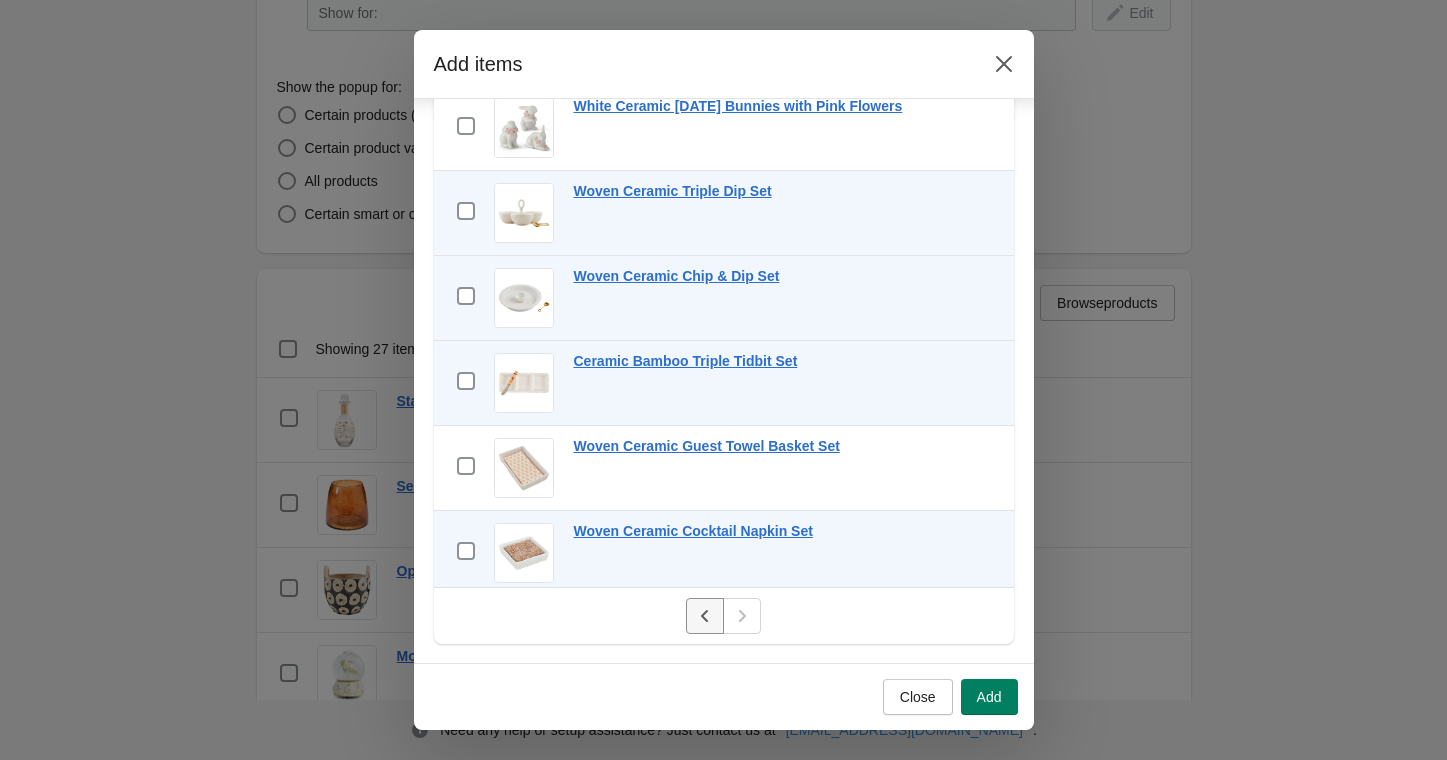 click 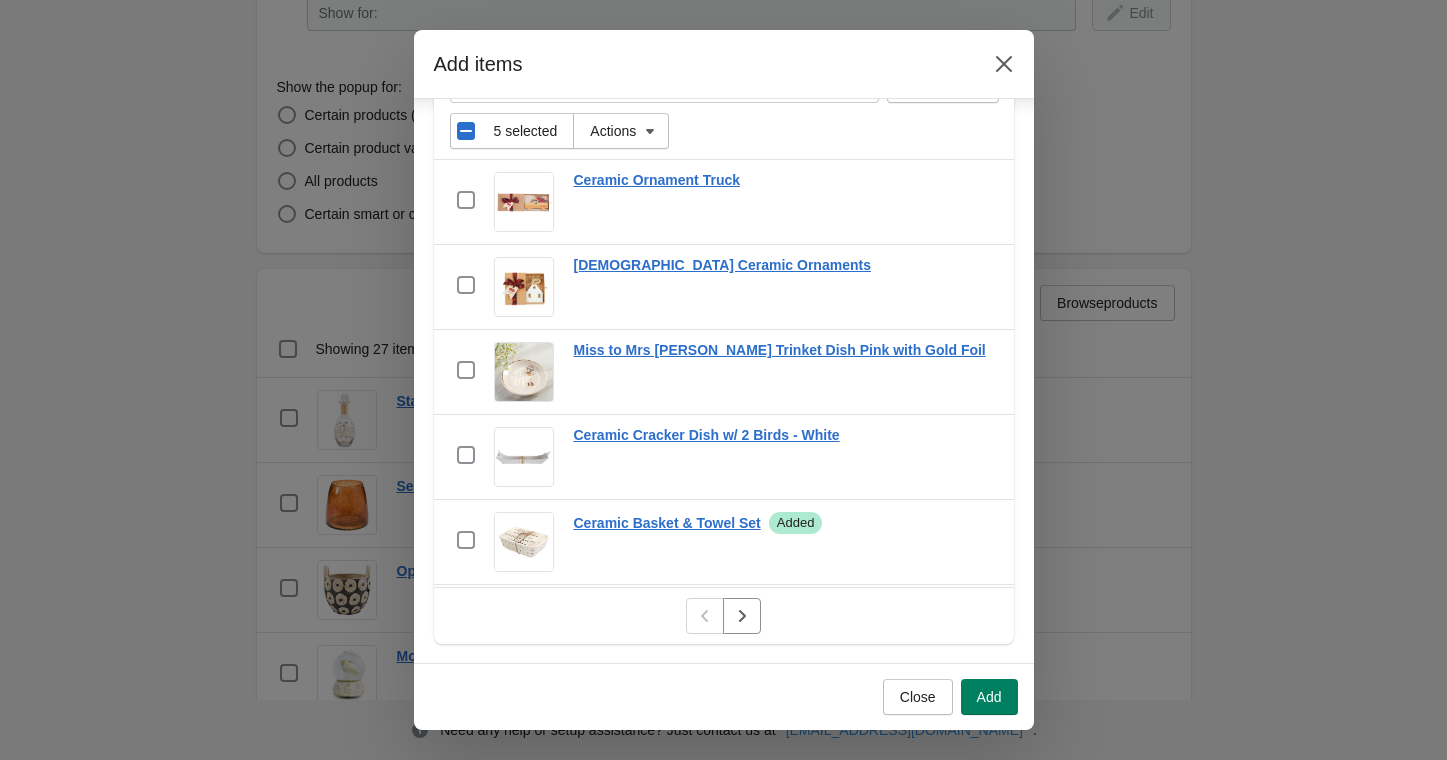 scroll, scrollTop: 0, scrollLeft: 0, axis: both 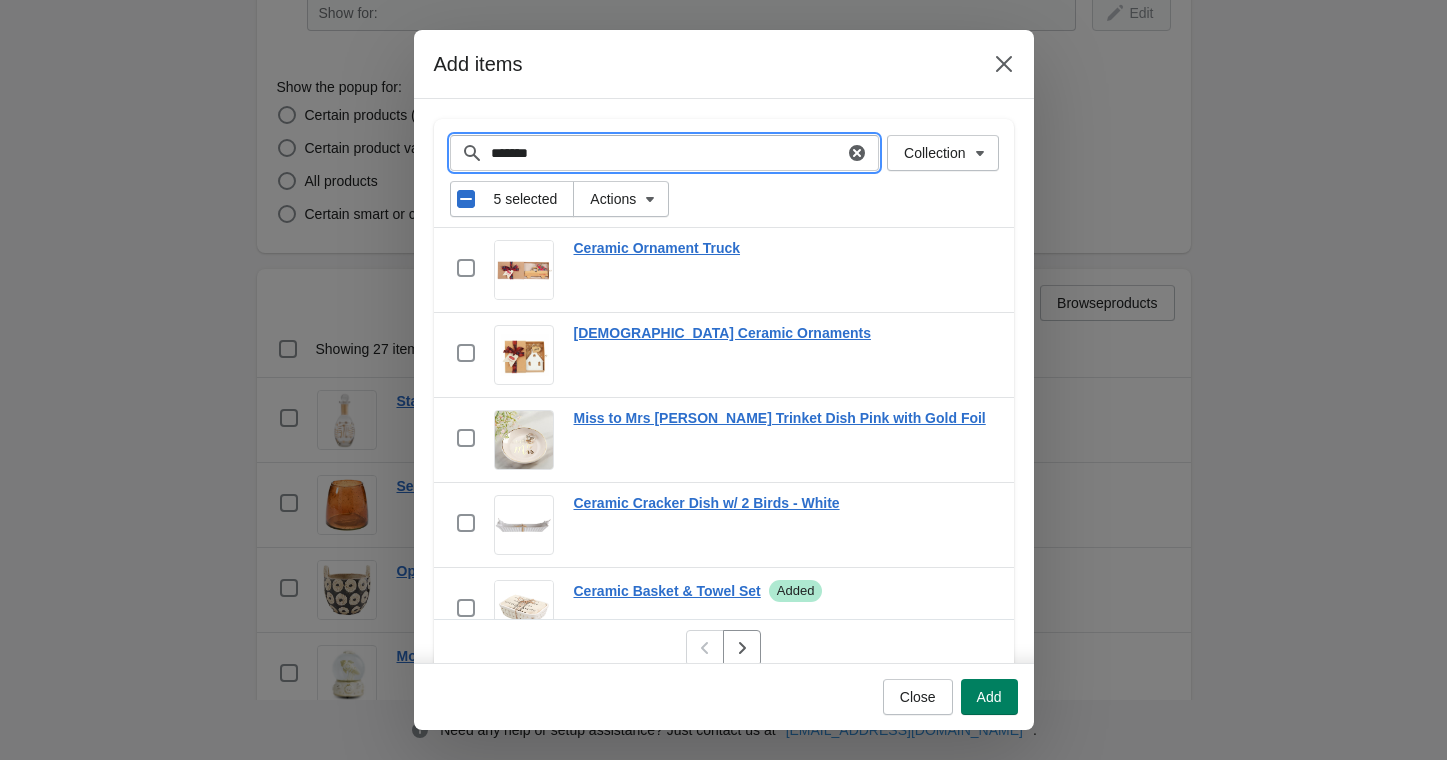 click on "*******" at bounding box center [667, 153] 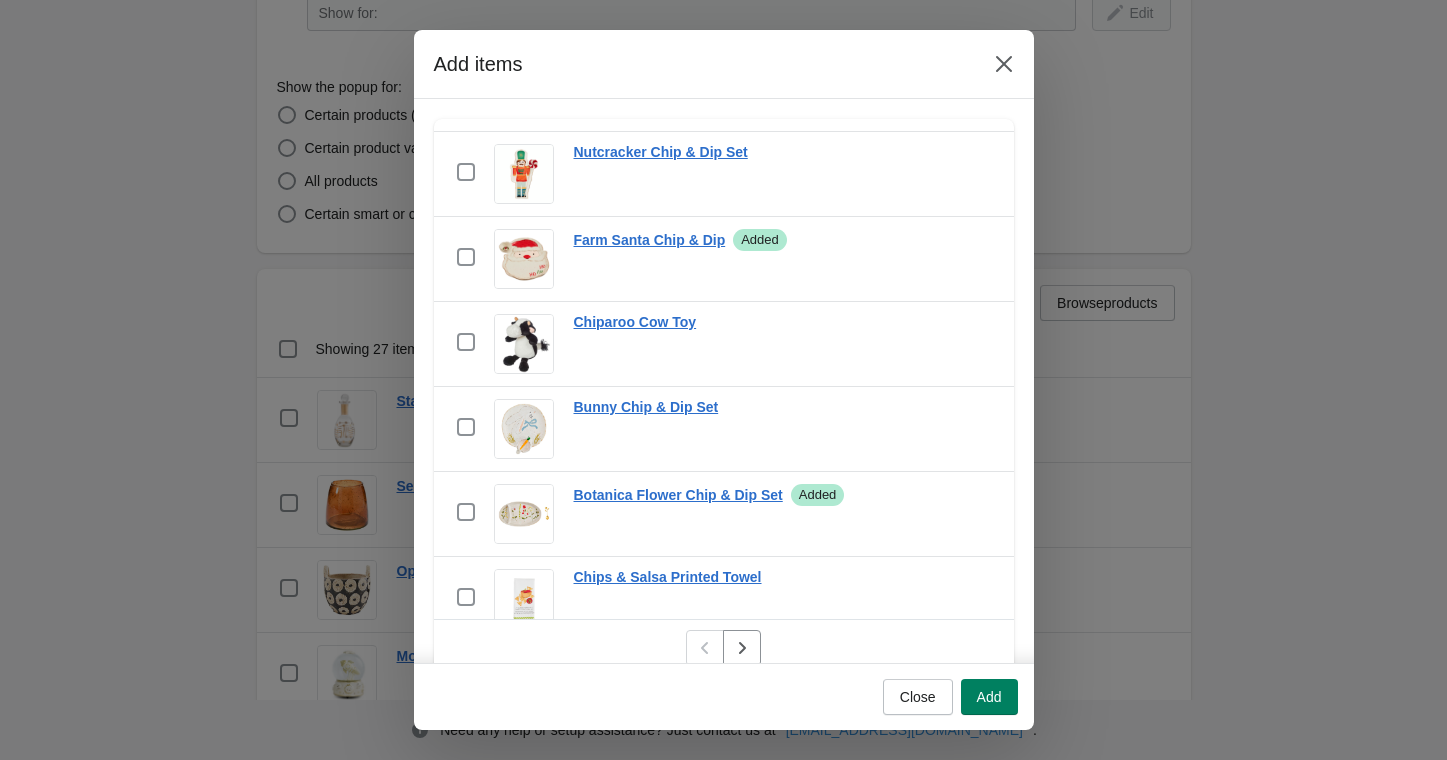 scroll, scrollTop: 1529, scrollLeft: 0, axis: vertical 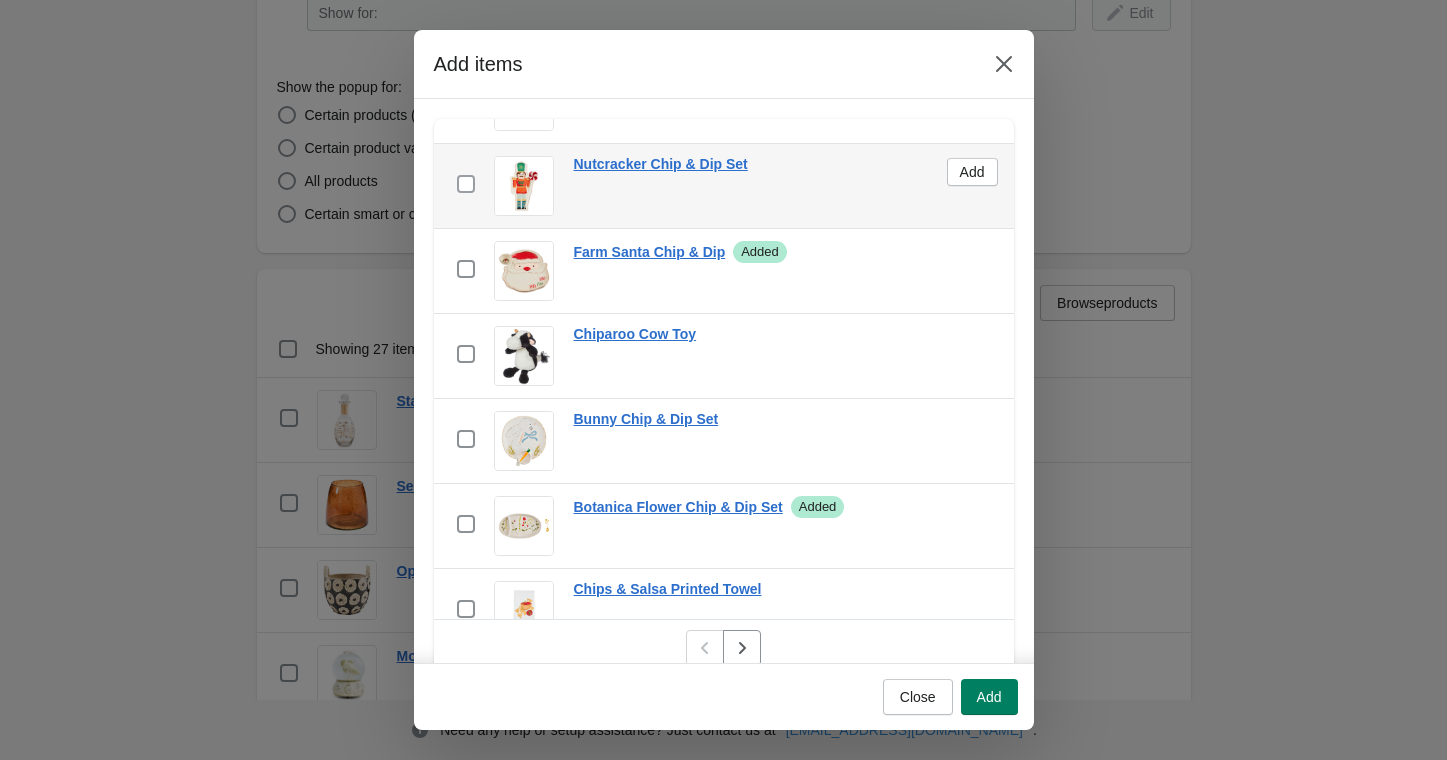 click at bounding box center [466, 184] 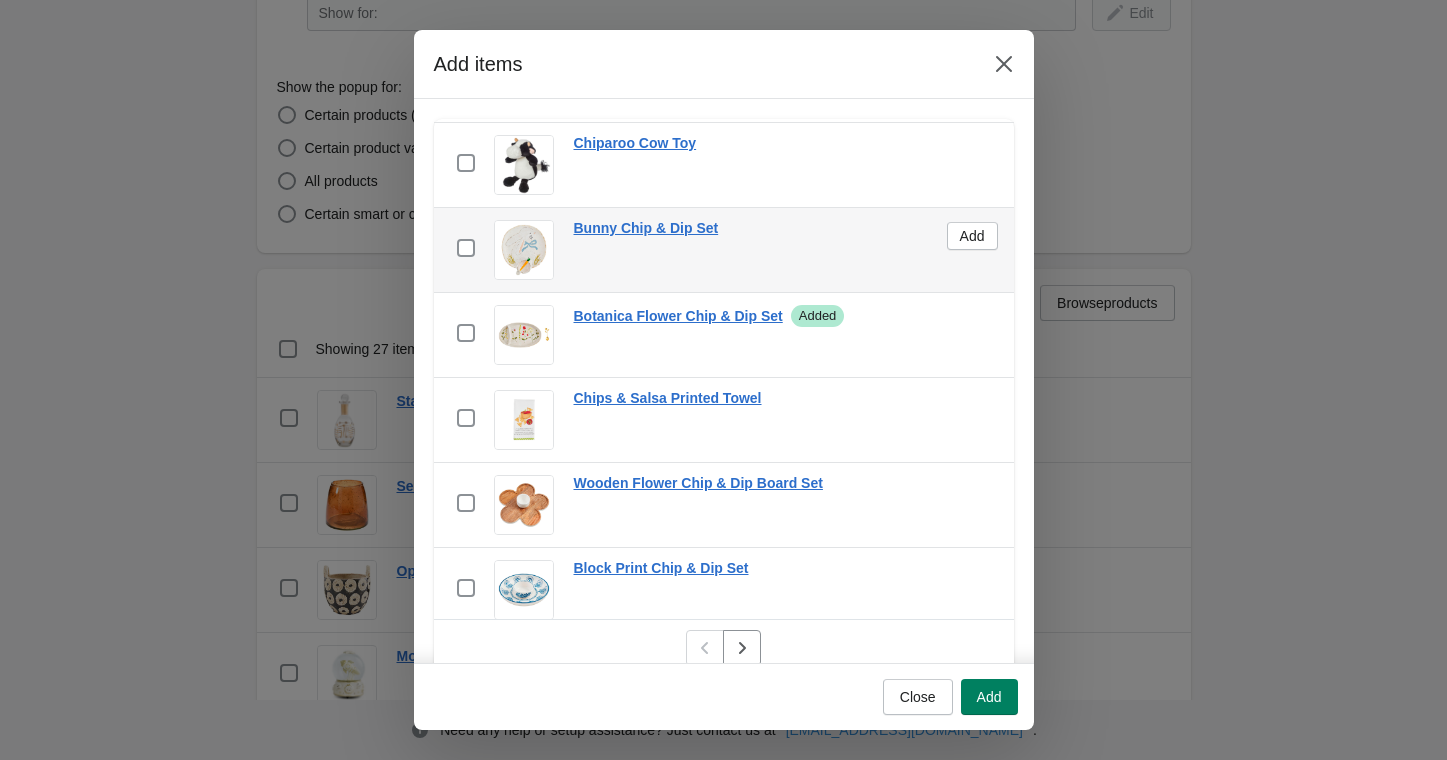 scroll, scrollTop: 1726, scrollLeft: 0, axis: vertical 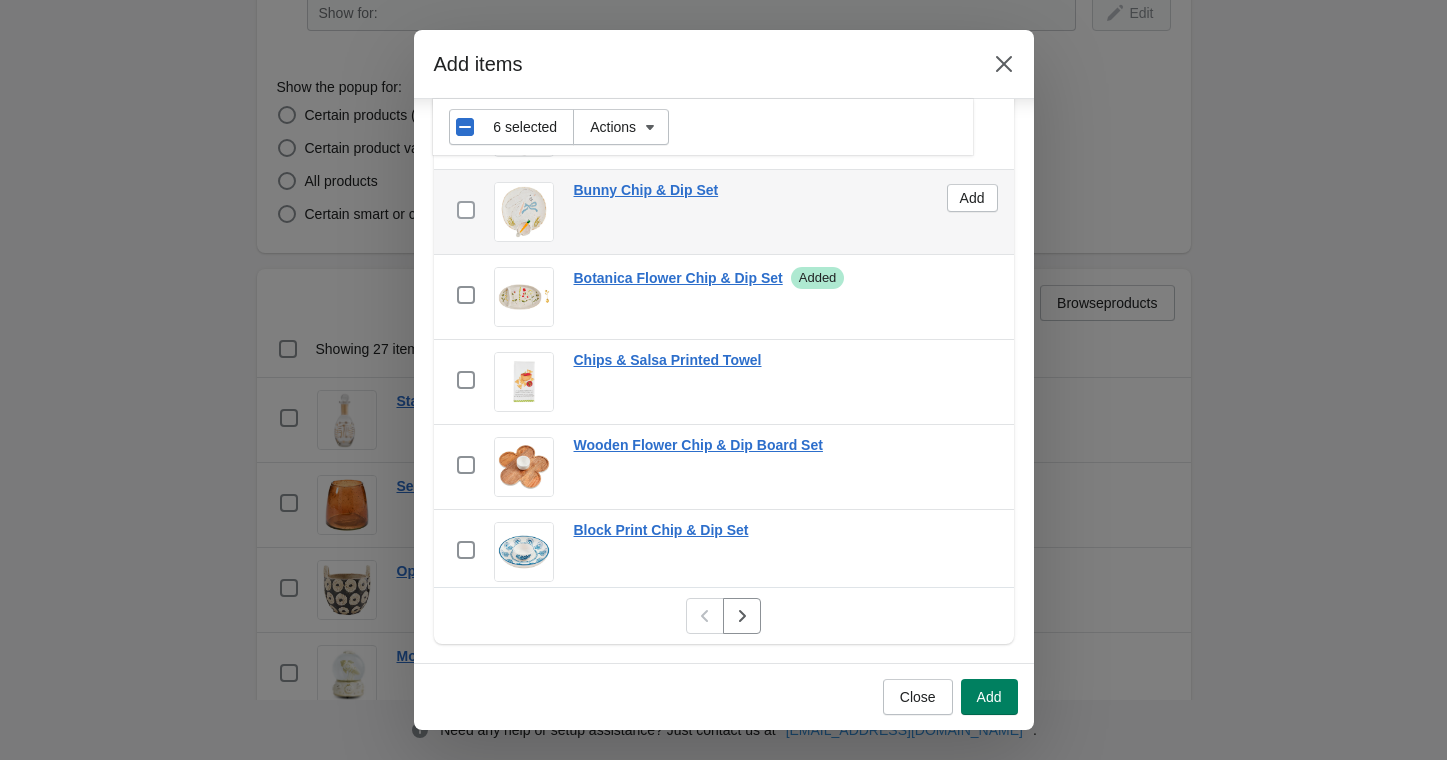 click at bounding box center [466, 210] 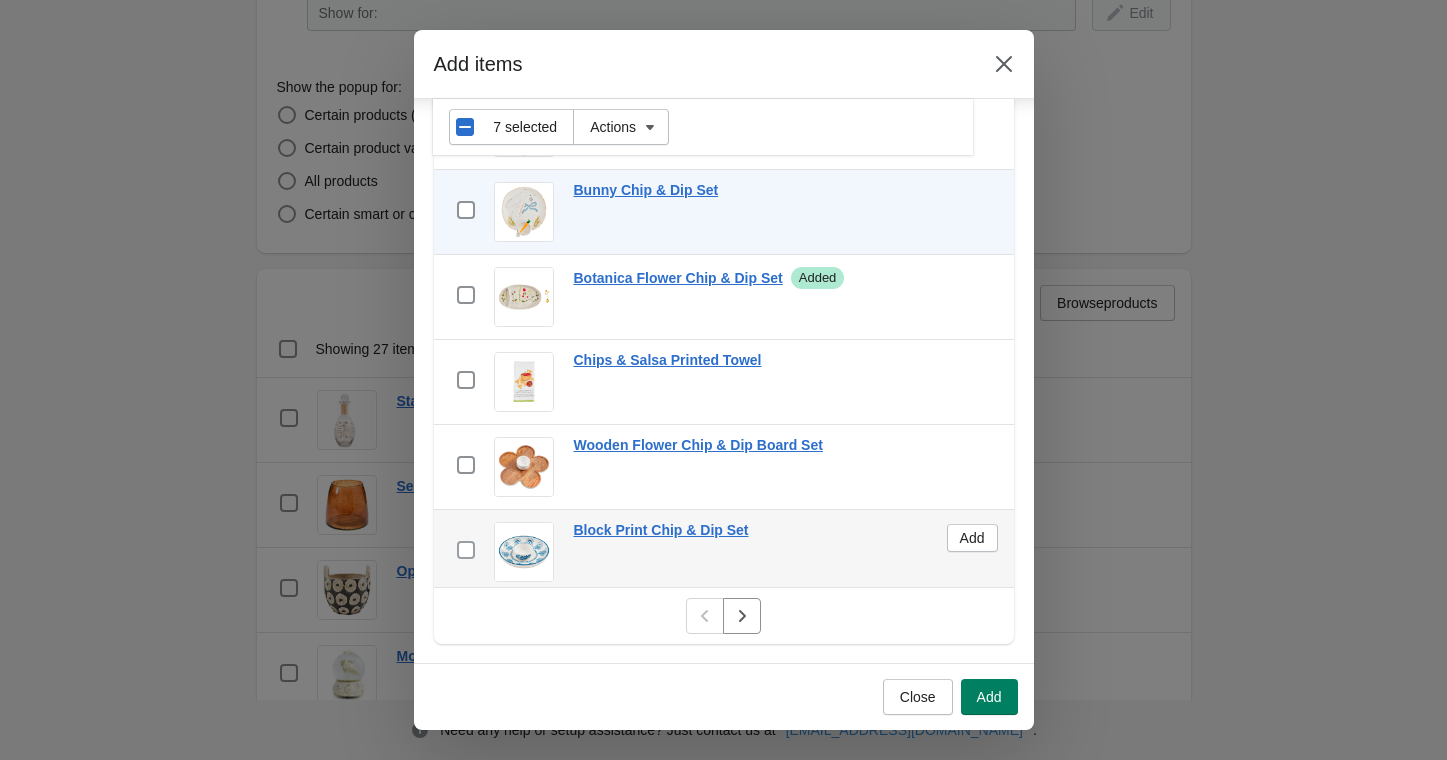 click at bounding box center [466, 550] 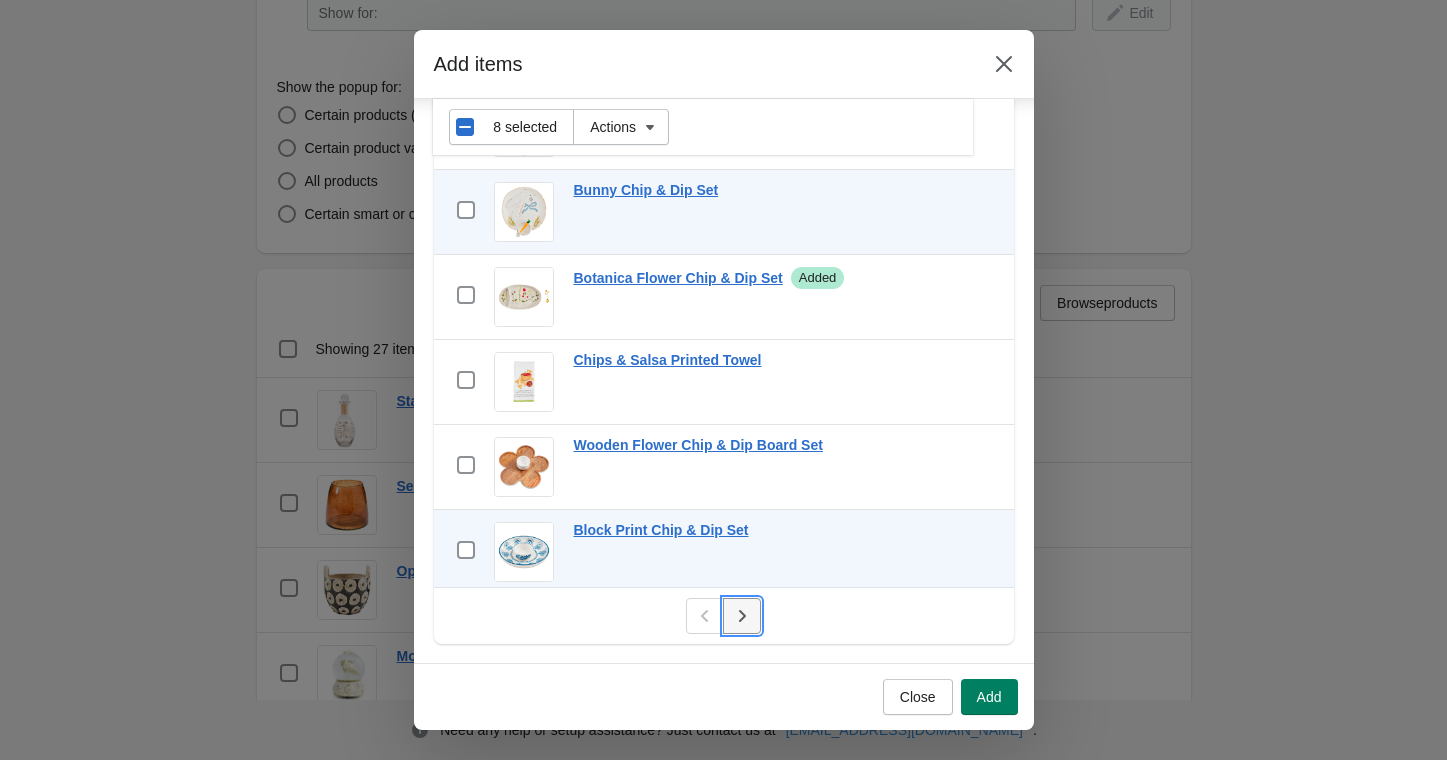click 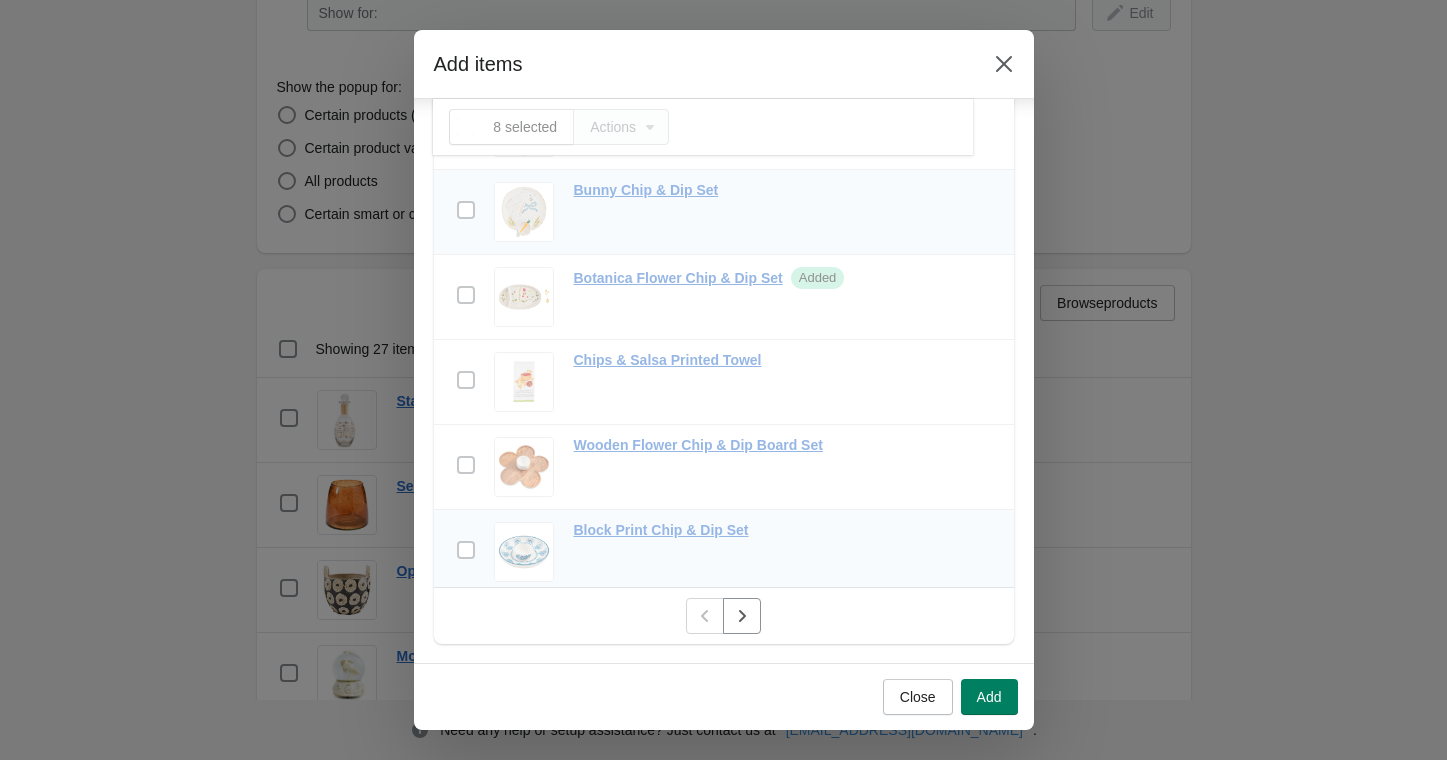 scroll, scrollTop: 0, scrollLeft: 0, axis: both 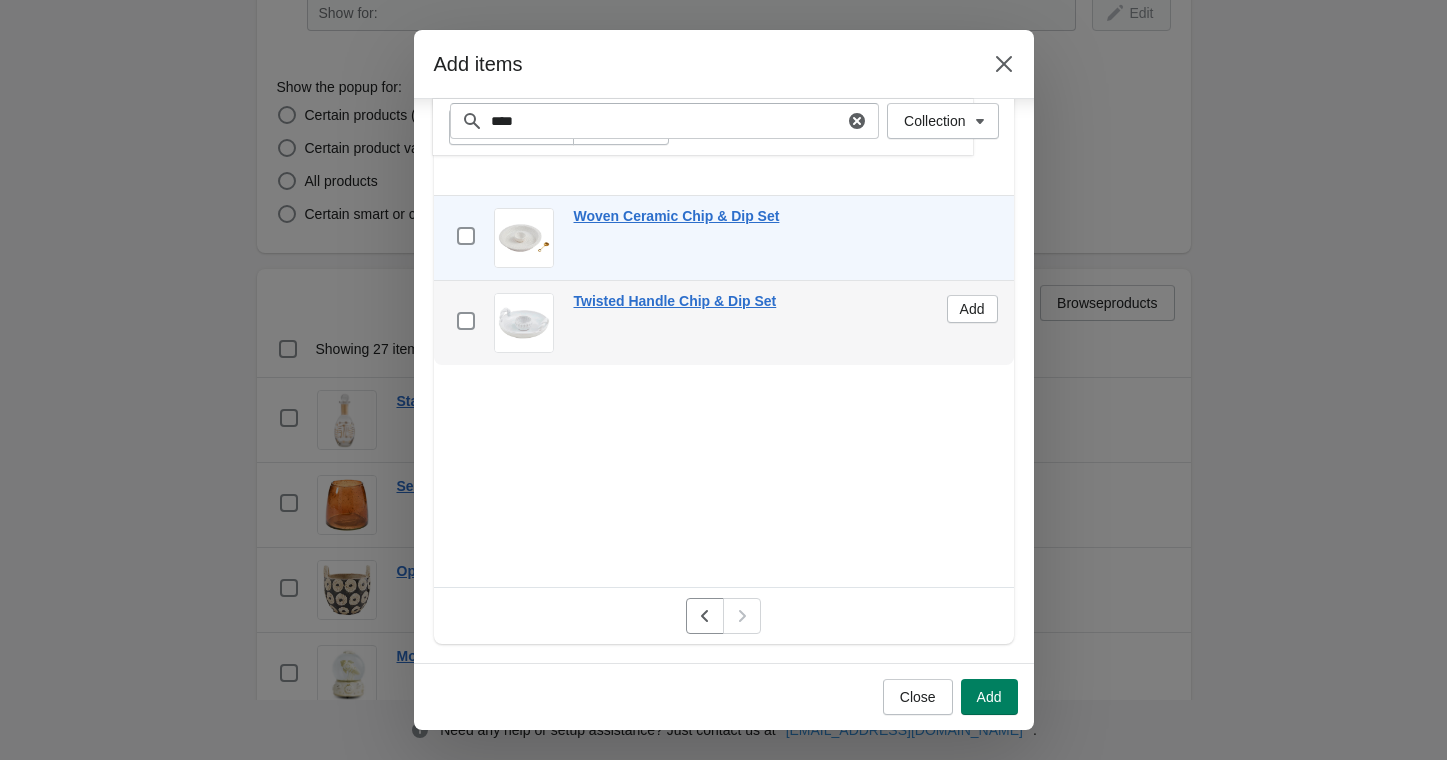 click on "checkbox Twisted Handle Chip & Dip Set Add" at bounding box center [724, 323] 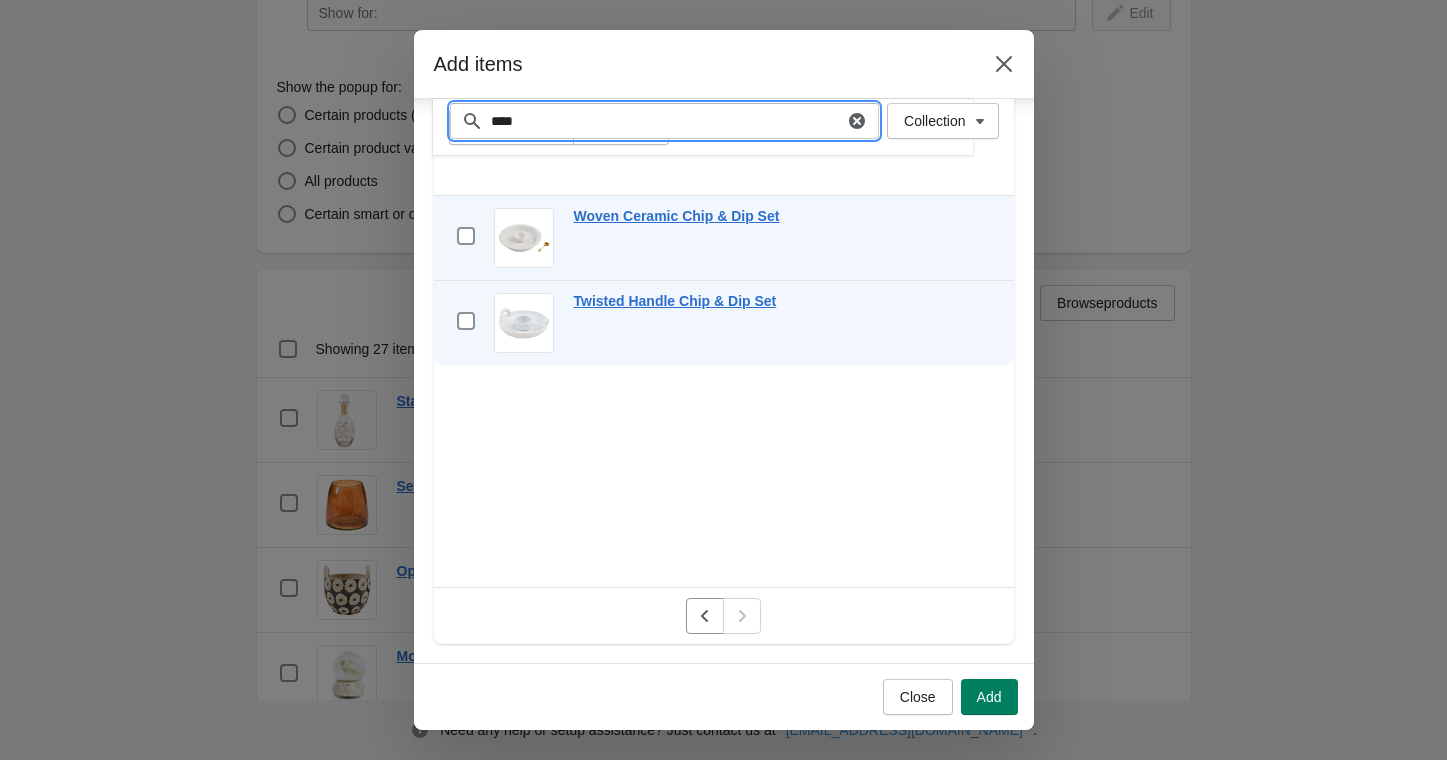 click on "****" at bounding box center (667, 121) 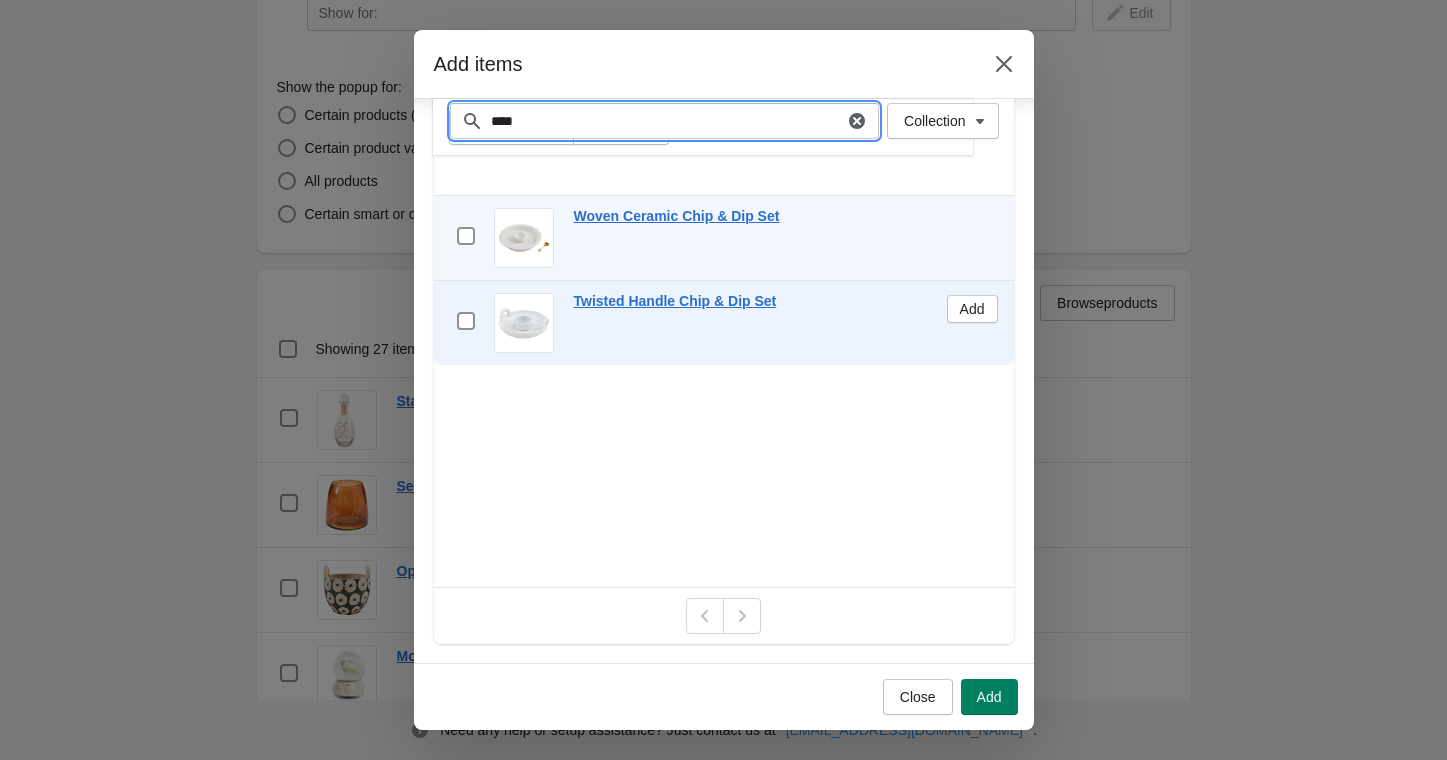 type on "****" 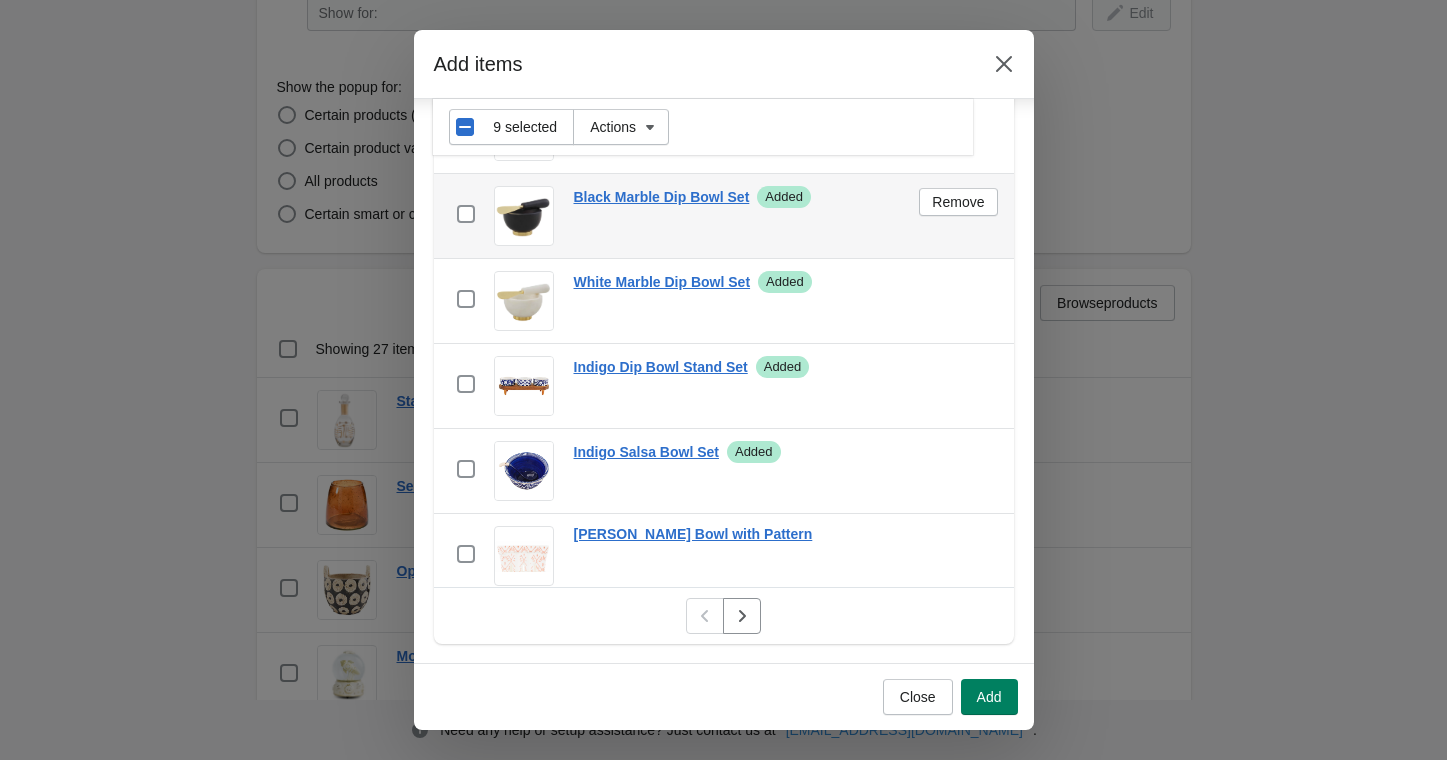 scroll, scrollTop: 1726, scrollLeft: 0, axis: vertical 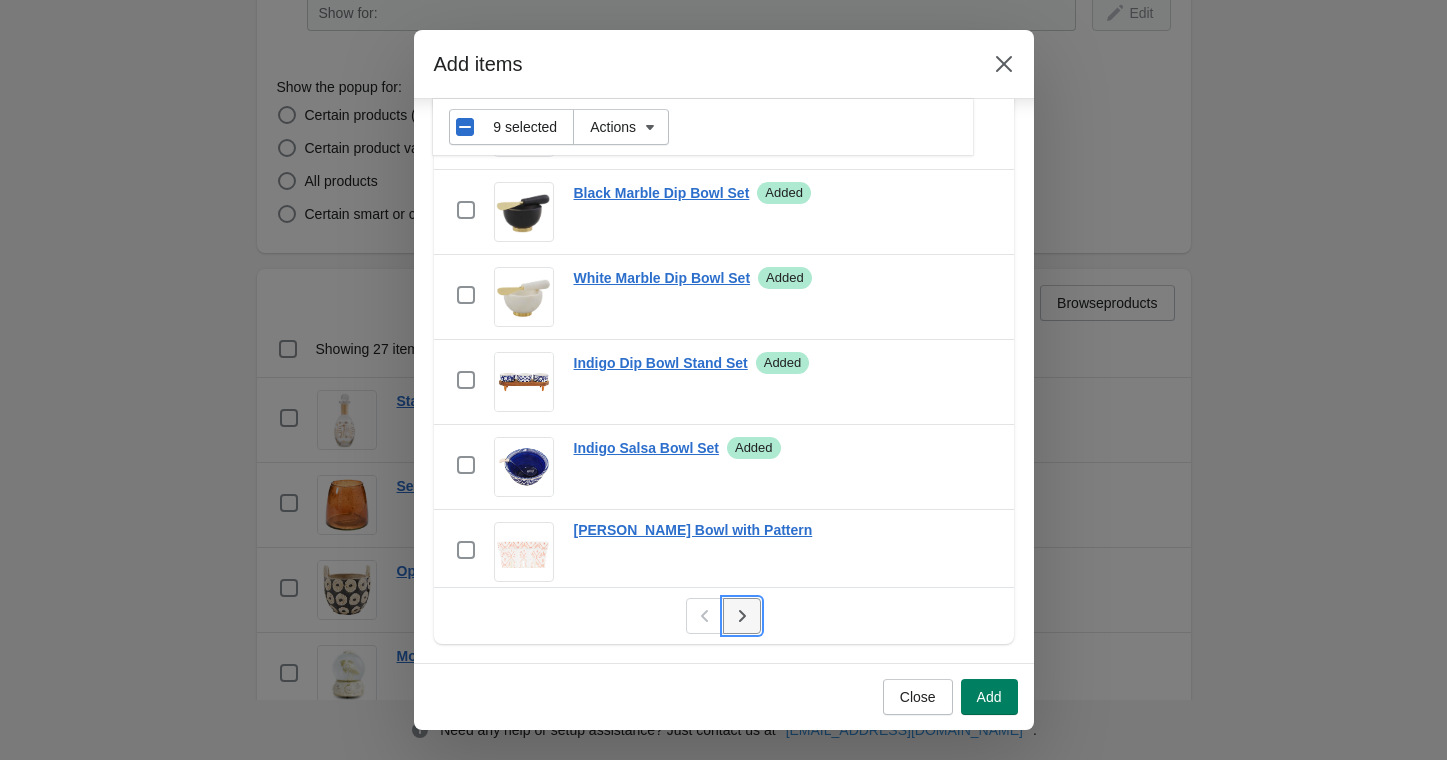 click 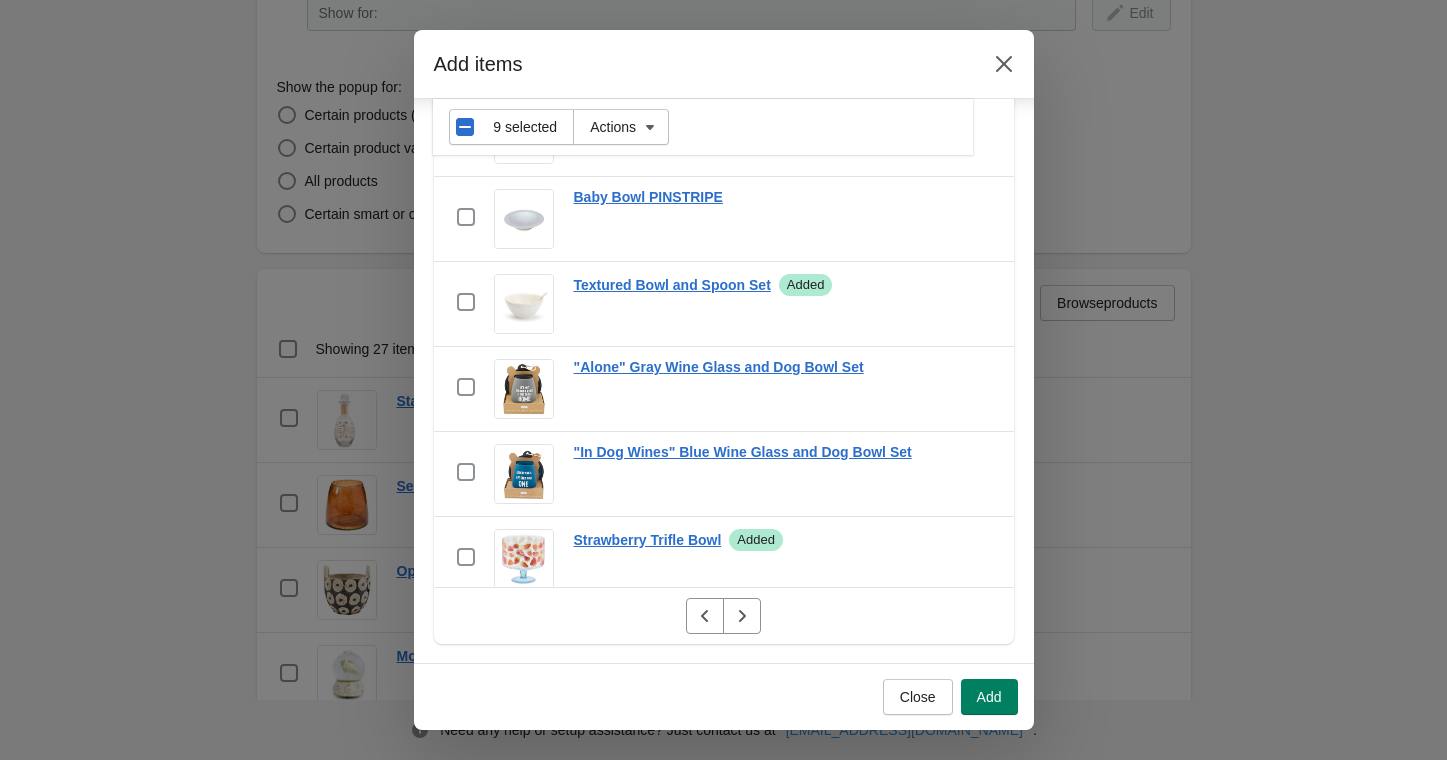 scroll, scrollTop: 242, scrollLeft: 0, axis: vertical 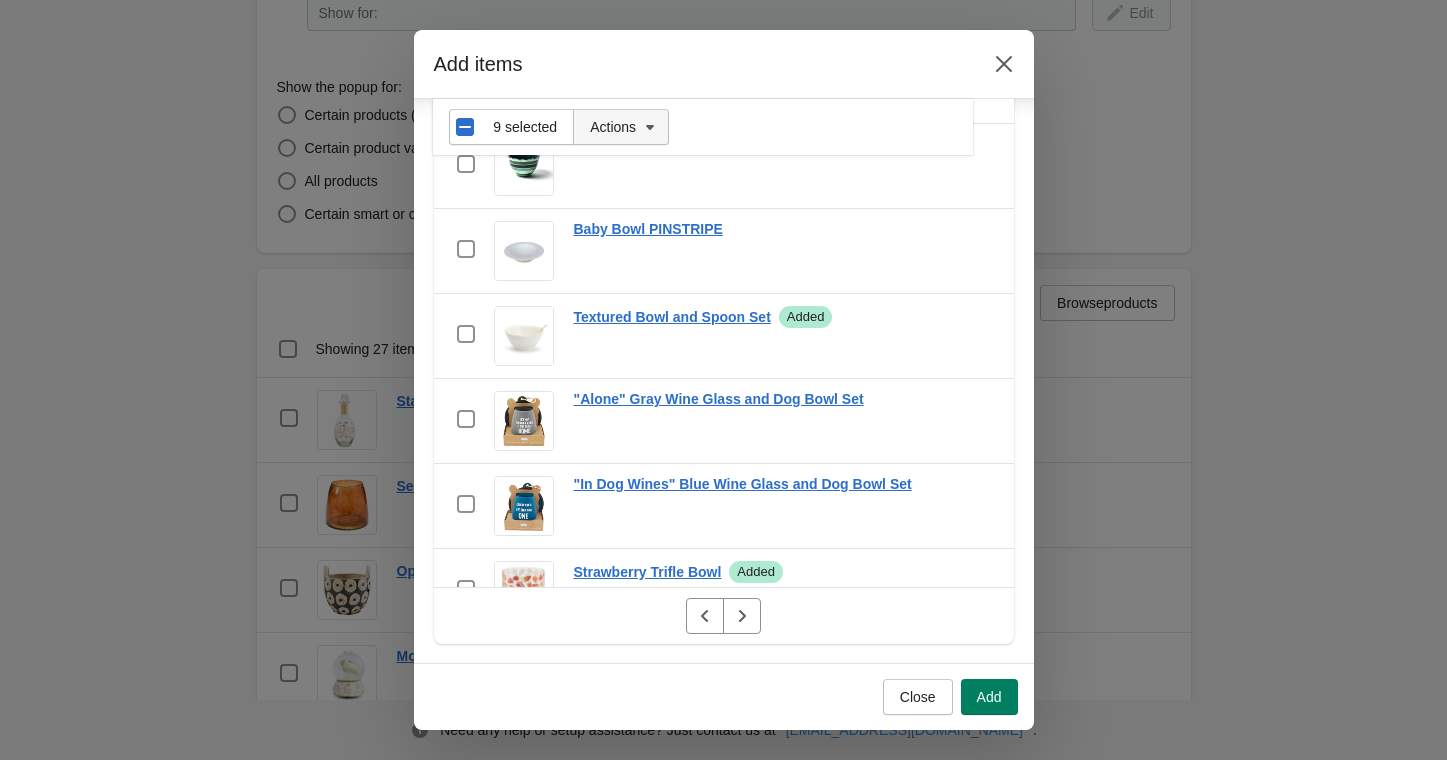click on "Actions" at bounding box center (621, 127) 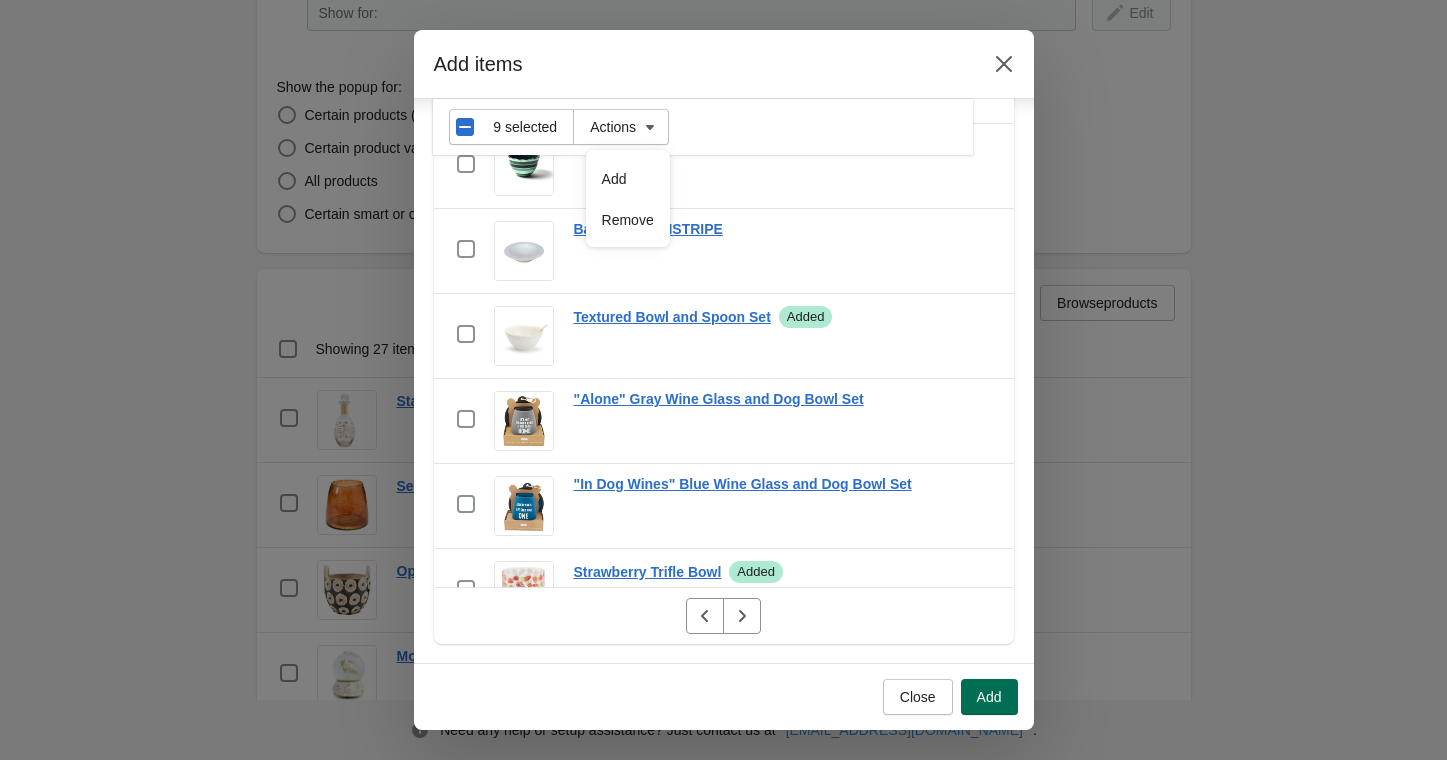 click on "Add" at bounding box center (989, 697) 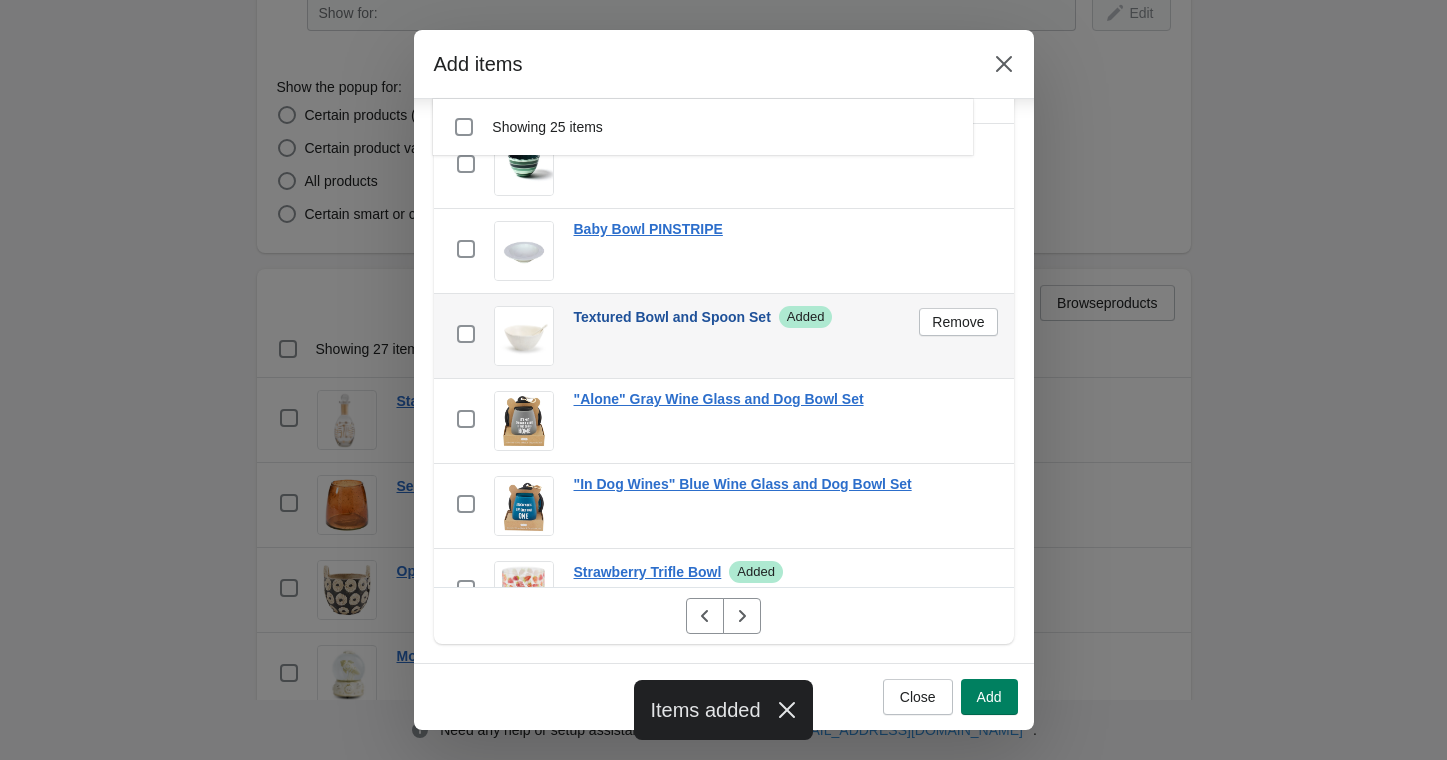 scroll, scrollTop: 0, scrollLeft: 0, axis: both 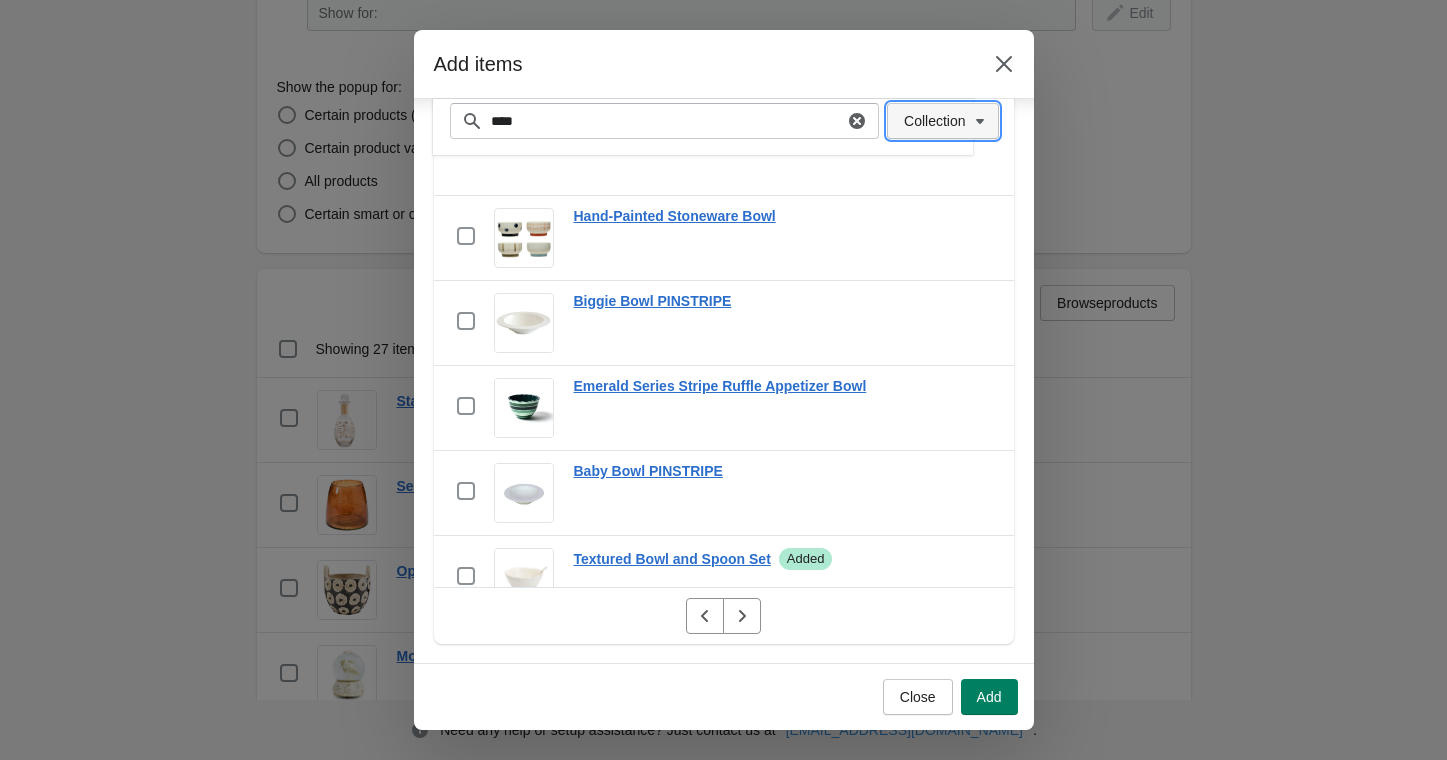 click on "Collection" at bounding box center [942, 121] 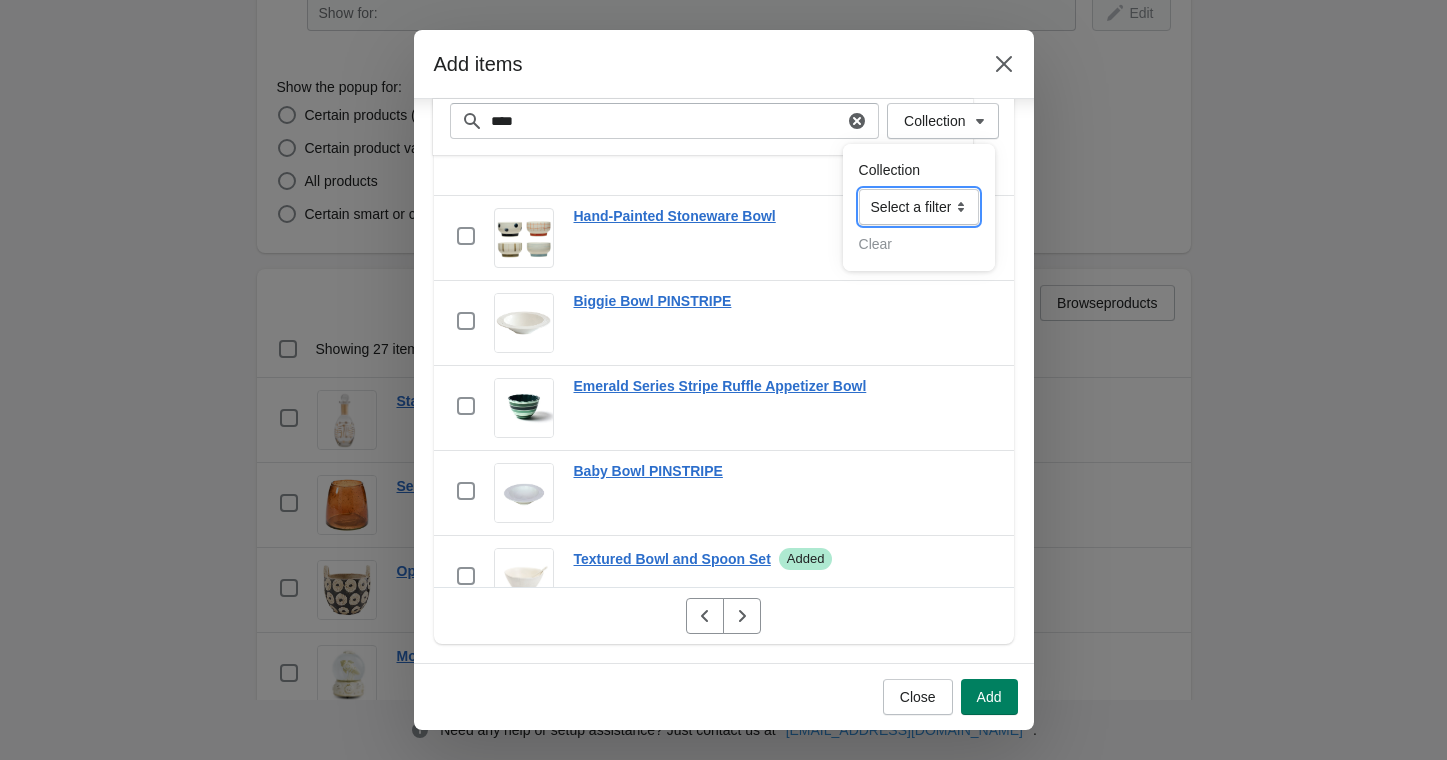 click on "**********" at bounding box center [919, 207] 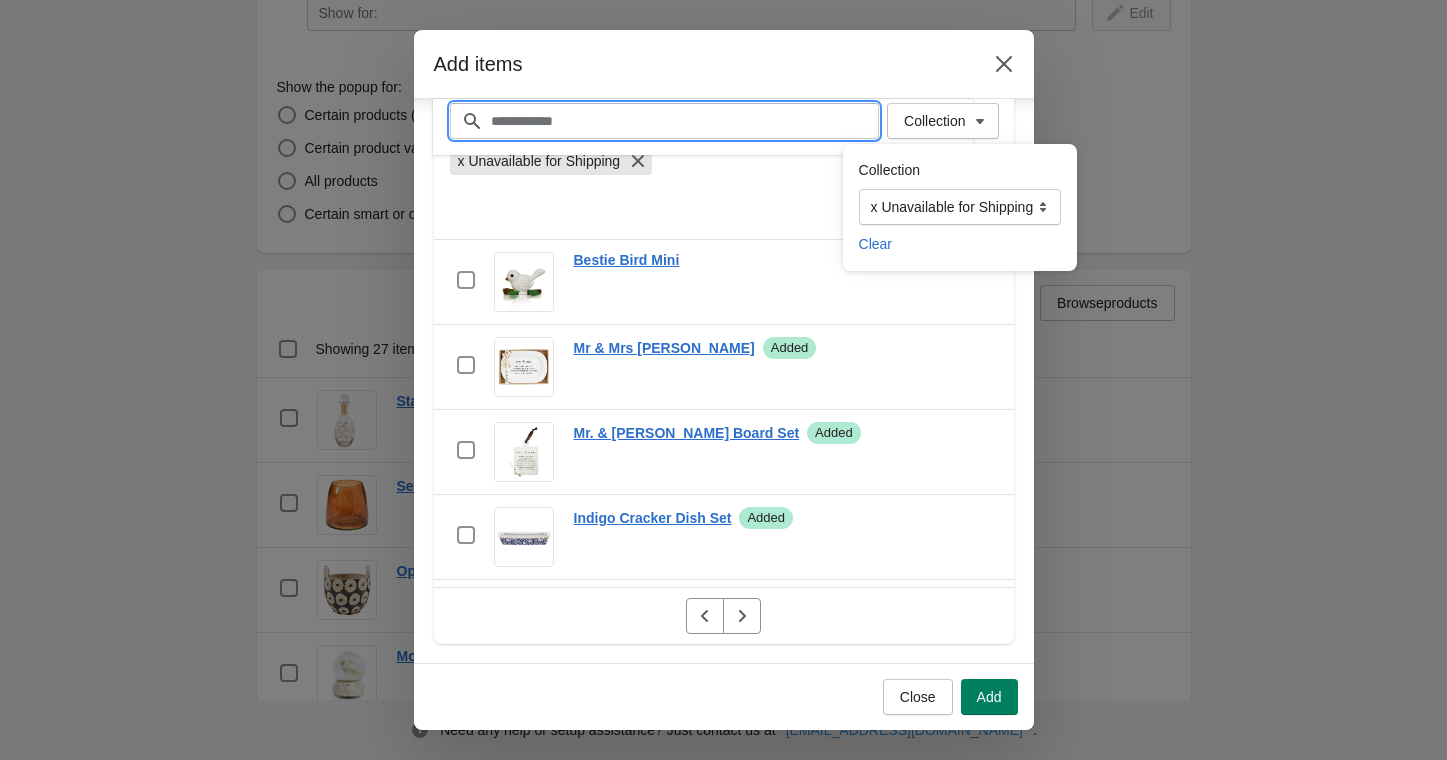 click on "Filter items" at bounding box center (685, 121) 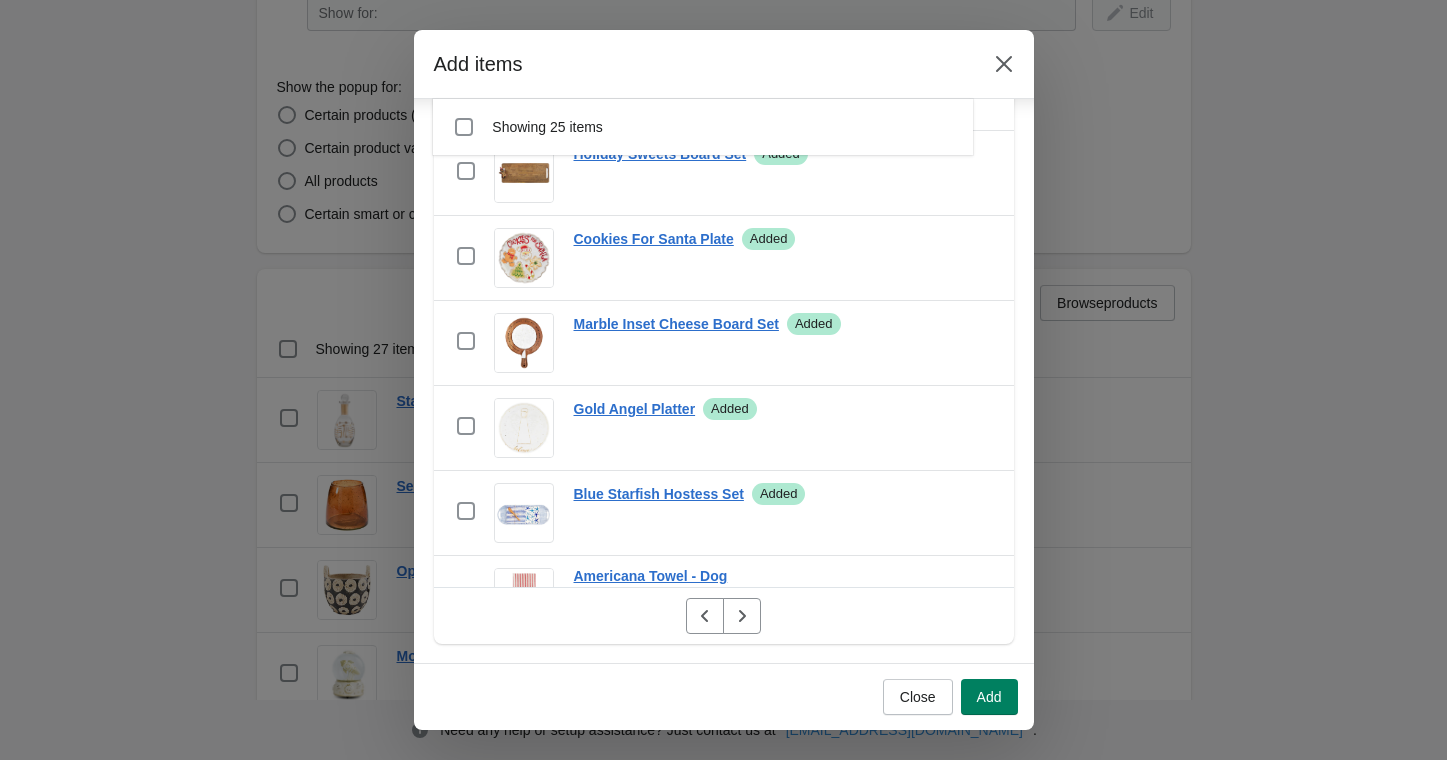 scroll, scrollTop: 1770, scrollLeft: 0, axis: vertical 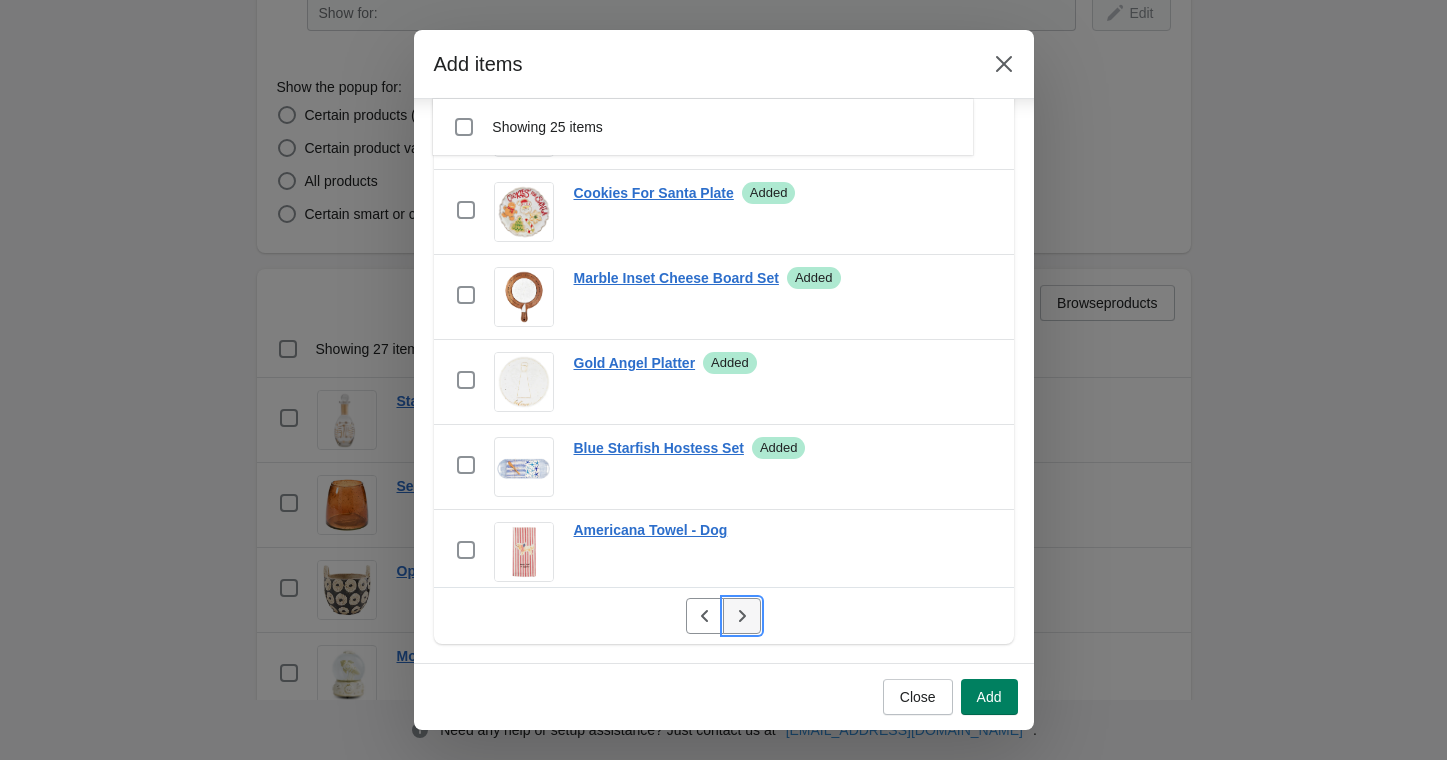 click at bounding box center [742, 616] 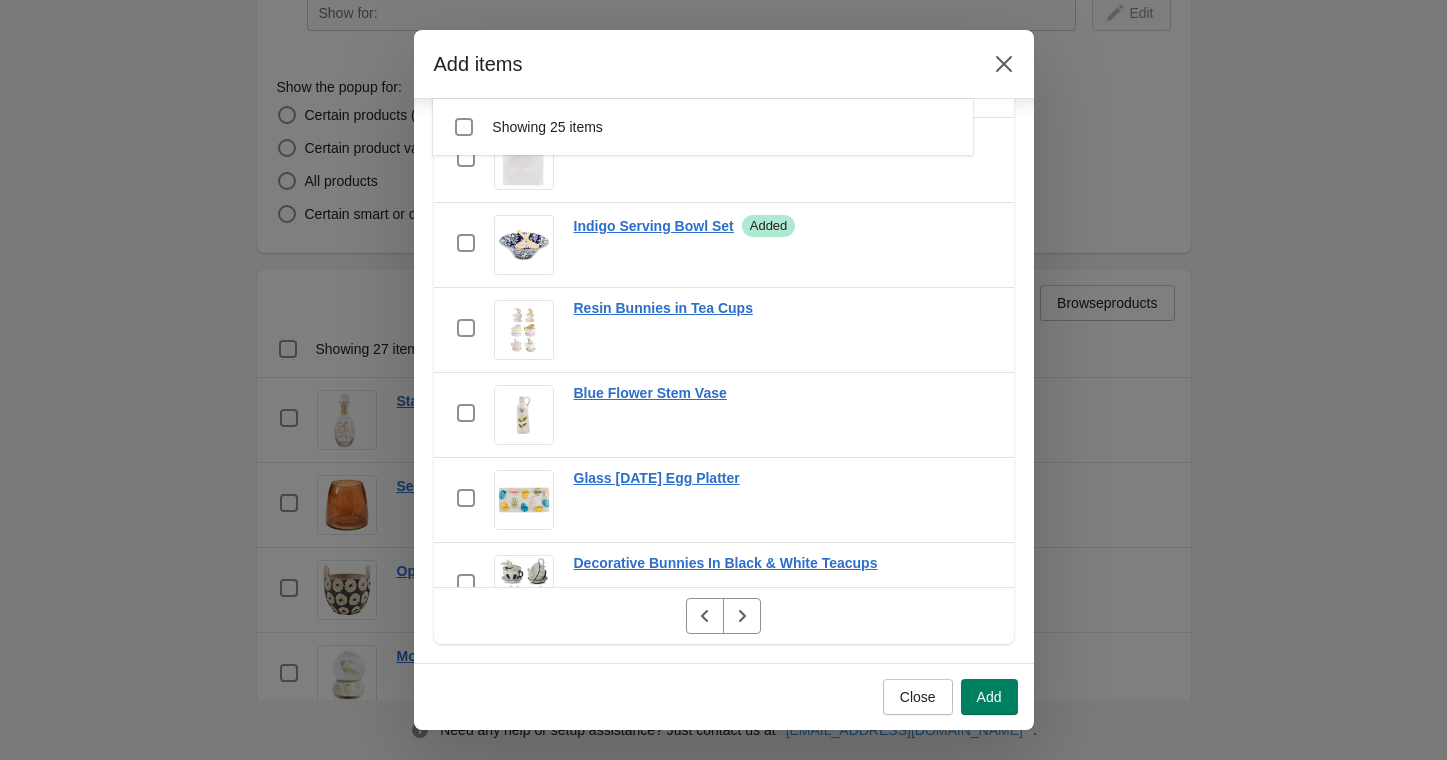 scroll, scrollTop: 1458, scrollLeft: 0, axis: vertical 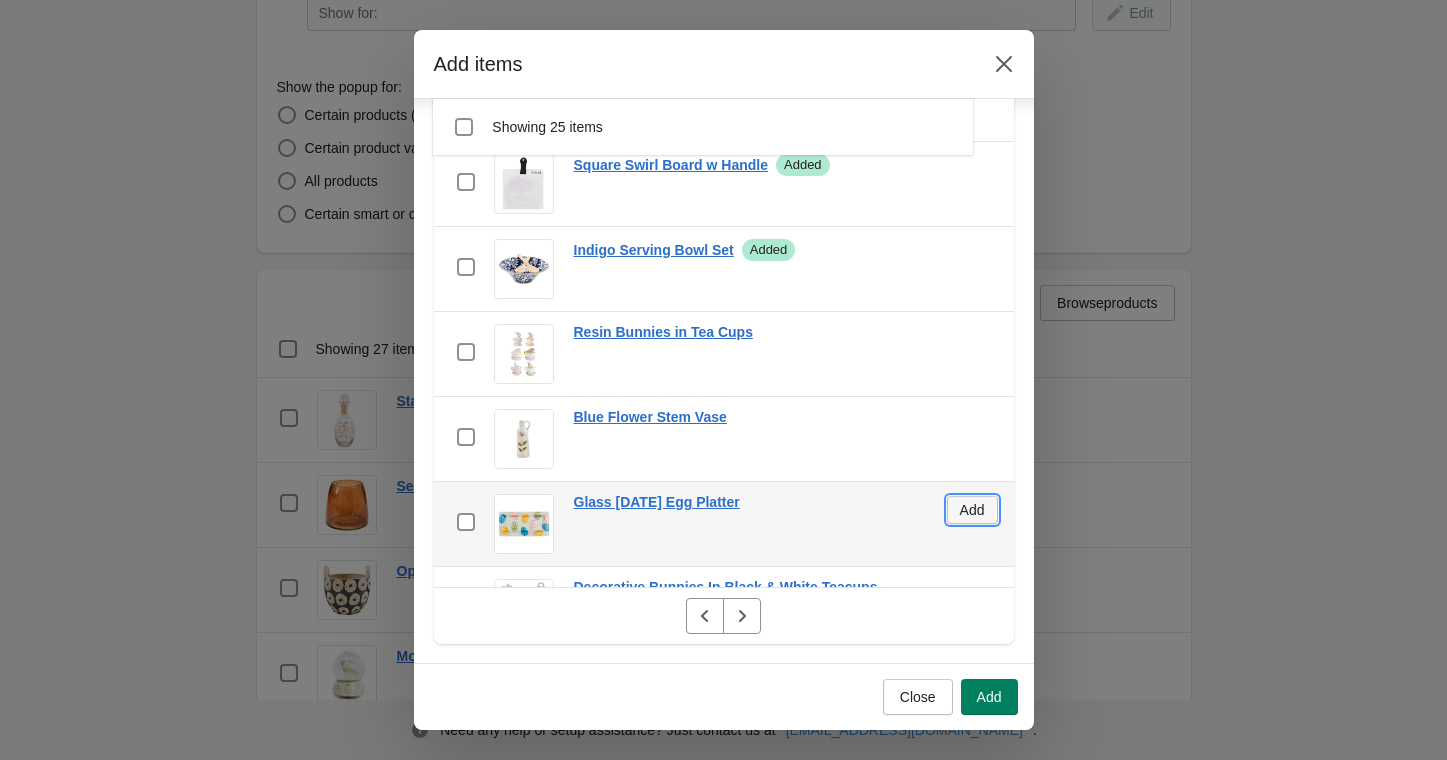 click on "Add" at bounding box center (972, 510) 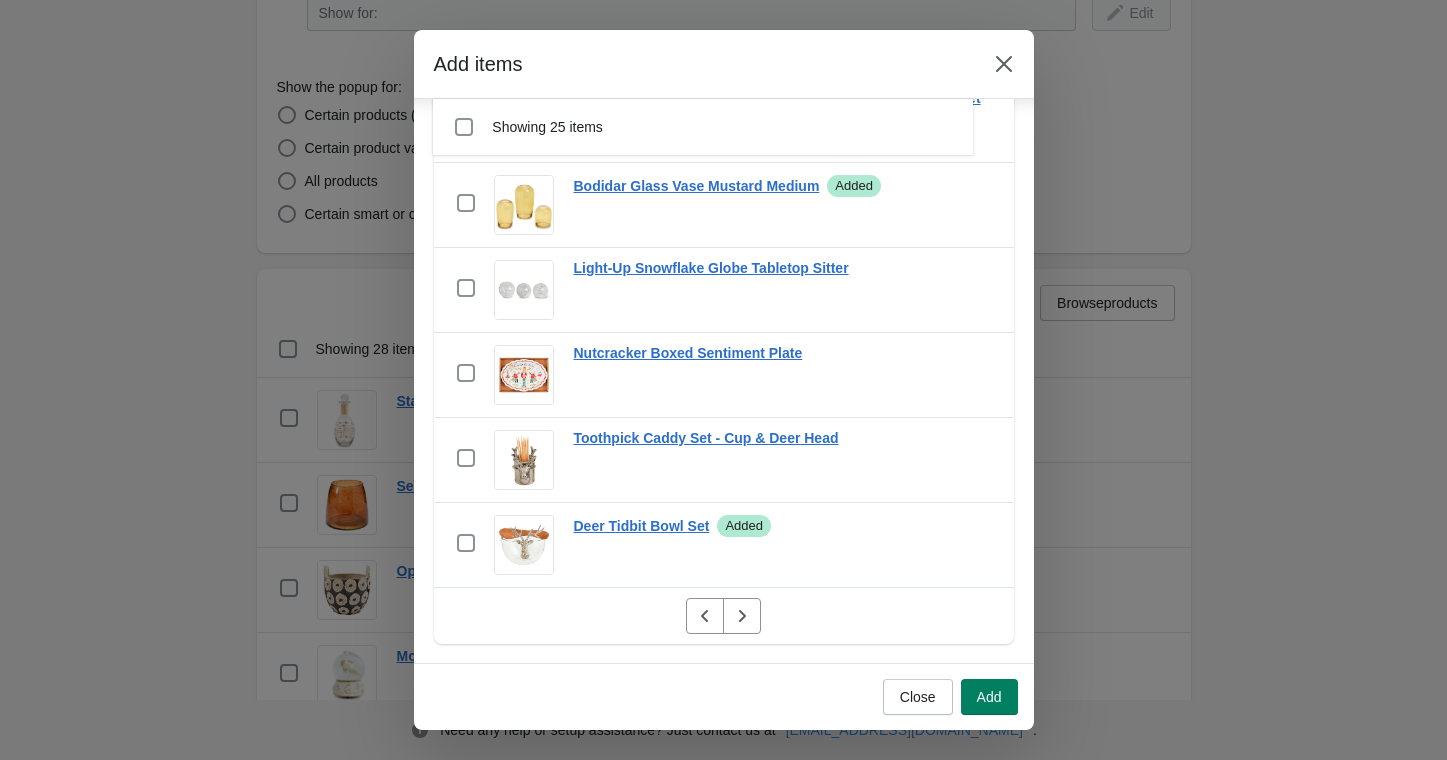 scroll, scrollTop: 630, scrollLeft: 0, axis: vertical 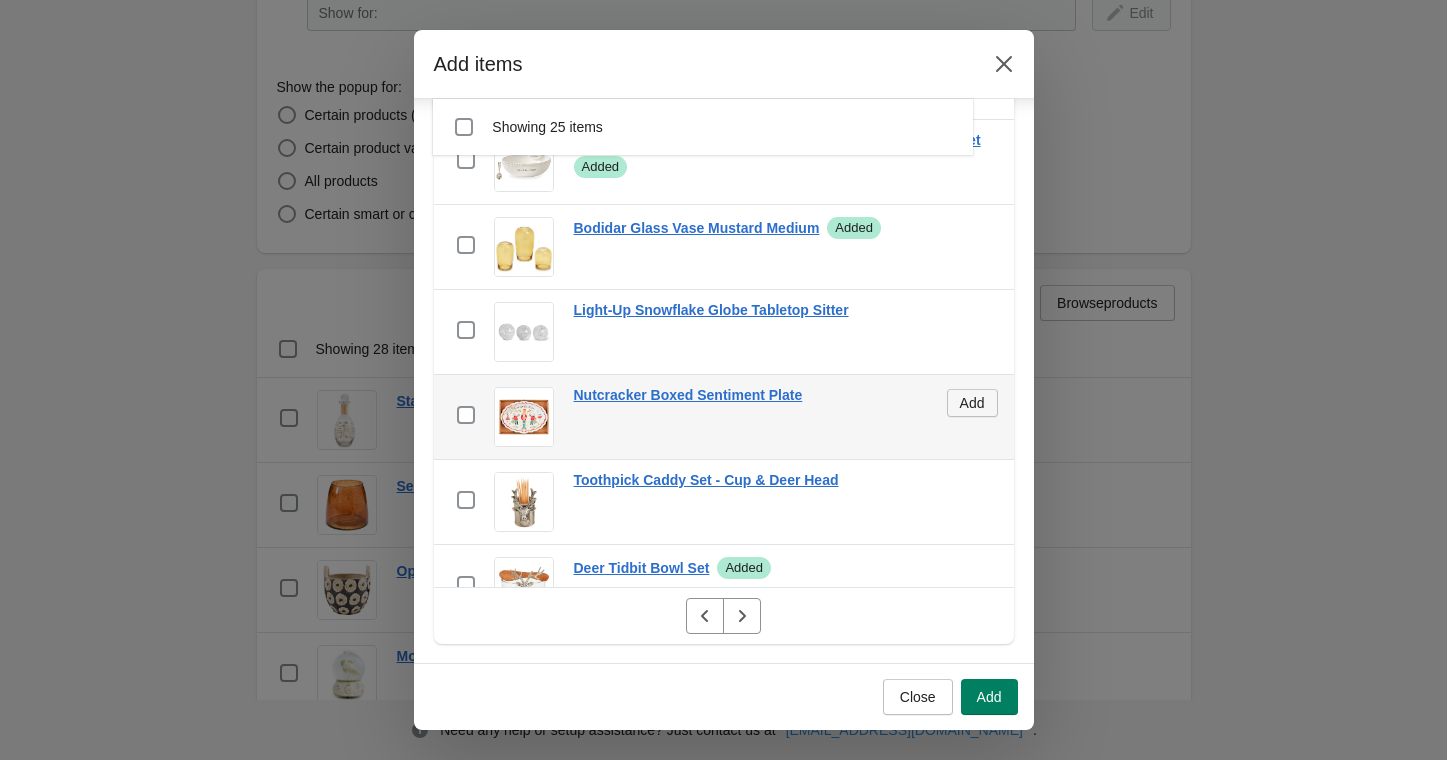 click on "Add" at bounding box center [972, 403] 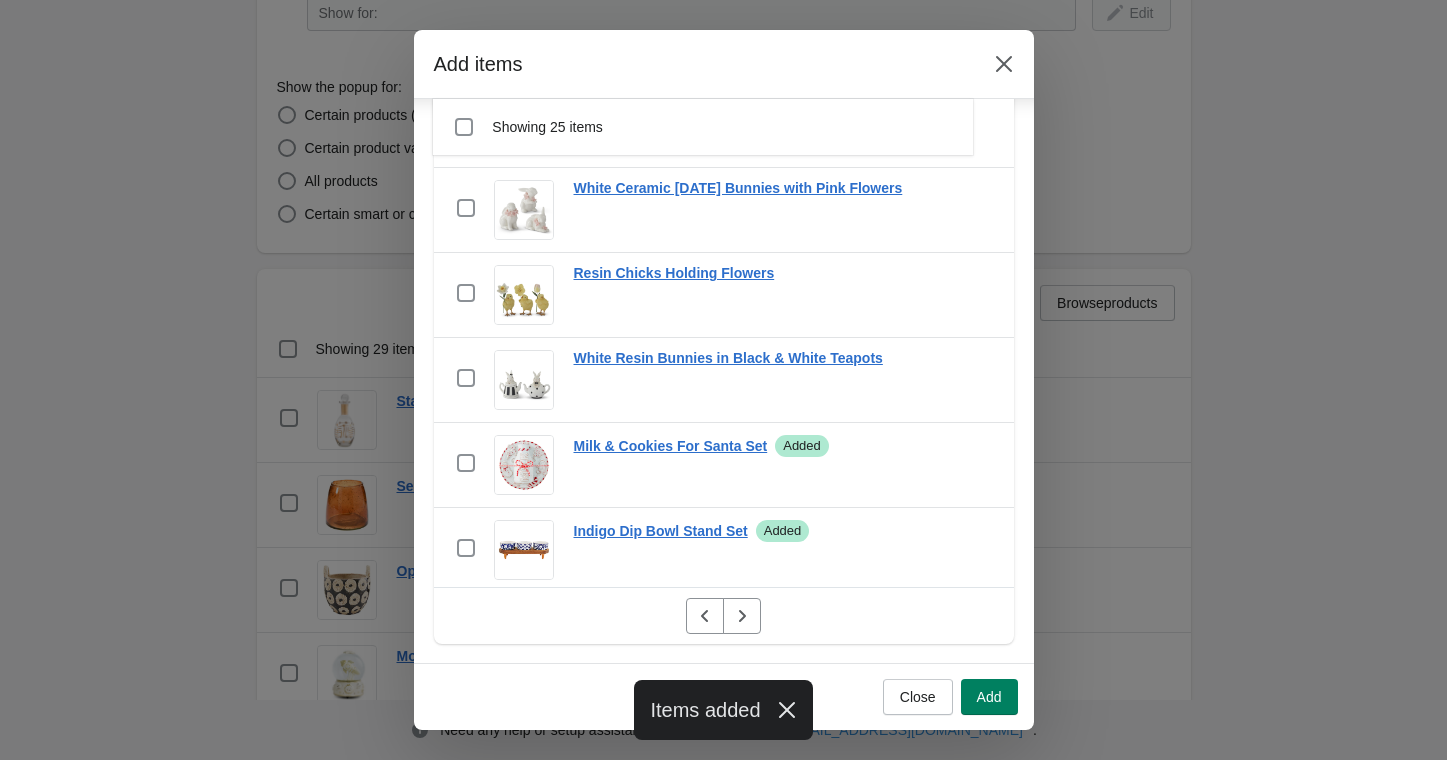 scroll, scrollTop: 0, scrollLeft: 0, axis: both 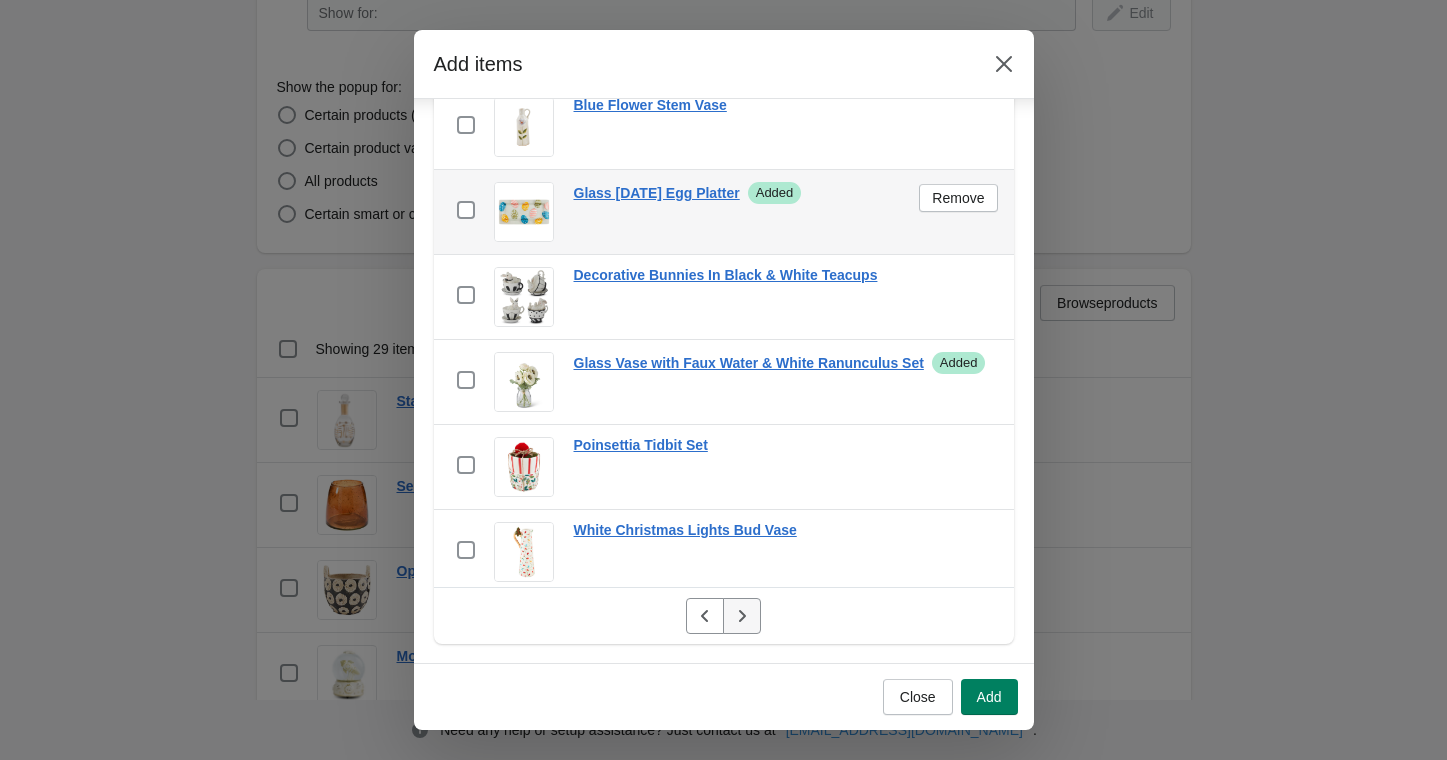 click at bounding box center [742, 616] 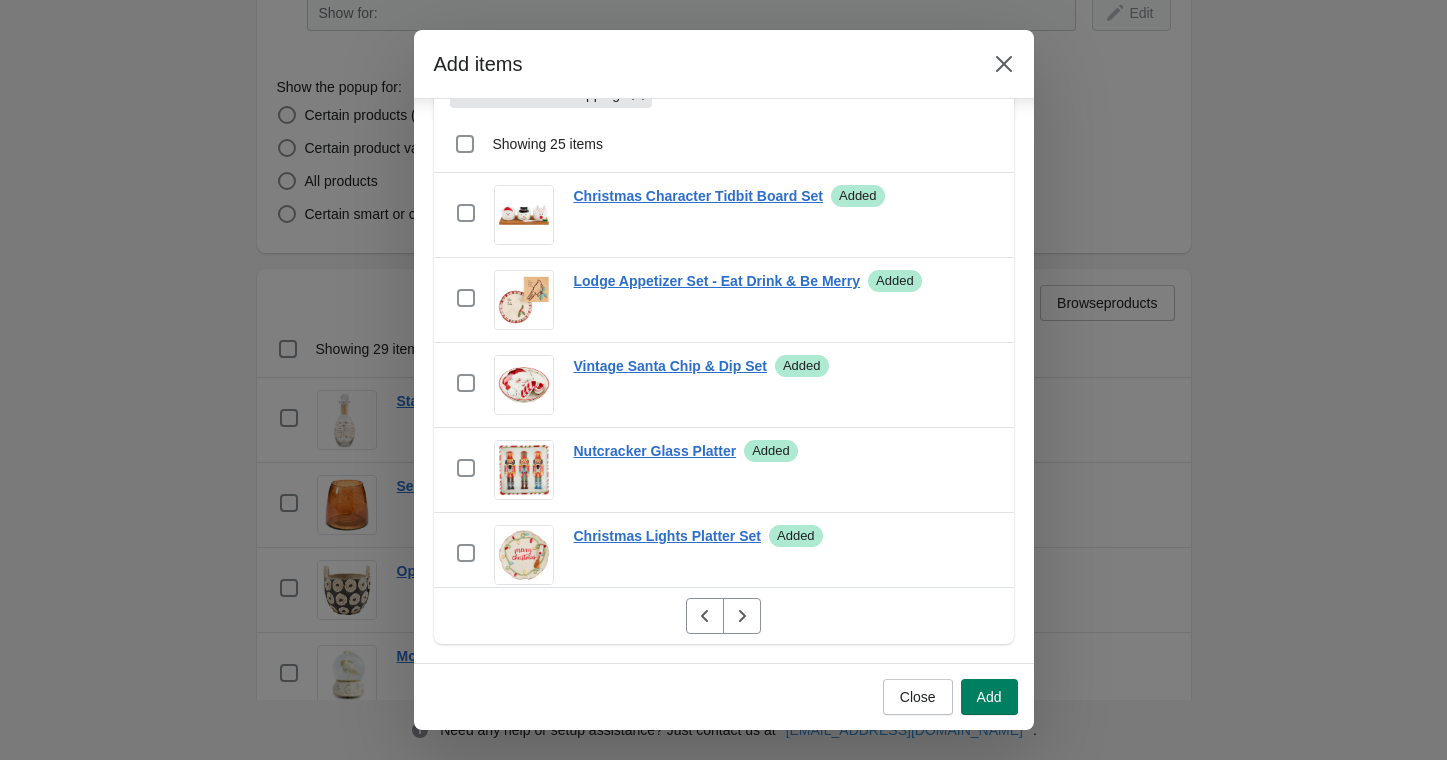 scroll, scrollTop: 0, scrollLeft: 0, axis: both 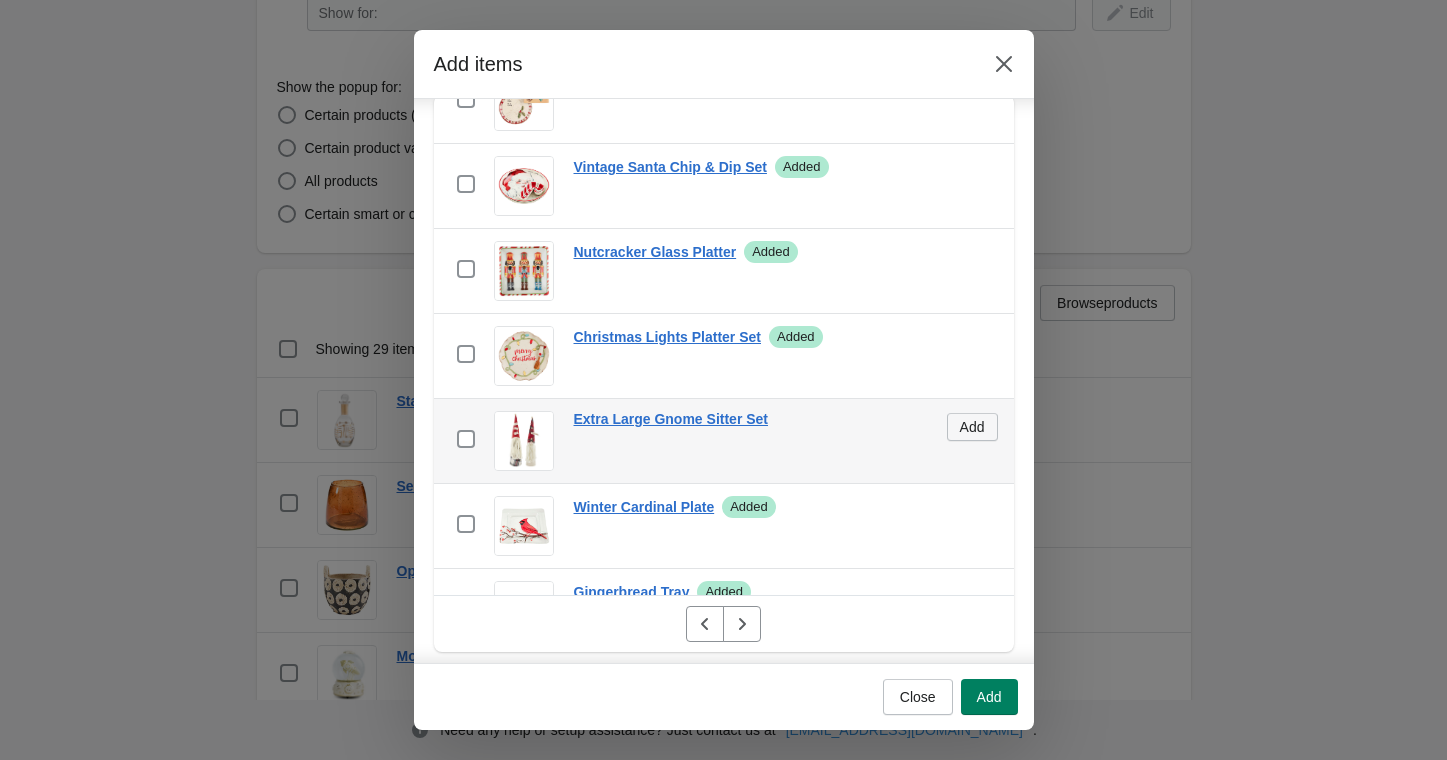 click on "Add" at bounding box center (972, 427) 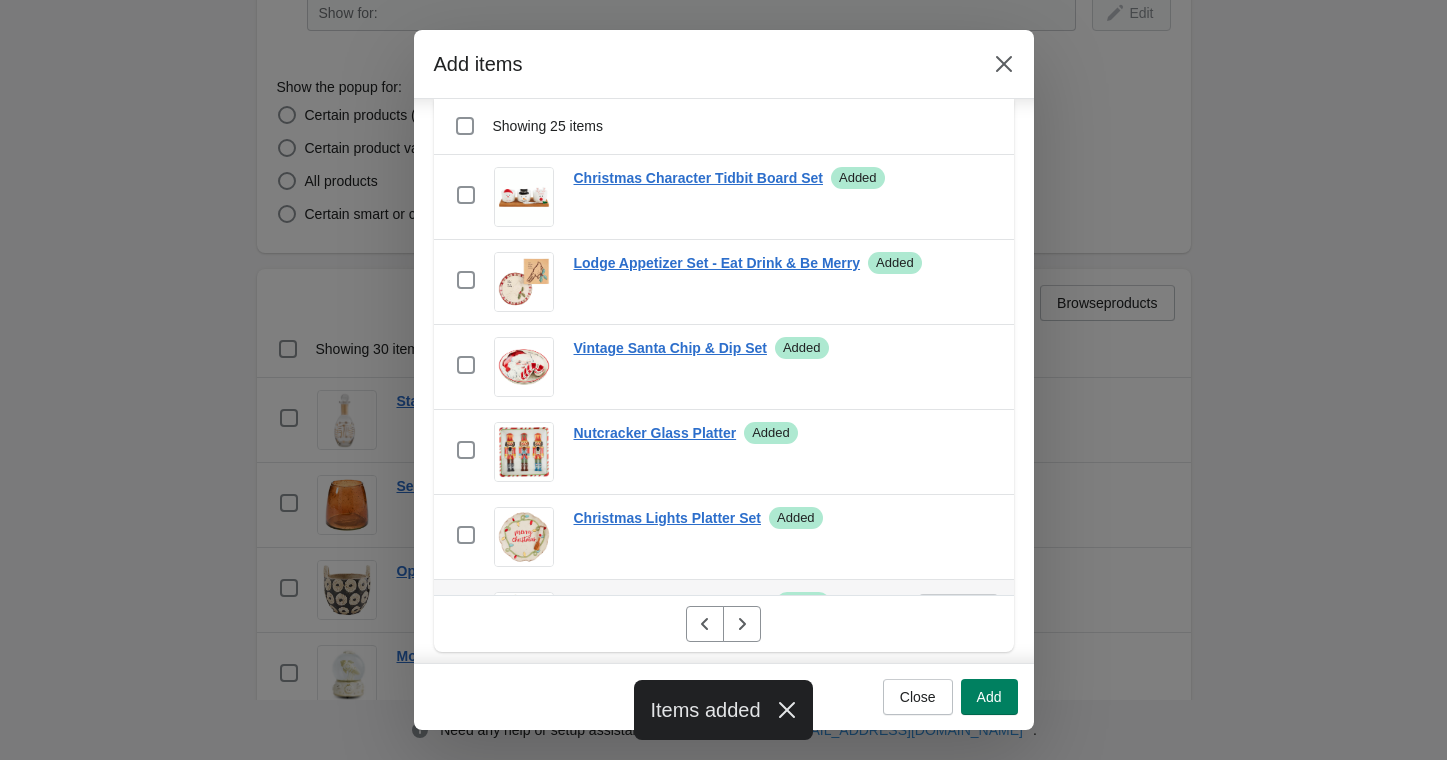 scroll, scrollTop: 40, scrollLeft: 0, axis: vertical 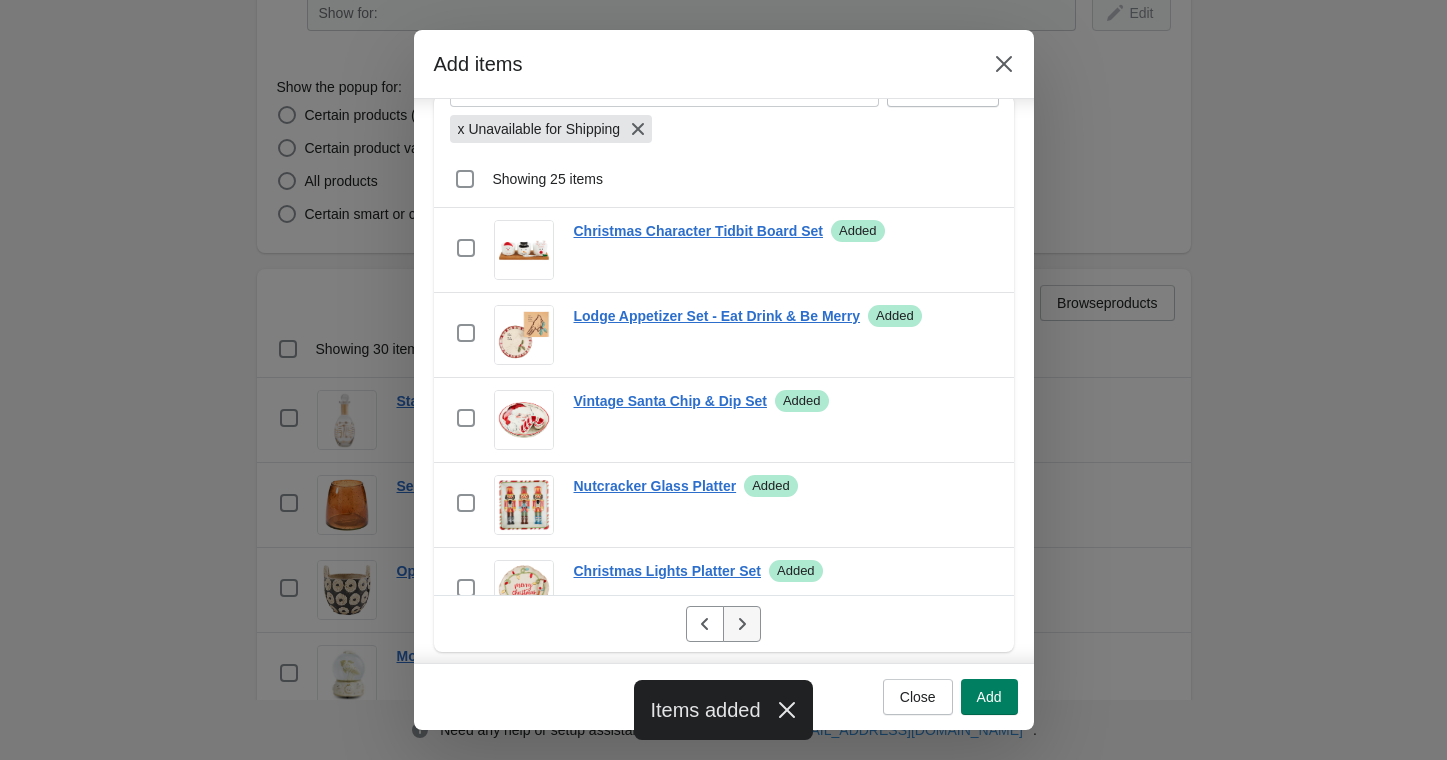 click 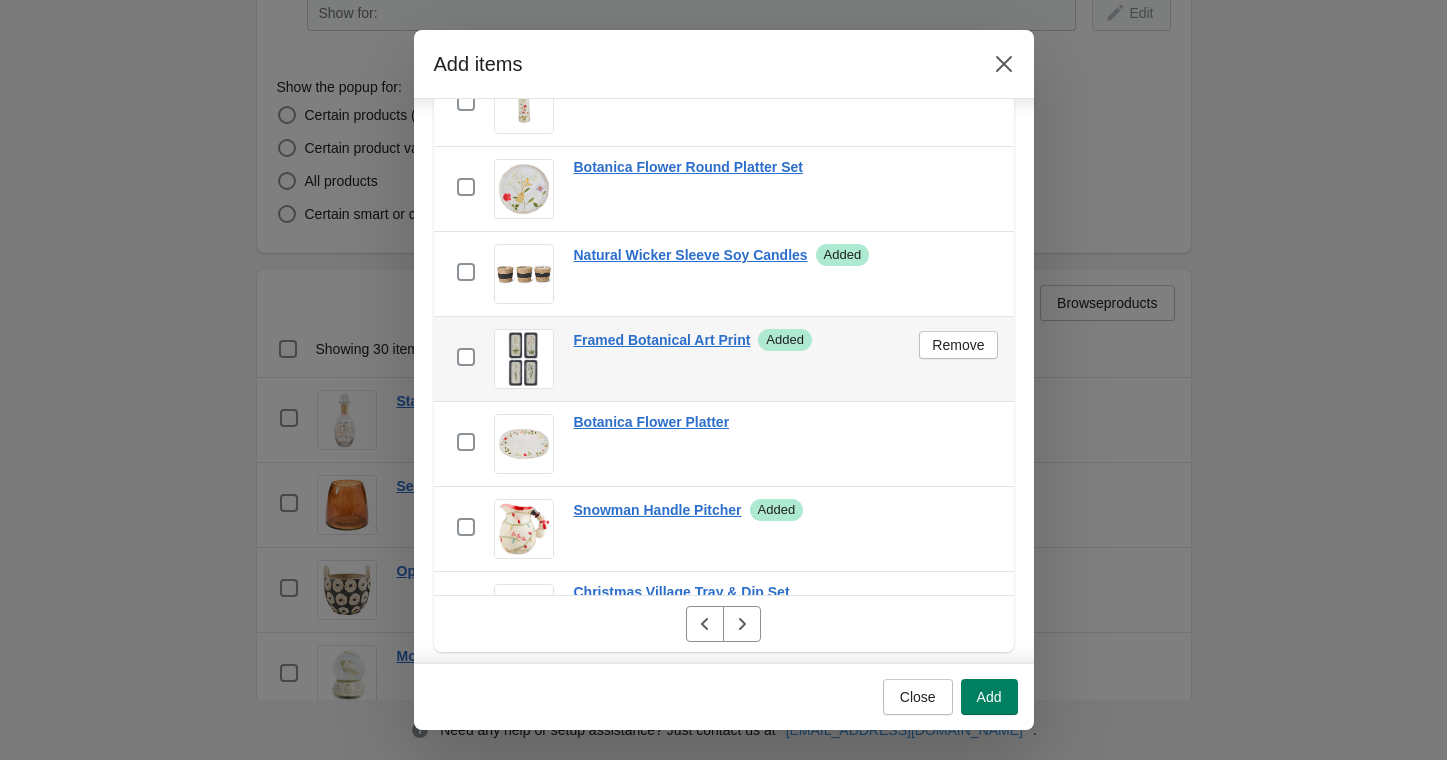 scroll, scrollTop: 865, scrollLeft: 0, axis: vertical 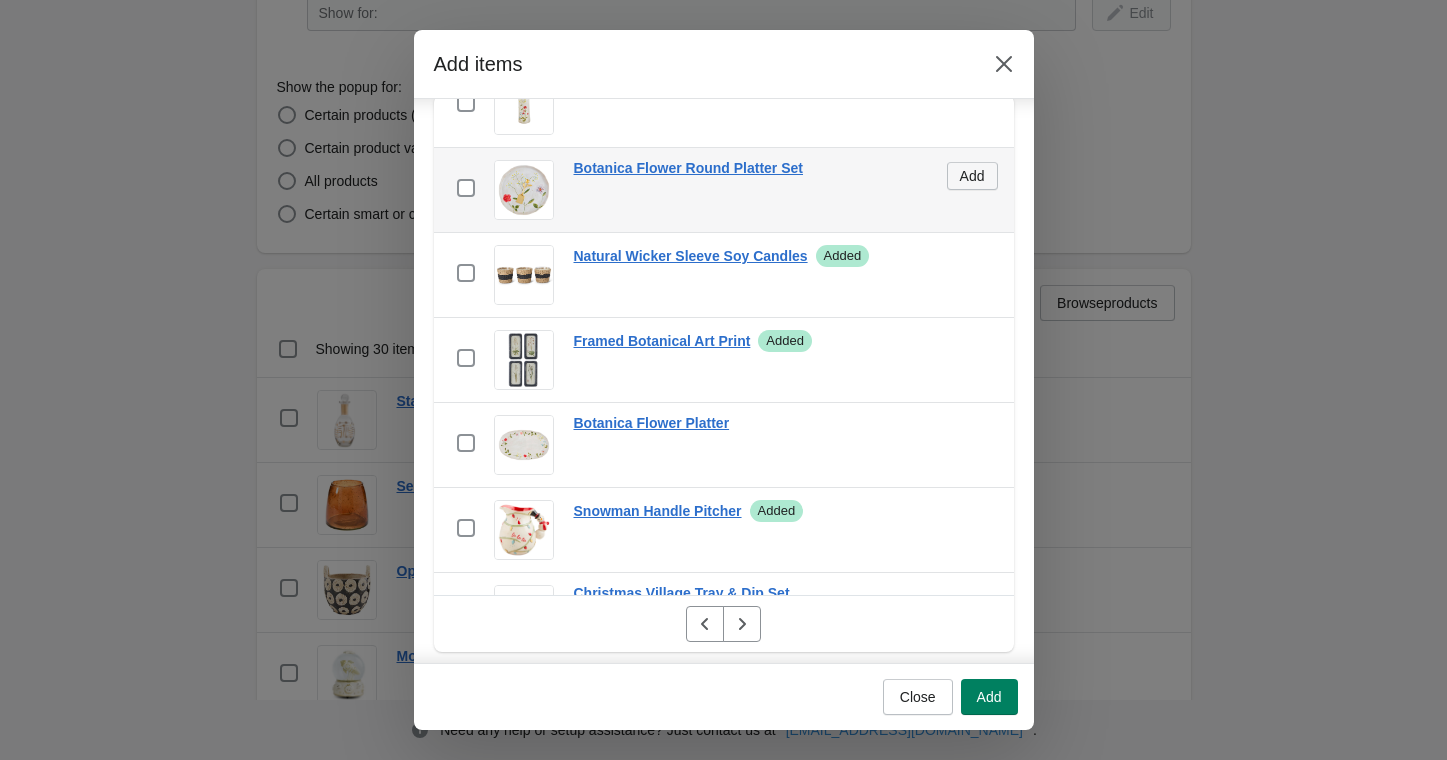 click on "Add" at bounding box center (972, 176) 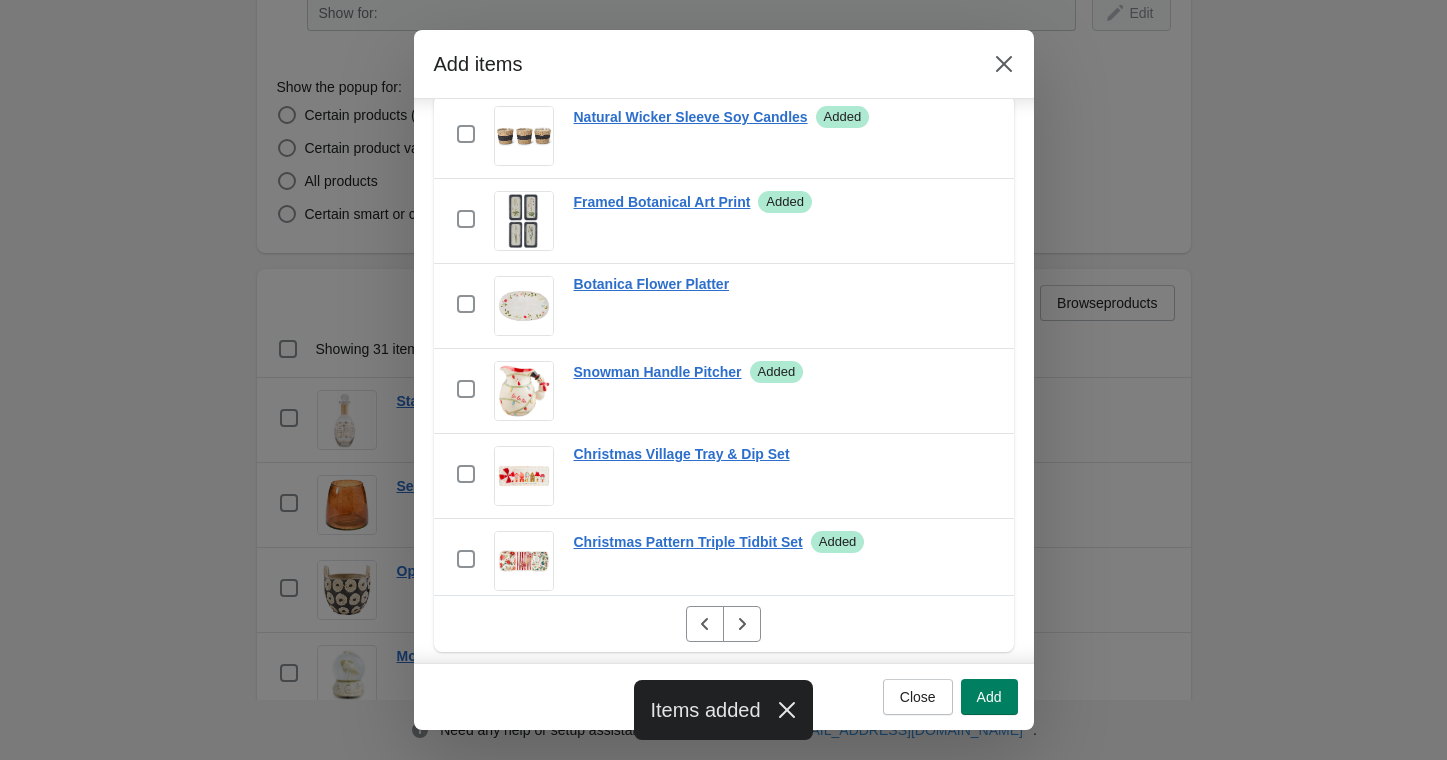 scroll, scrollTop: 1053, scrollLeft: 0, axis: vertical 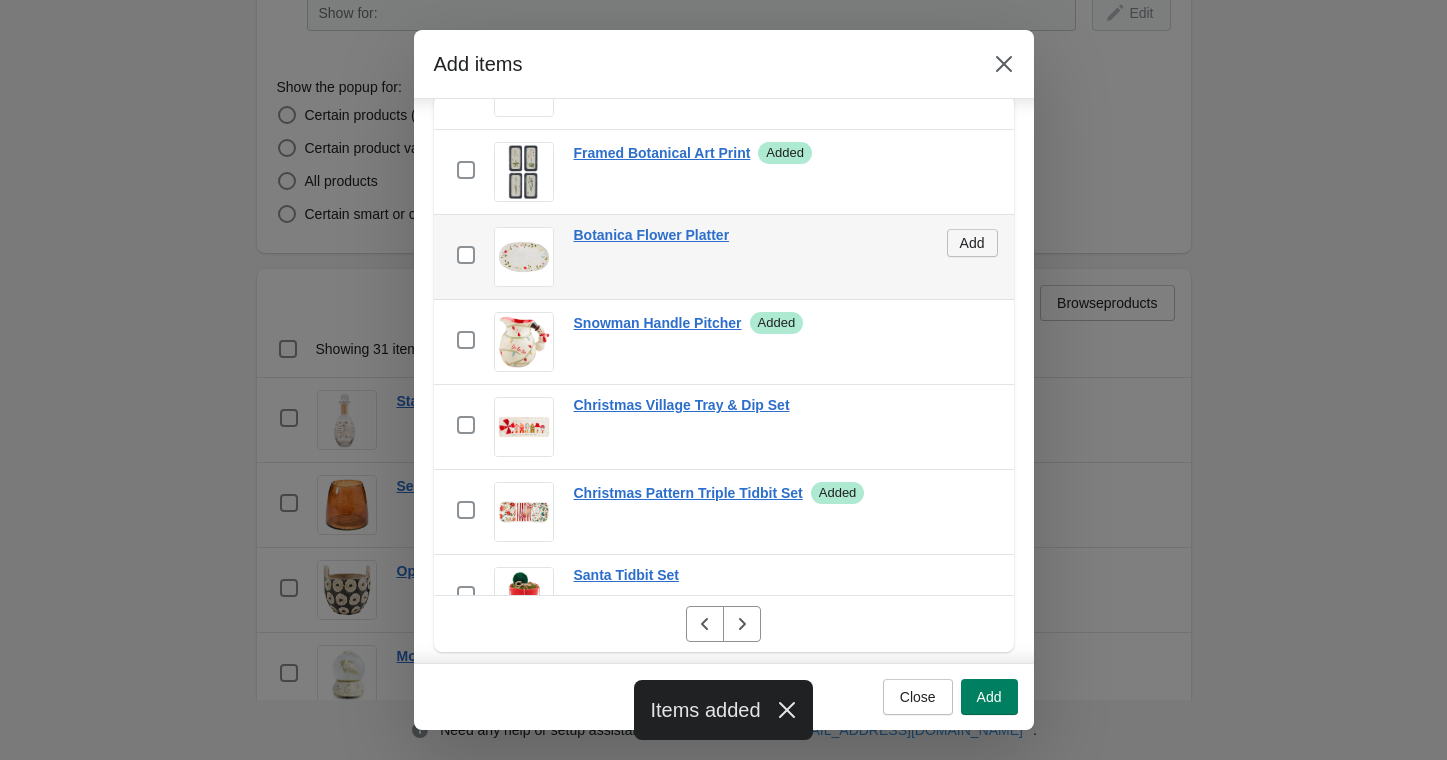 click on "Add" at bounding box center [972, 243] 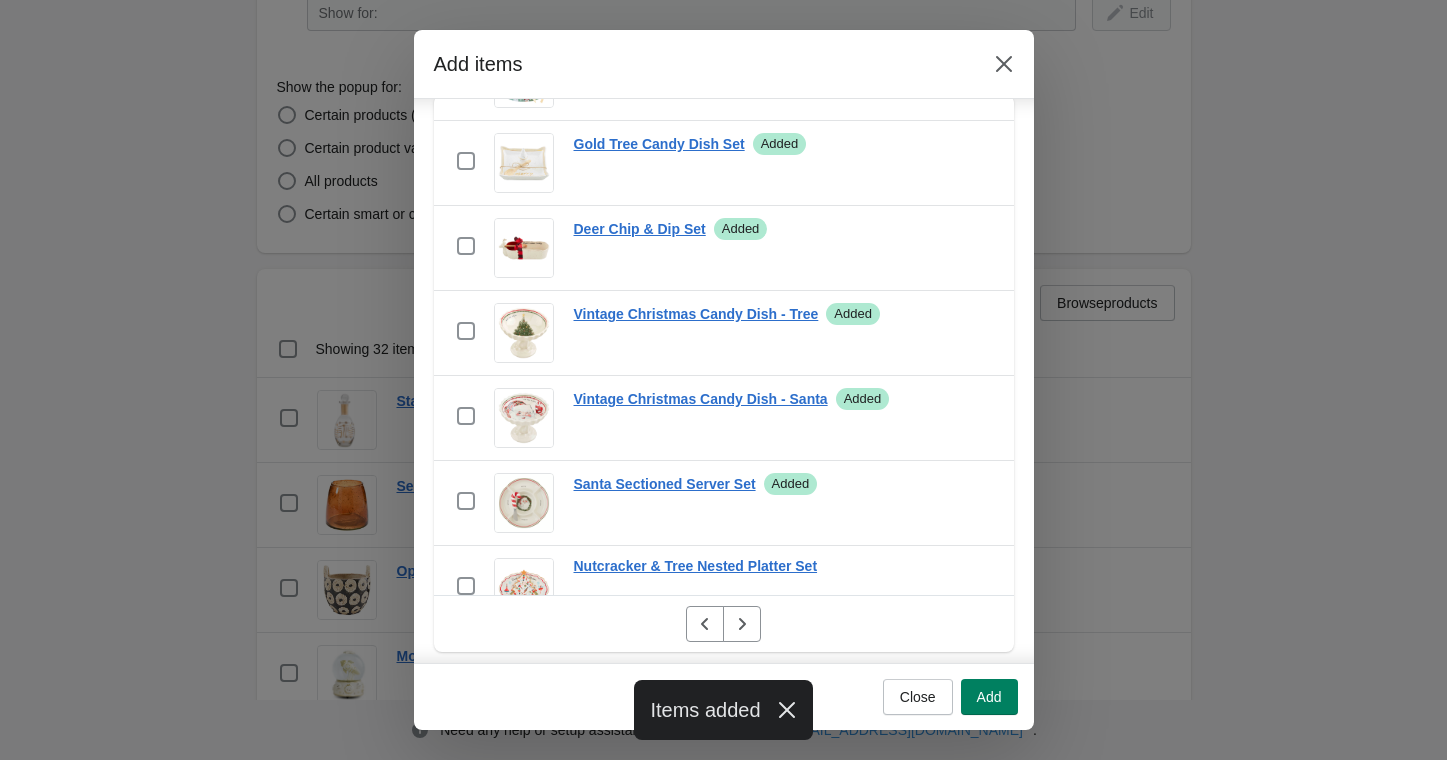 scroll, scrollTop: 1768, scrollLeft: 0, axis: vertical 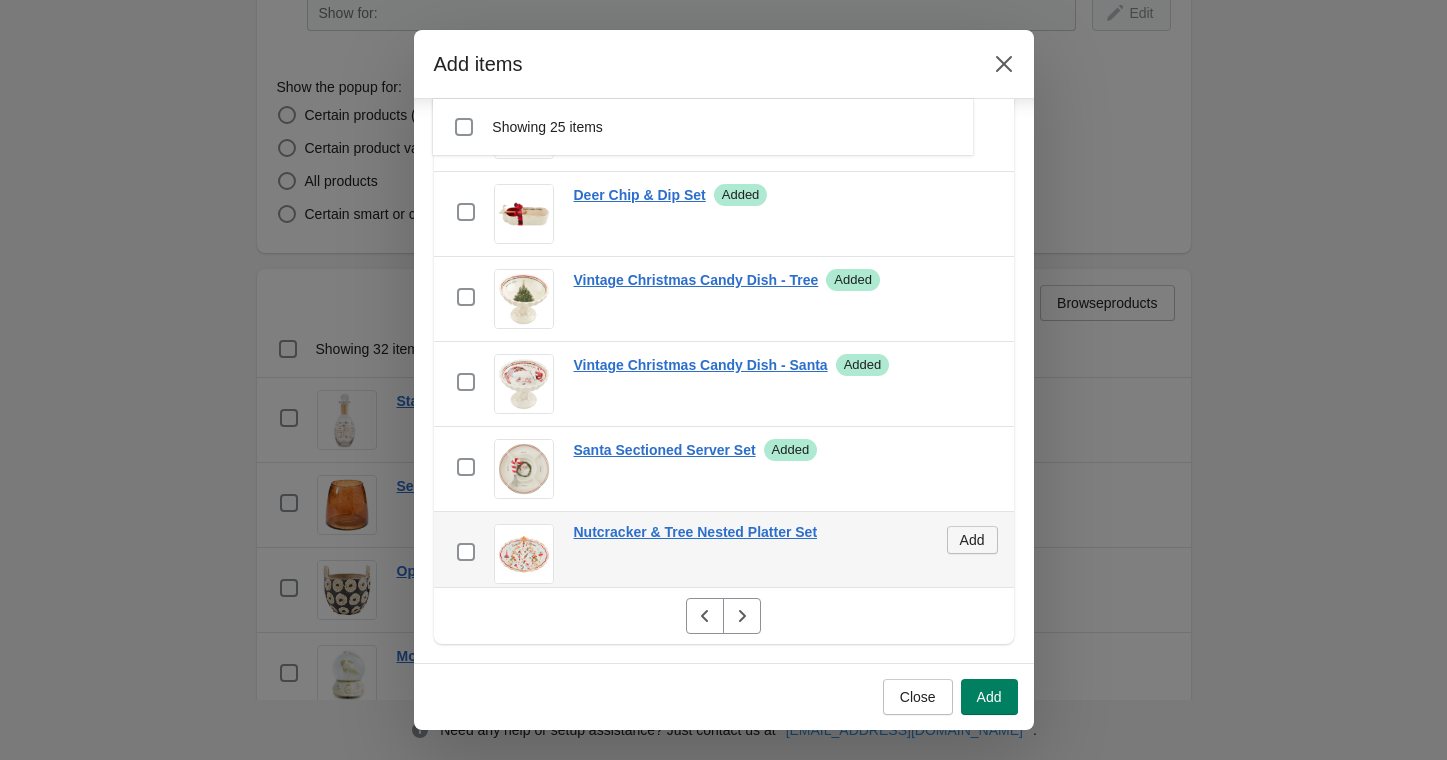 click on "Add" at bounding box center (972, 540) 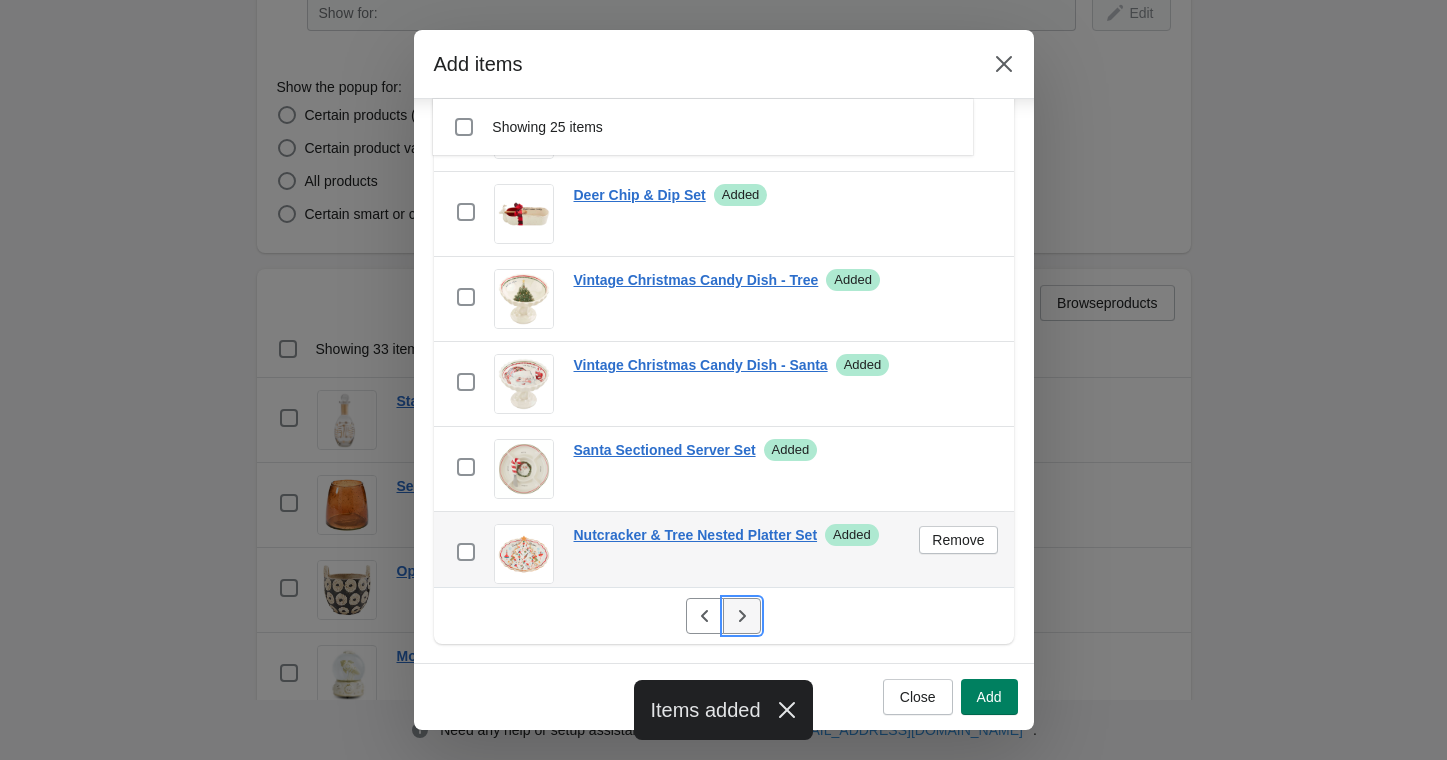 click 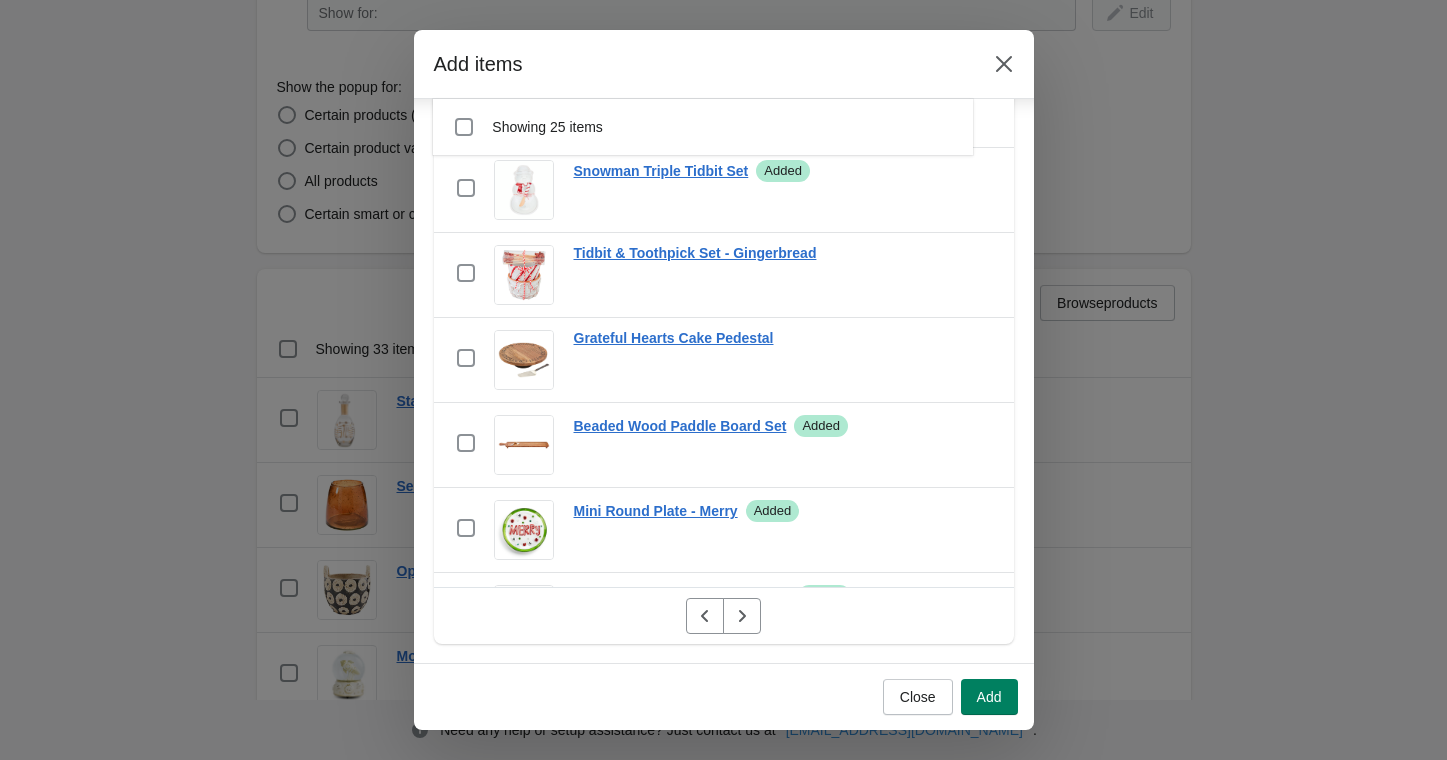 scroll, scrollTop: 1117, scrollLeft: 0, axis: vertical 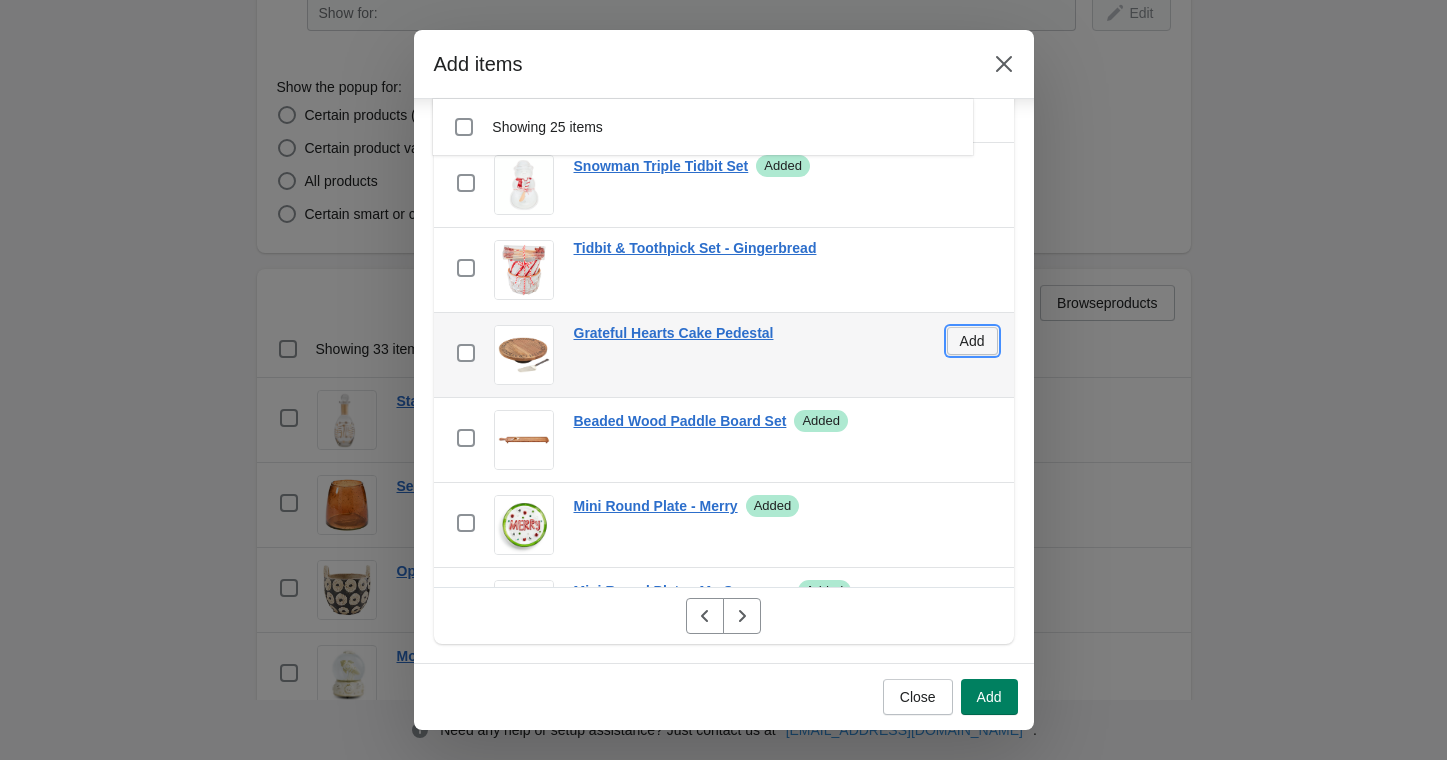click on "Add" at bounding box center (972, 341) 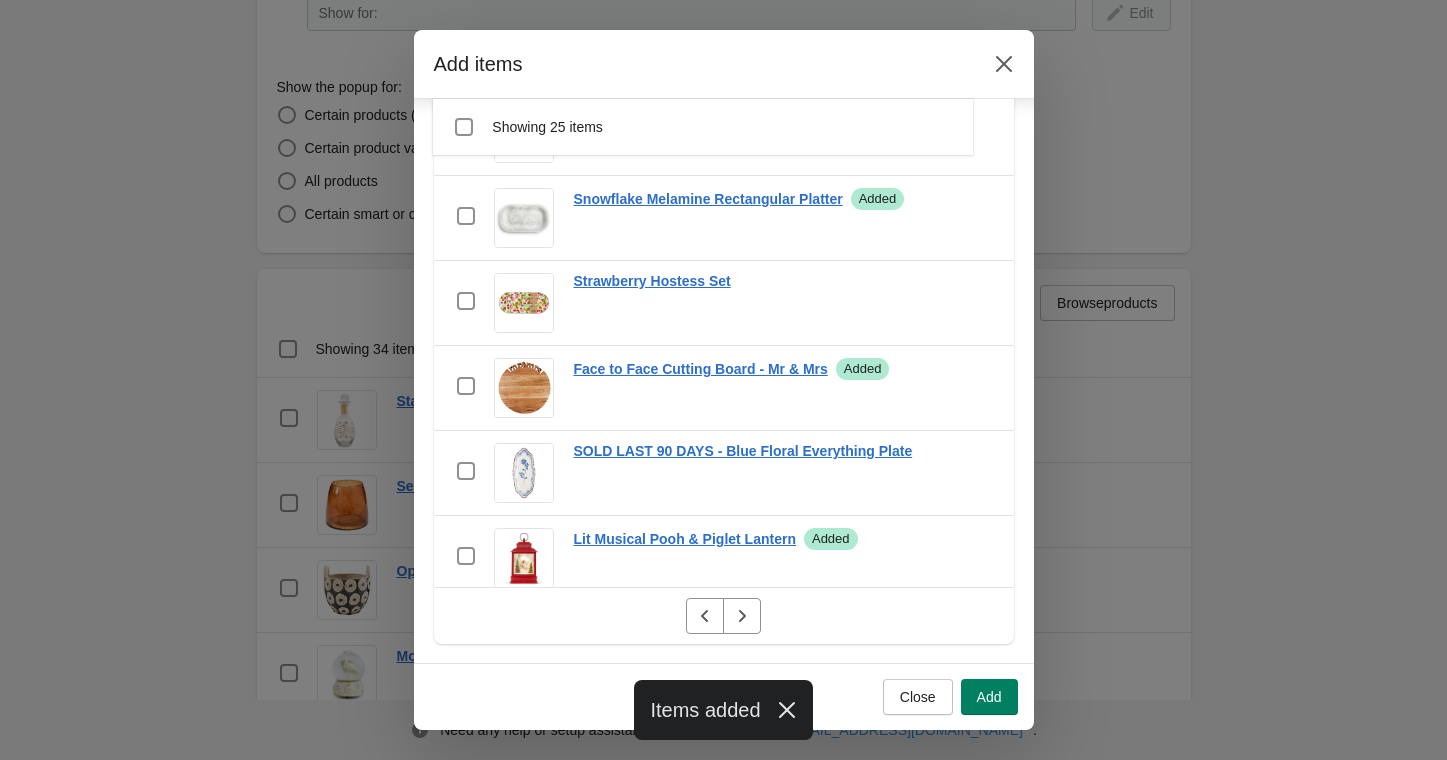 scroll, scrollTop: 1768, scrollLeft: 0, axis: vertical 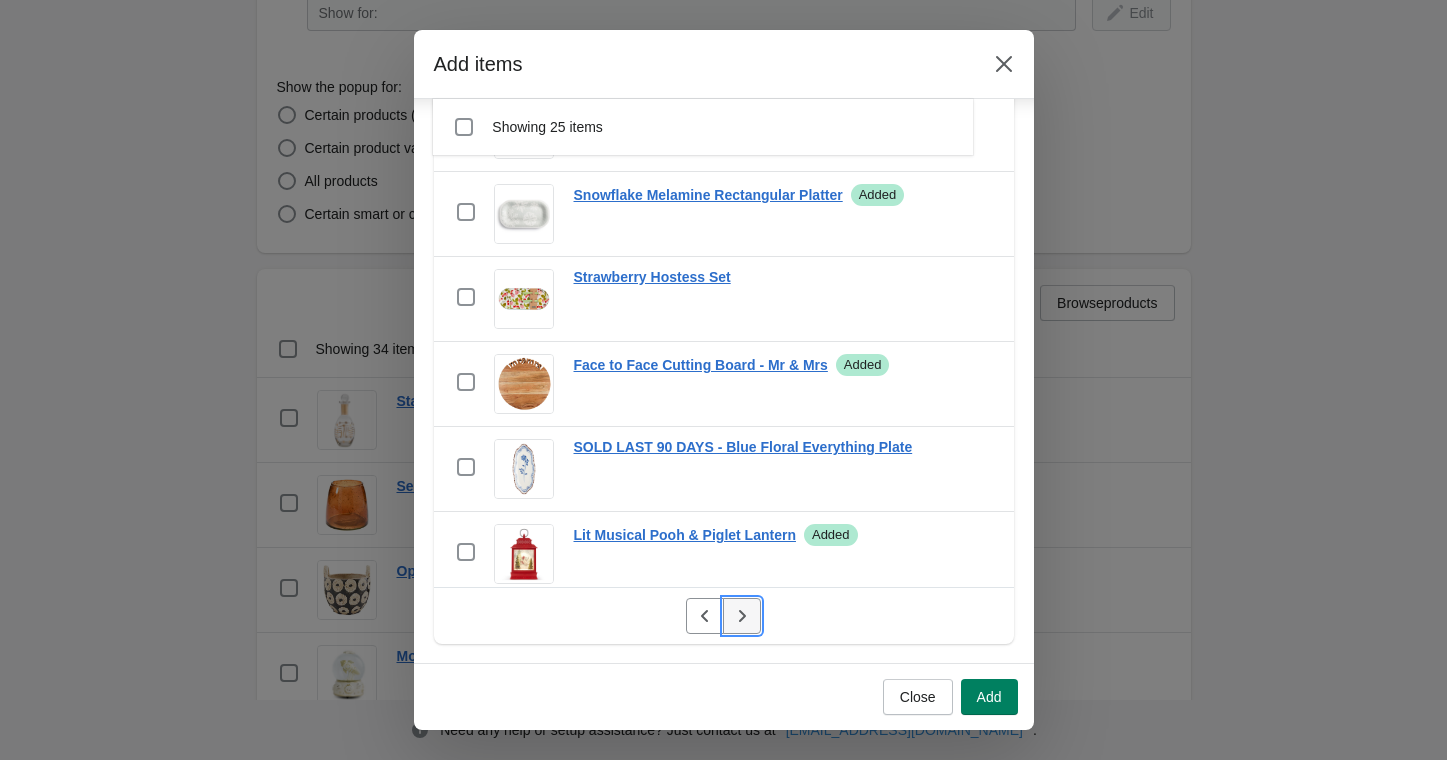 click at bounding box center [742, 616] 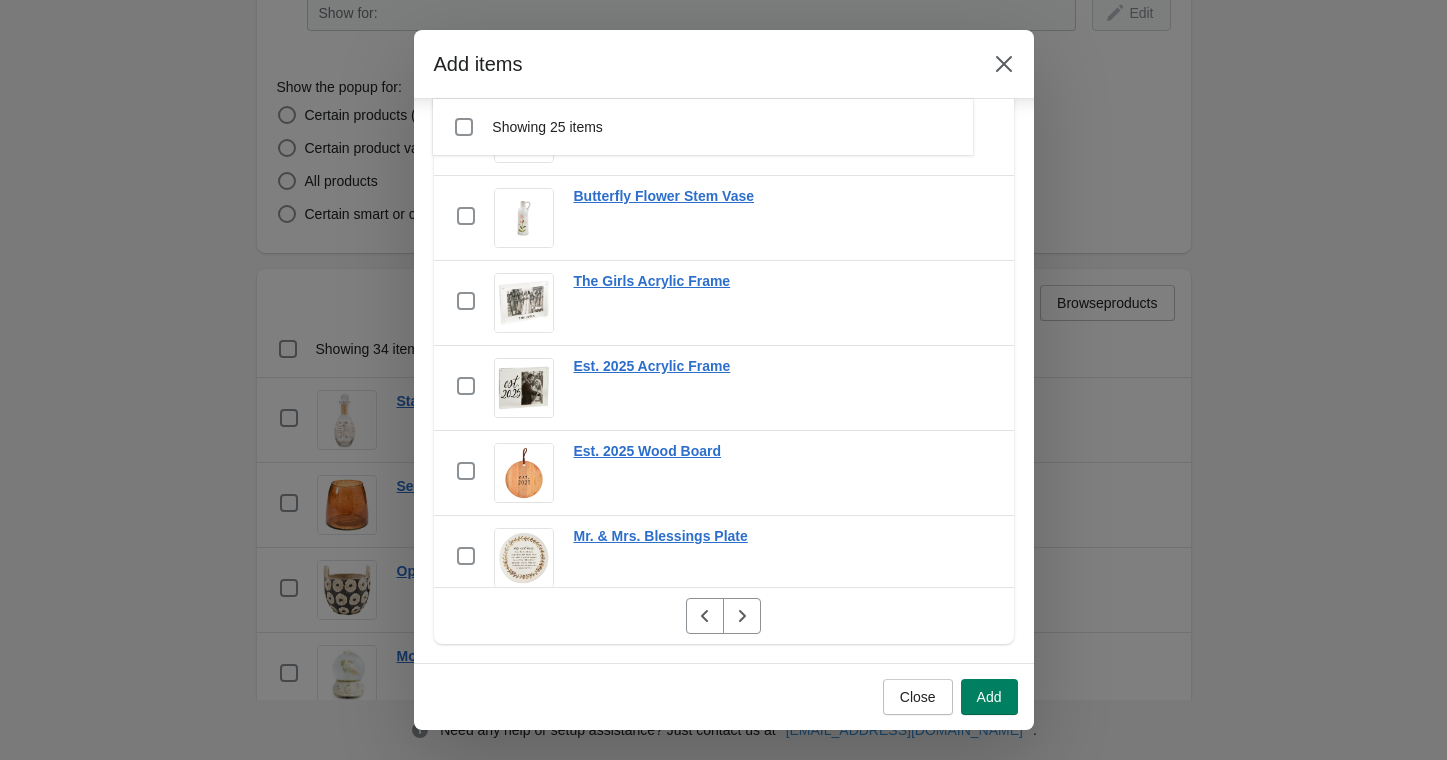 scroll, scrollTop: 1768, scrollLeft: 0, axis: vertical 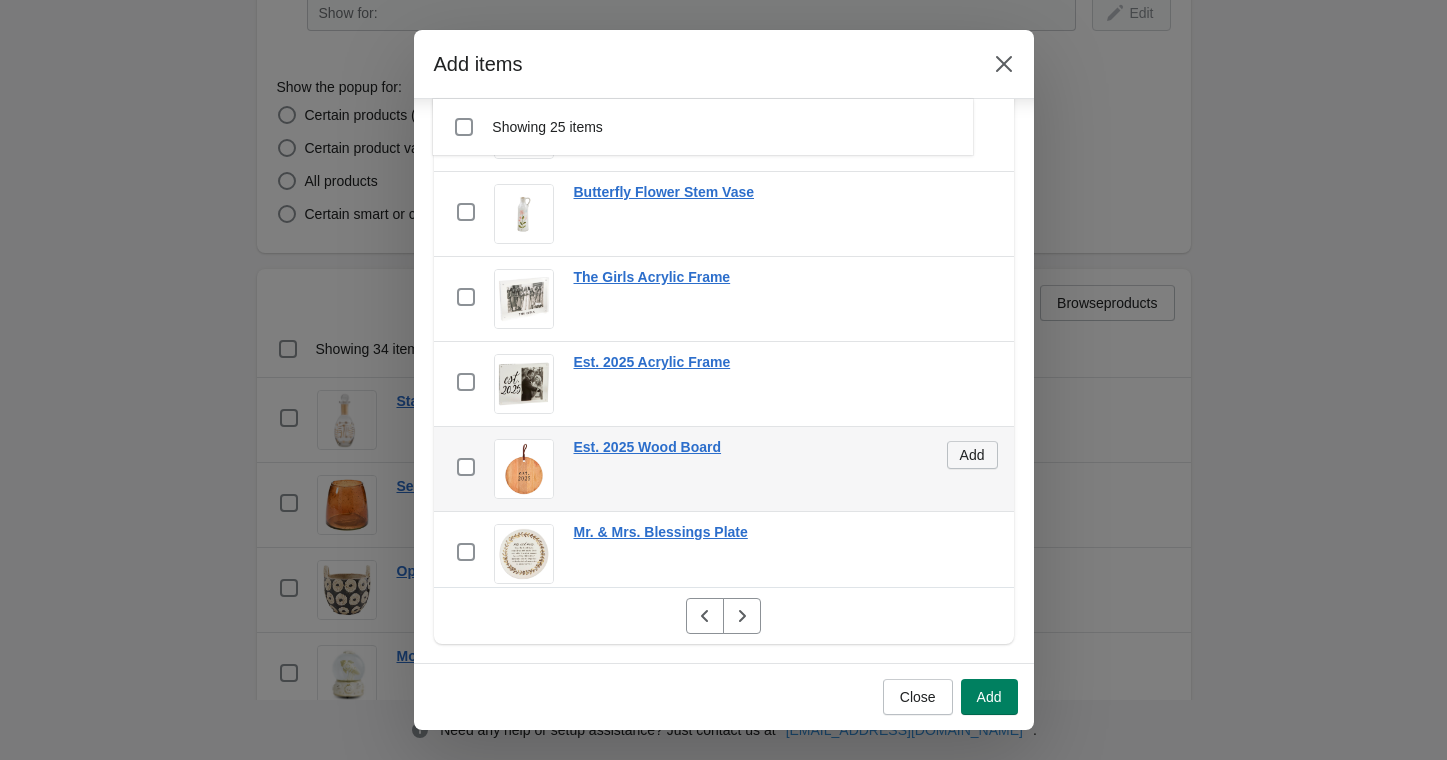 click on "Add" at bounding box center [972, 455] 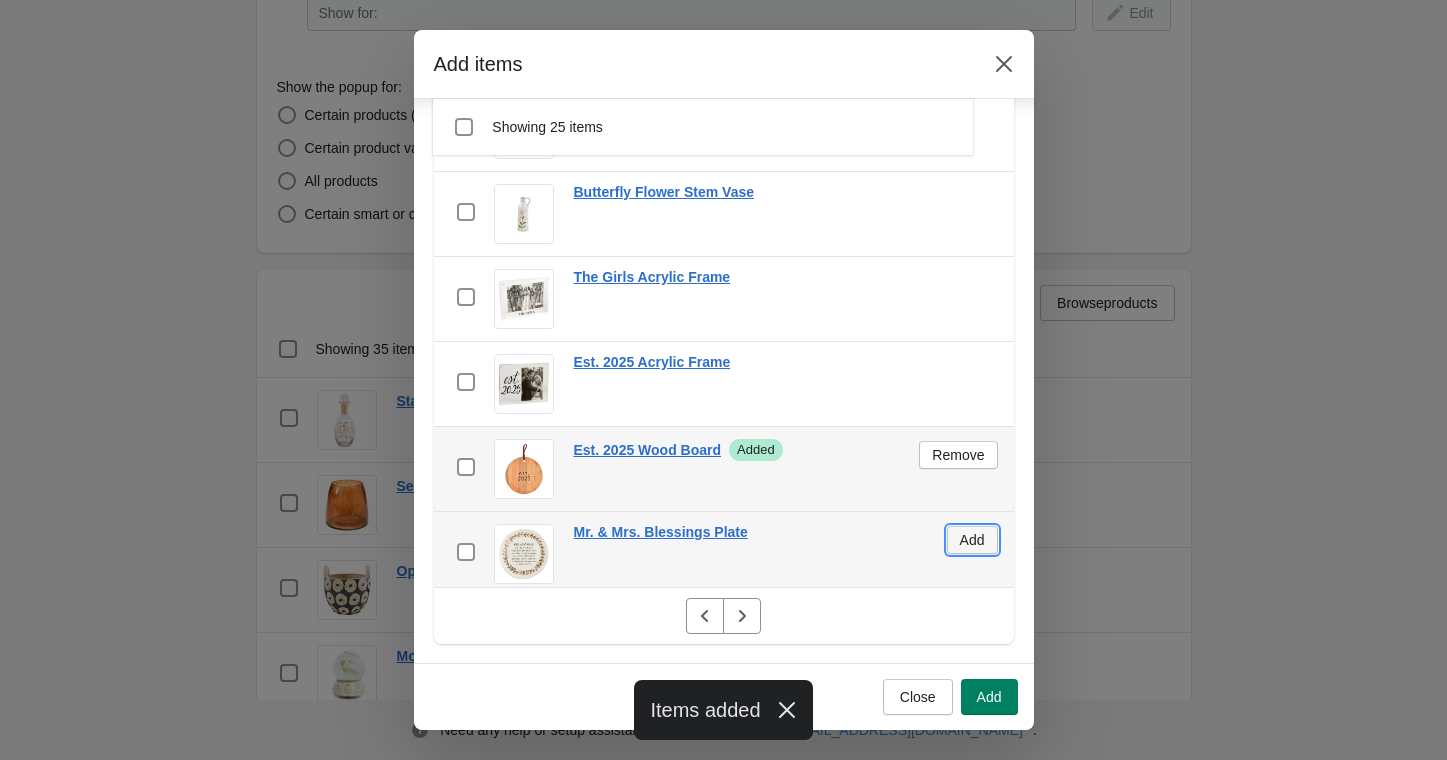 click on "Add" at bounding box center (972, 540) 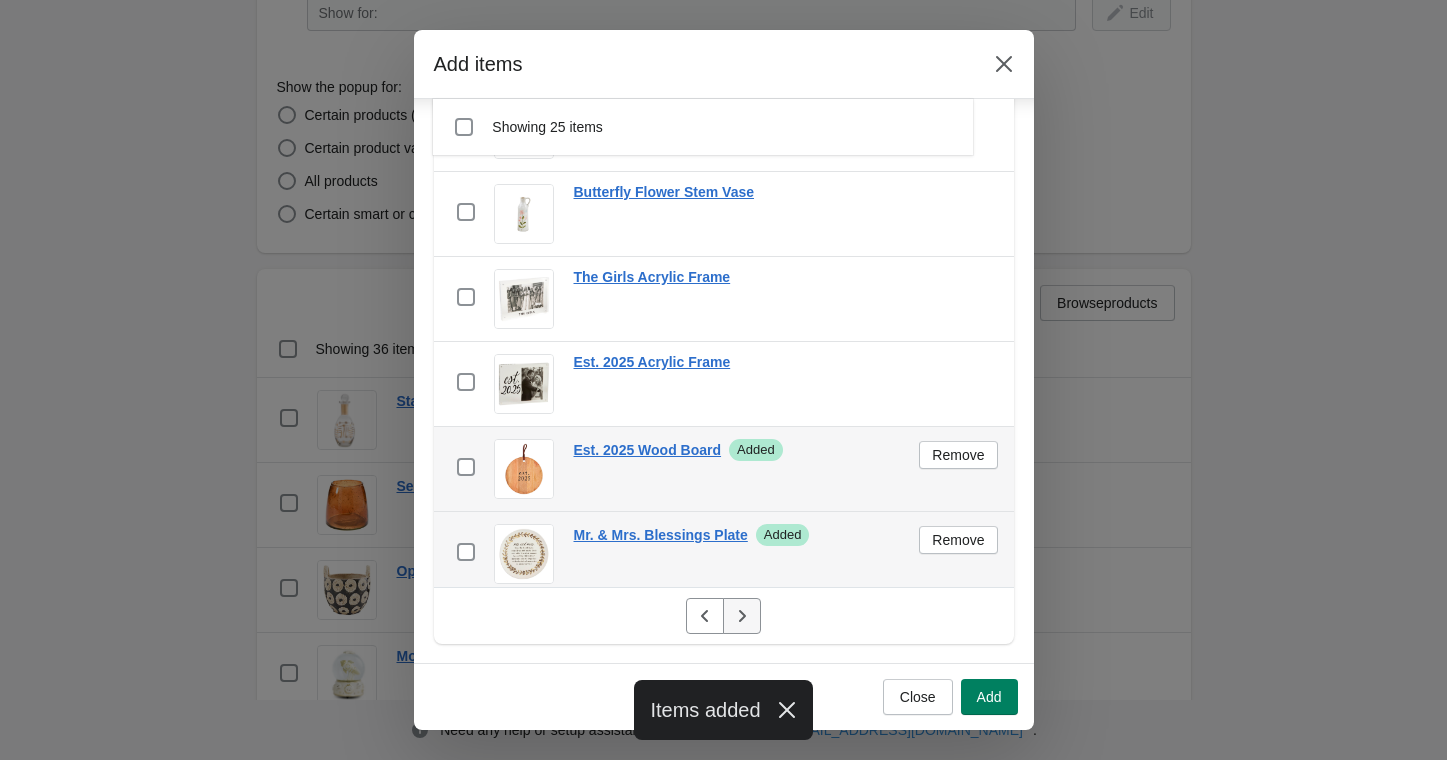 click 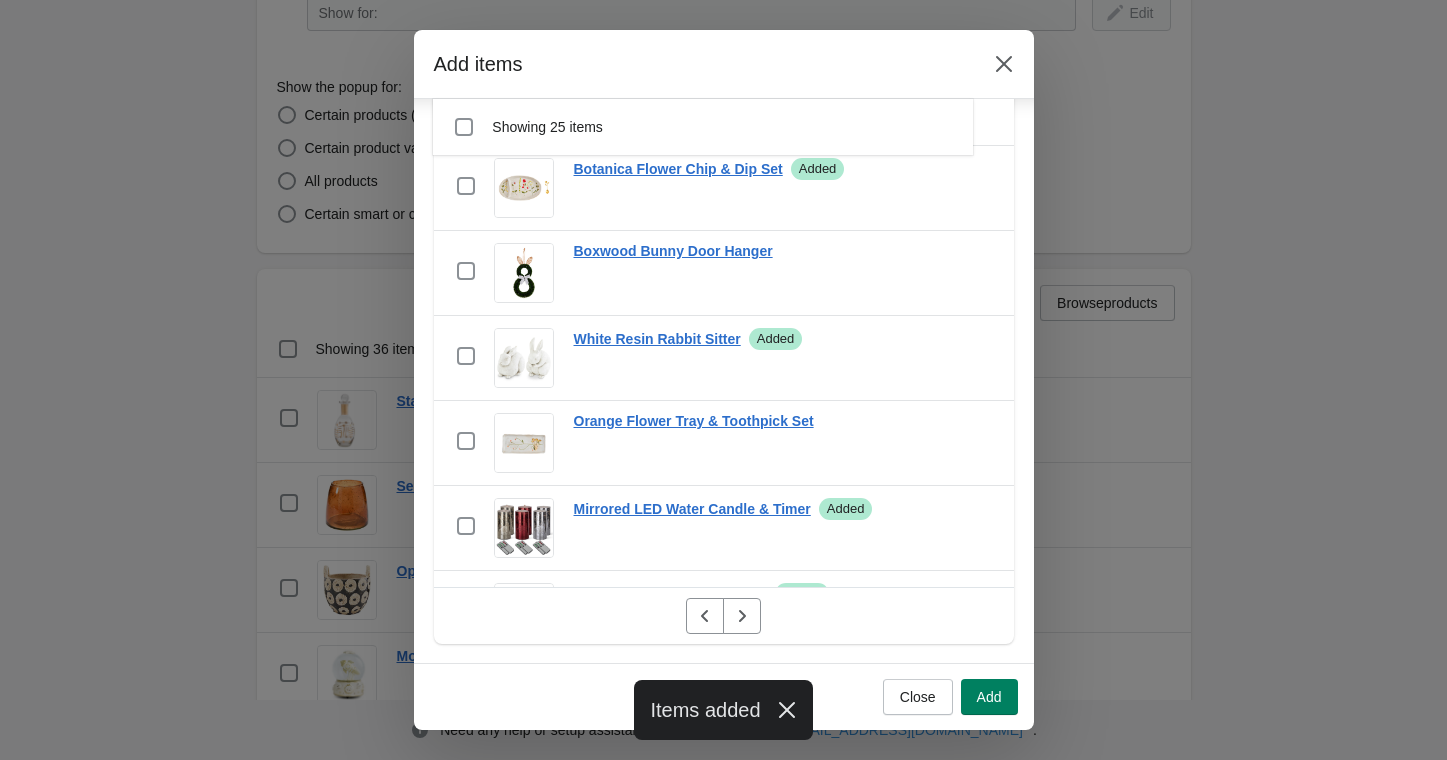 scroll, scrollTop: 0, scrollLeft: 0, axis: both 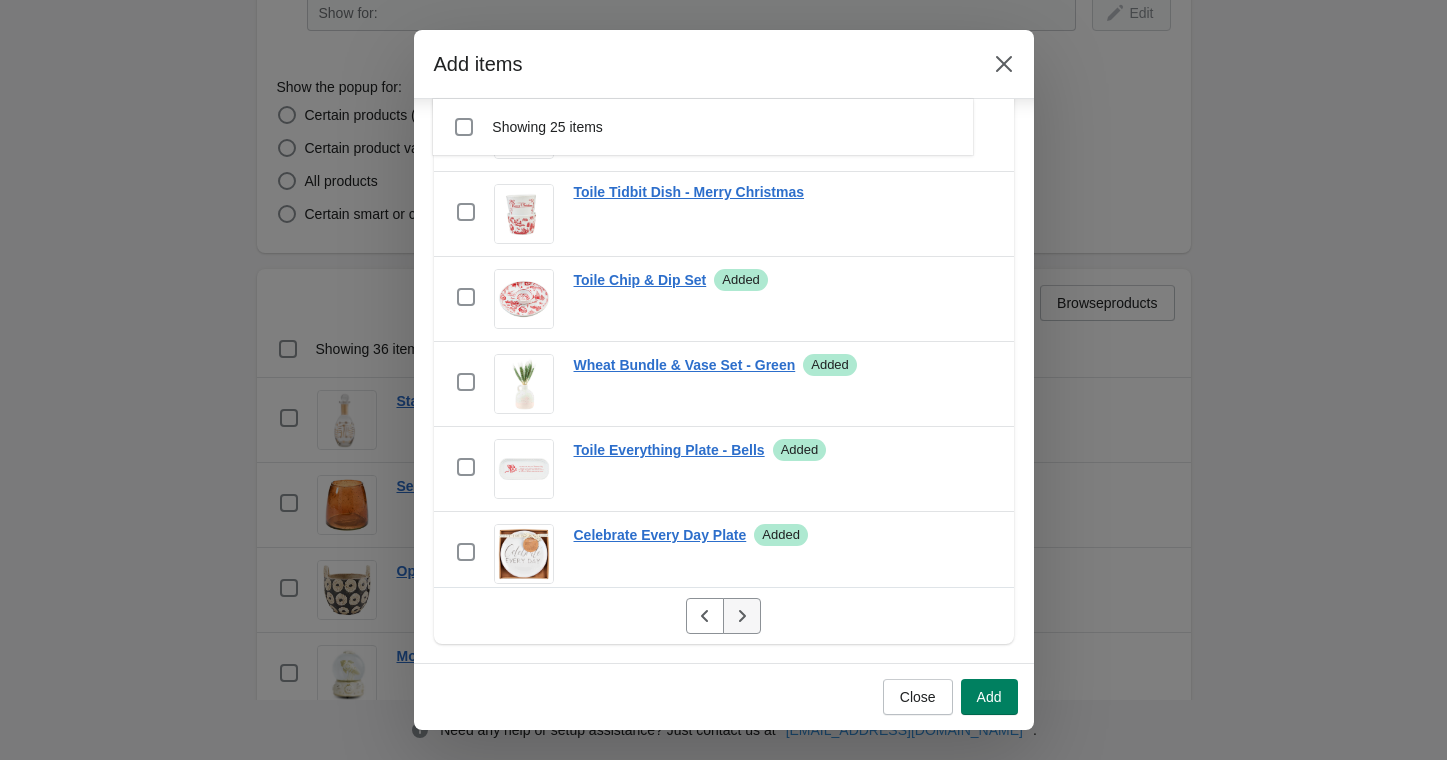 click at bounding box center (742, 616) 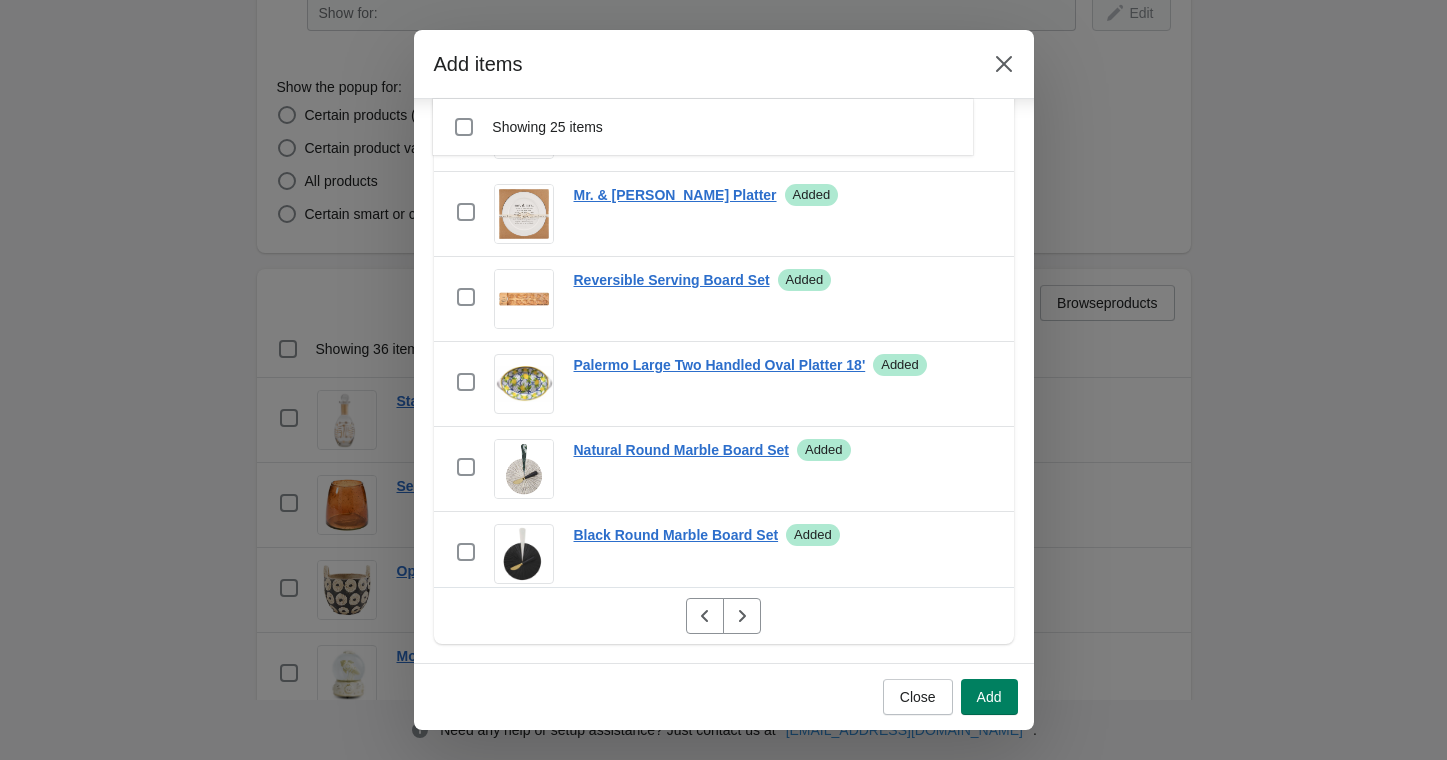scroll, scrollTop: 1768, scrollLeft: 0, axis: vertical 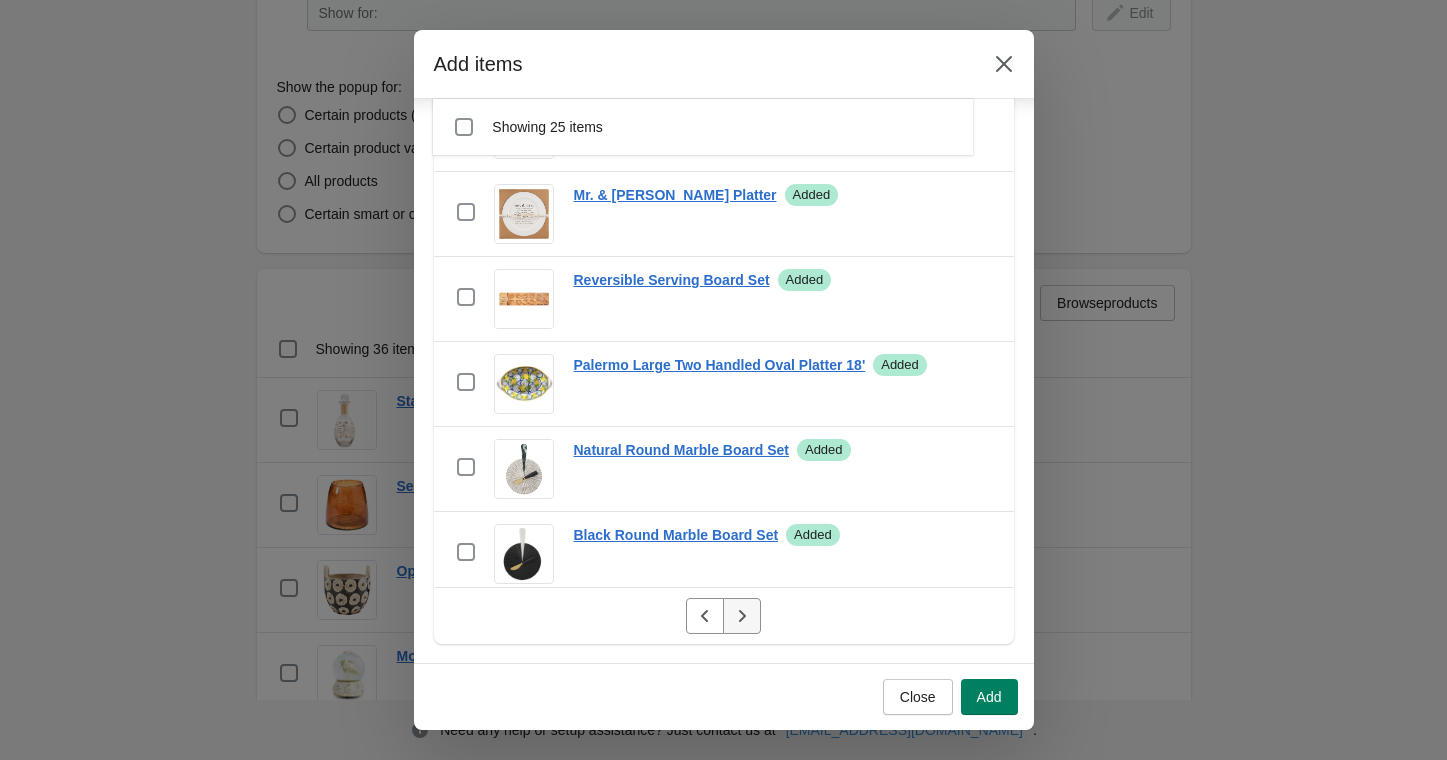 click 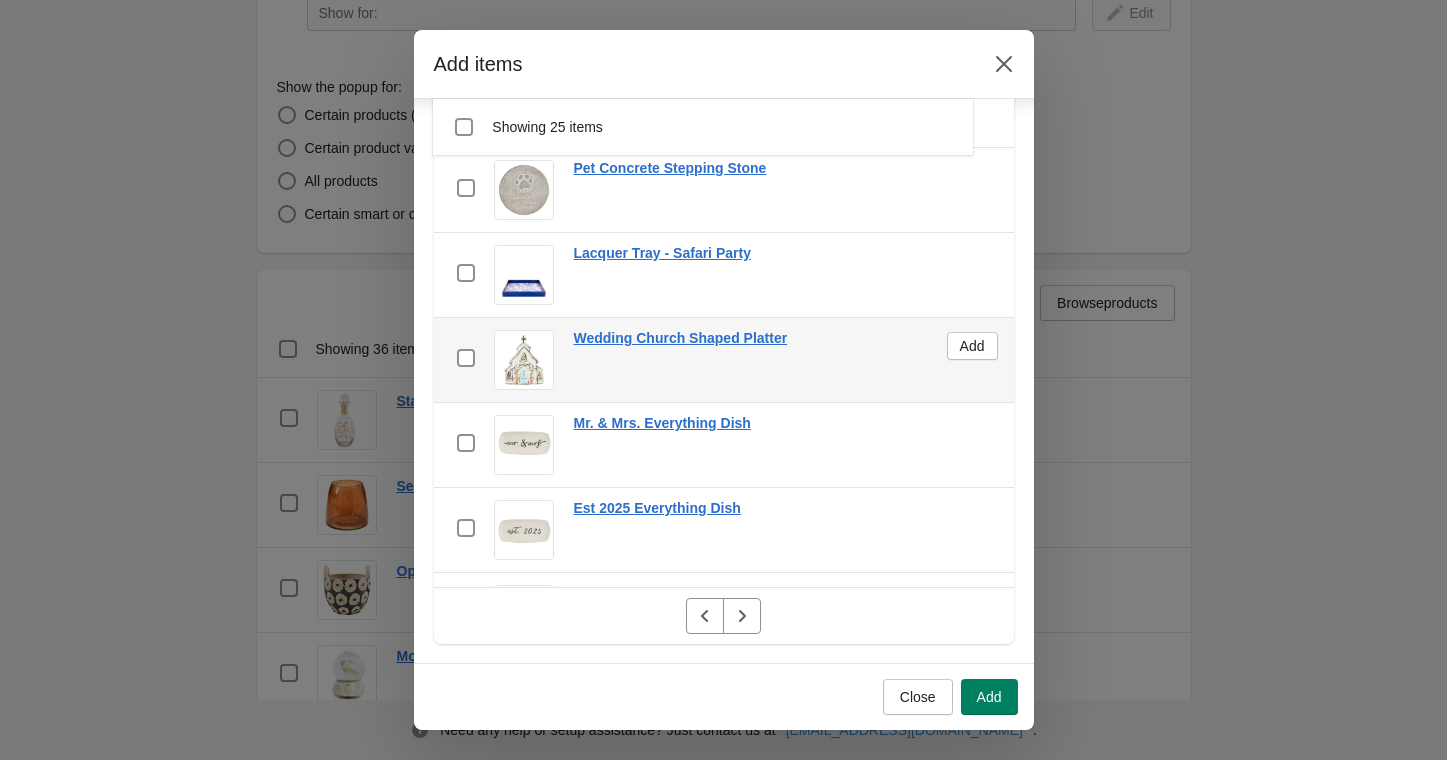scroll, scrollTop: 1706, scrollLeft: 0, axis: vertical 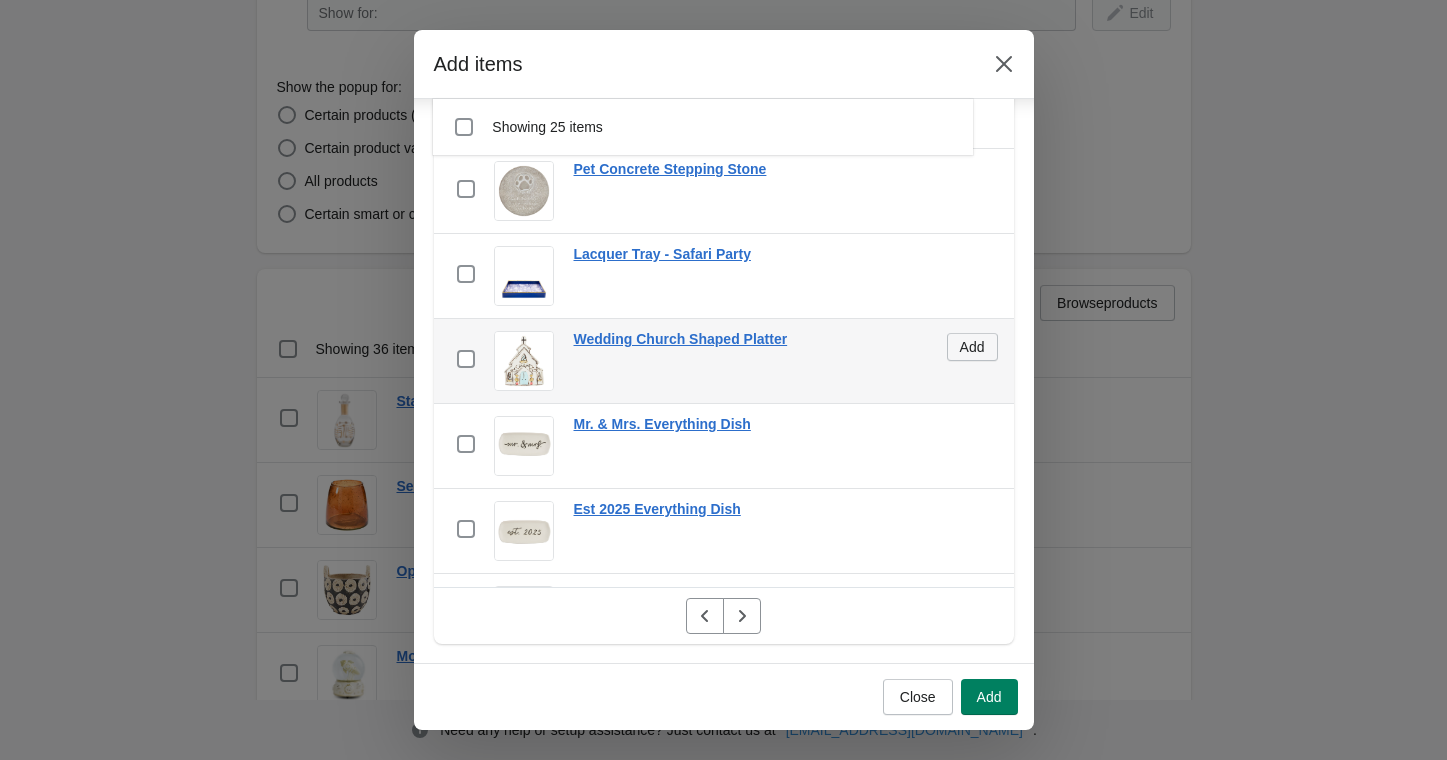 click on "Add" at bounding box center (972, 347) 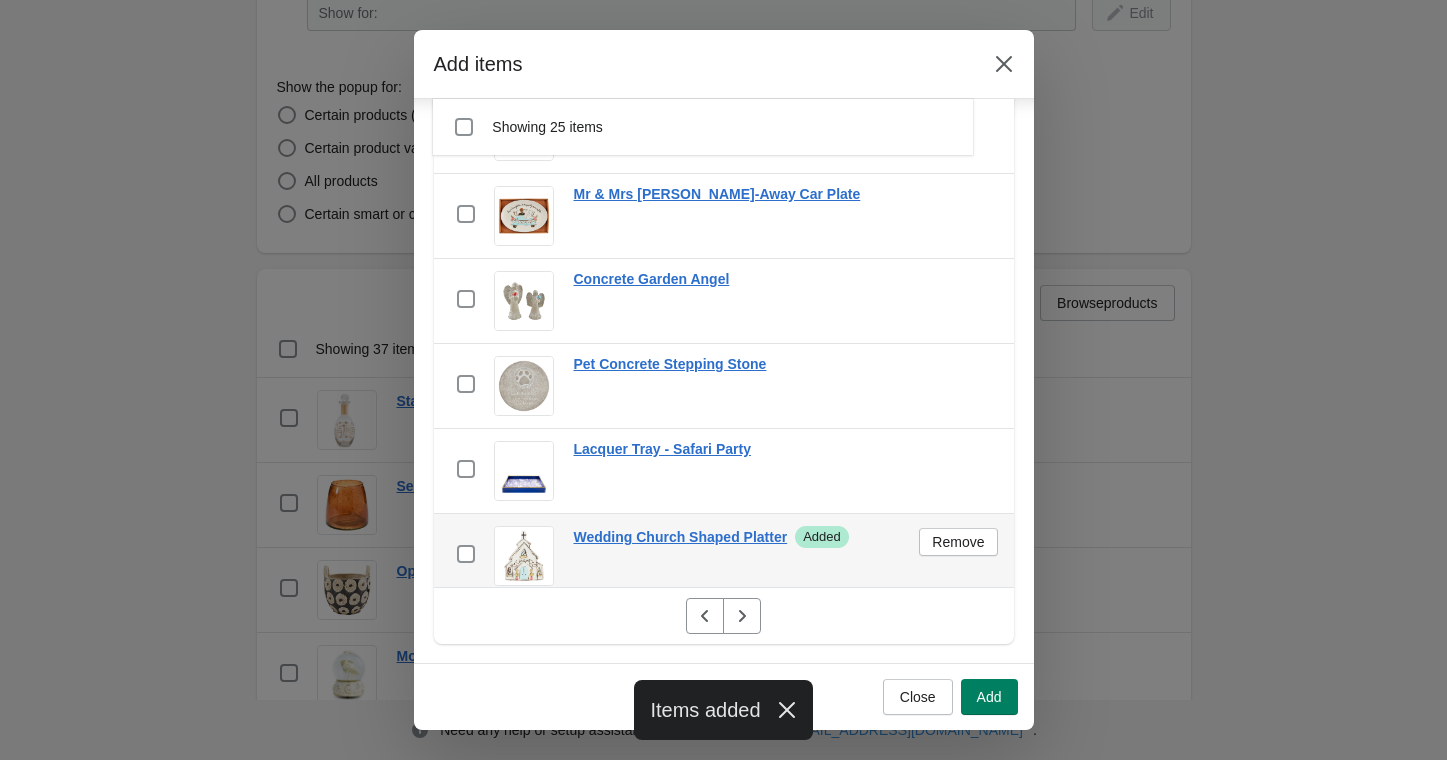 scroll, scrollTop: 1494, scrollLeft: 0, axis: vertical 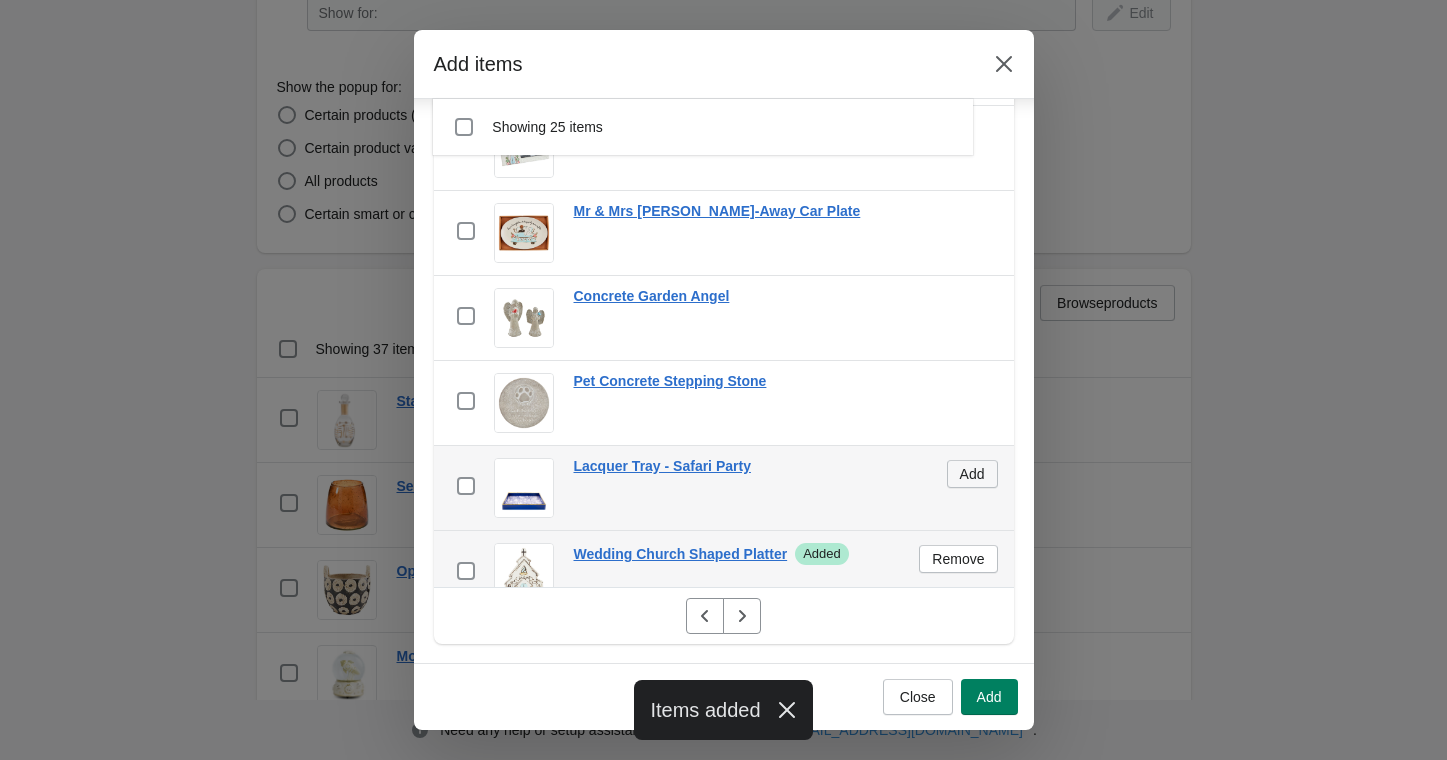 click on "Add" at bounding box center (972, 474) 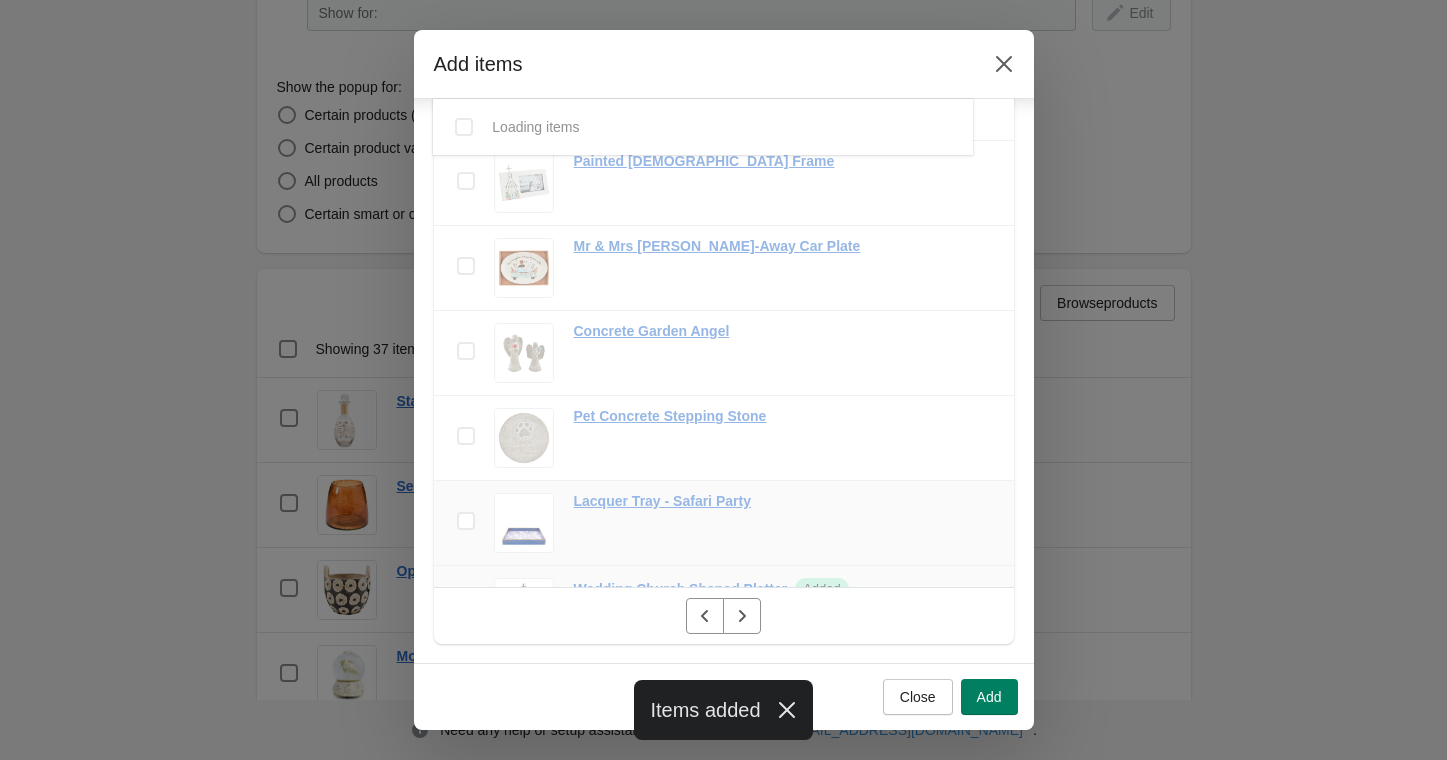 scroll, scrollTop: 1451, scrollLeft: 0, axis: vertical 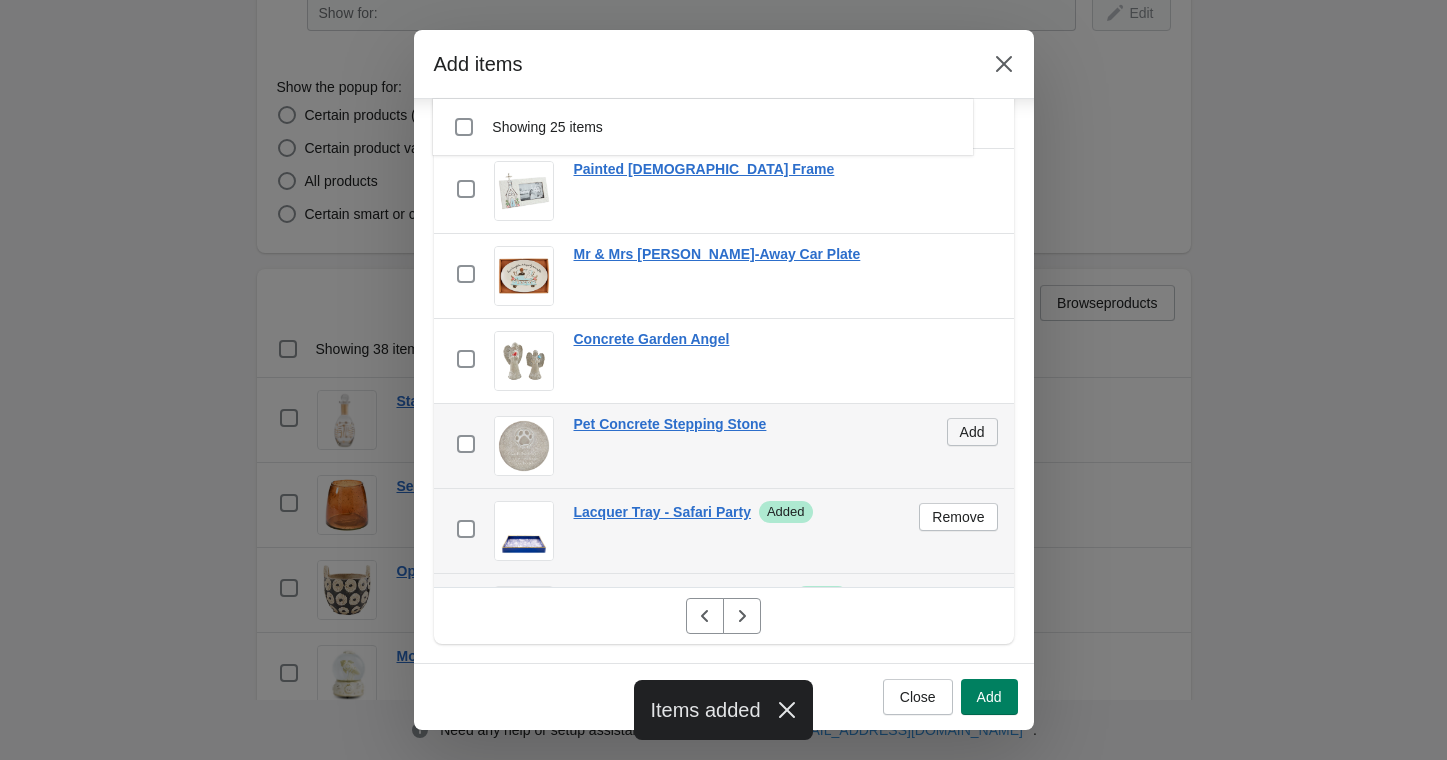 click on "Add" at bounding box center (972, 432) 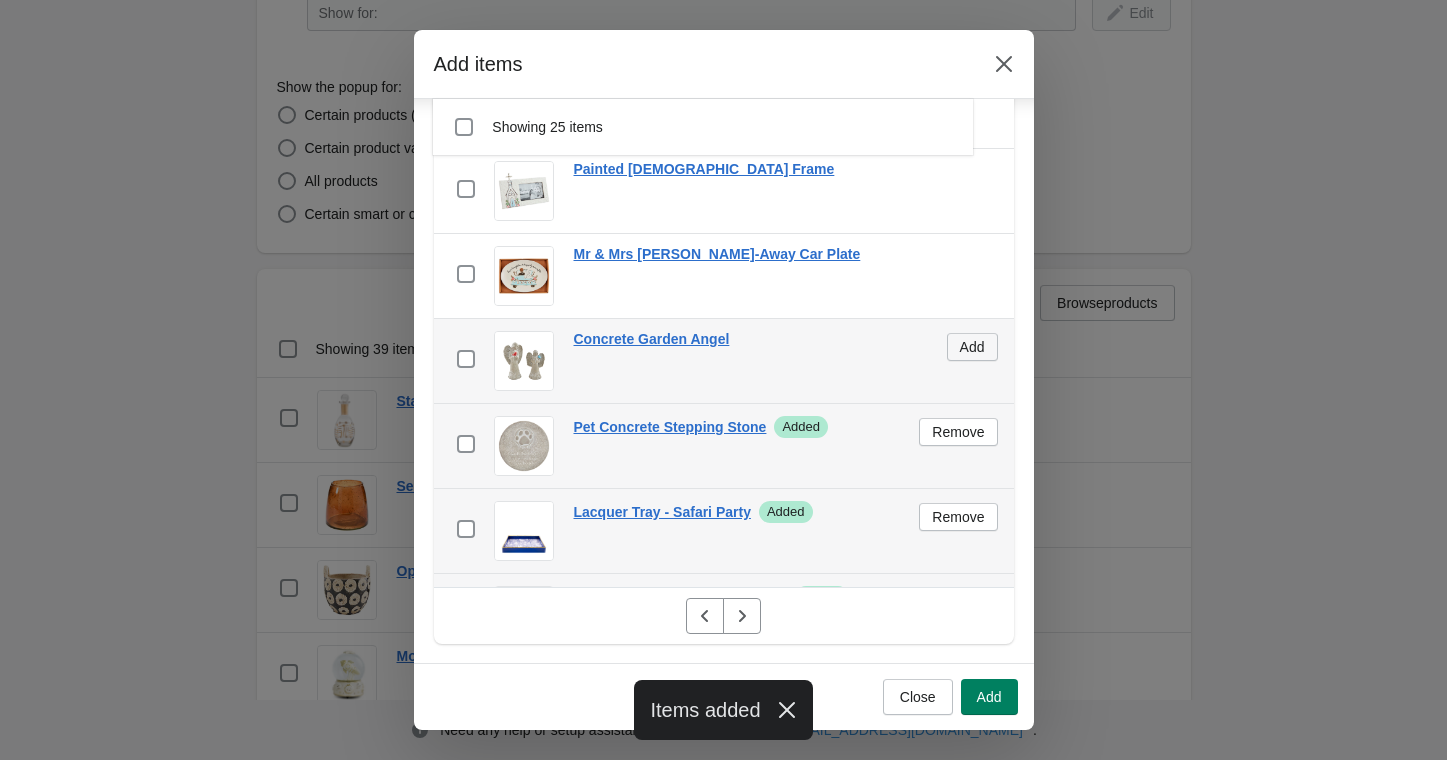 click on "Add" at bounding box center (972, 347) 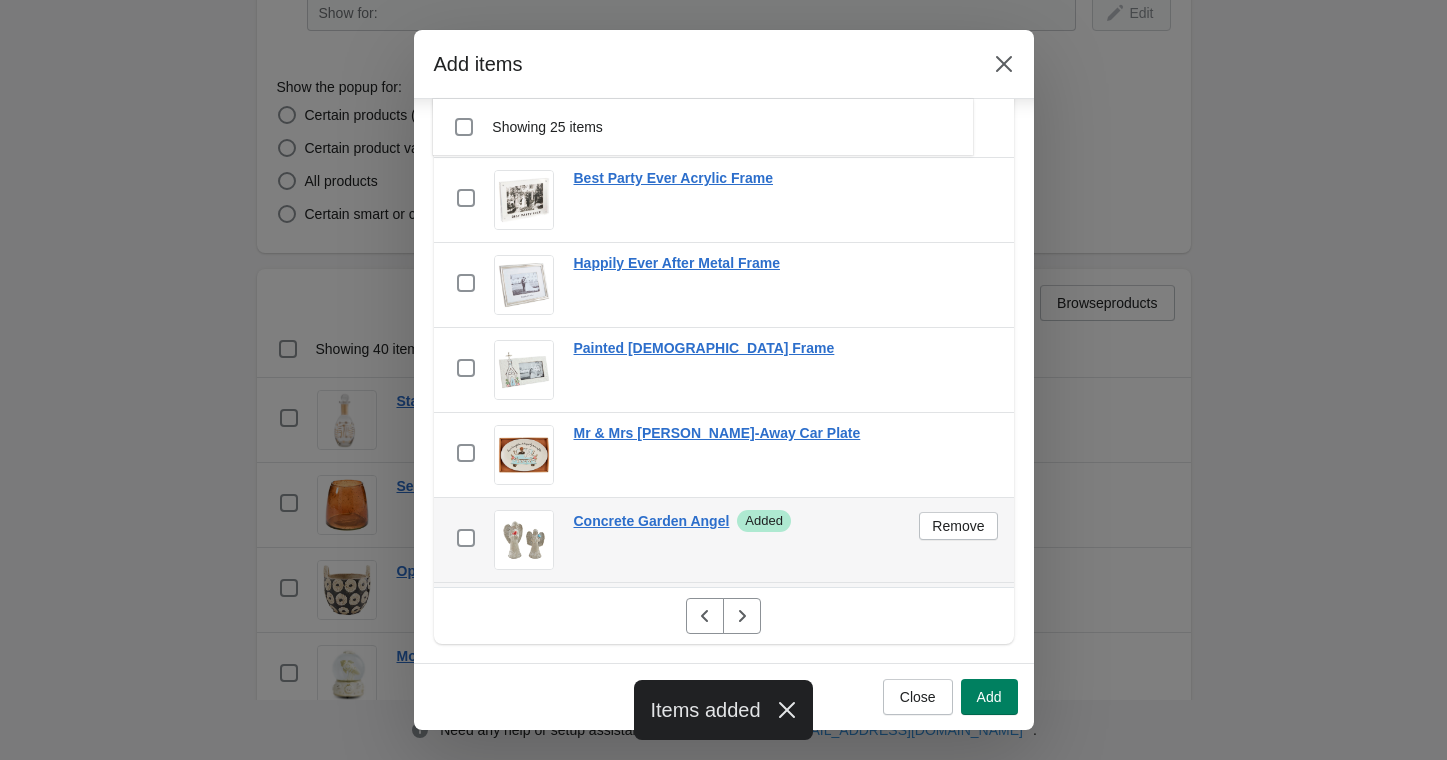 scroll, scrollTop: 1271, scrollLeft: 0, axis: vertical 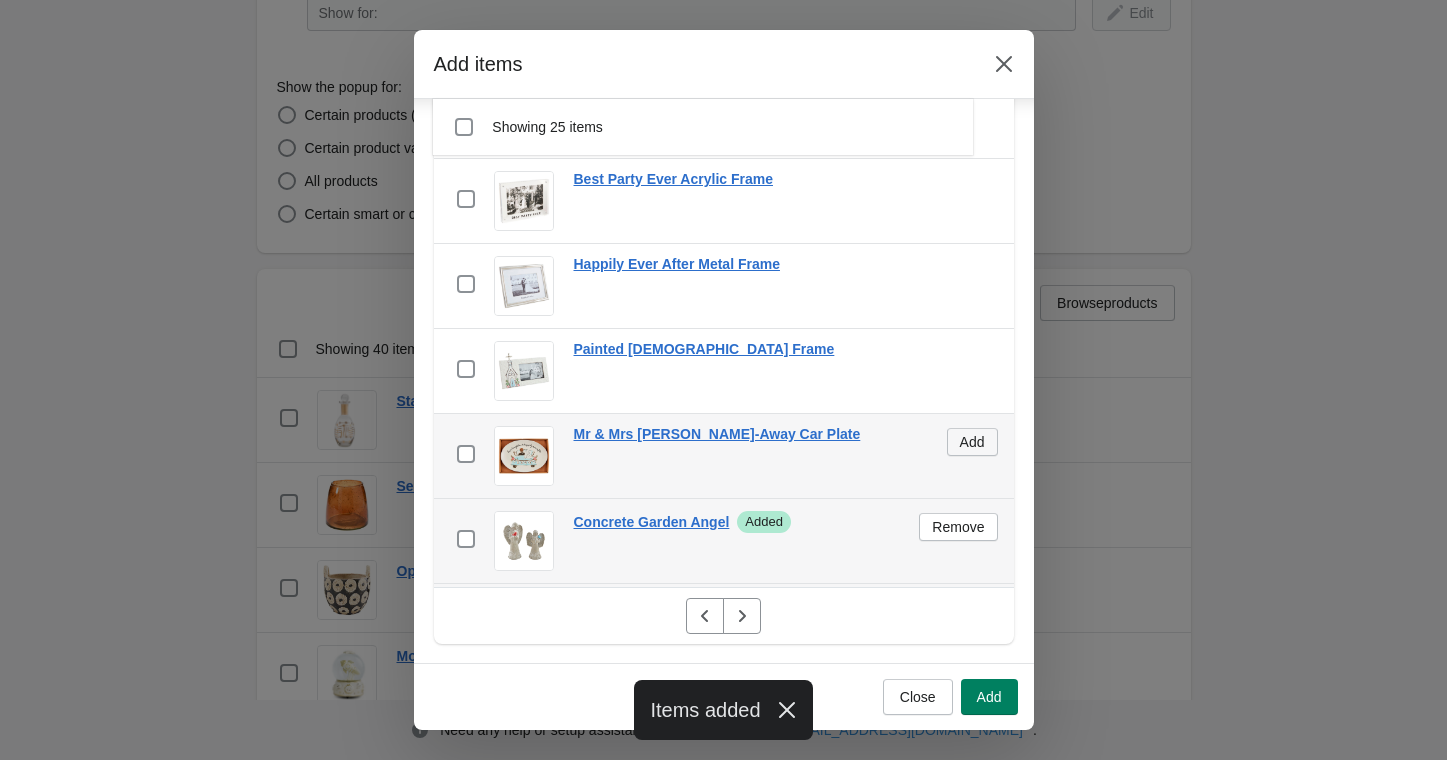 click on "Add" at bounding box center (972, 442) 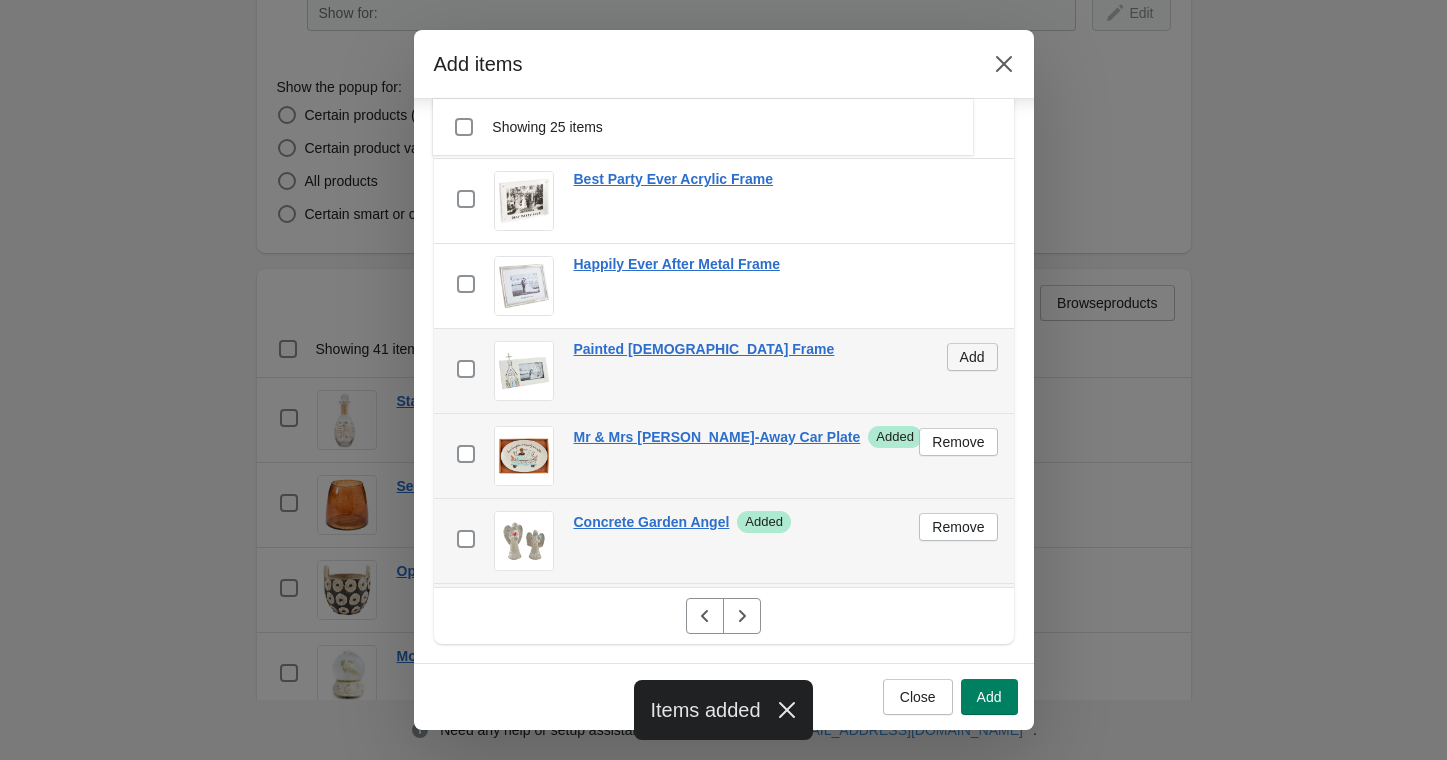 click on "Add" at bounding box center [972, 357] 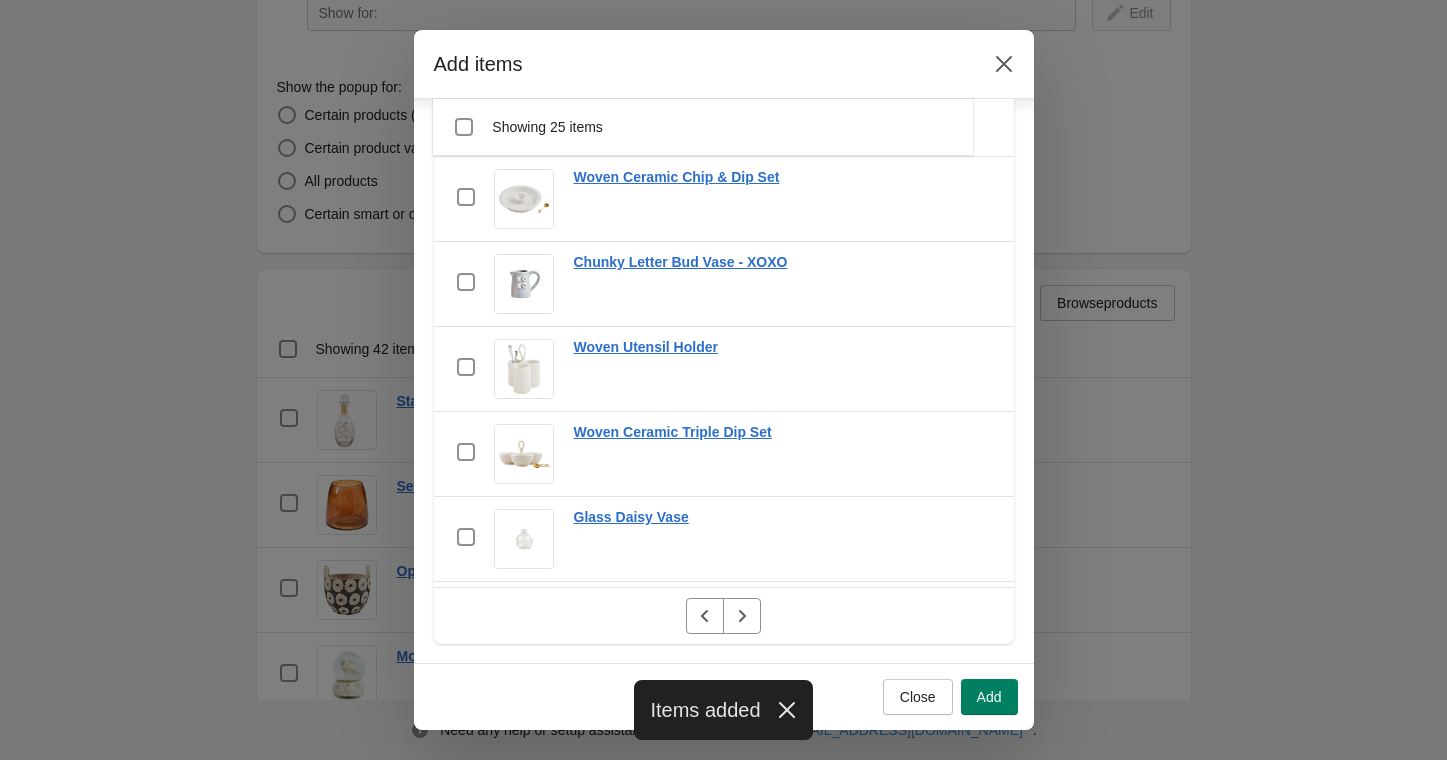scroll, scrollTop: 764, scrollLeft: 0, axis: vertical 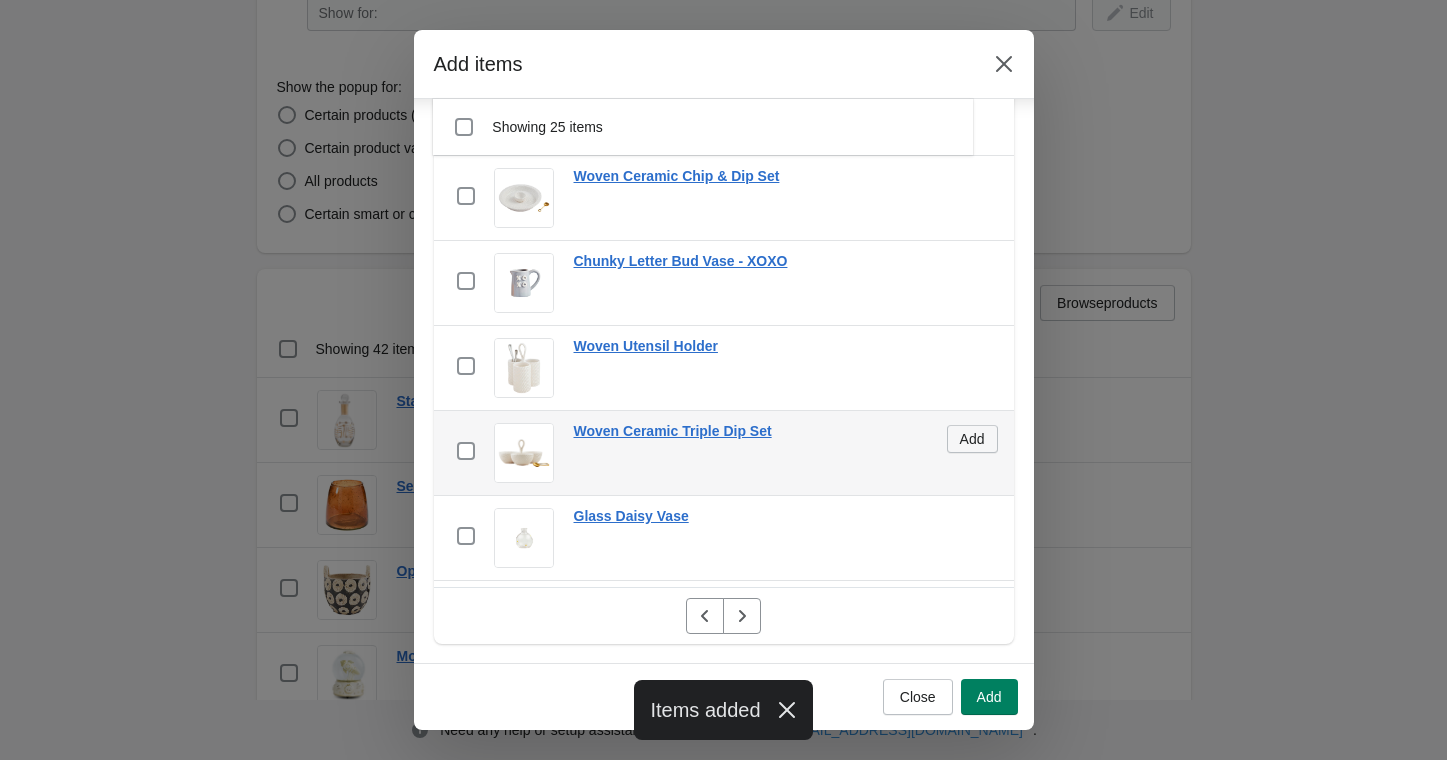 click on "Add" at bounding box center (972, 439) 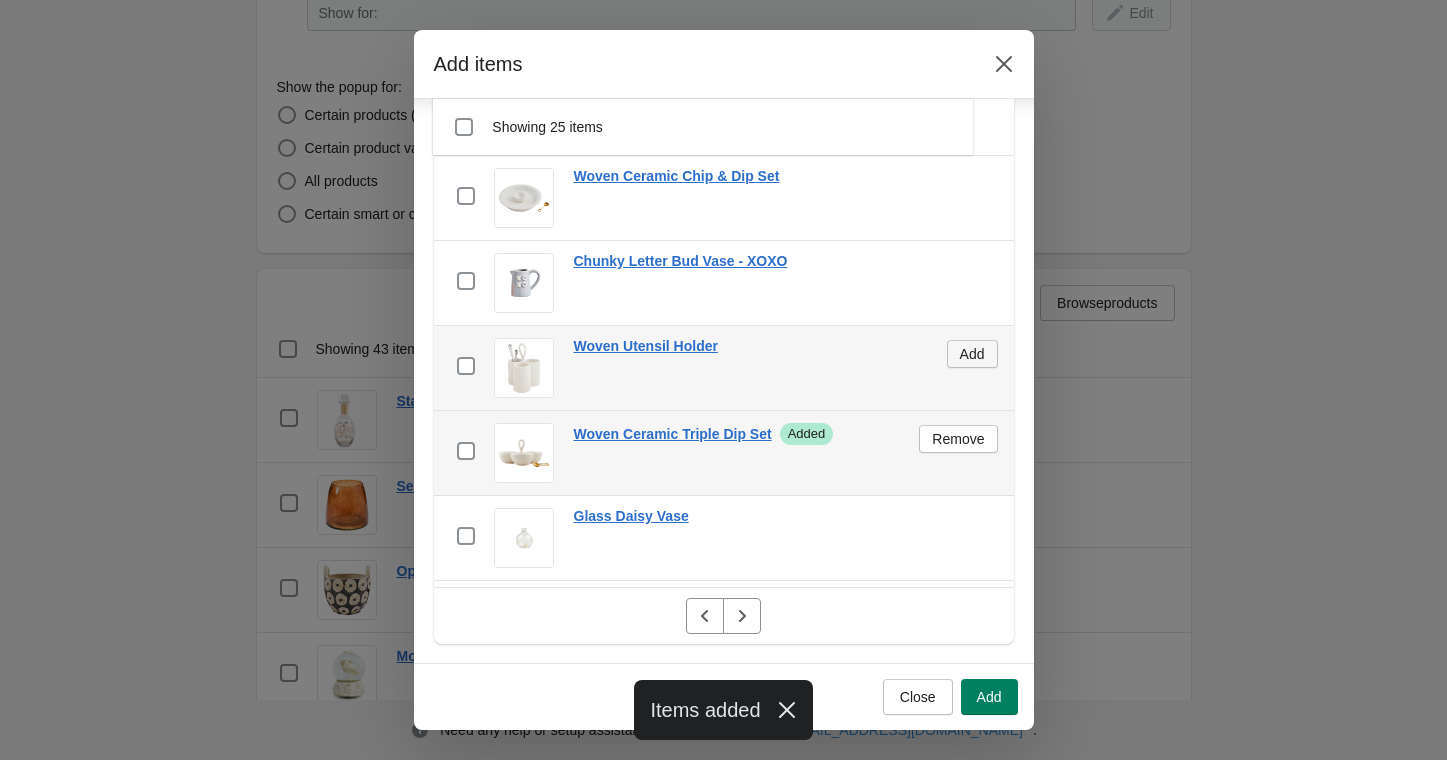 click on "Add" at bounding box center [972, 354] 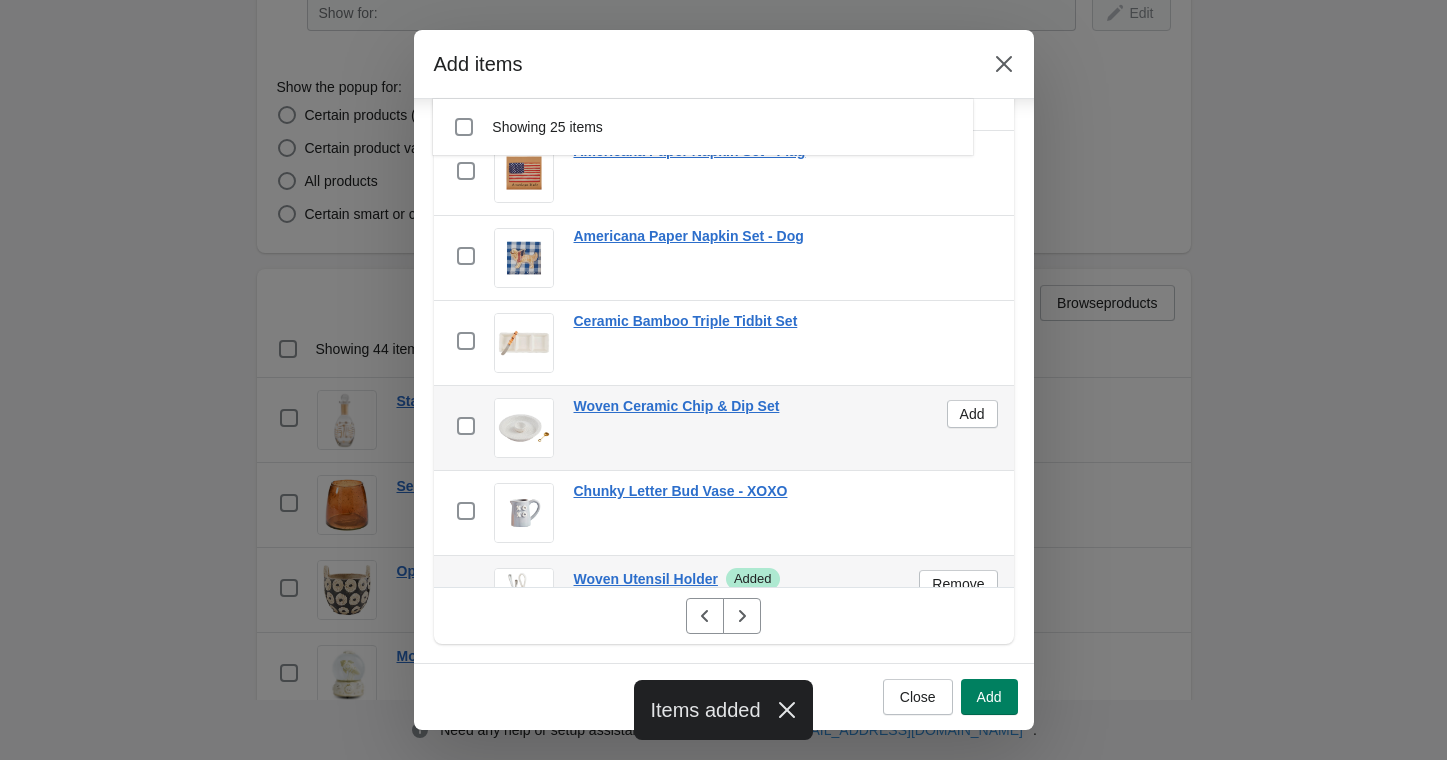 scroll, scrollTop: 527, scrollLeft: 0, axis: vertical 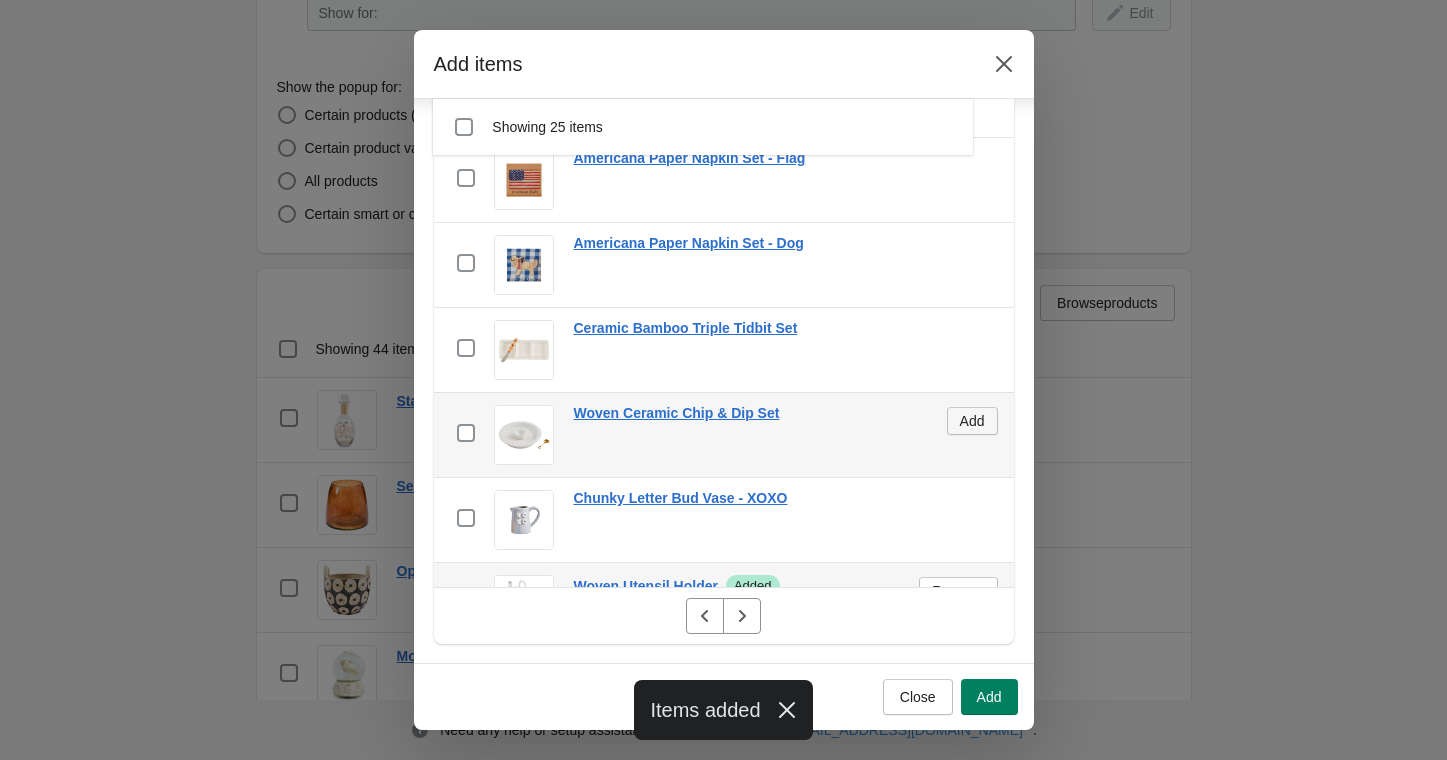 click on "Add" at bounding box center [972, 421] 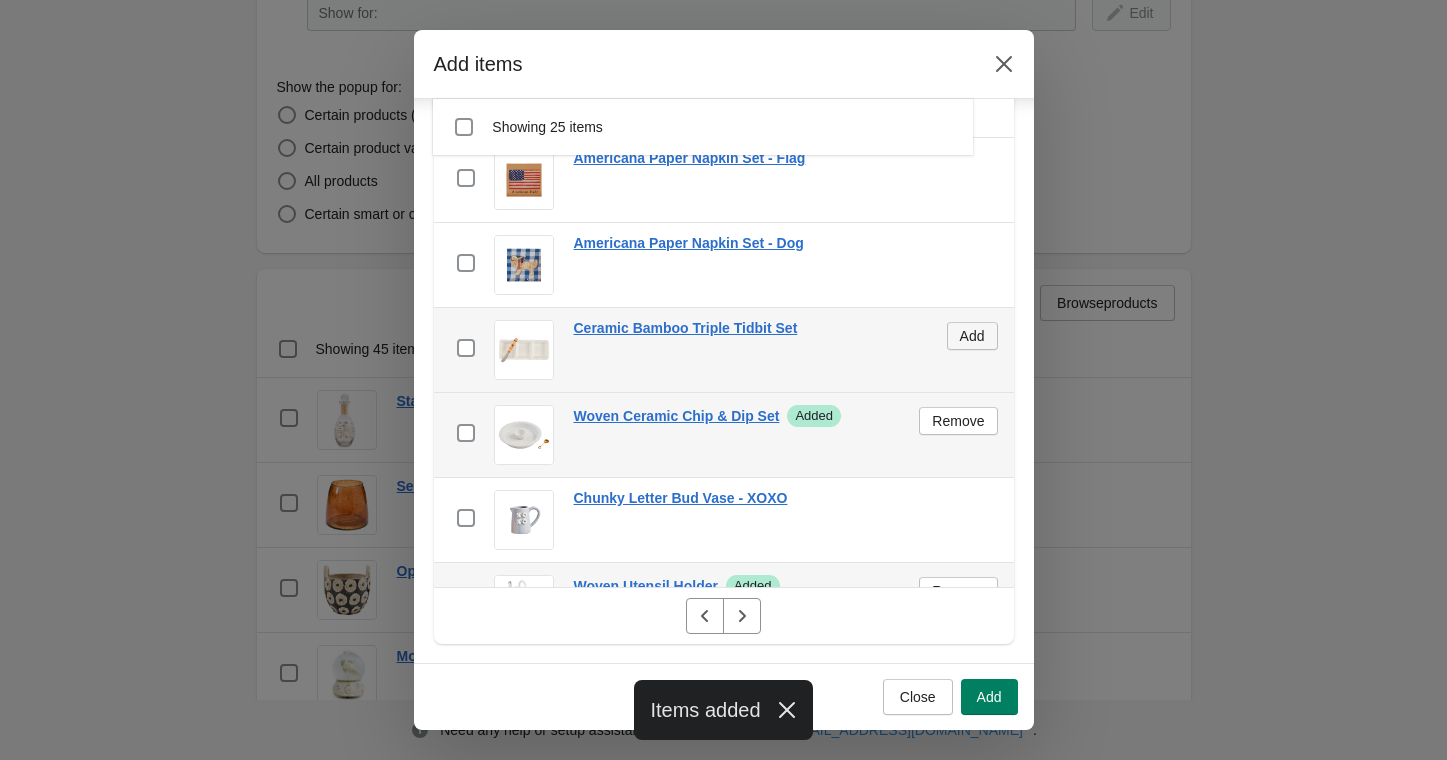 click on "Add" at bounding box center (972, 336) 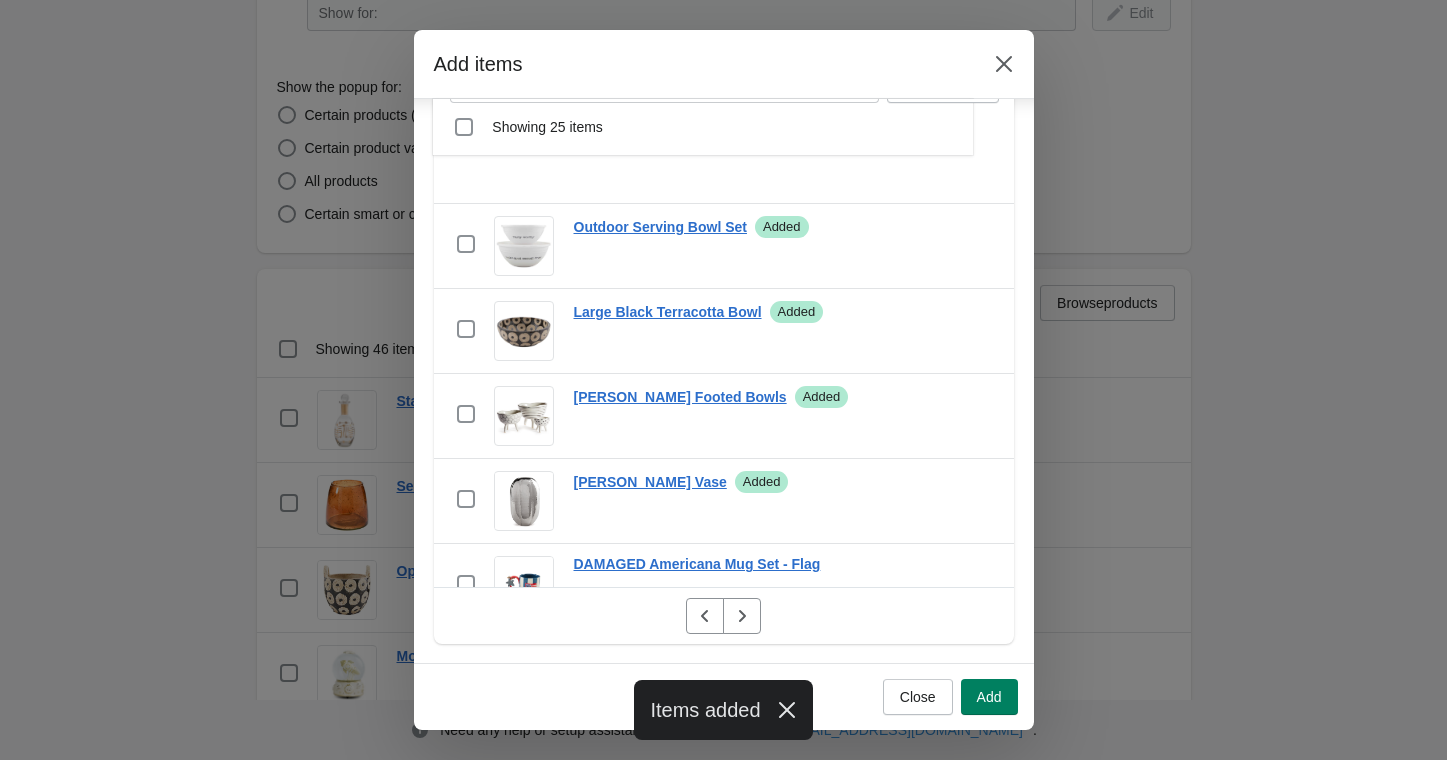 scroll, scrollTop: 0, scrollLeft: 0, axis: both 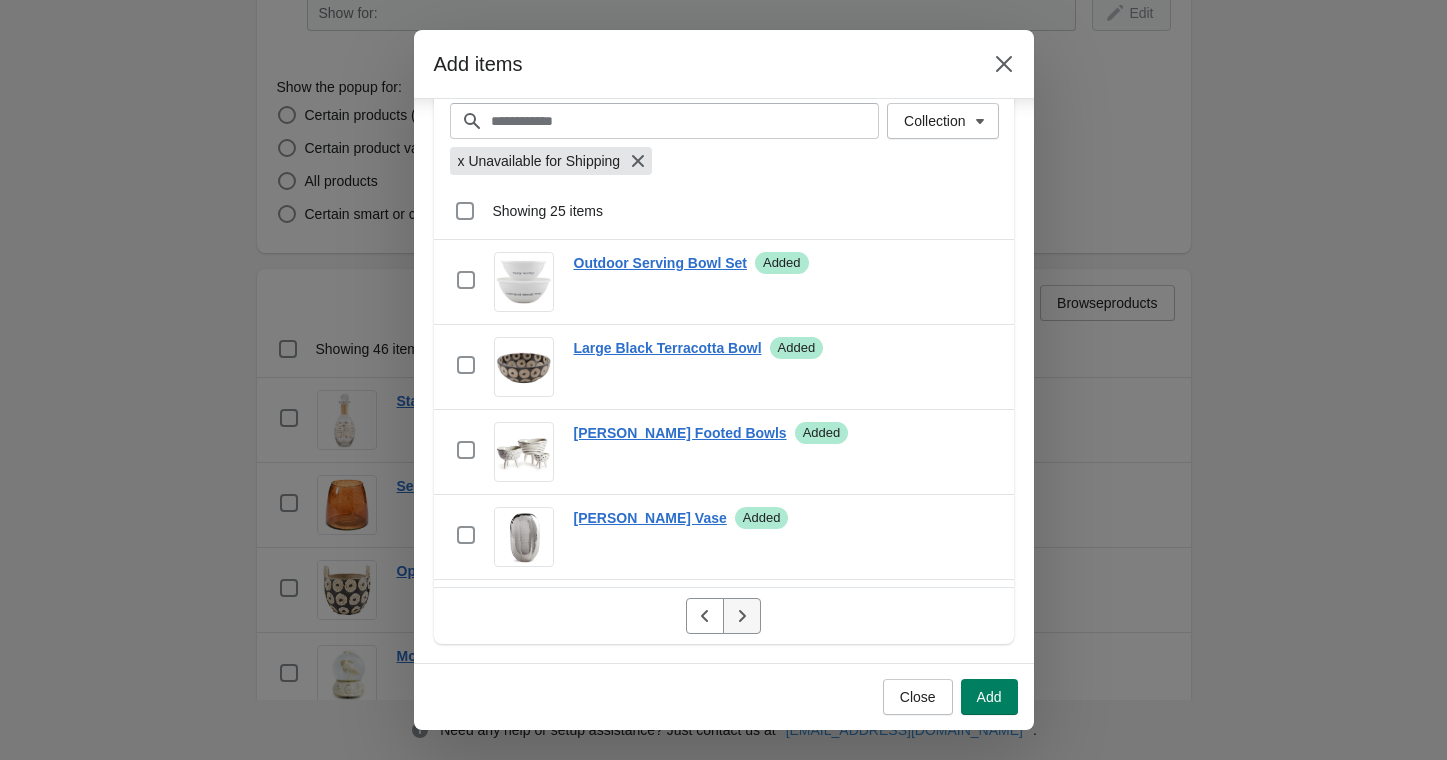 click at bounding box center [742, 616] 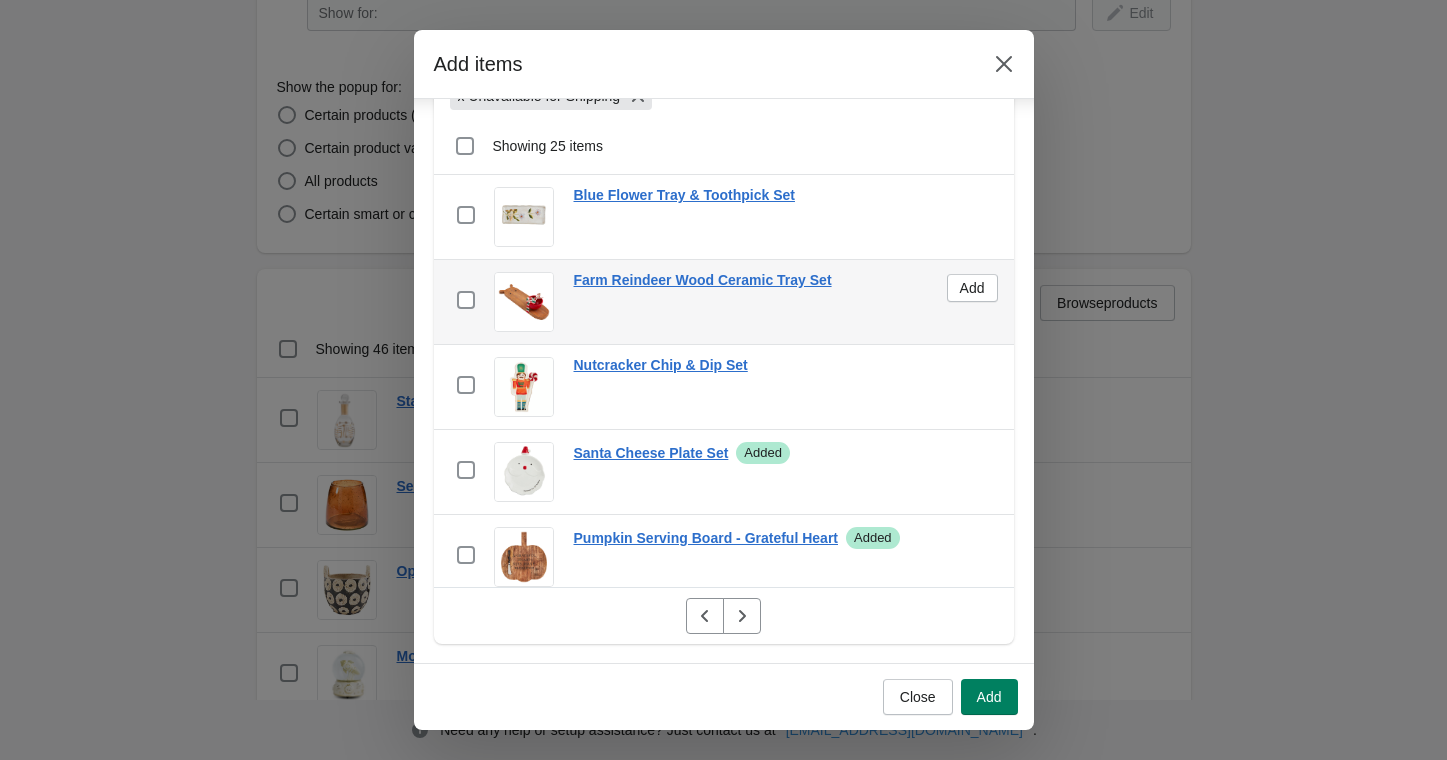 scroll, scrollTop: 66, scrollLeft: 0, axis: vertical 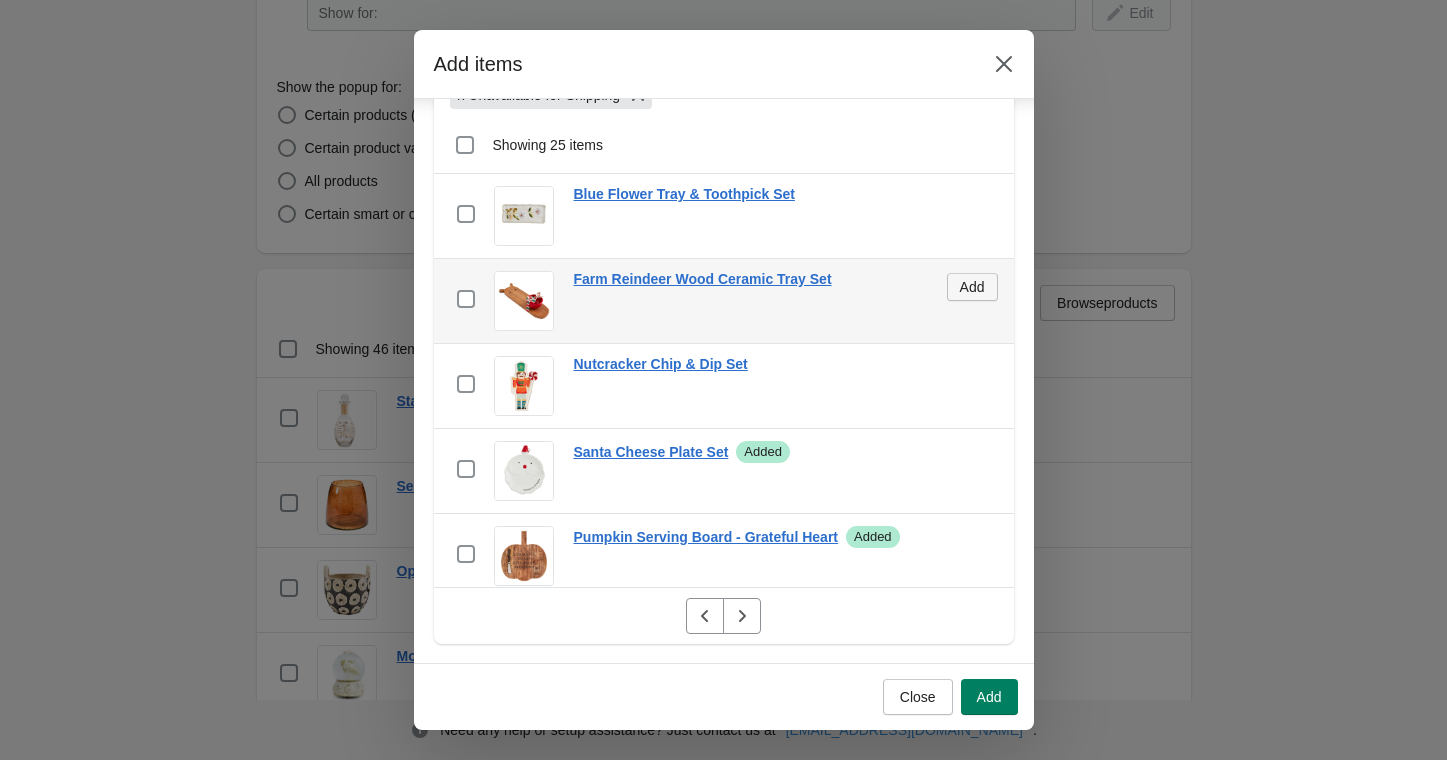 click on "Add" at bounding box center [972, 287] 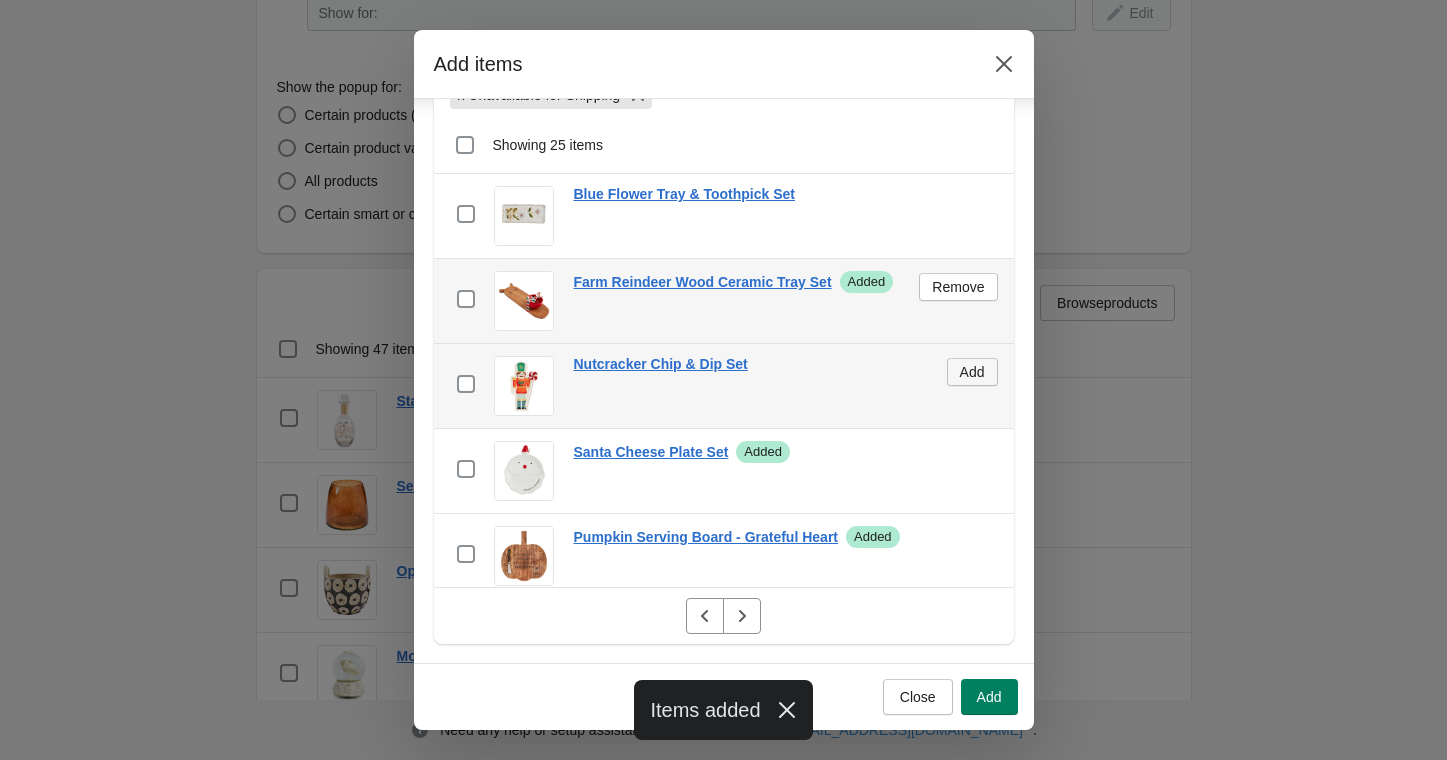 click on "Add" at bounding box center (972, 372) 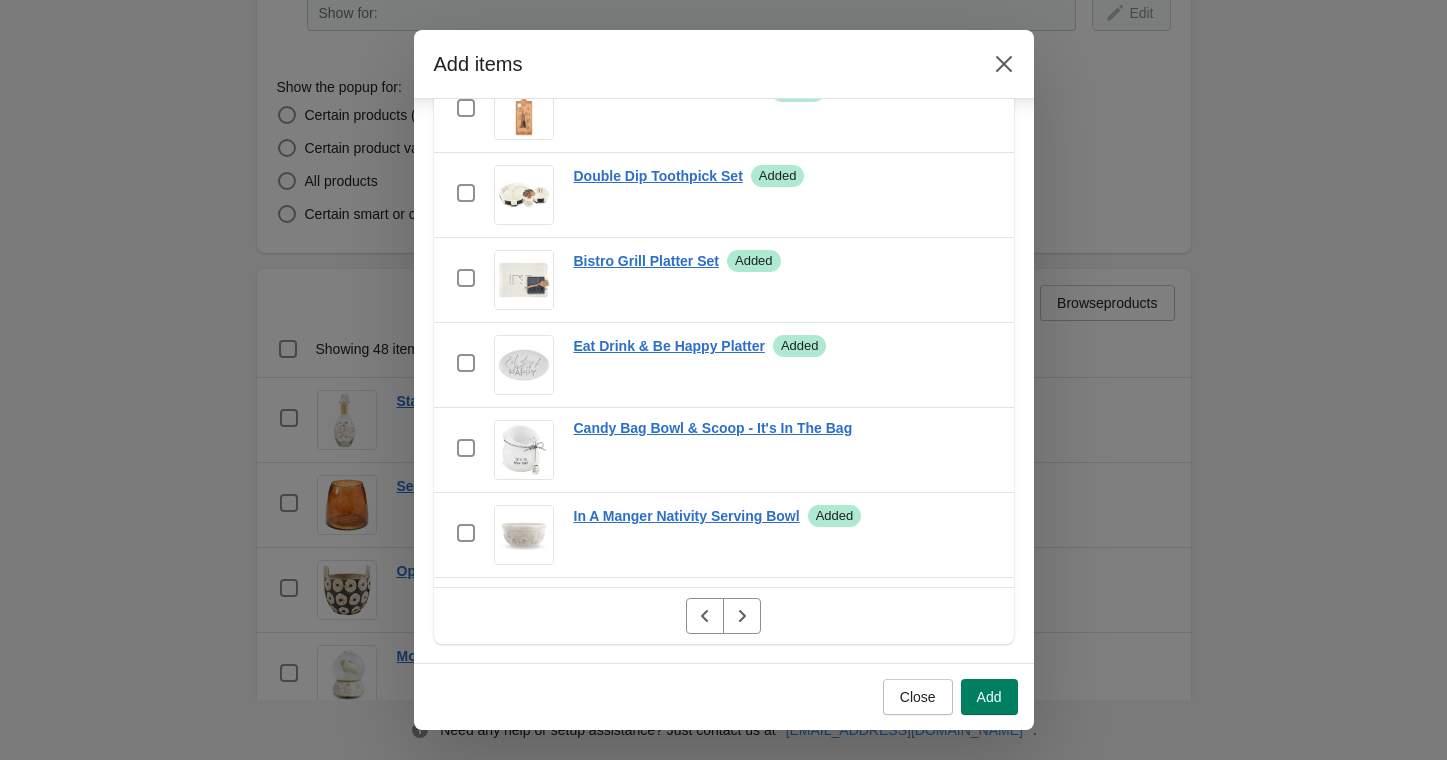 scroll, scrollTop: 1768, scrollLeft: 0, axis: vertical 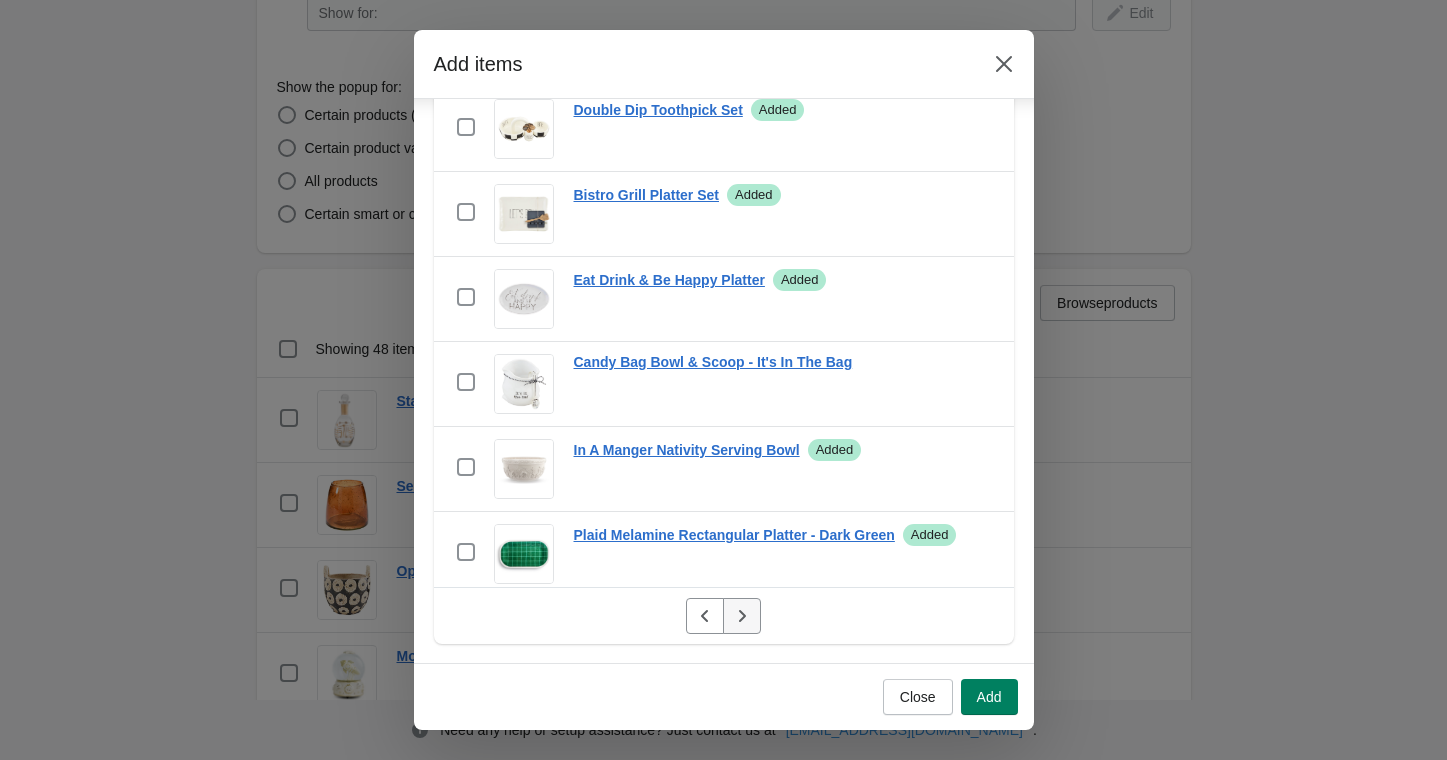 click at bounding box center (742, 616) 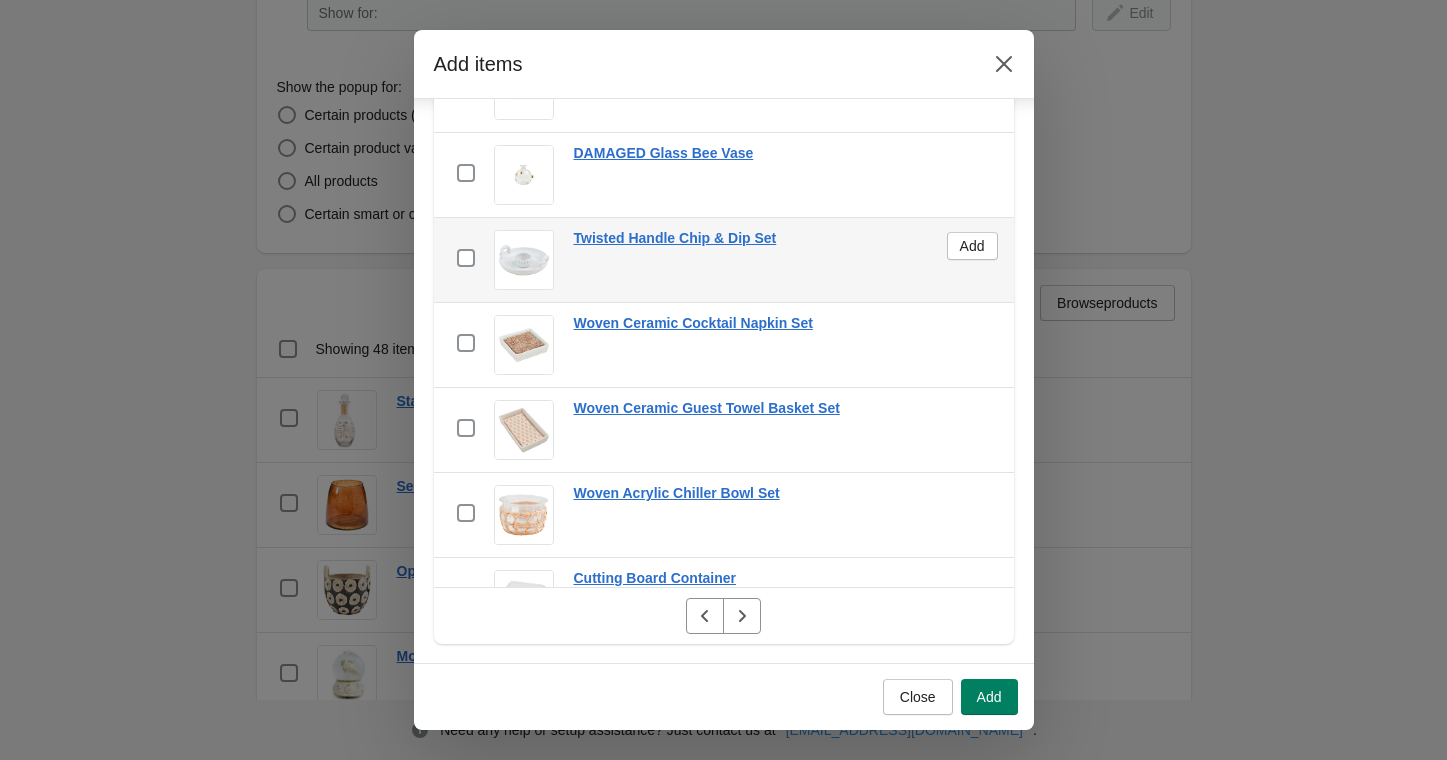 scroll, scrollTop: 1653, scrollLeft: 0, axis: vertical 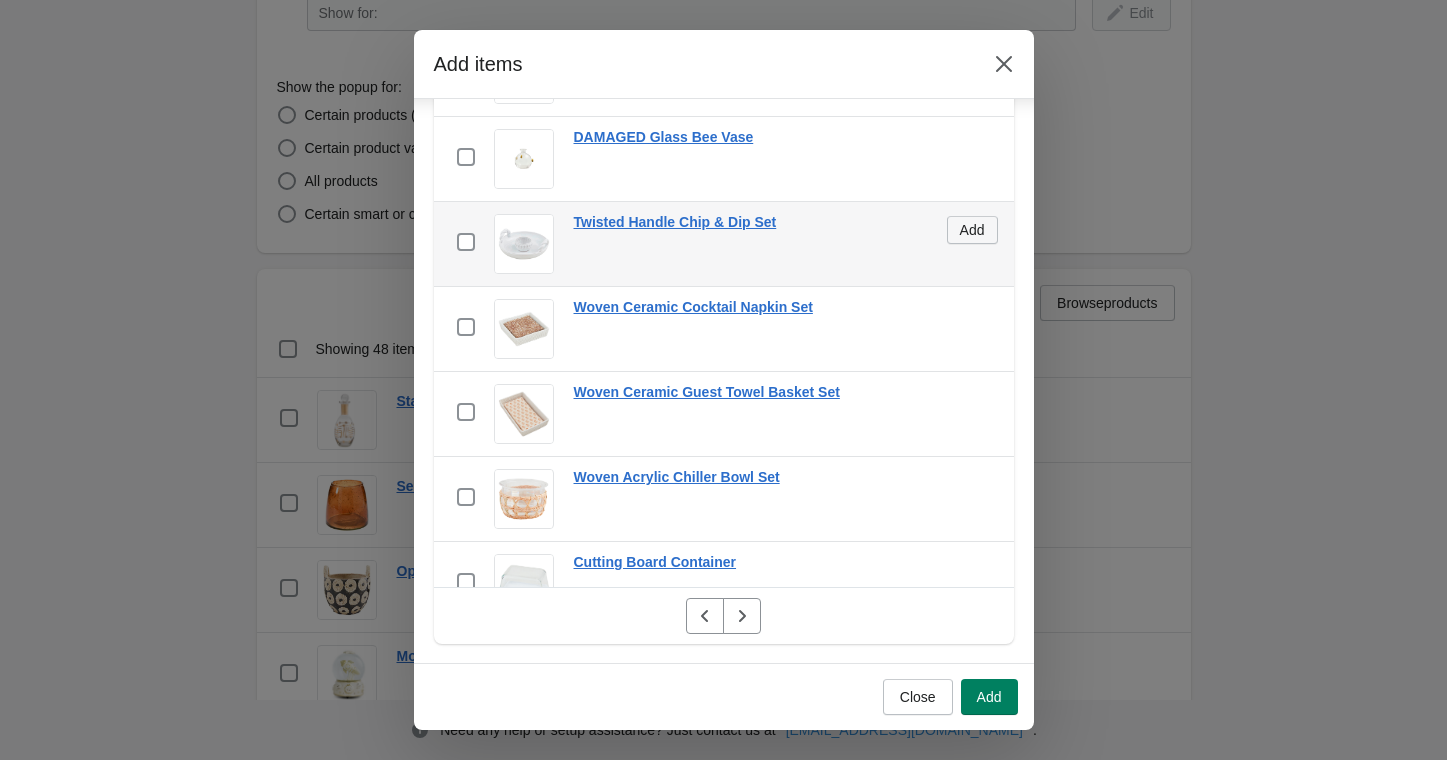 click on "Add" at bounding box center [972, 230] 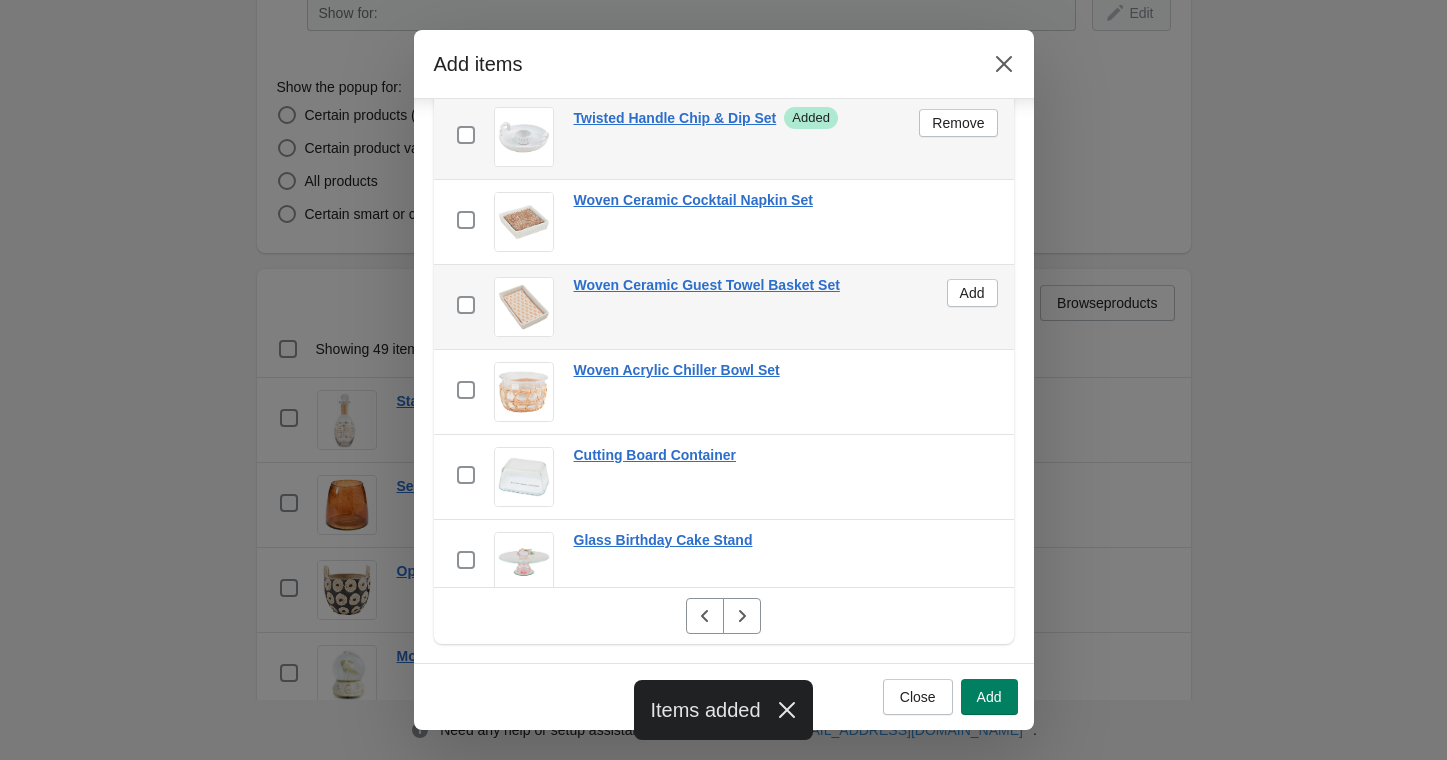 scroll, scrollTop: 1768, scrollLeft: 0, axis: vertical 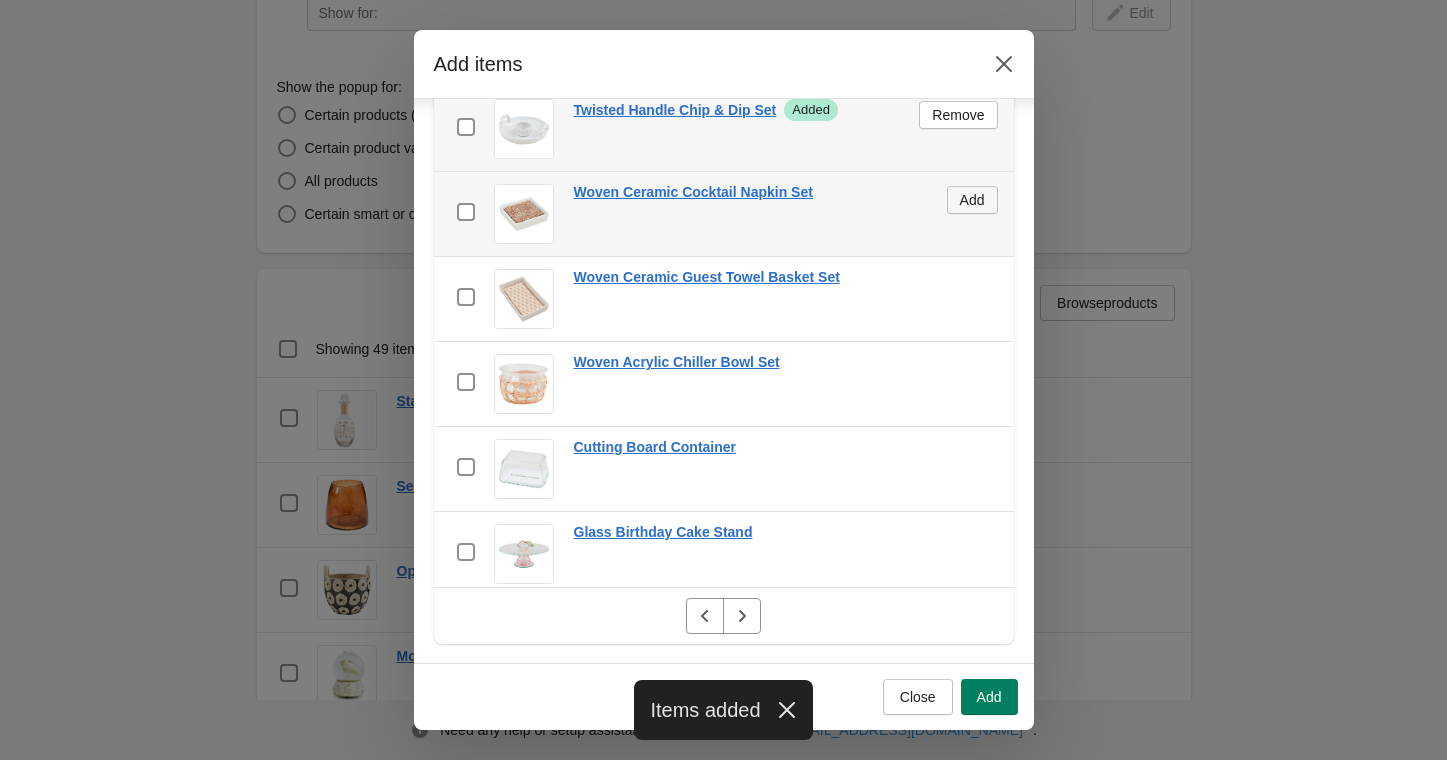click on "Add" at bounding box center (972, 200) 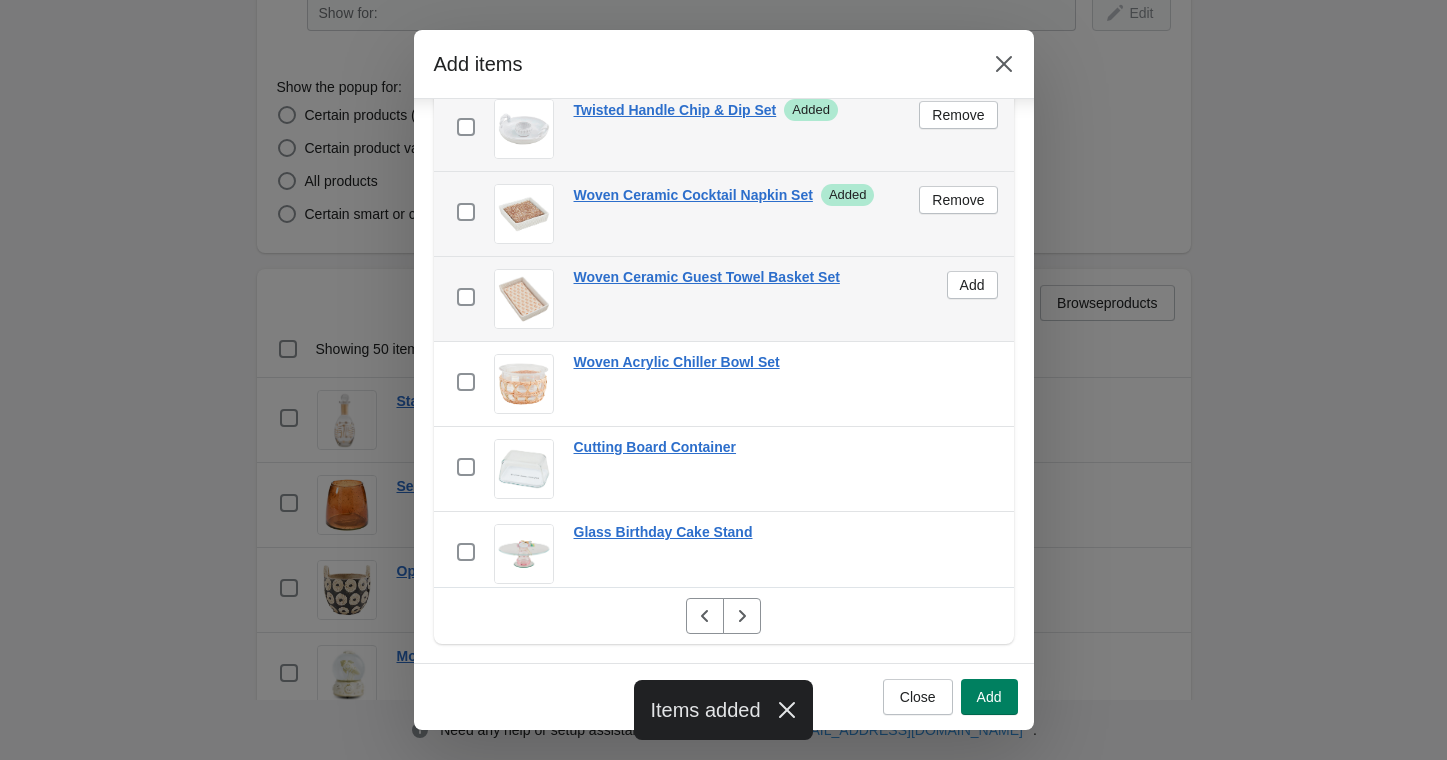 click on "Add" at bounding box center (972, 285) 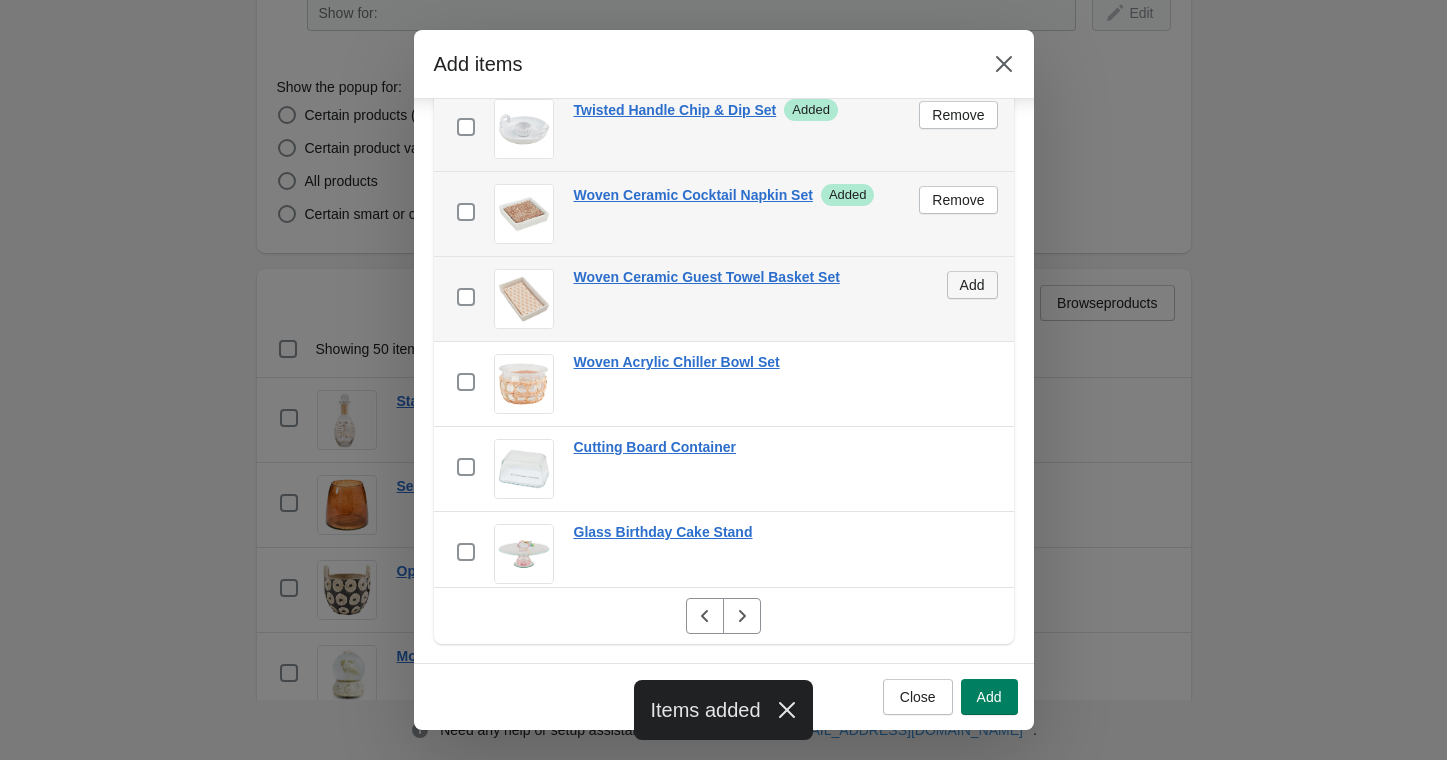 click on "Add" at bounding box center (972, 285) 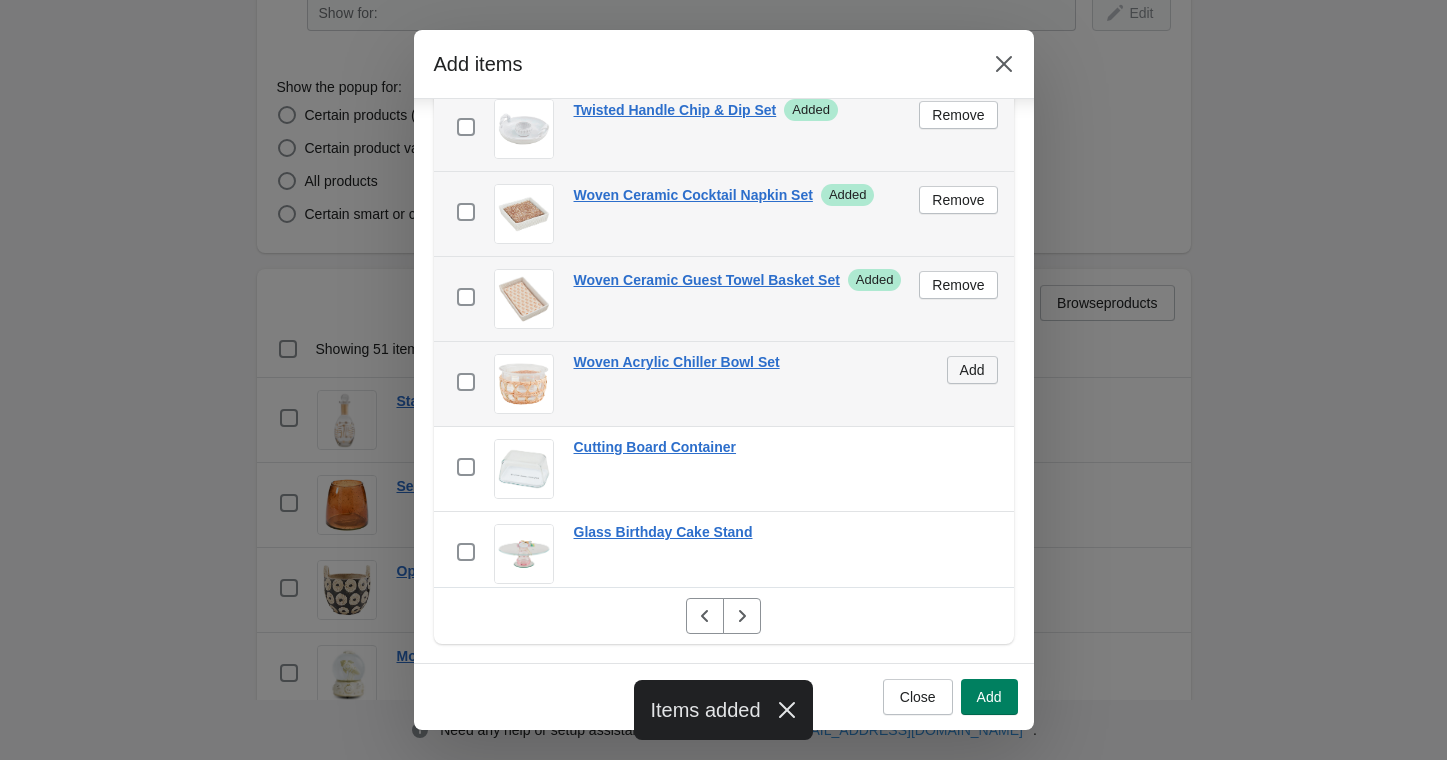 click on "Add" at bounding box center [972, 370] 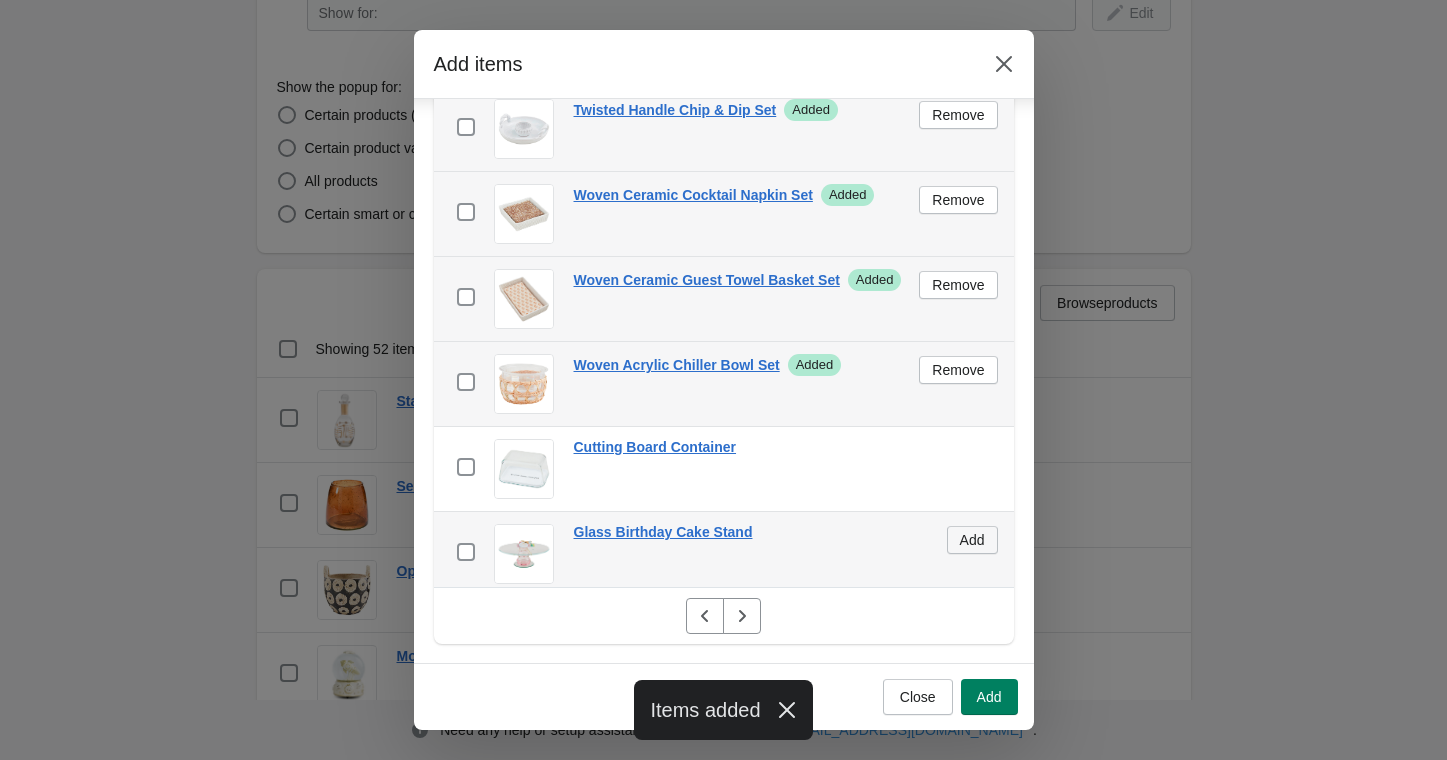 click on "Add" at bounding box center [972, 540] 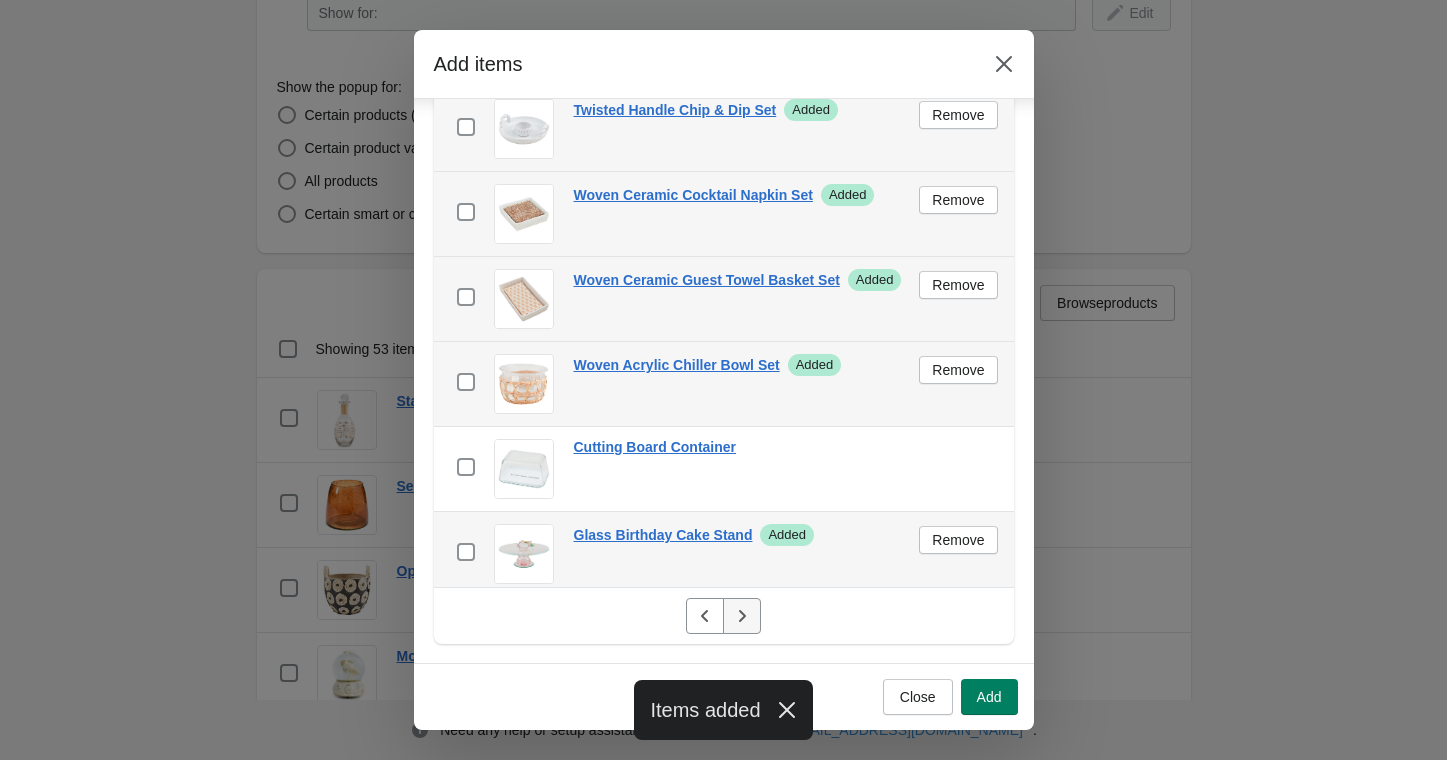 click 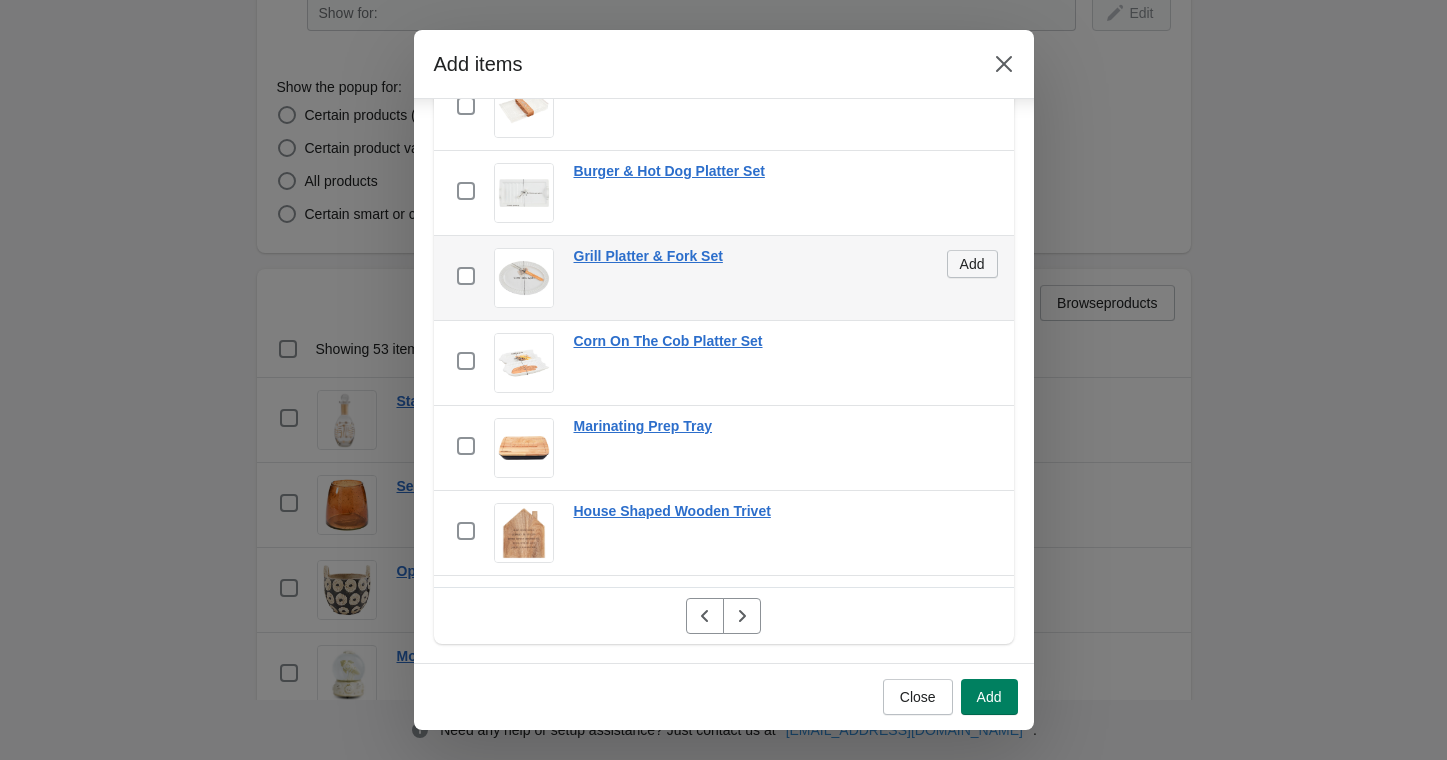 scroll, scrollTop: 306, scrollLeft: 0, axis: vertical 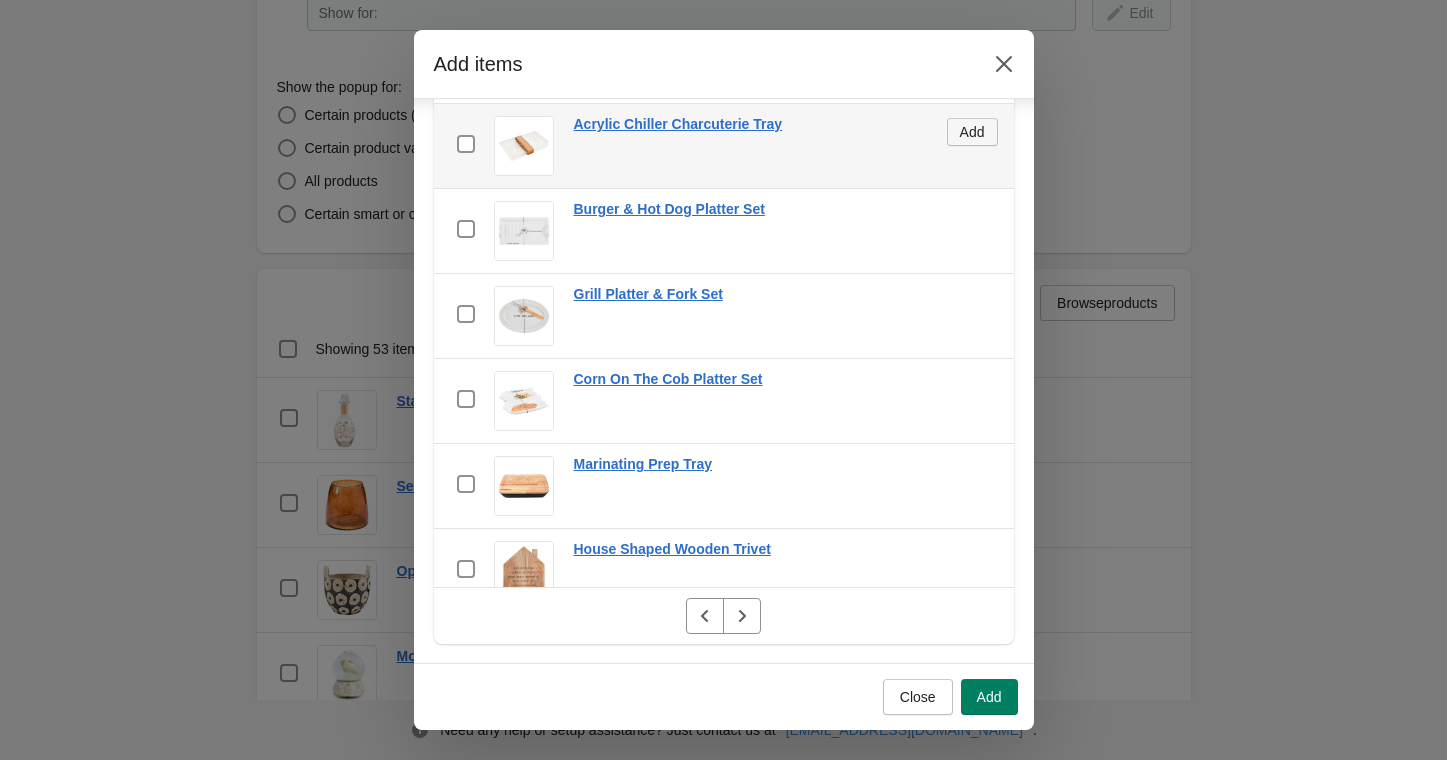 click on "Add" at bounding box center (972, 132) 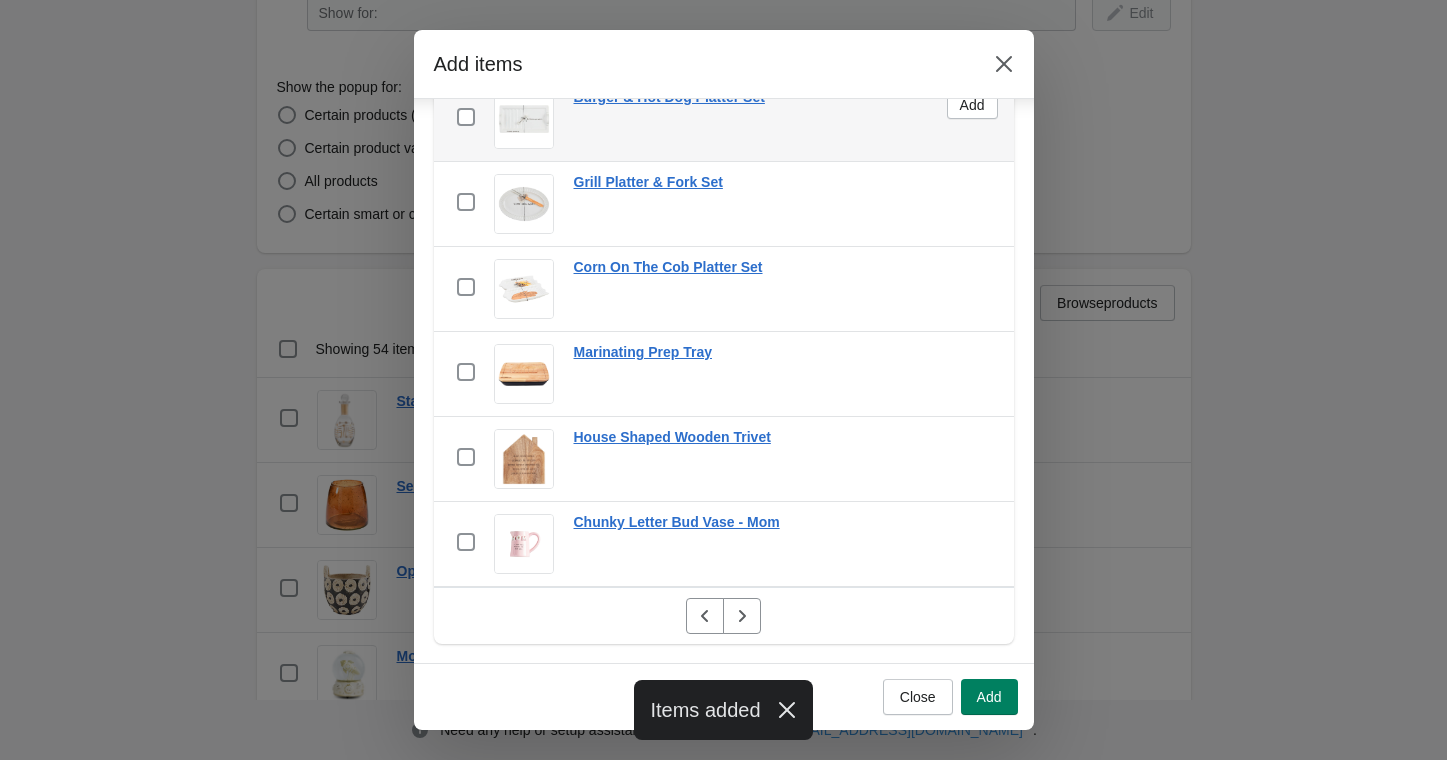 scroll, scrollTop: 454, scrollLeft: 0, axis: vertical 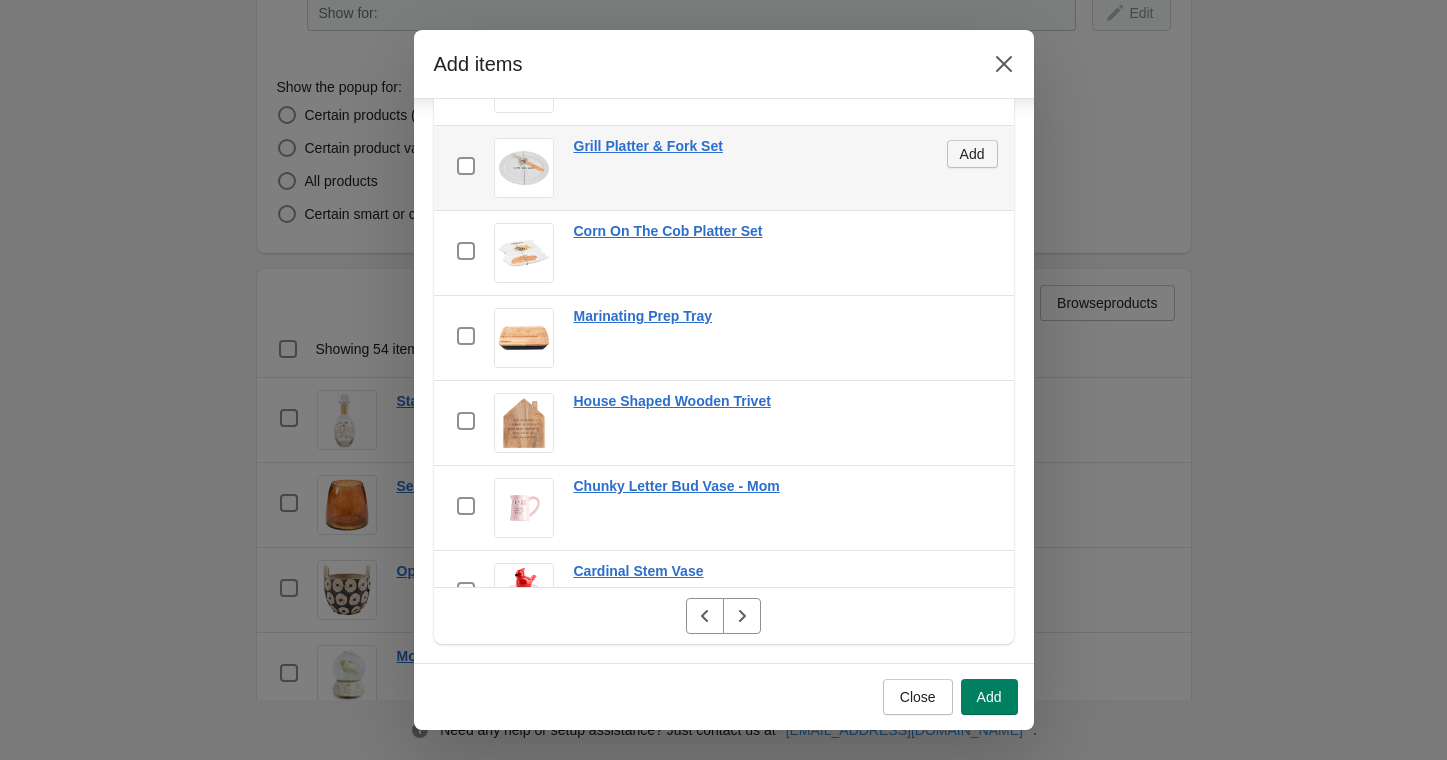 click on "Add" at bounding box center [972, 154] 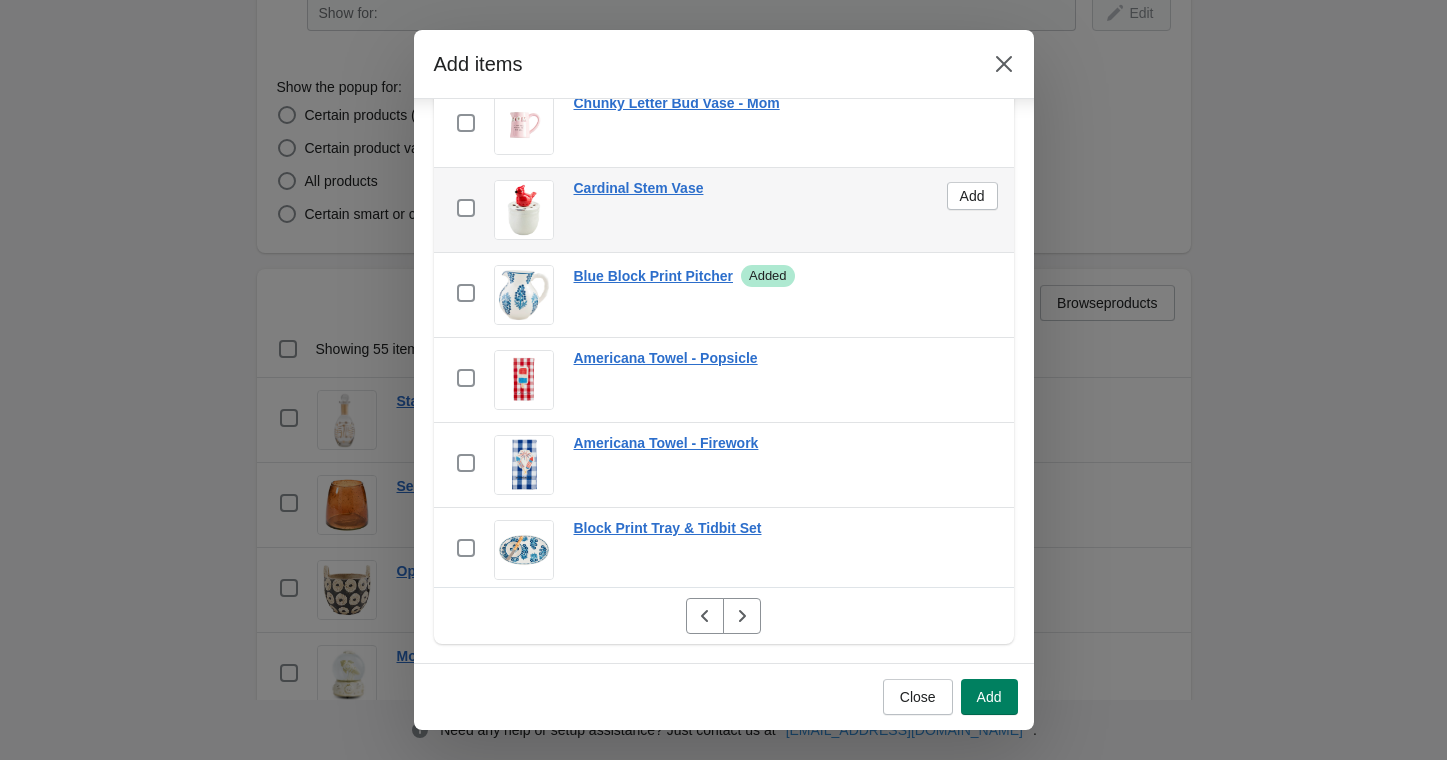 scroll, scrollTop: 854, scrollLeft: 0, axis: vertical 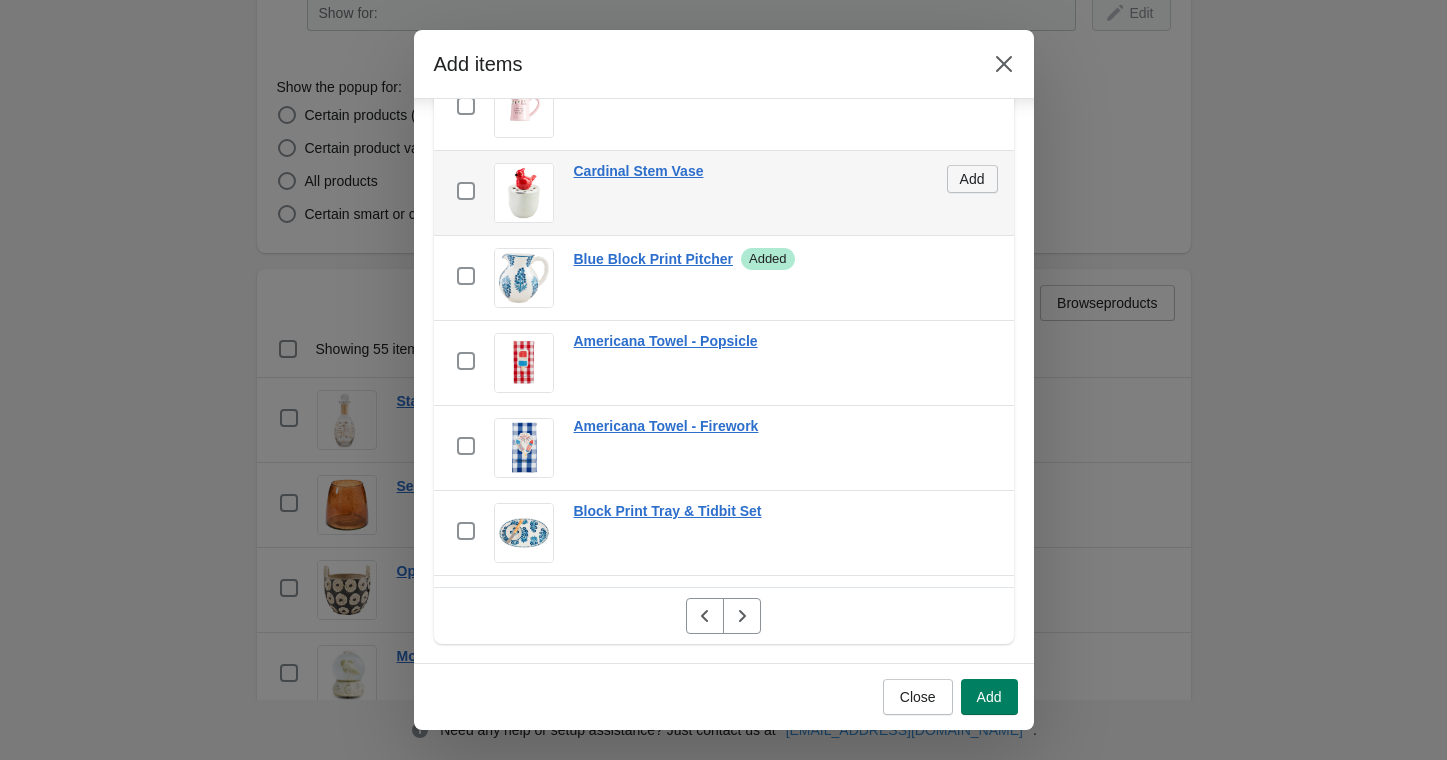 click on "Add" at bounding box center (972, 179) 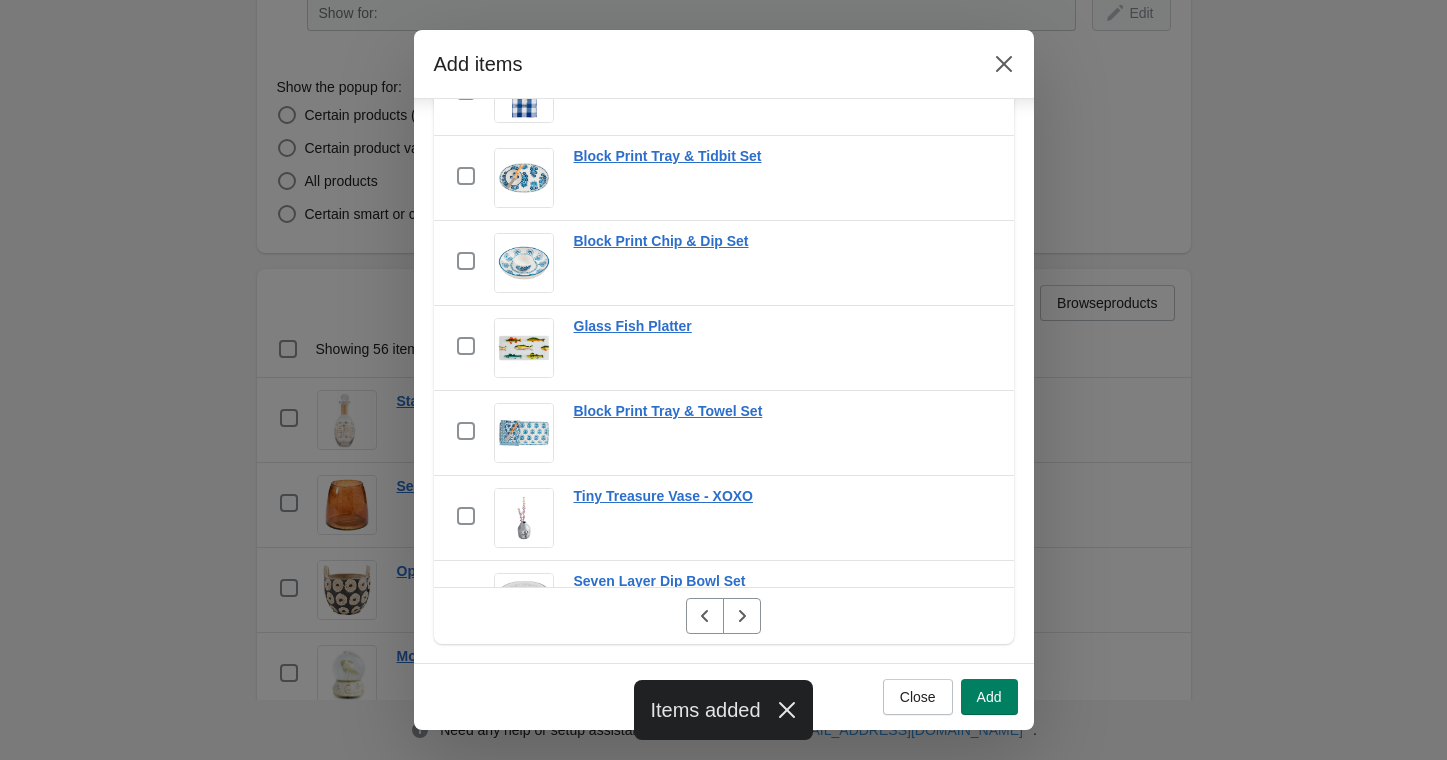 scroll, scrollTop: 1190, scrollLeft: 0, axis: vertical 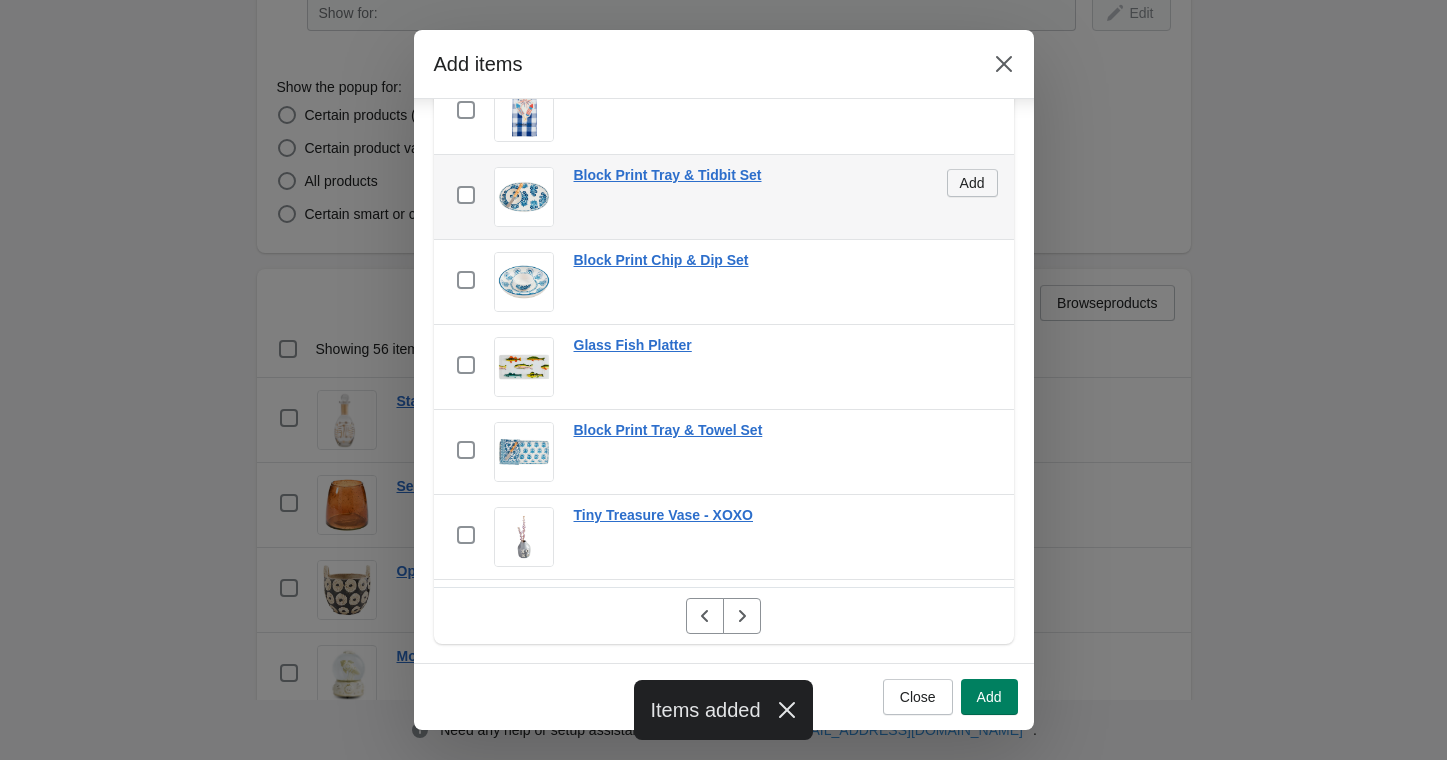 click on "Add" at bounding box center [972, 183] 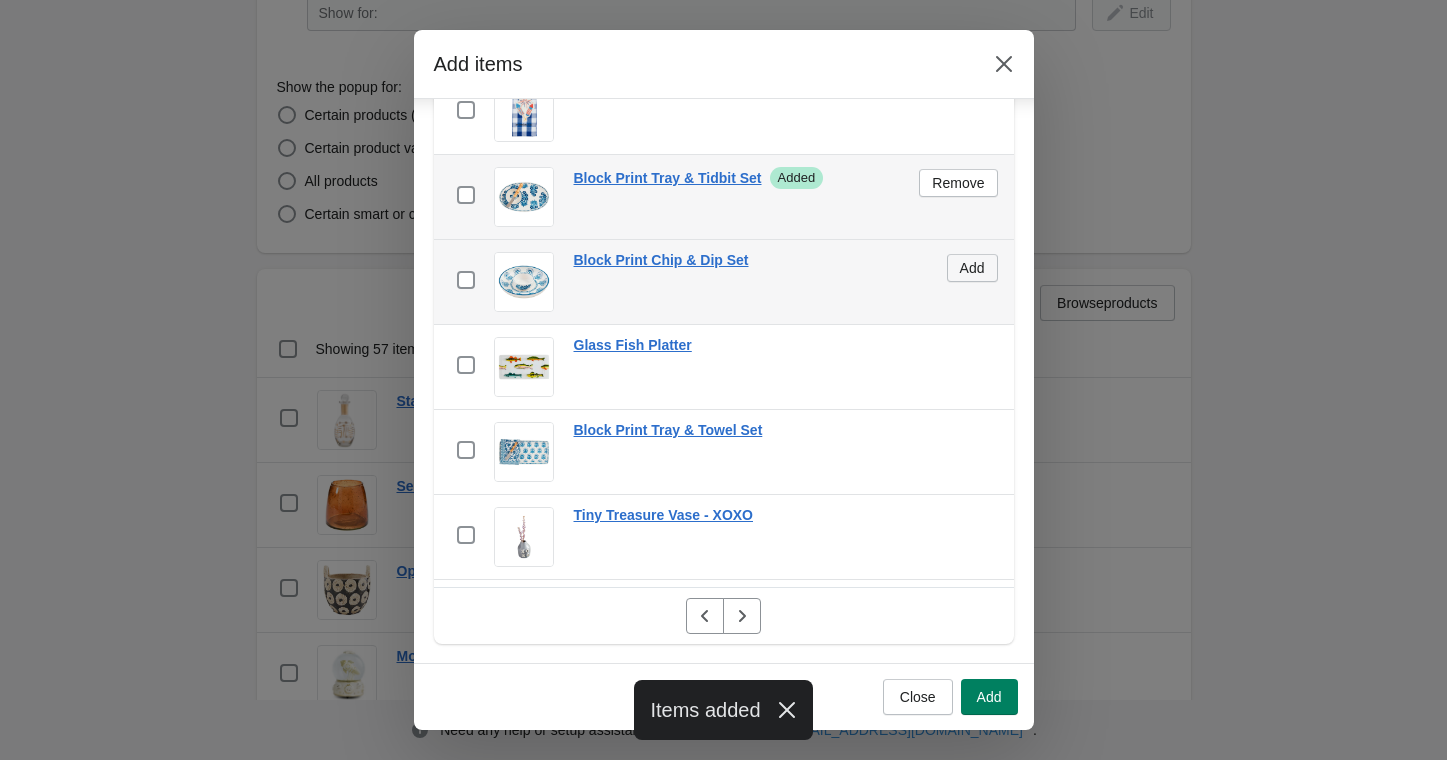click on "Add" at bounding box center (972, 268) 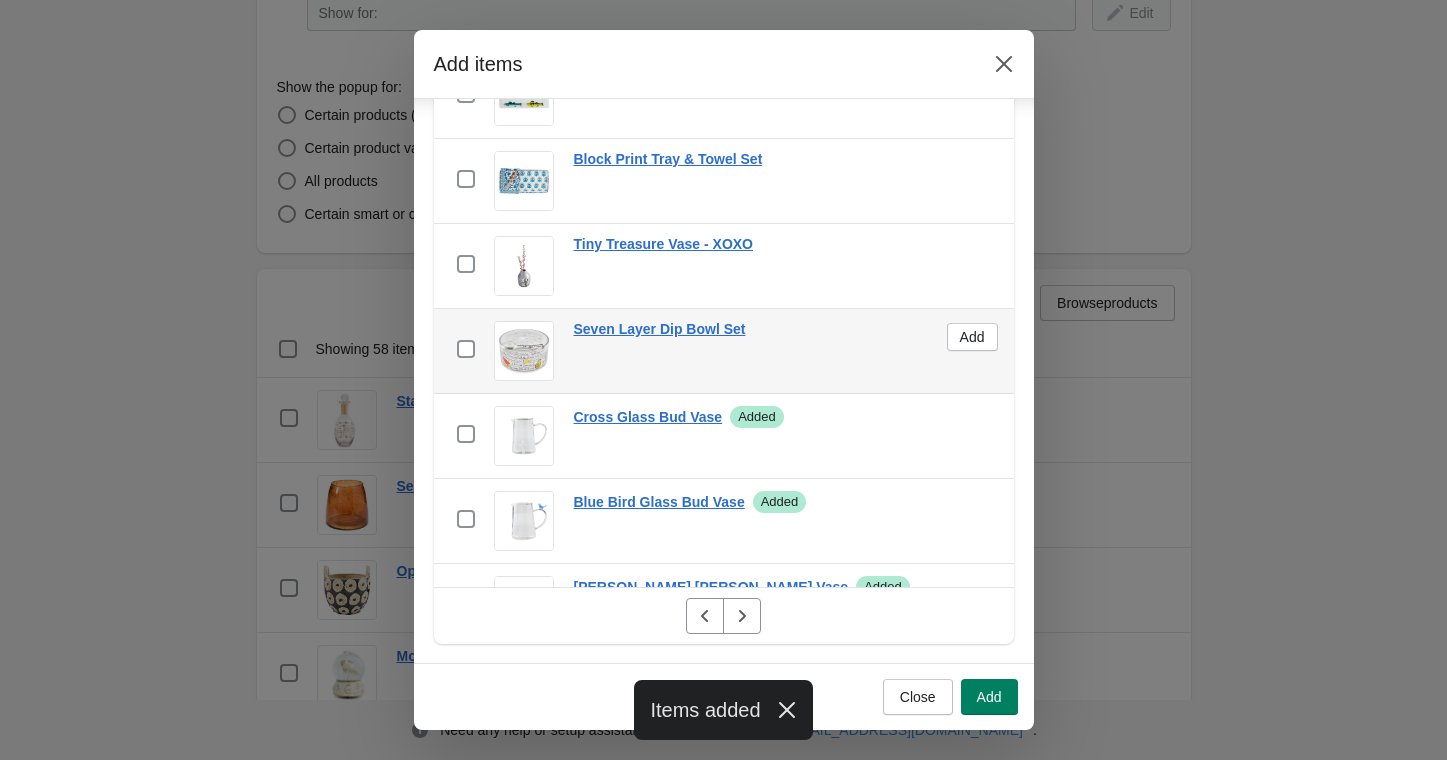 scroll, scrollTop: 1469, scrollLeft: 0, axis: vertical 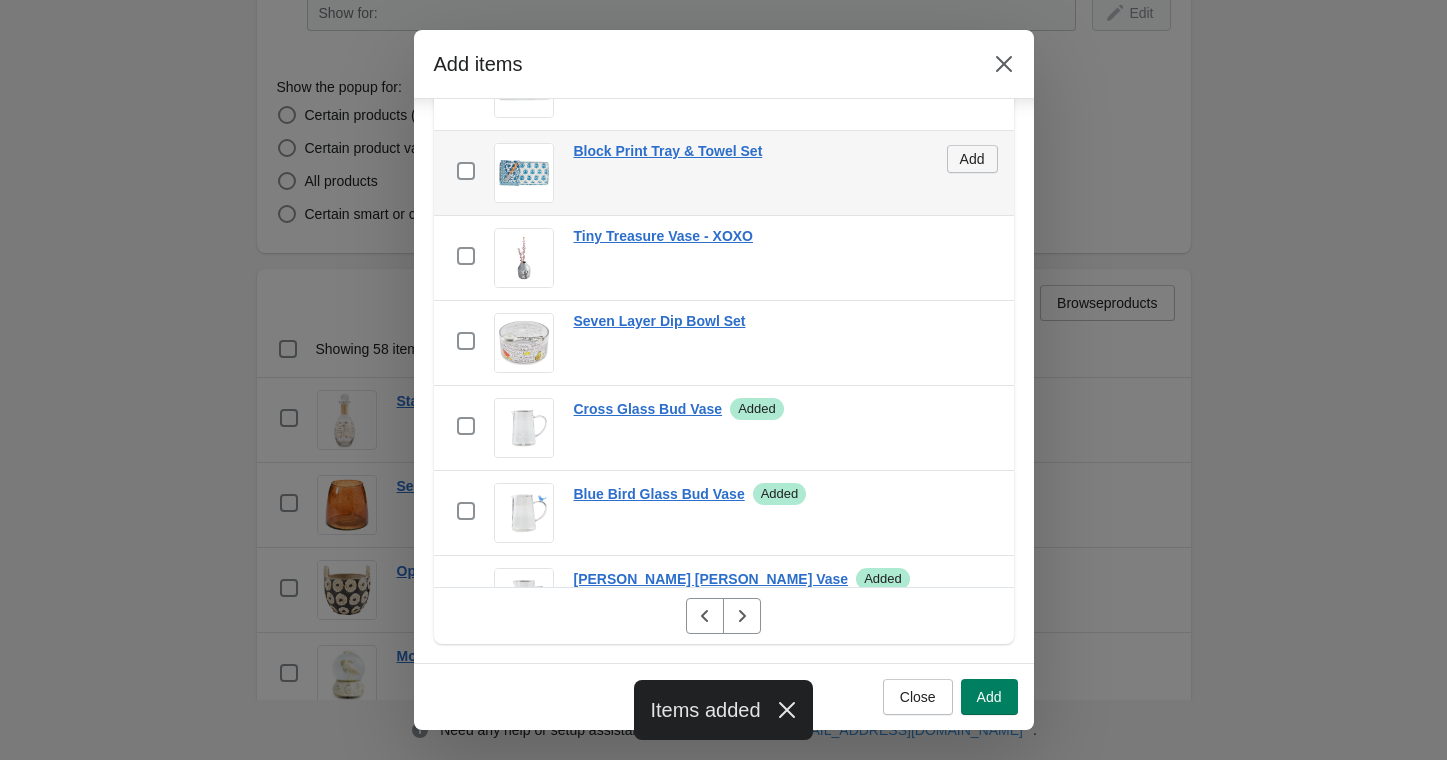 click on "Add" at bounding box center [972, 159] 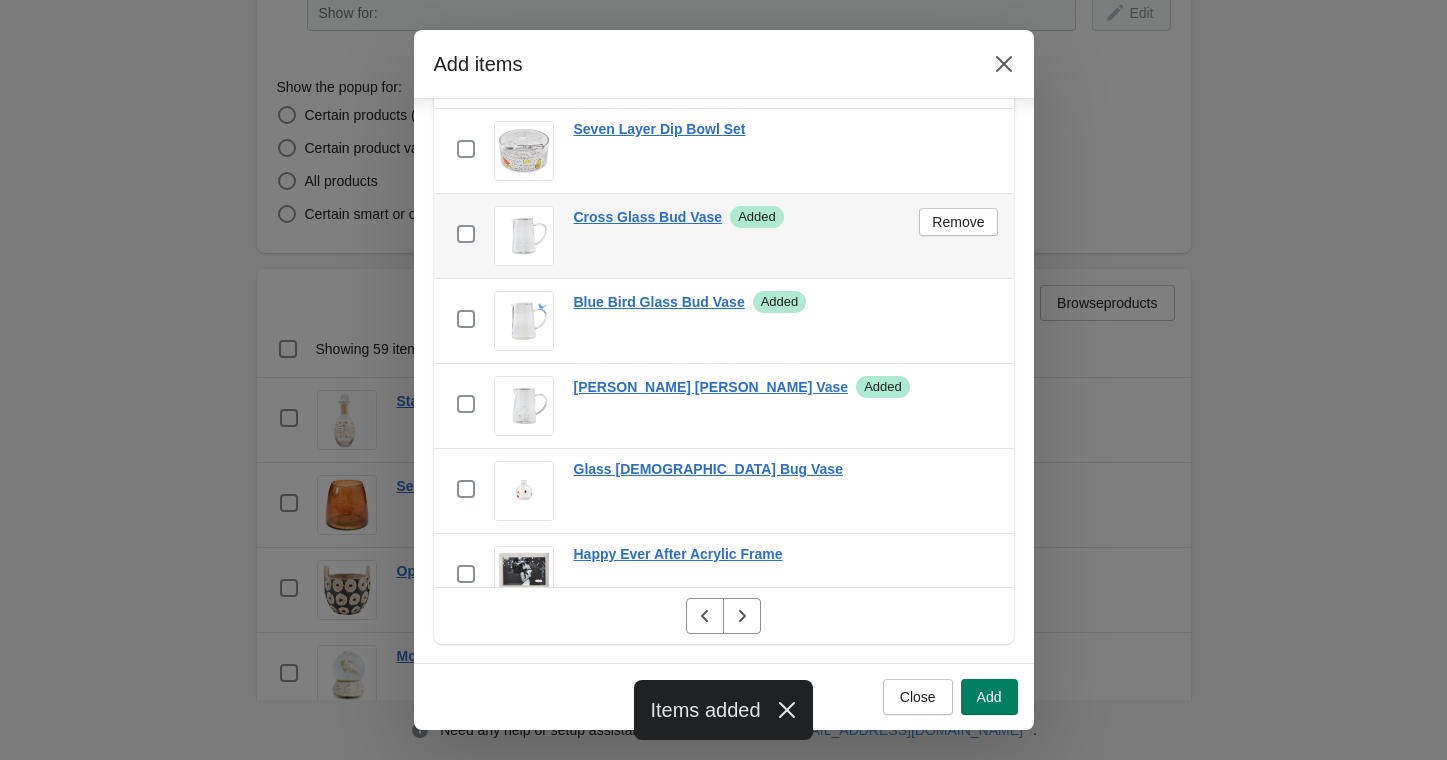 scroll, scrollTop: 1654, scrollLeft: 0, axis: vertical 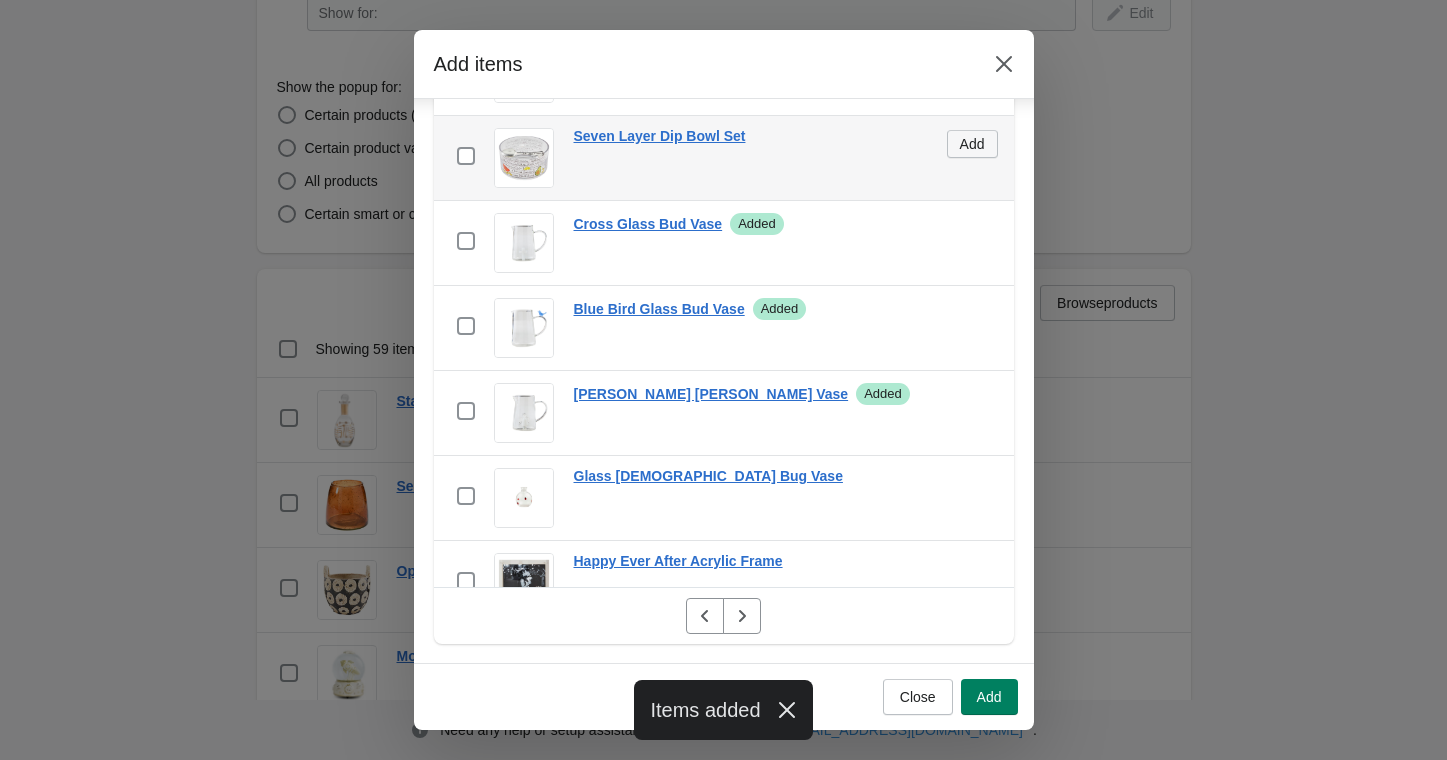 click on "Add" at bounding box center (972, 144) 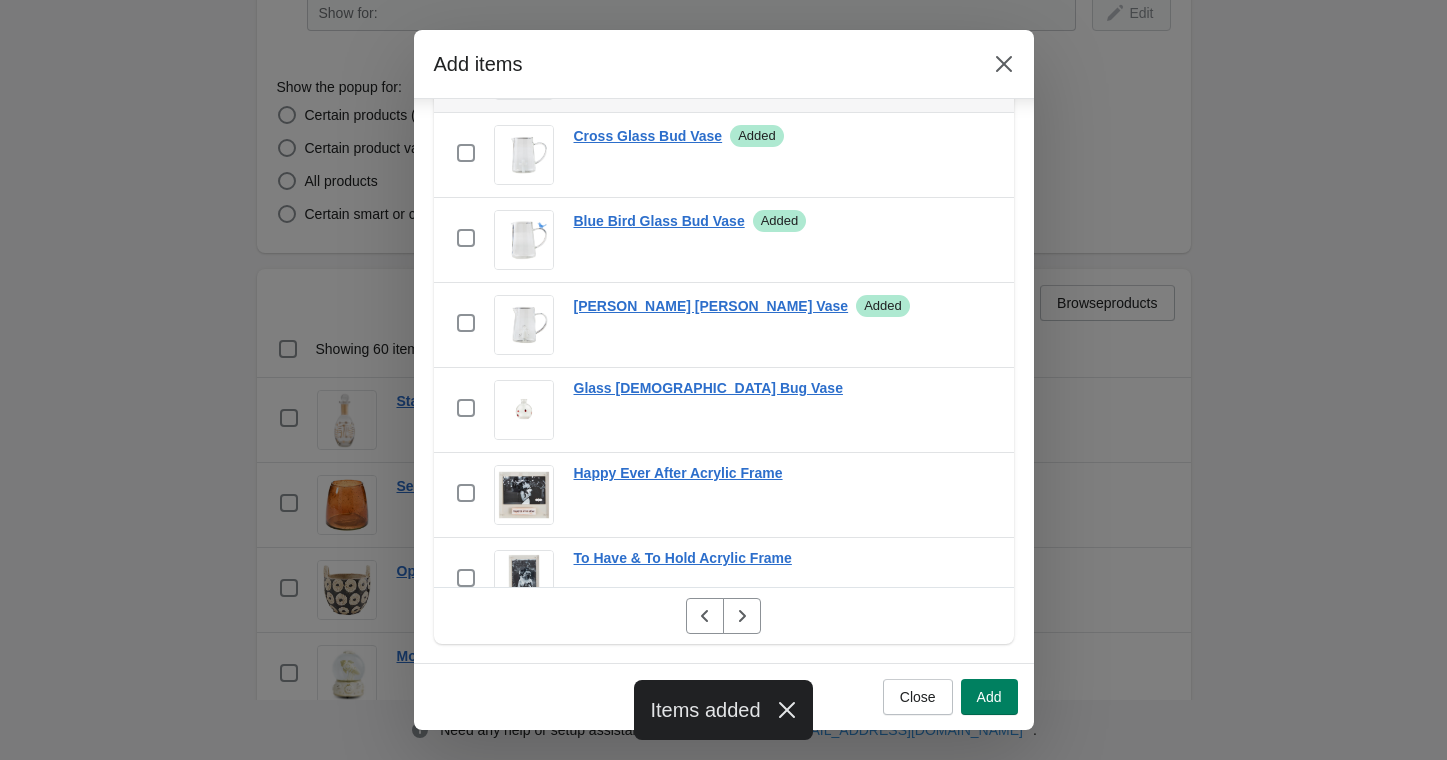 scroll, scrollTop: 1768, scrollLeft: 0, axis: vertical 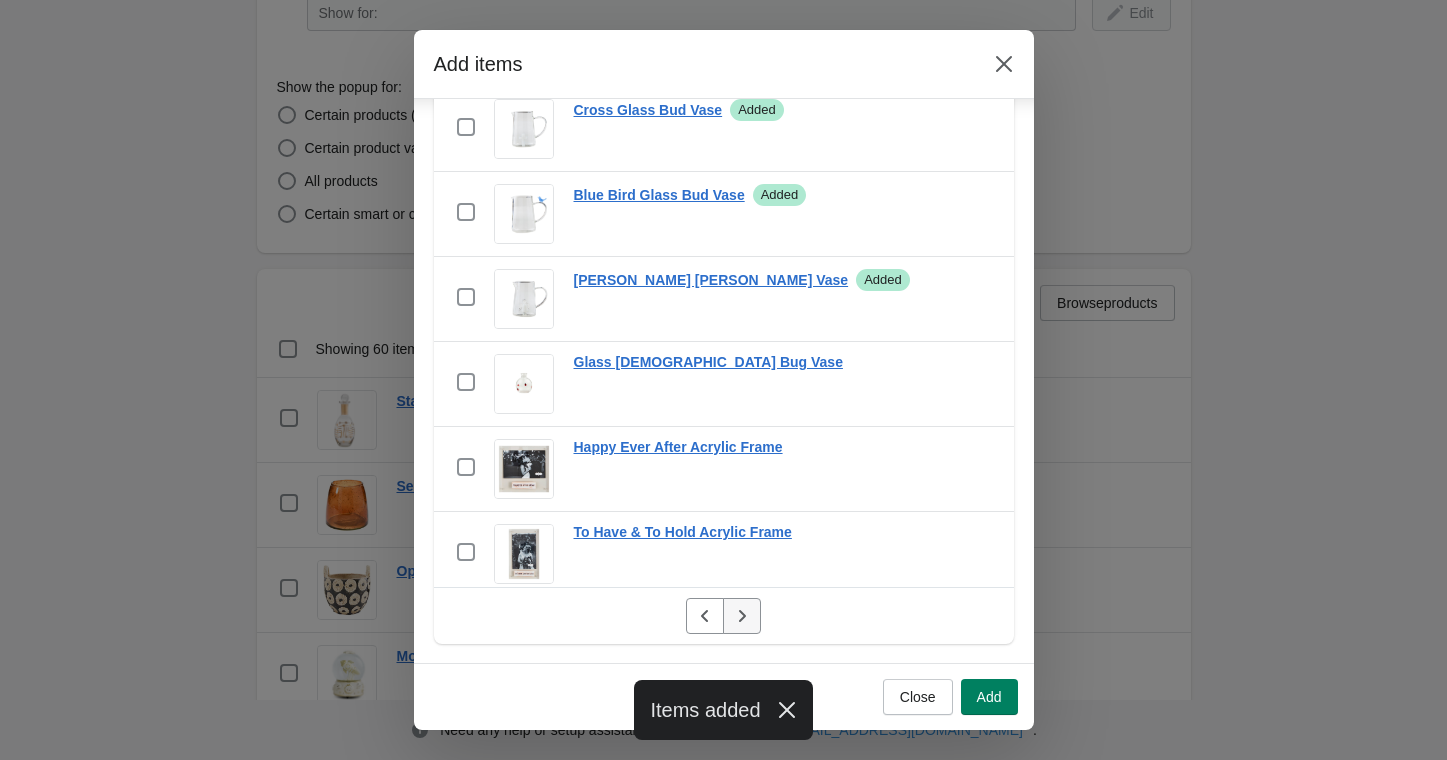 click 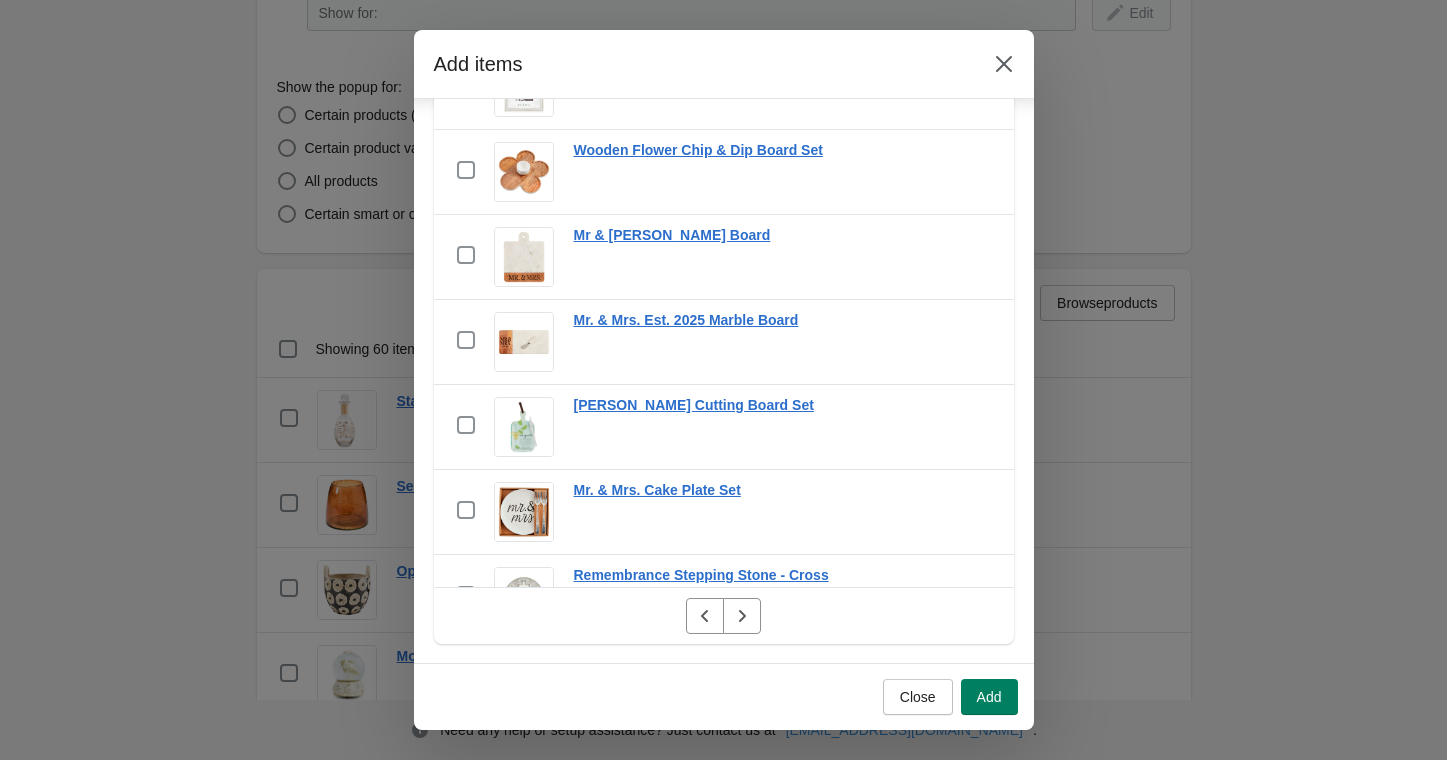 scroll, scrollTop: 370, scrollLeft: 0, axis: vertical 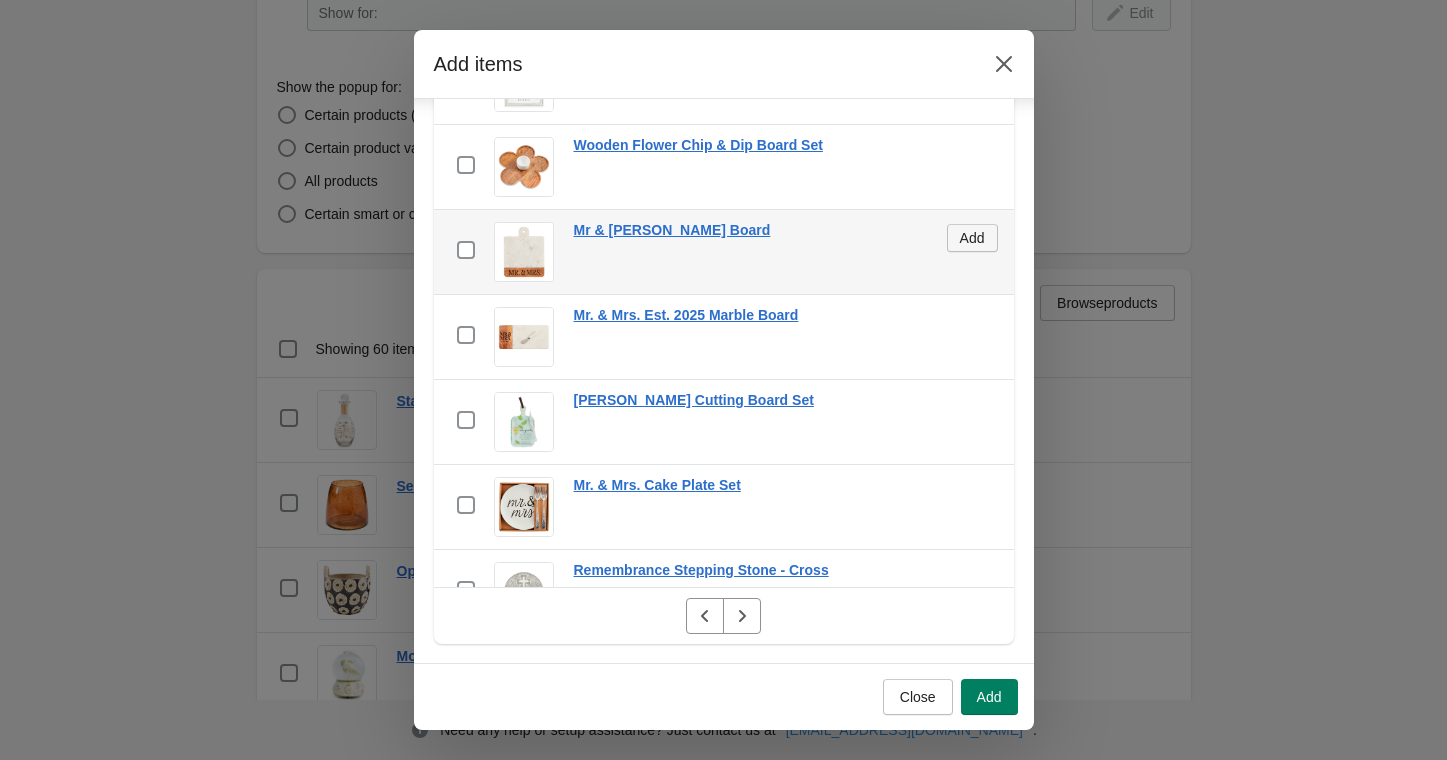 click on "Add" at bounding box center [972, 238] 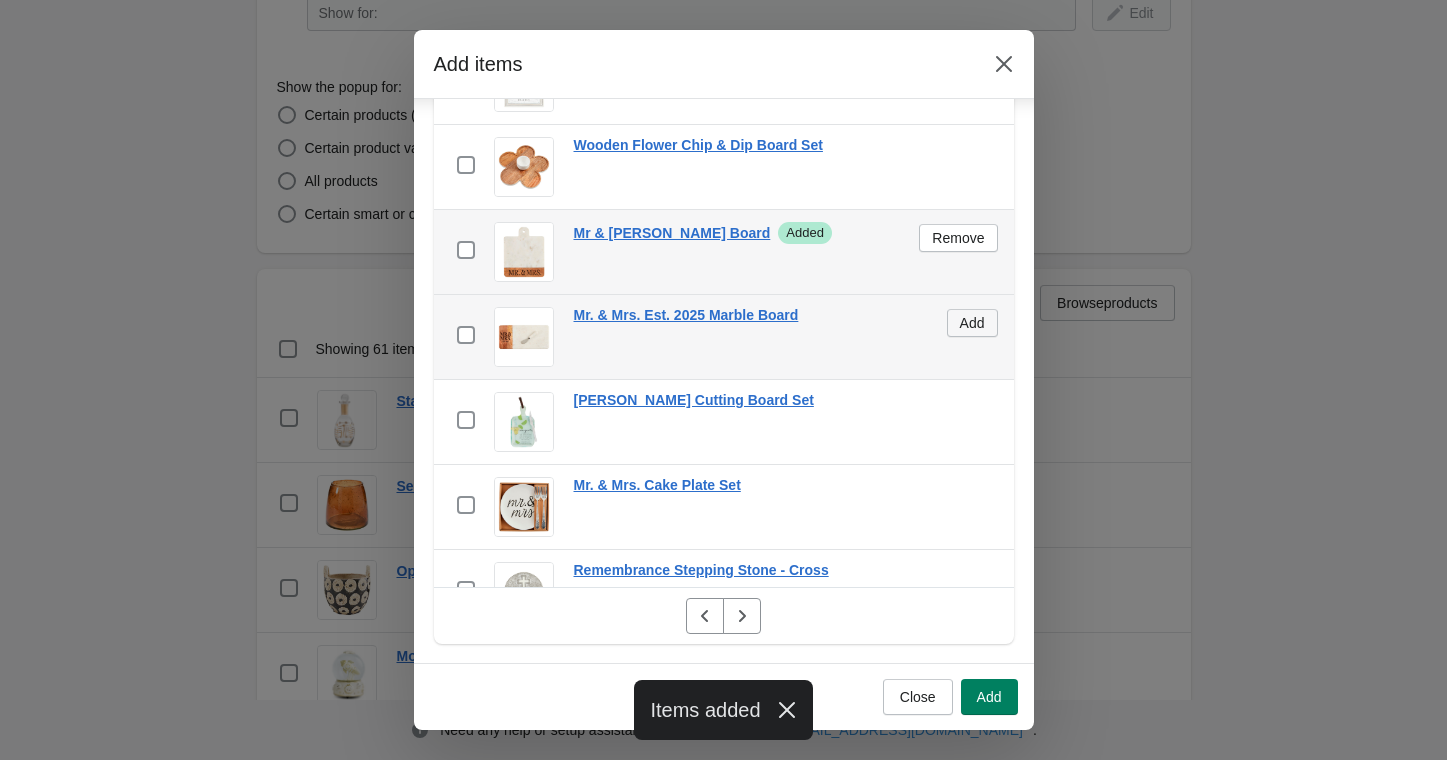 click on "Add" at bounding box center (972, 323) 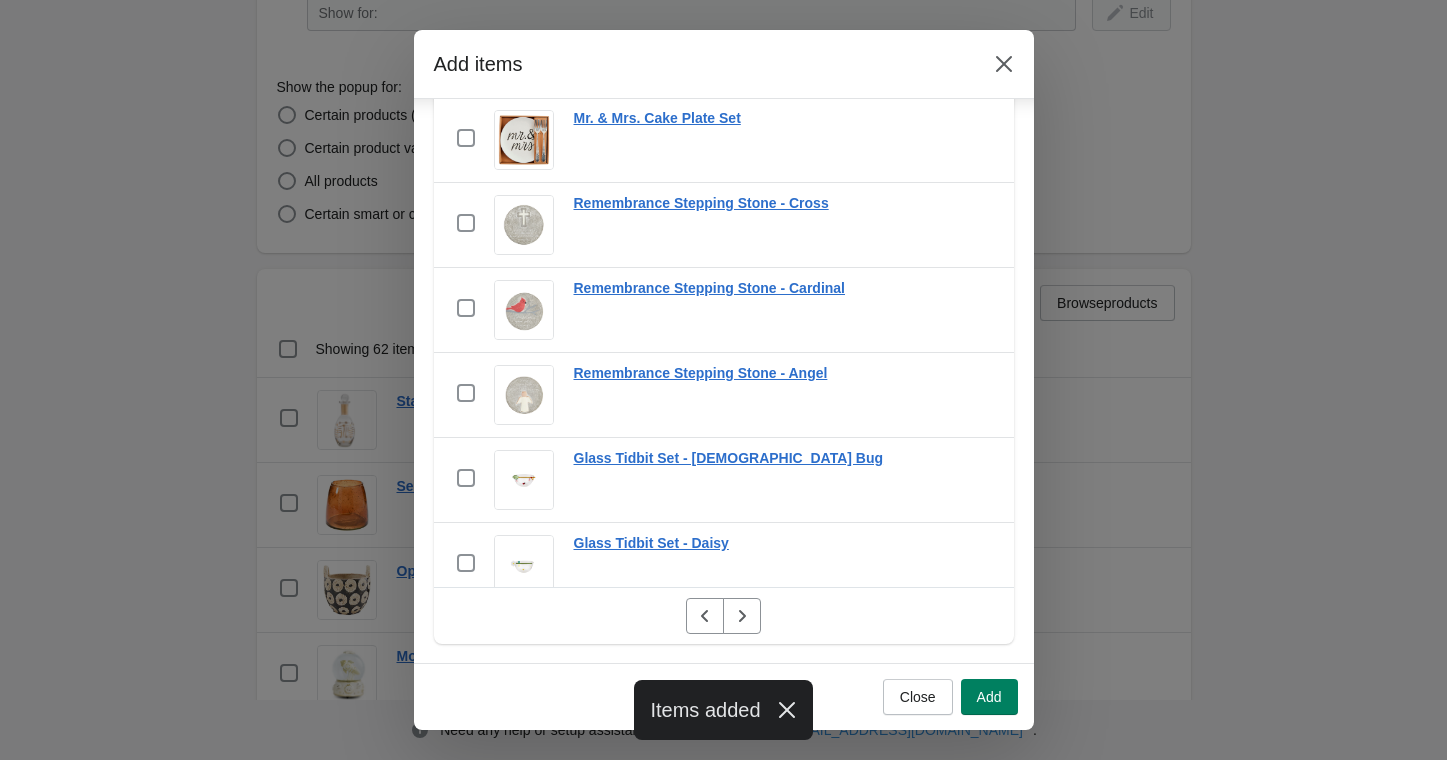 scroll, scrollTop: 753, scrollLeft: 0, axis: vertical 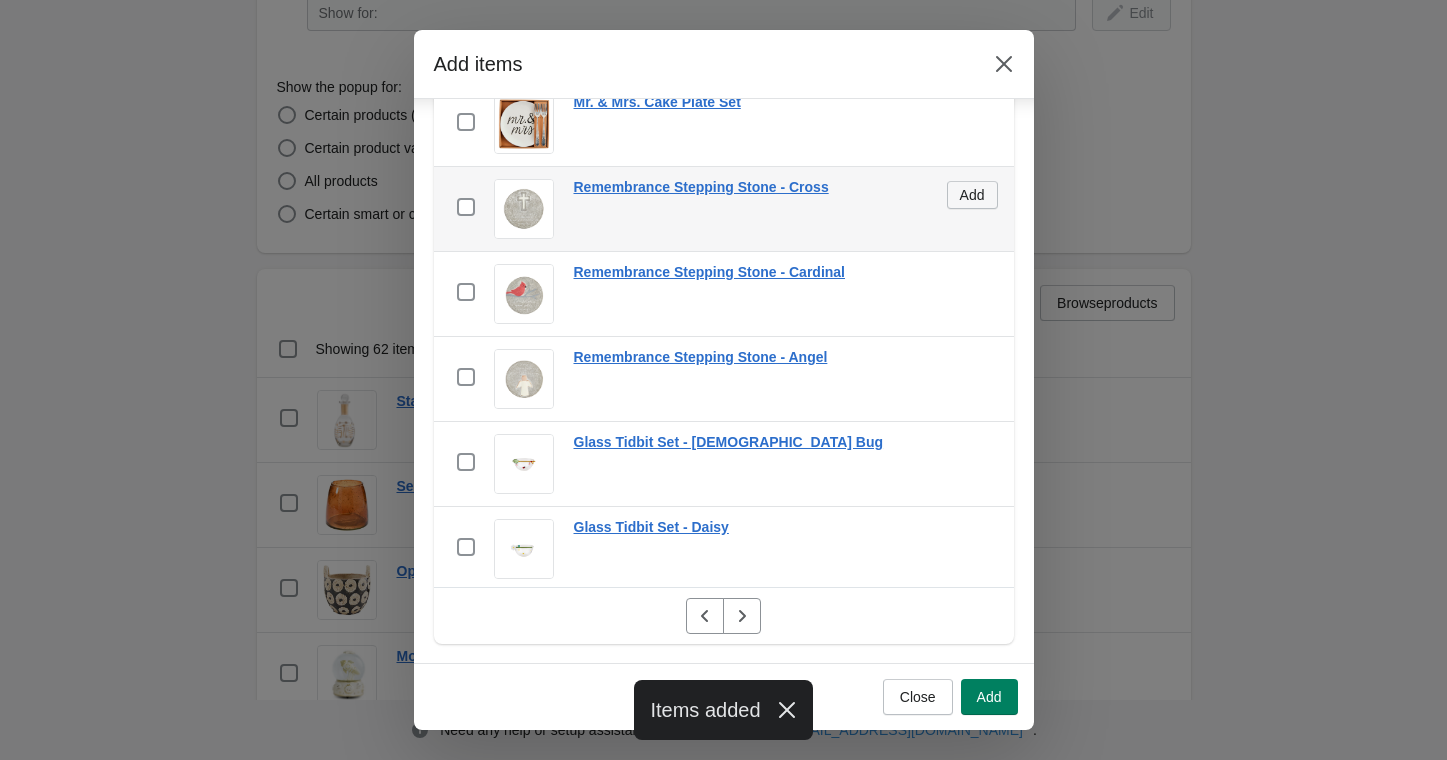 click on "Add" at bounding box center (972, 195) 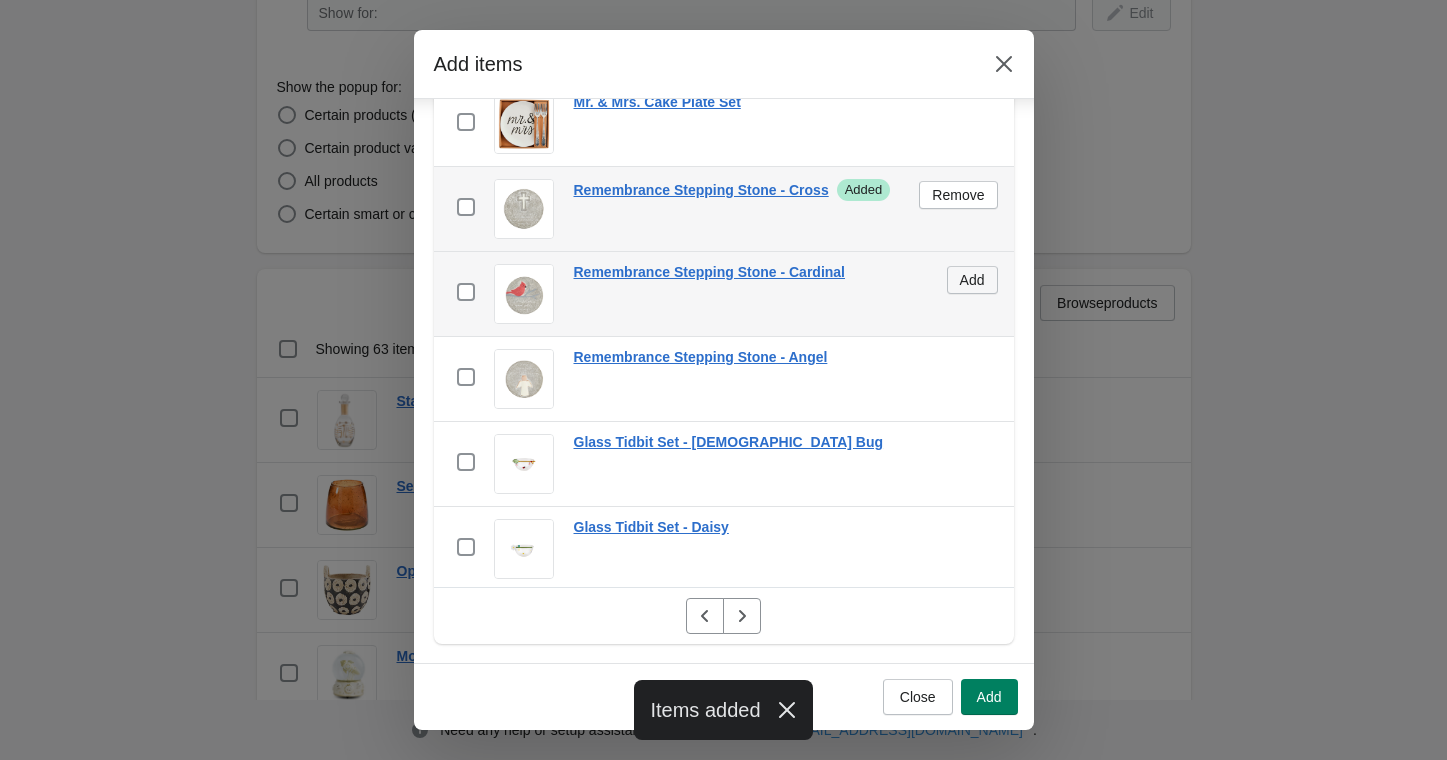 click on "Add" at bounding box center (972, 280) 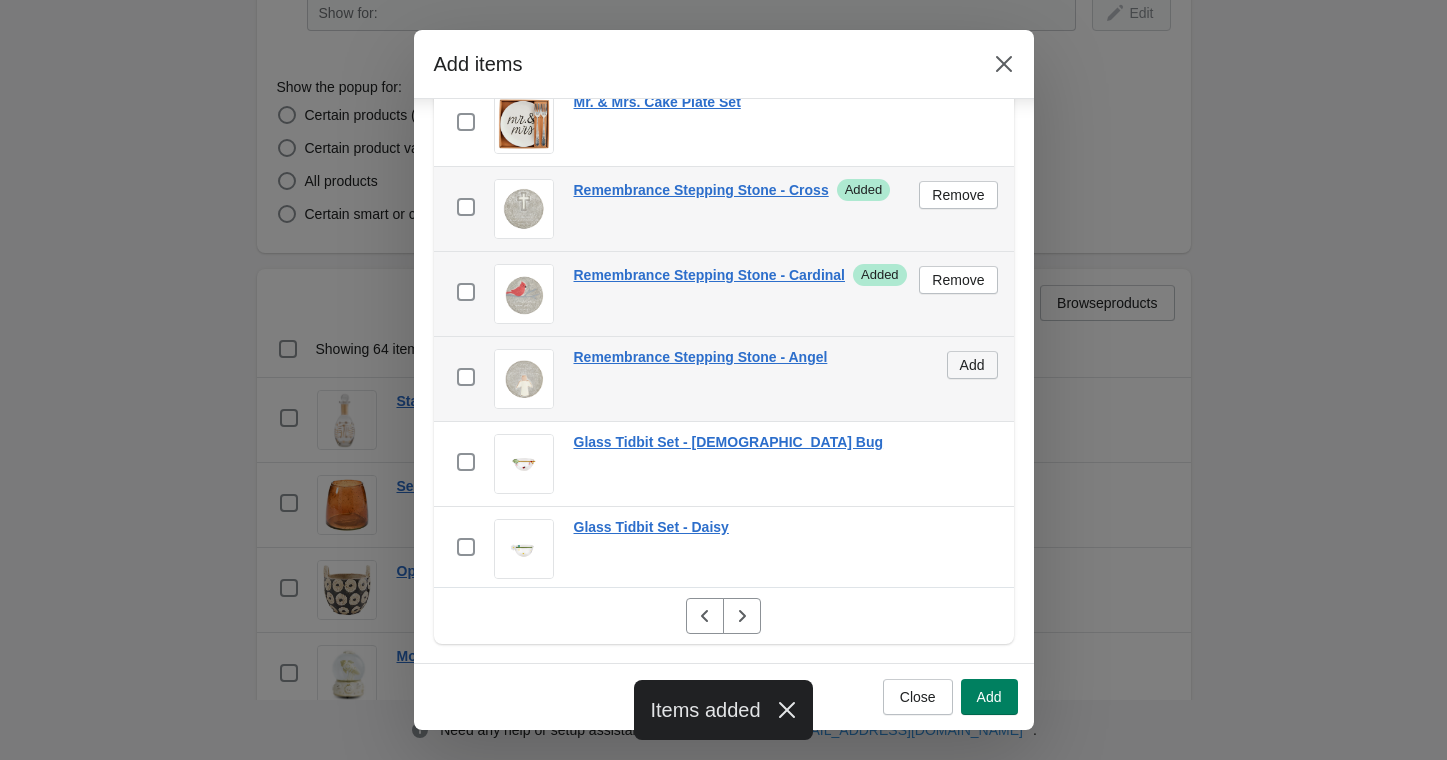 click on "Add" at bounding box center [972, 365] 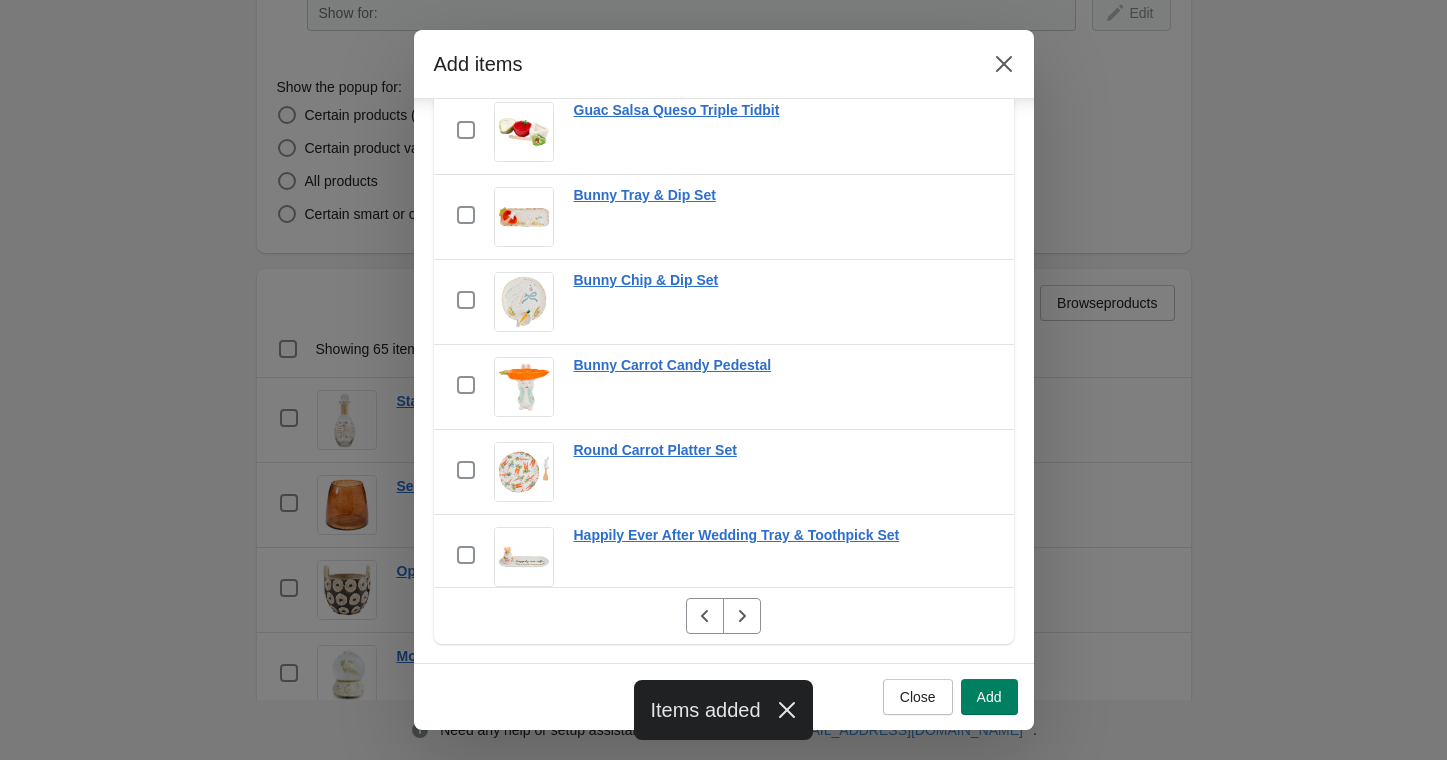 scroll, scrollTop: 1428, scrollLeft: 0, axis: vertical 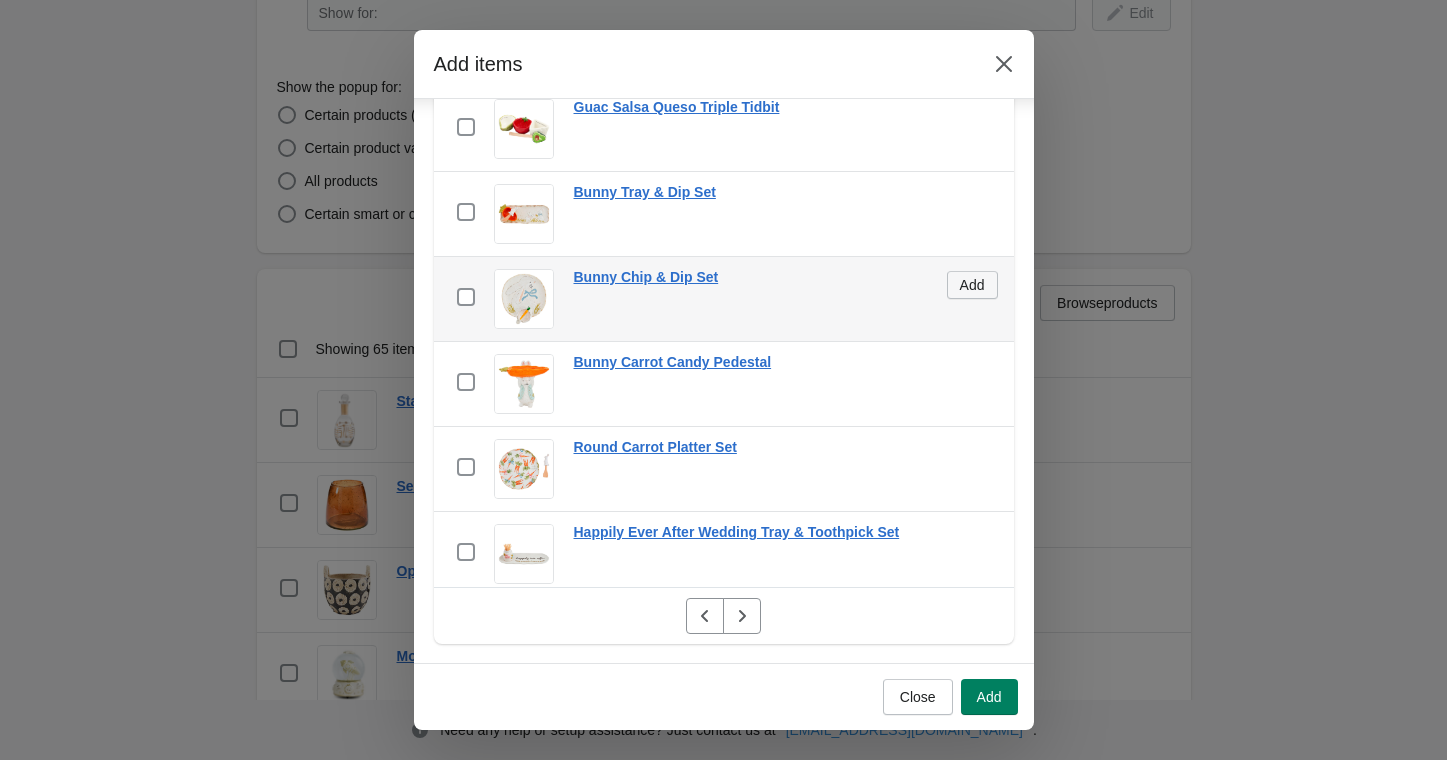 click on "Add" at bounding box center [972, 285] 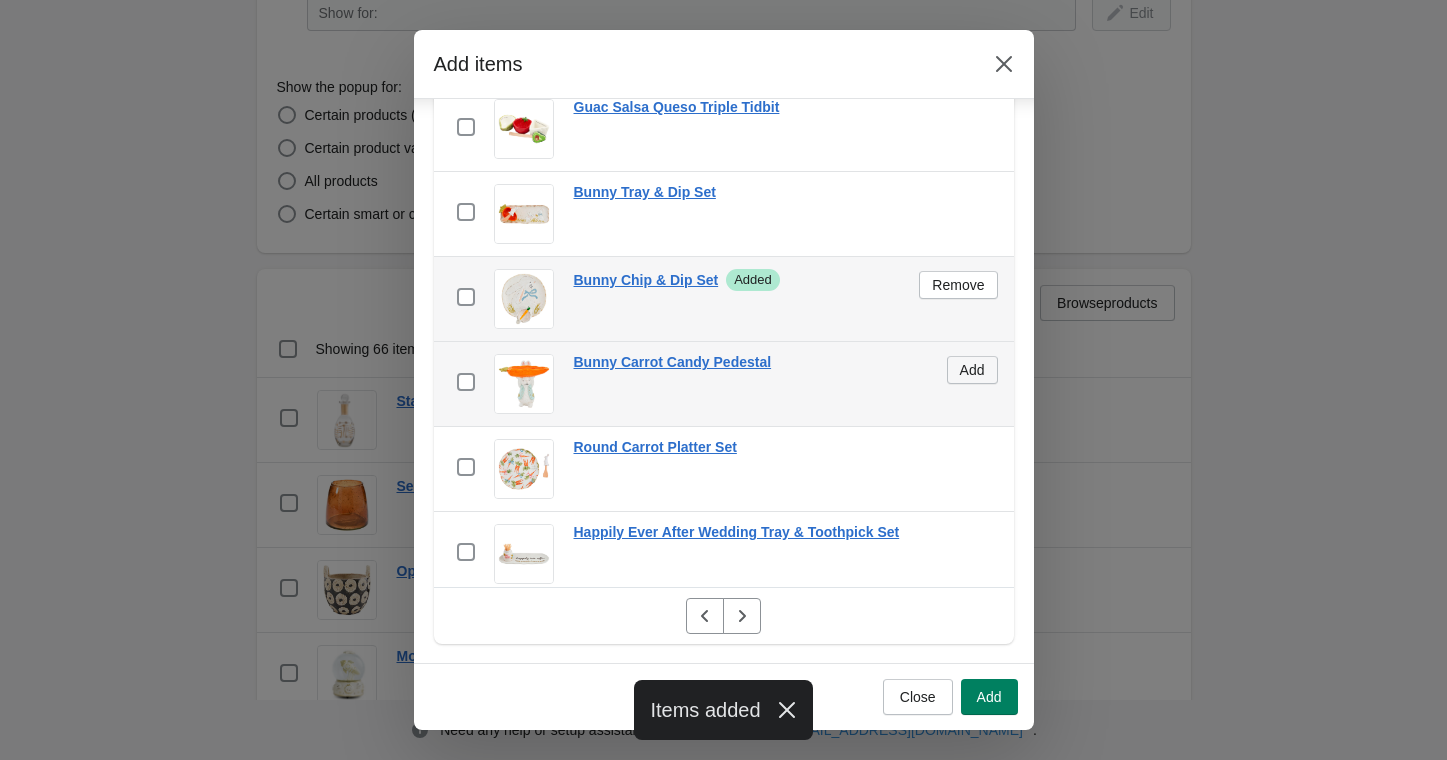 click on "Add" at bounding box center [972, 370] 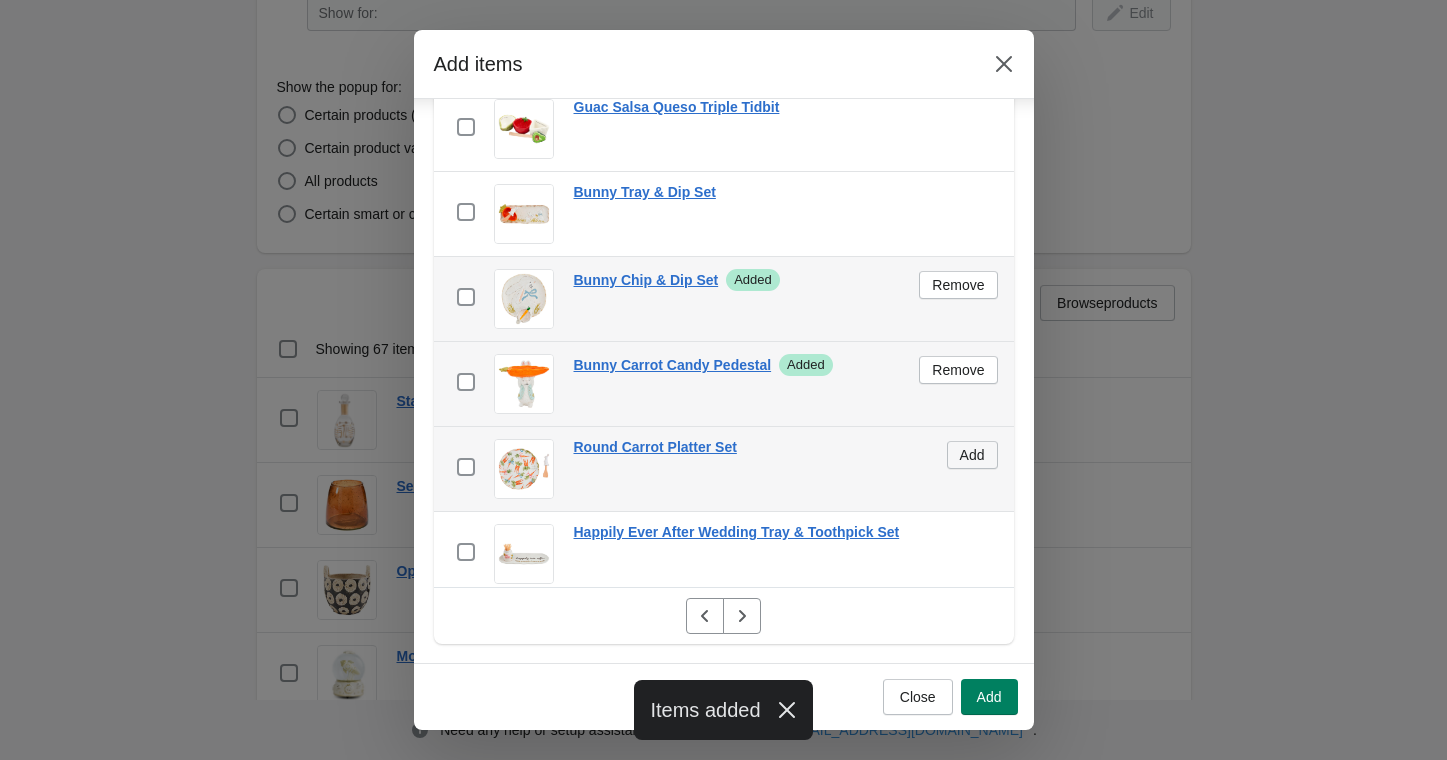 click on "Add" at bounding box center [972, 455] 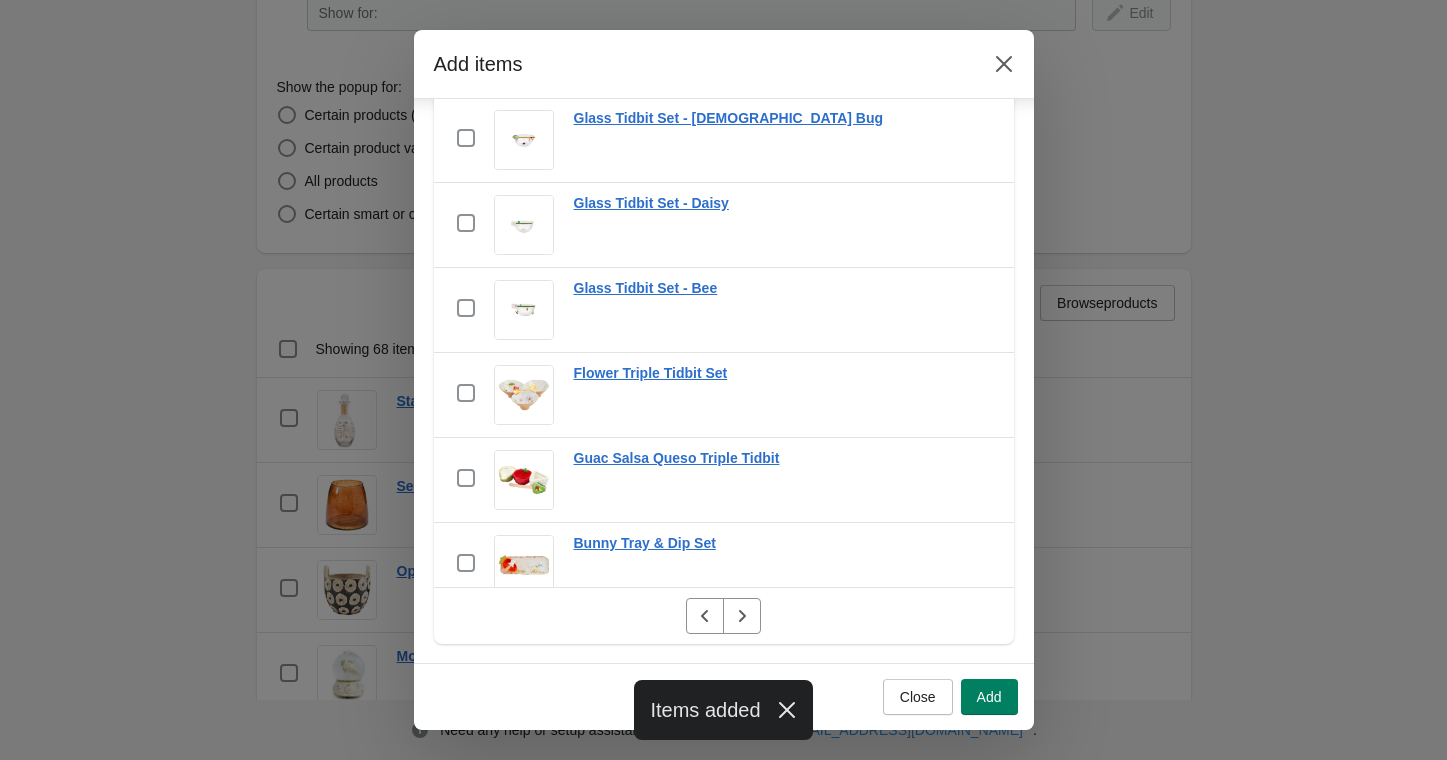 scroll, scrollTop: 1054, scrollLeft: 0, axis: vertical 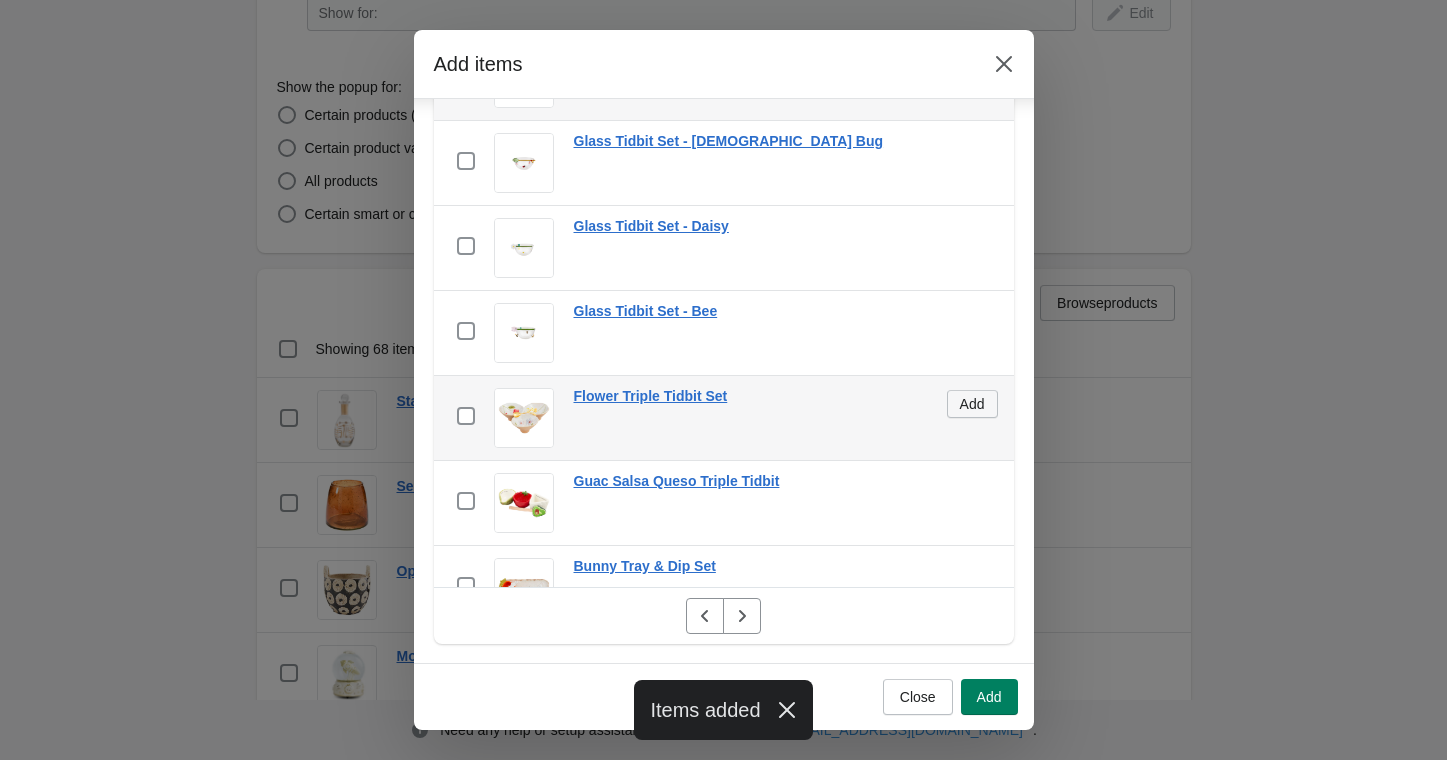 click on "Add" at bounding box center [972, 404] 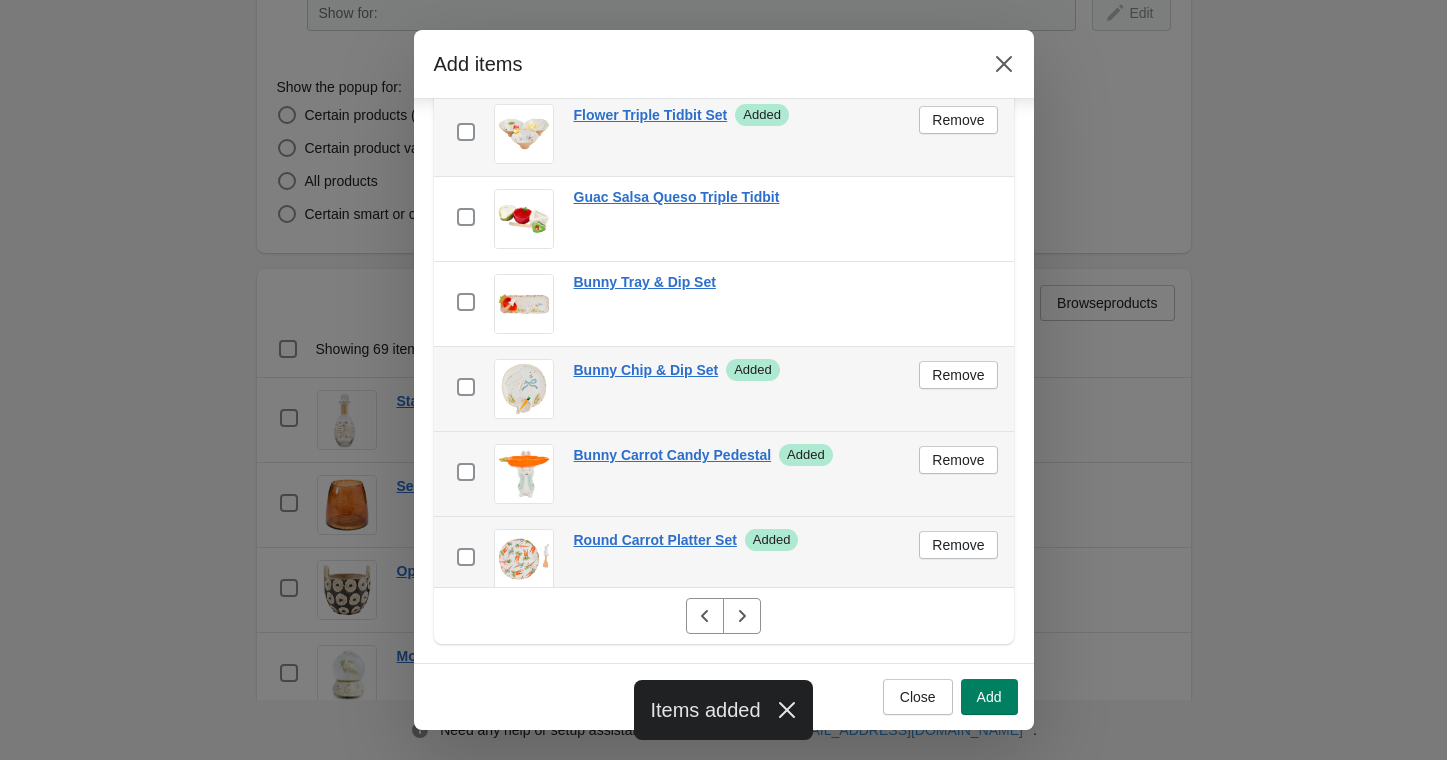 scroll, scrollTop: 1358, scrollLeft: 0, axis: vertical 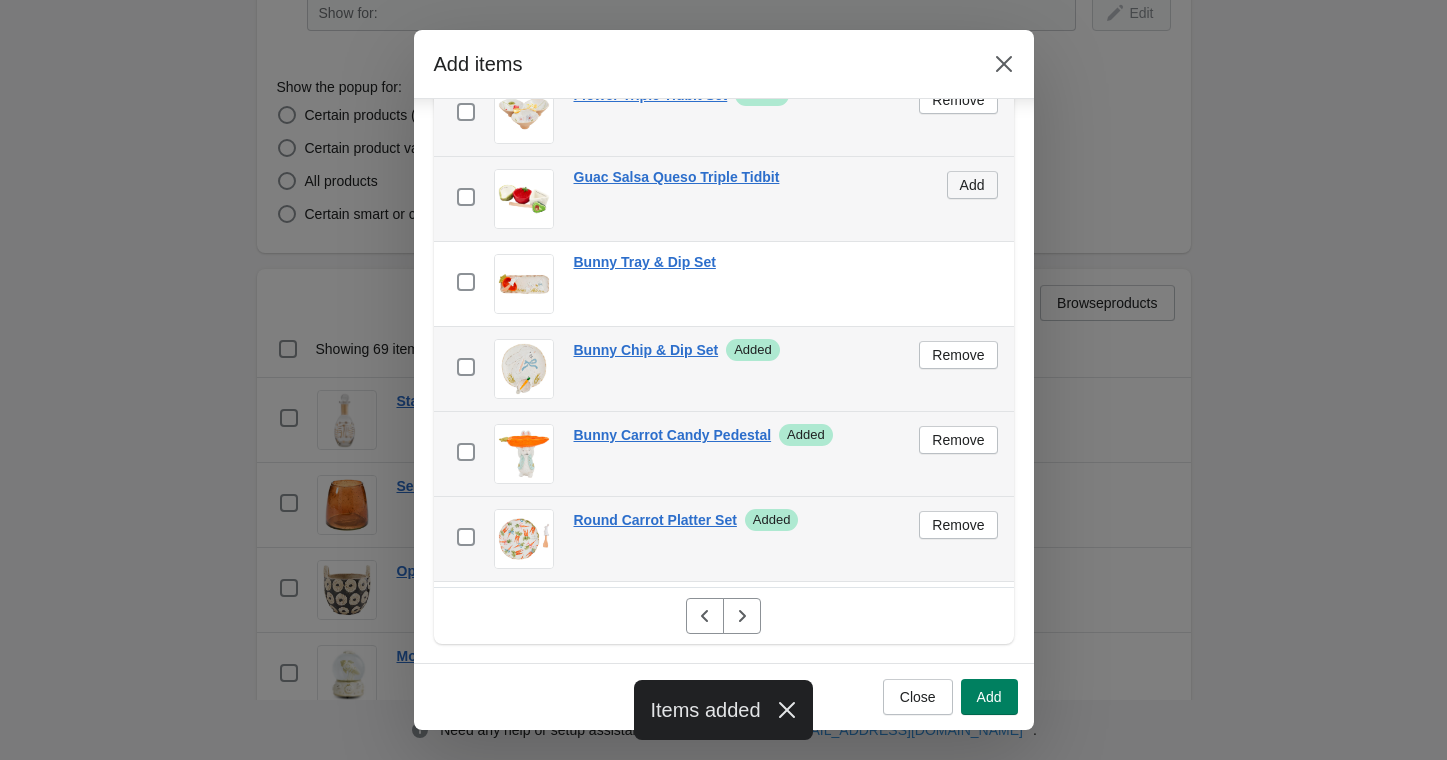click on "Add" at bounding box center [972, 185] 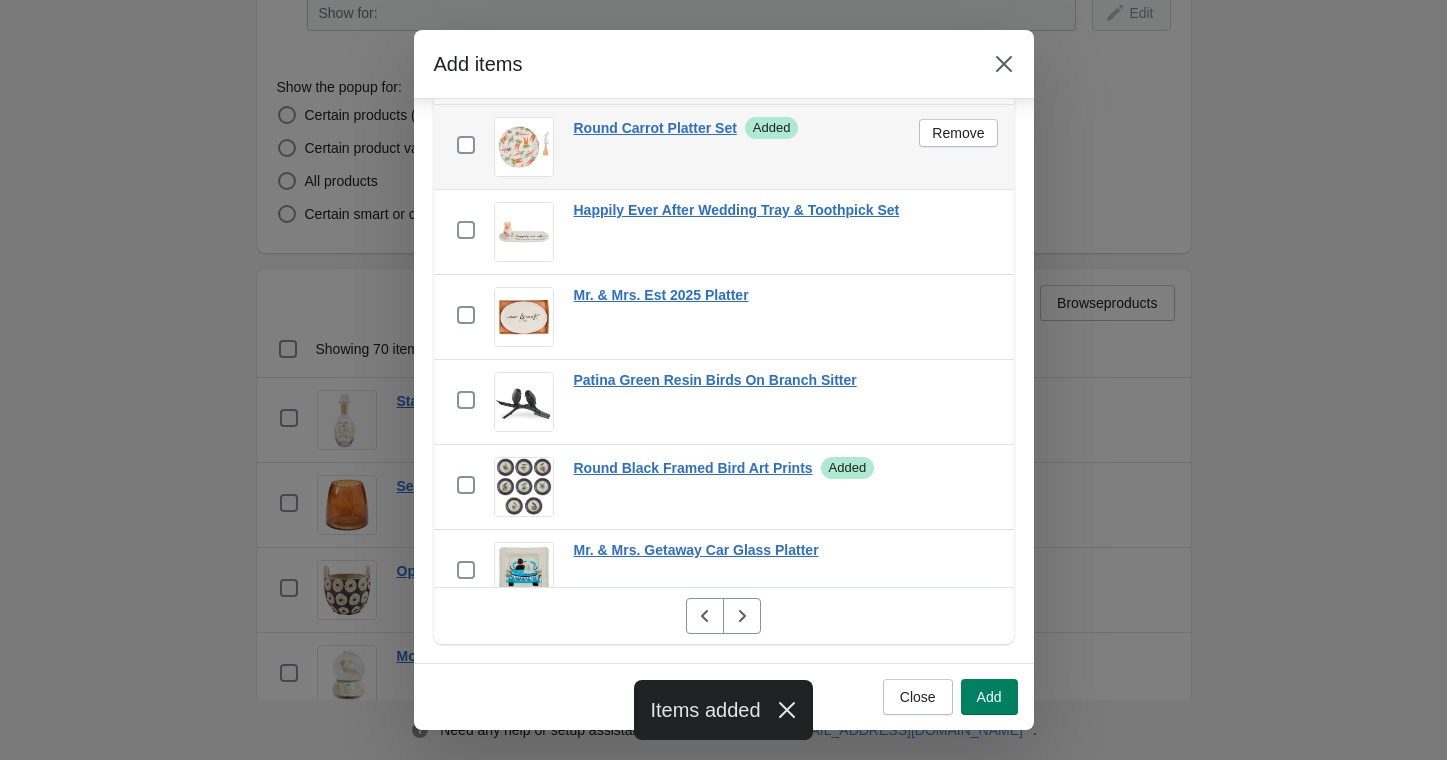 scroll, scrollTop: 1768, scrollLeft: 0, axis: vertical 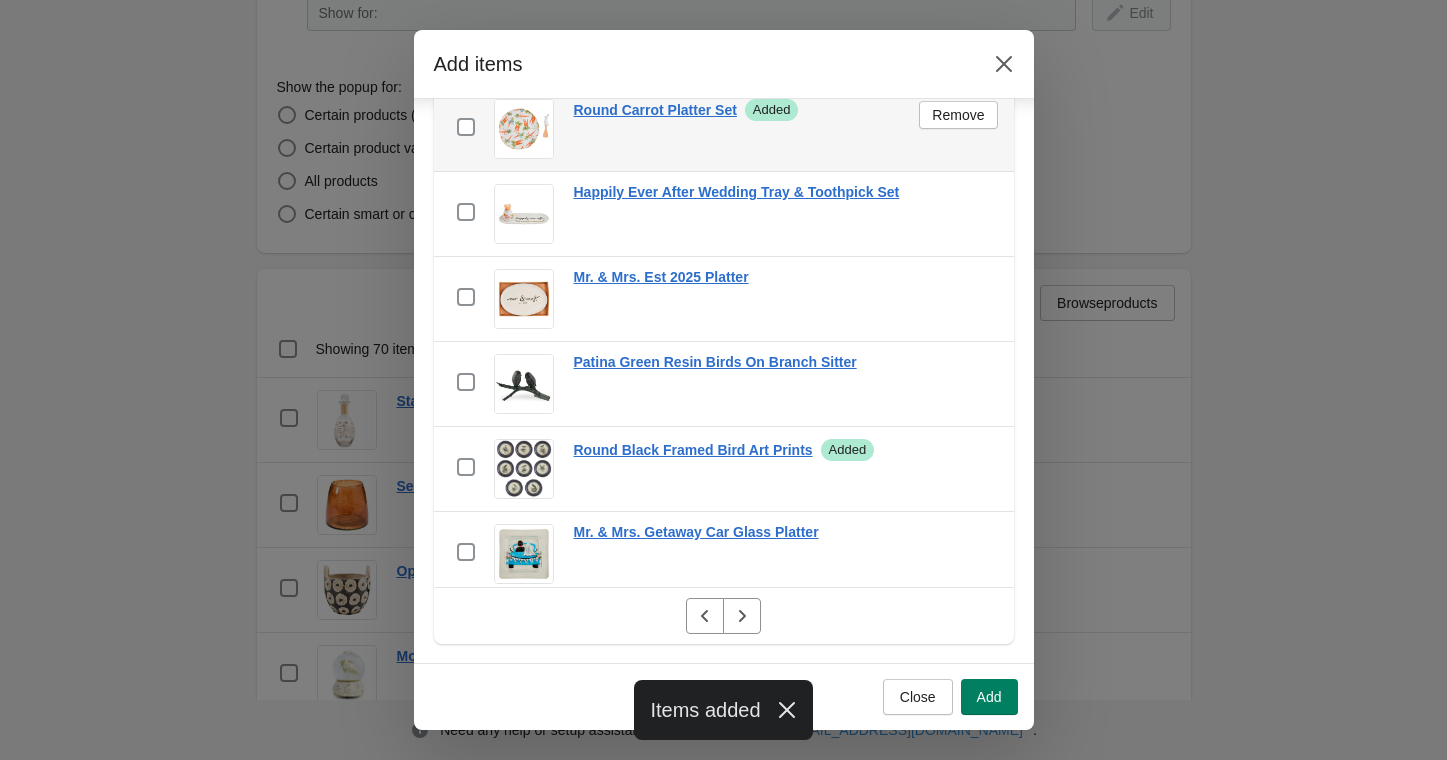 click at bounding box center [724, 615] 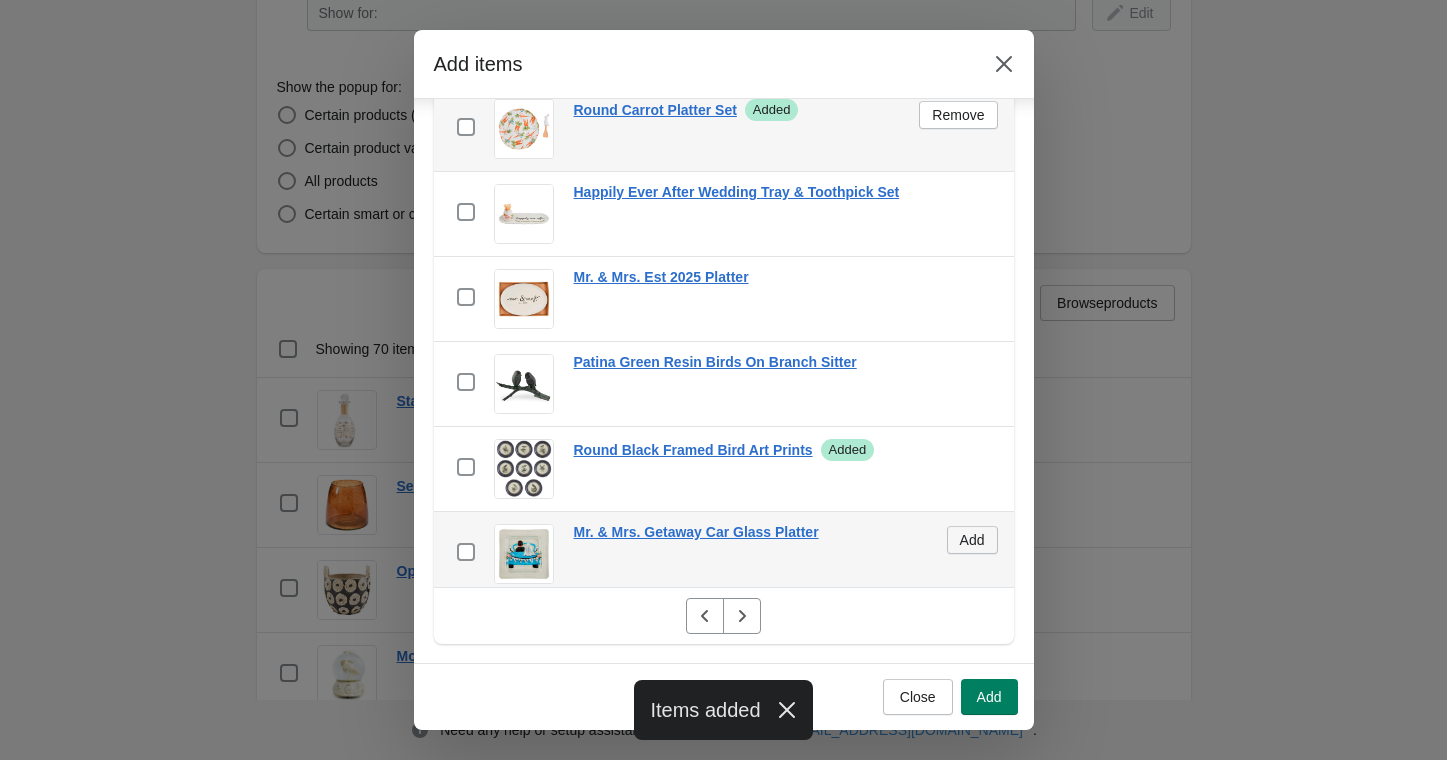 click on "Add" at bounding box center (972, 540) 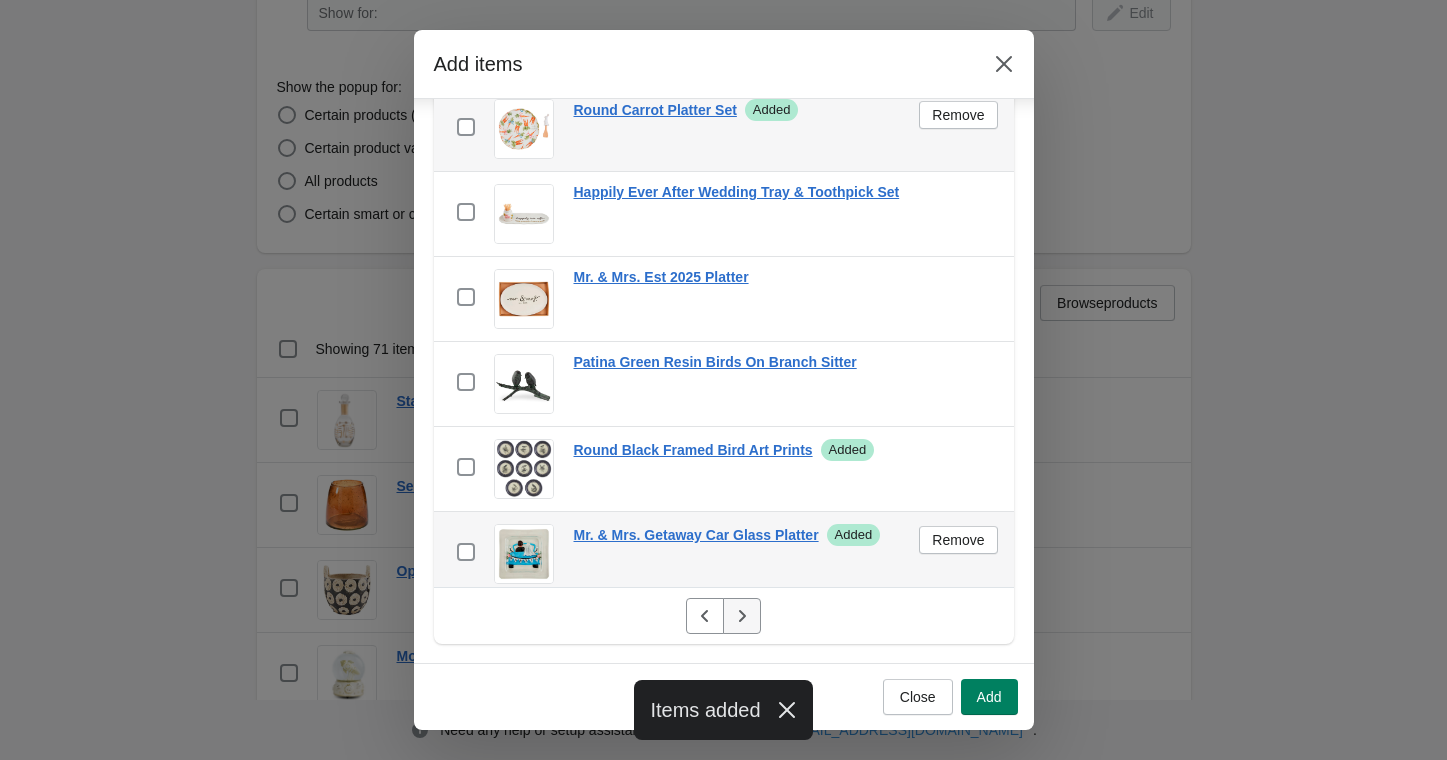 click at bounding box center (742, 616) 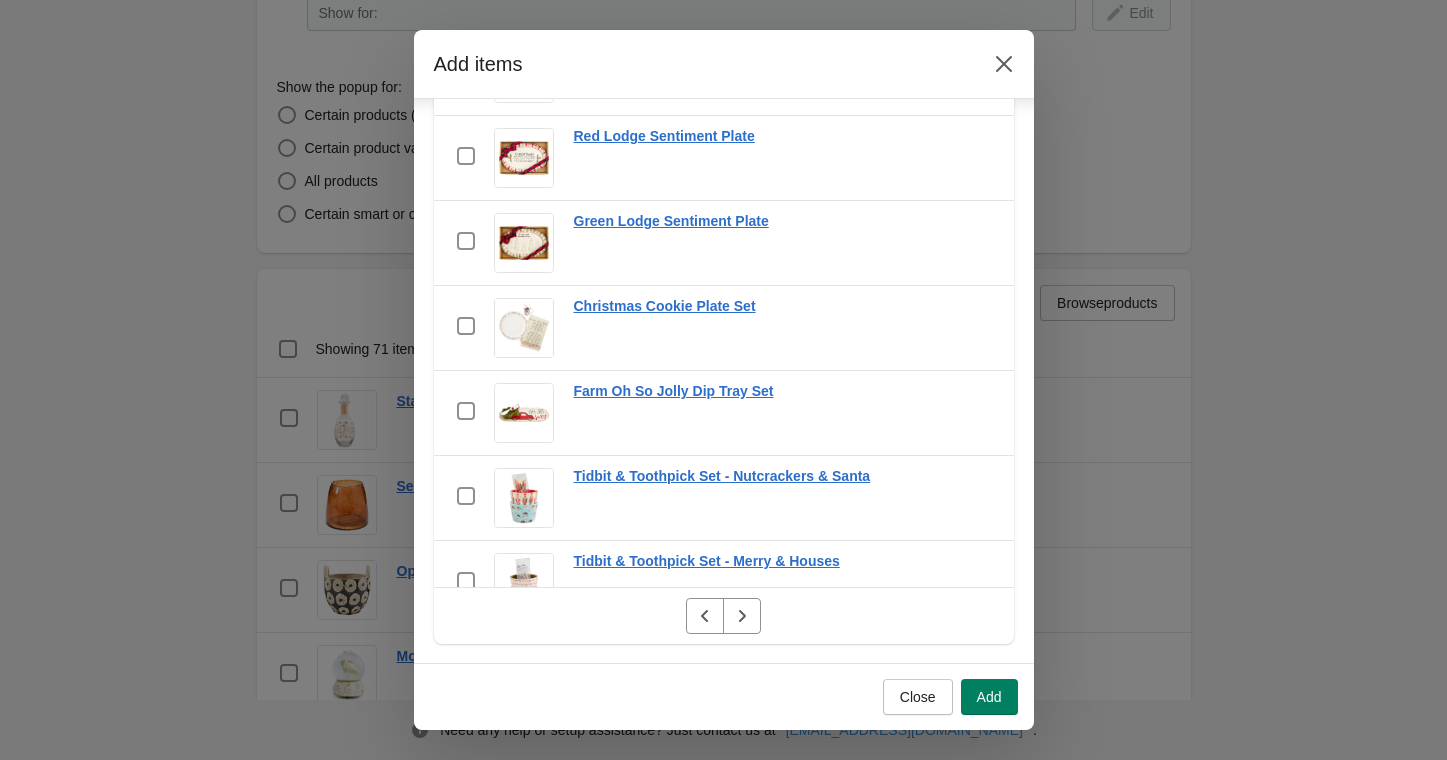 scroll, scrollTop: 1459, scrollLeft: 0, axis: vertical 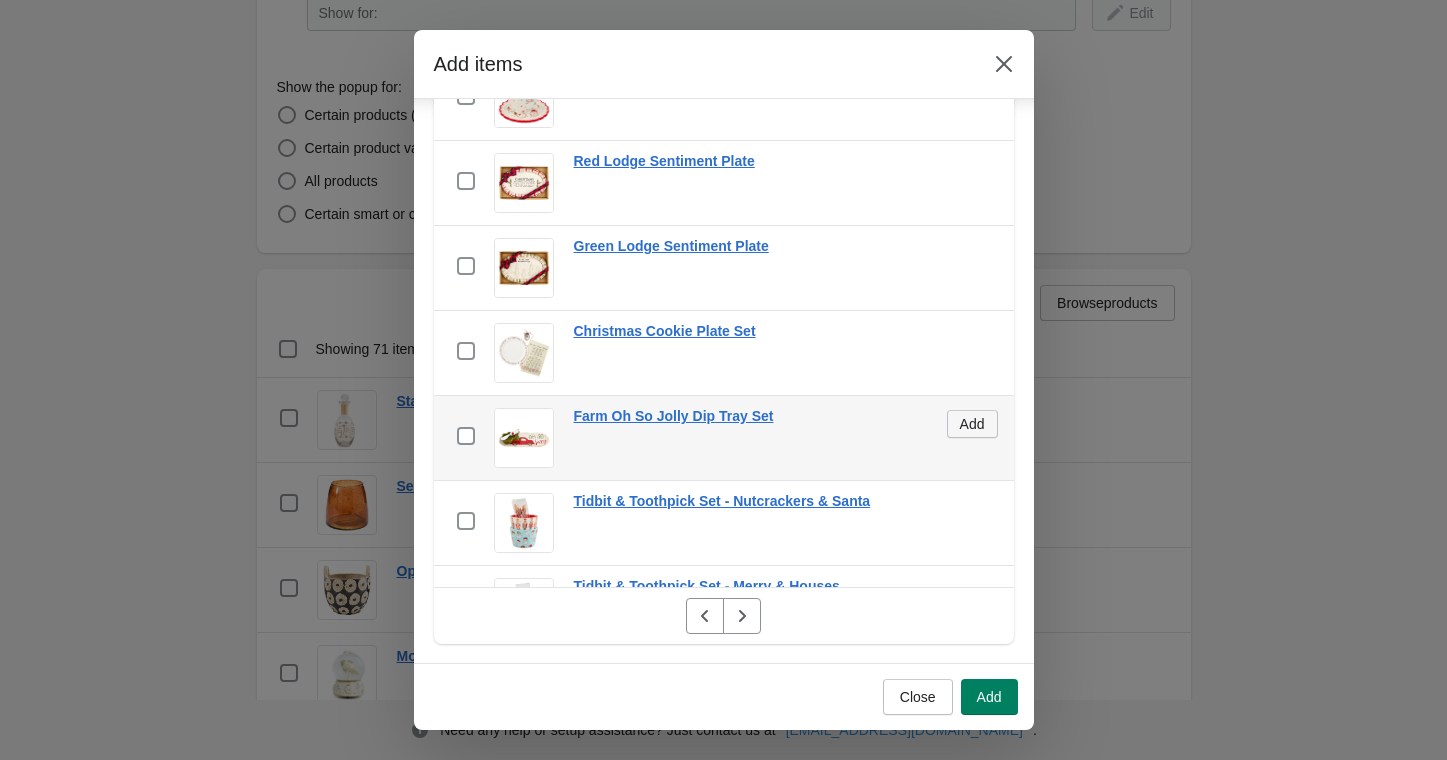 click on "Add" at bounding box center [972, 424] 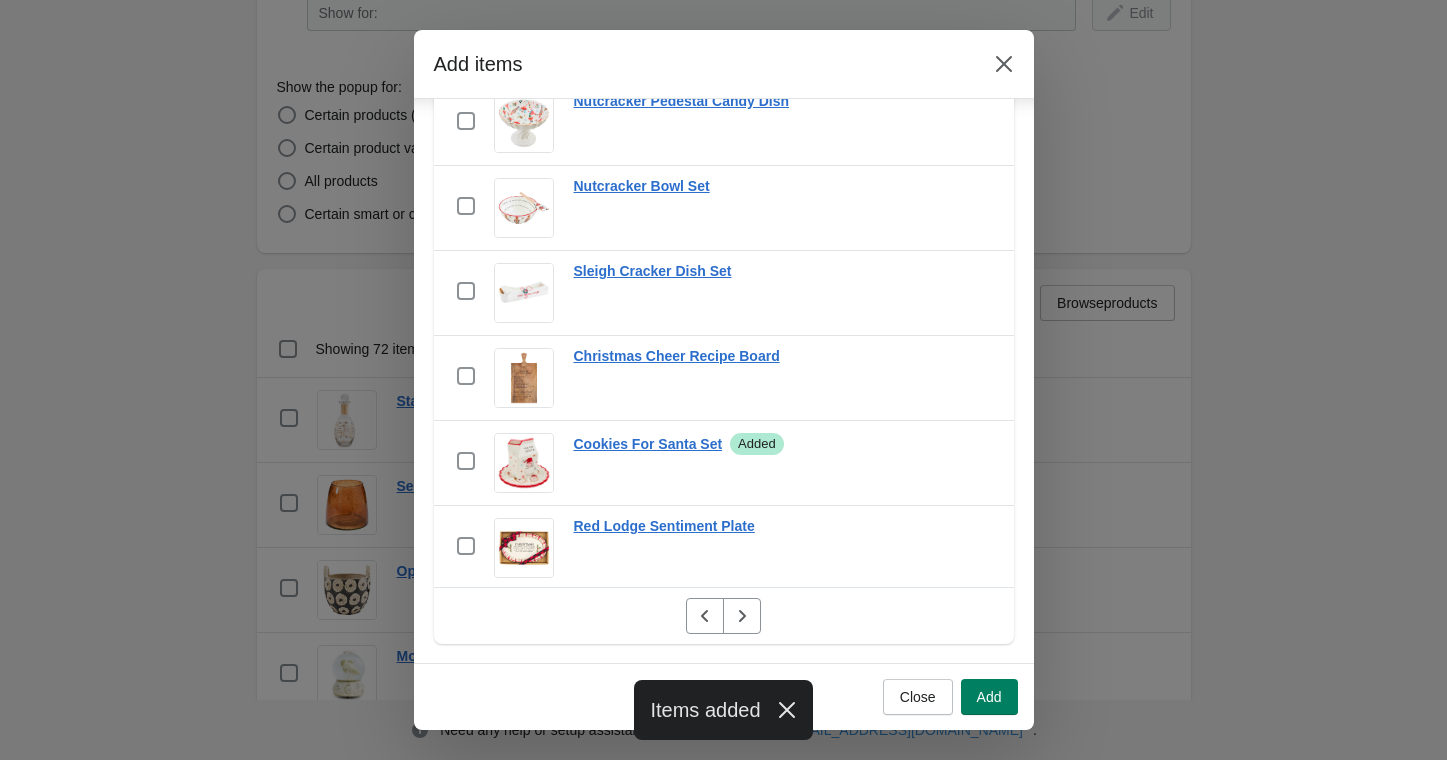 scroll, scrollTop: 1072, scrollLeft: 0, axis: vertical 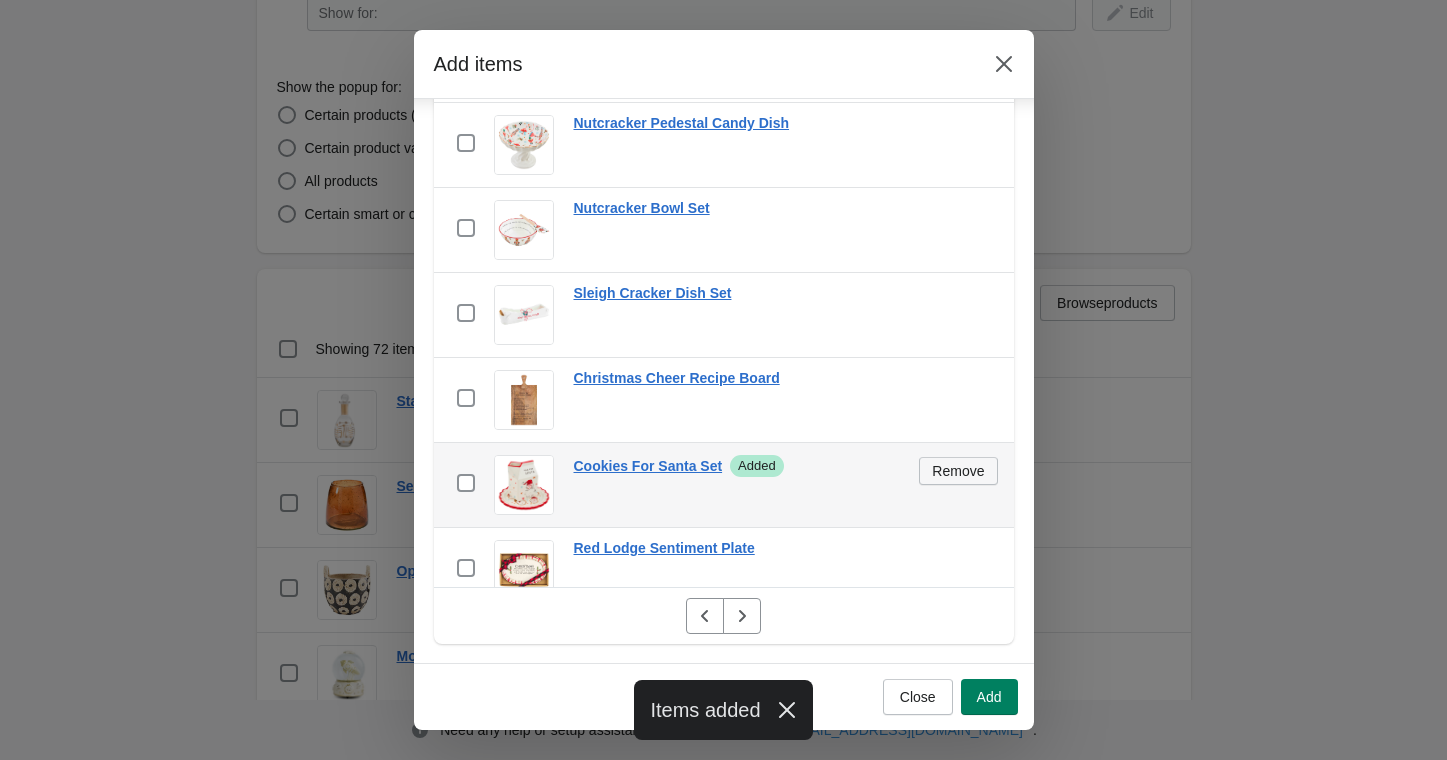 click on "Remove" at bounding box center (958, 471) 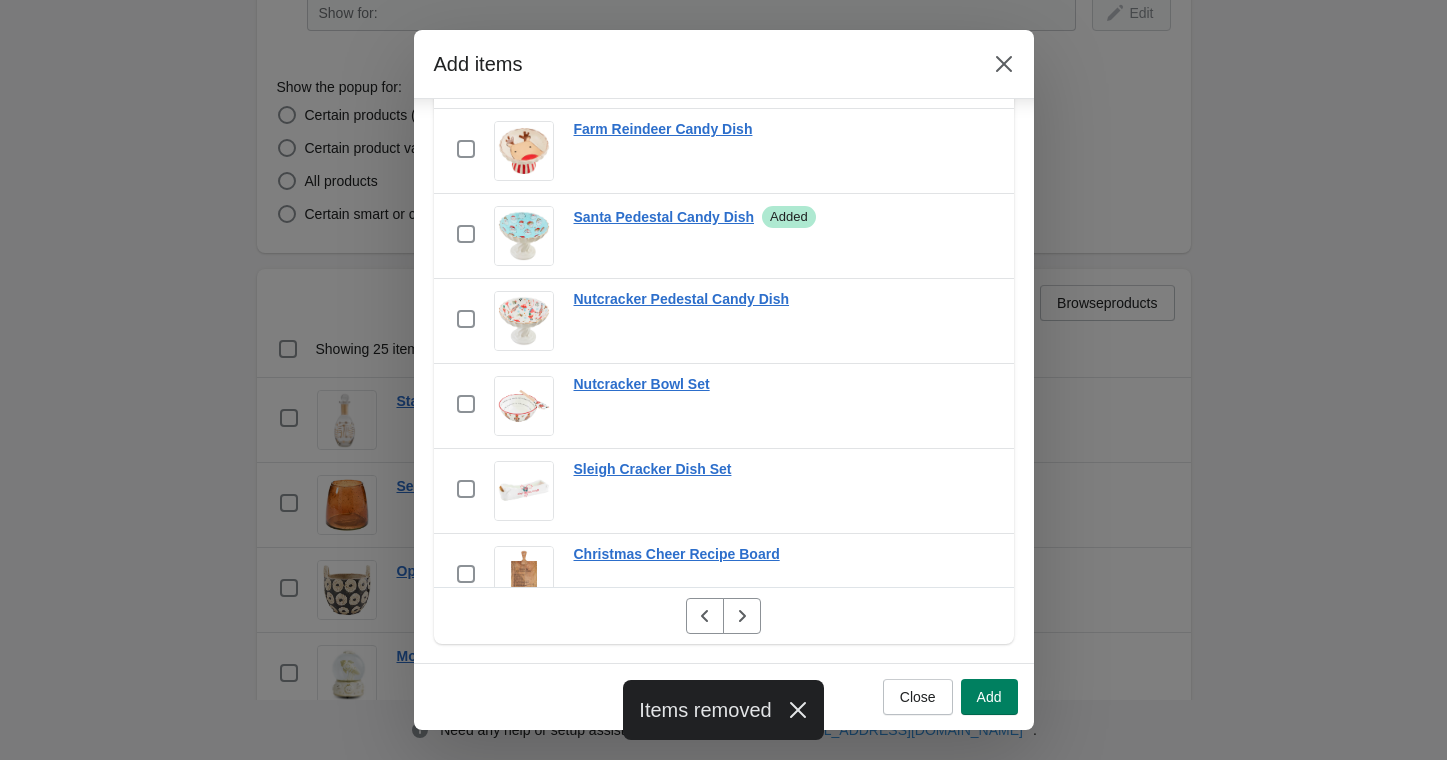 scroll, scrollTop: 892, scrollLeft: 0, axis: vertical 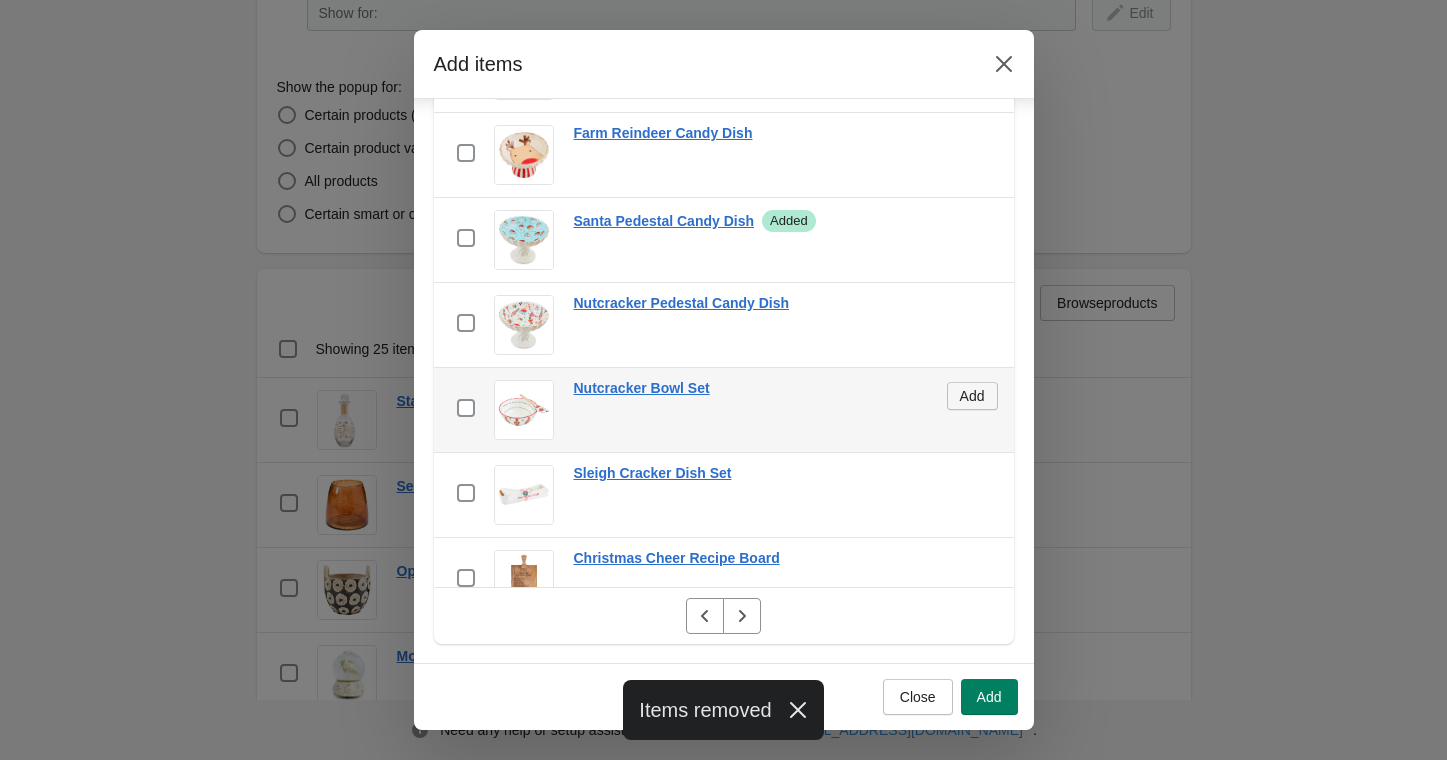 click on "Add" at bounding box center (972, 396) 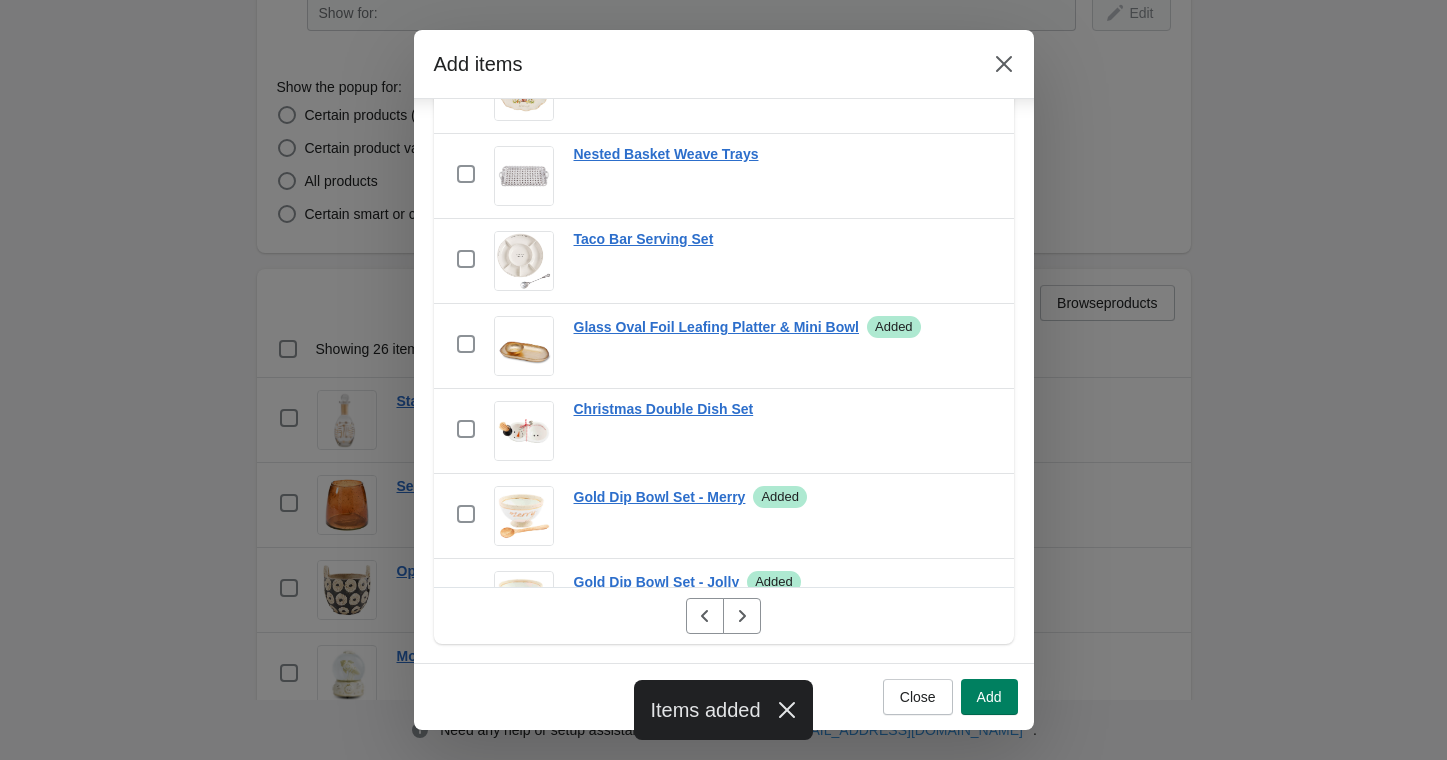 scroll, scrollTop: 186, scrollLeft: 0, axis: vertical 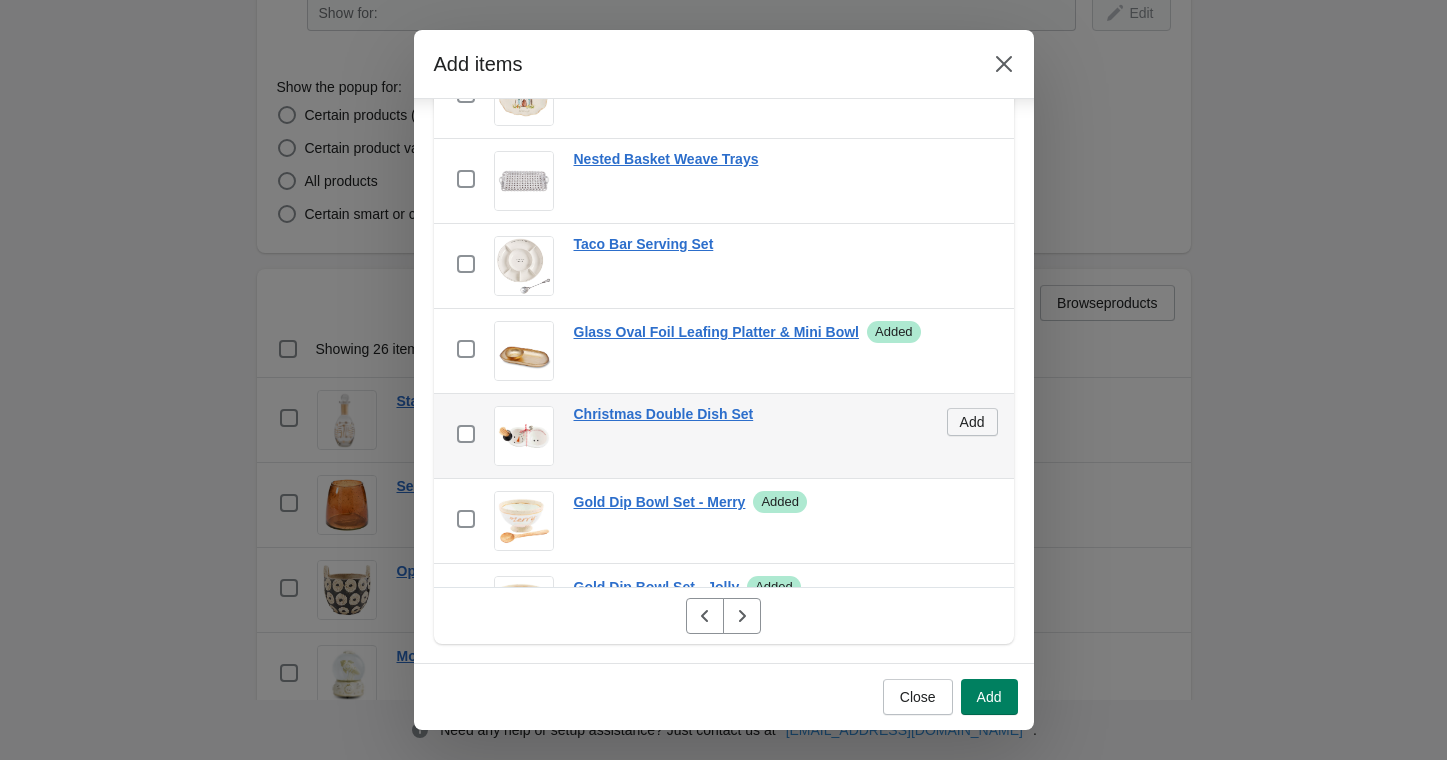 click on "Add" at bounding box center [972, 422] 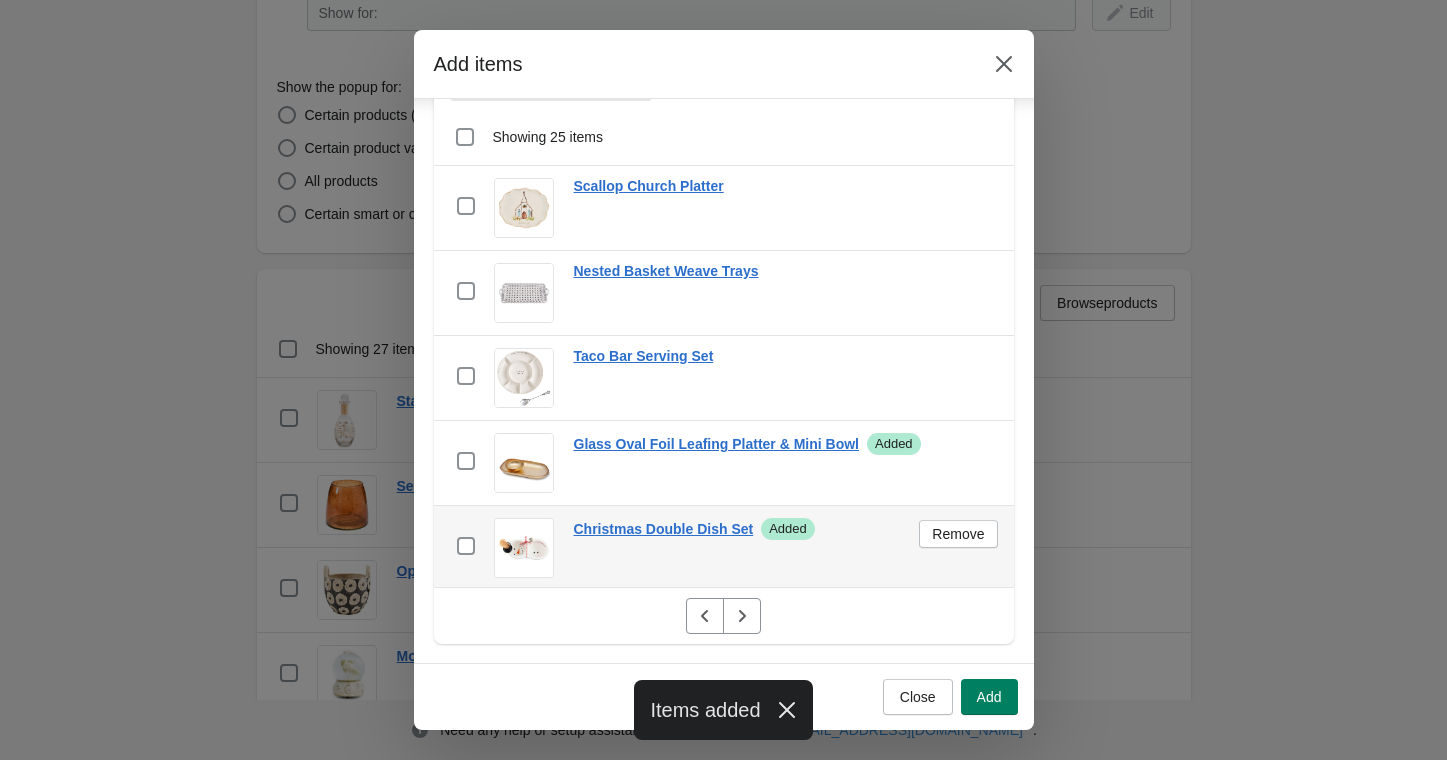scroll, scrollTop: 36, scrollLeft: 0, axis: vertical 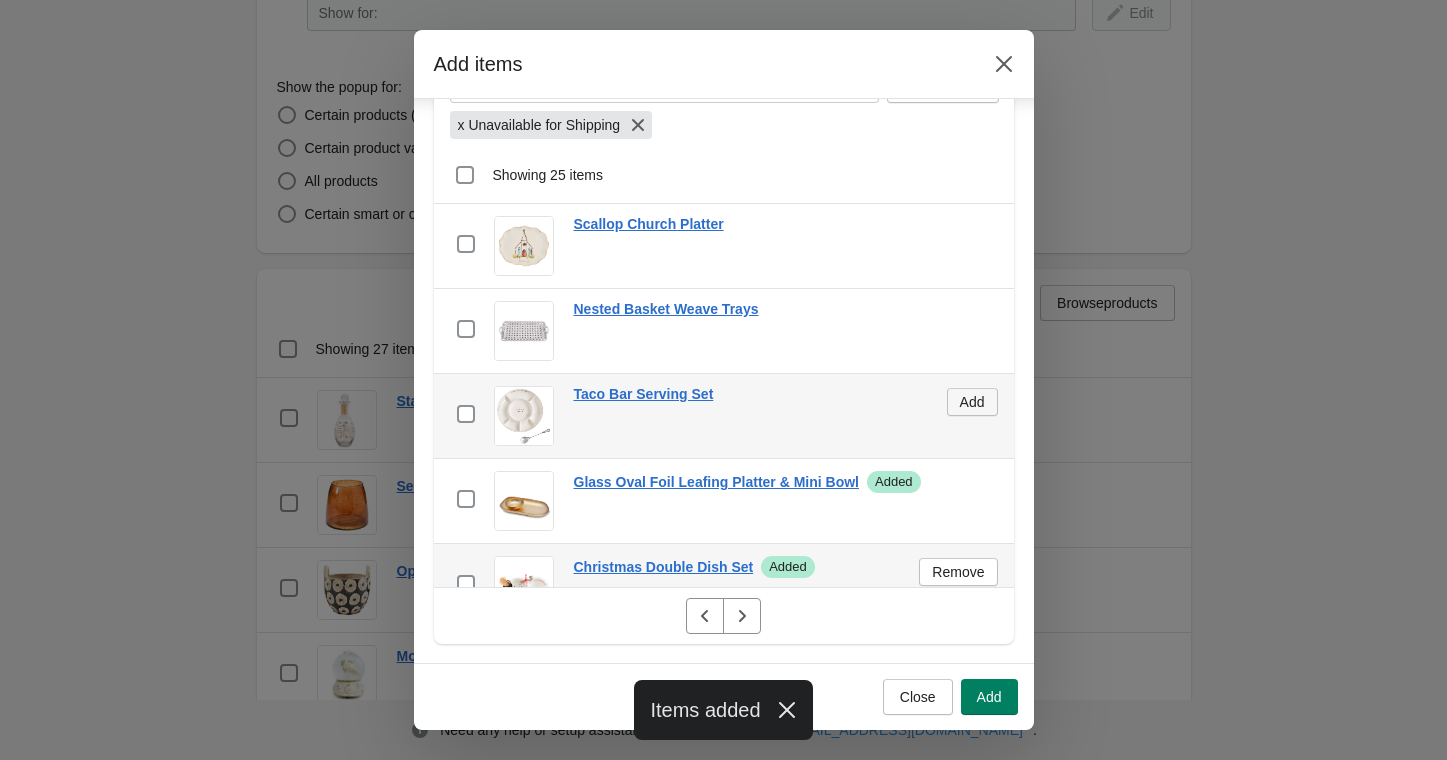 click on "Add" at bounding box center (972, 402) 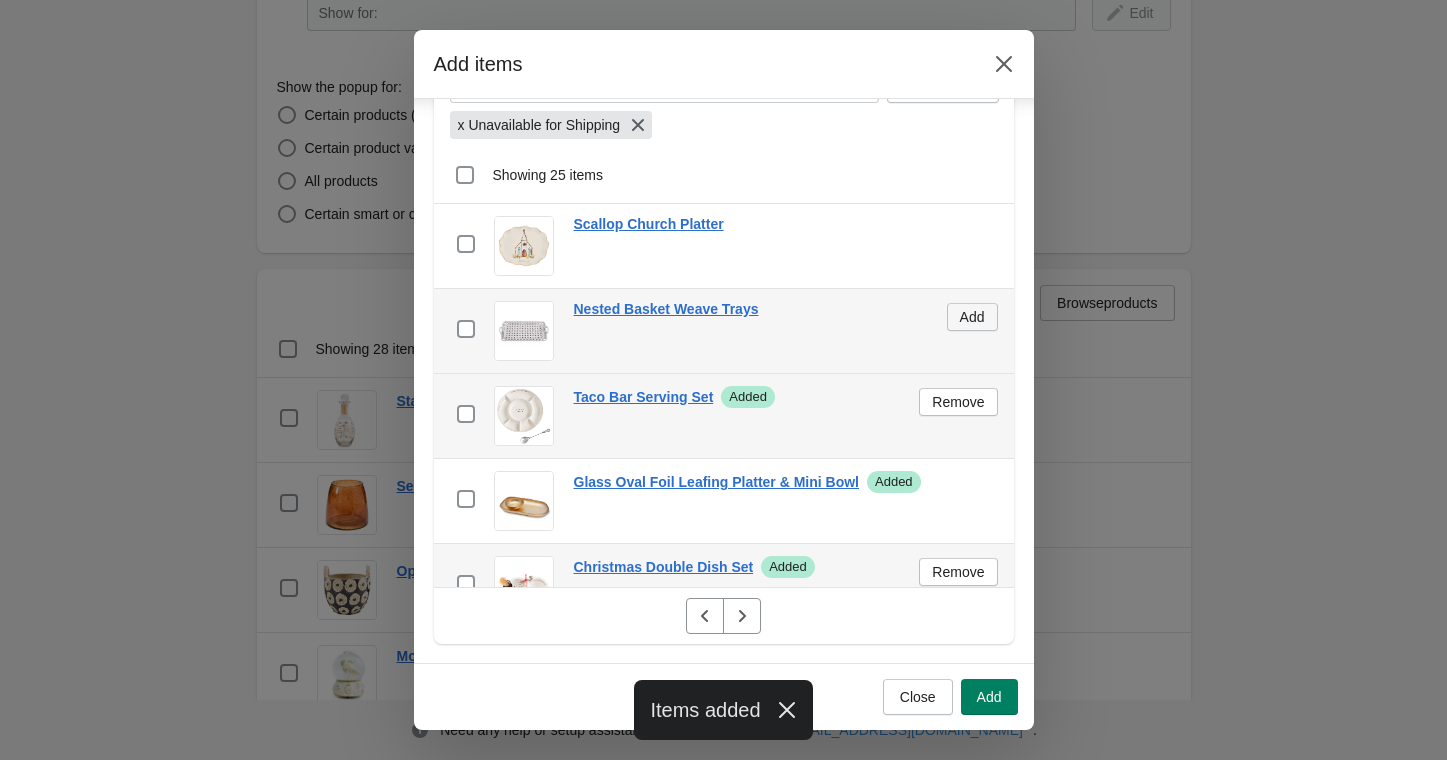 click on "Add" at bounding box center [972, 317] 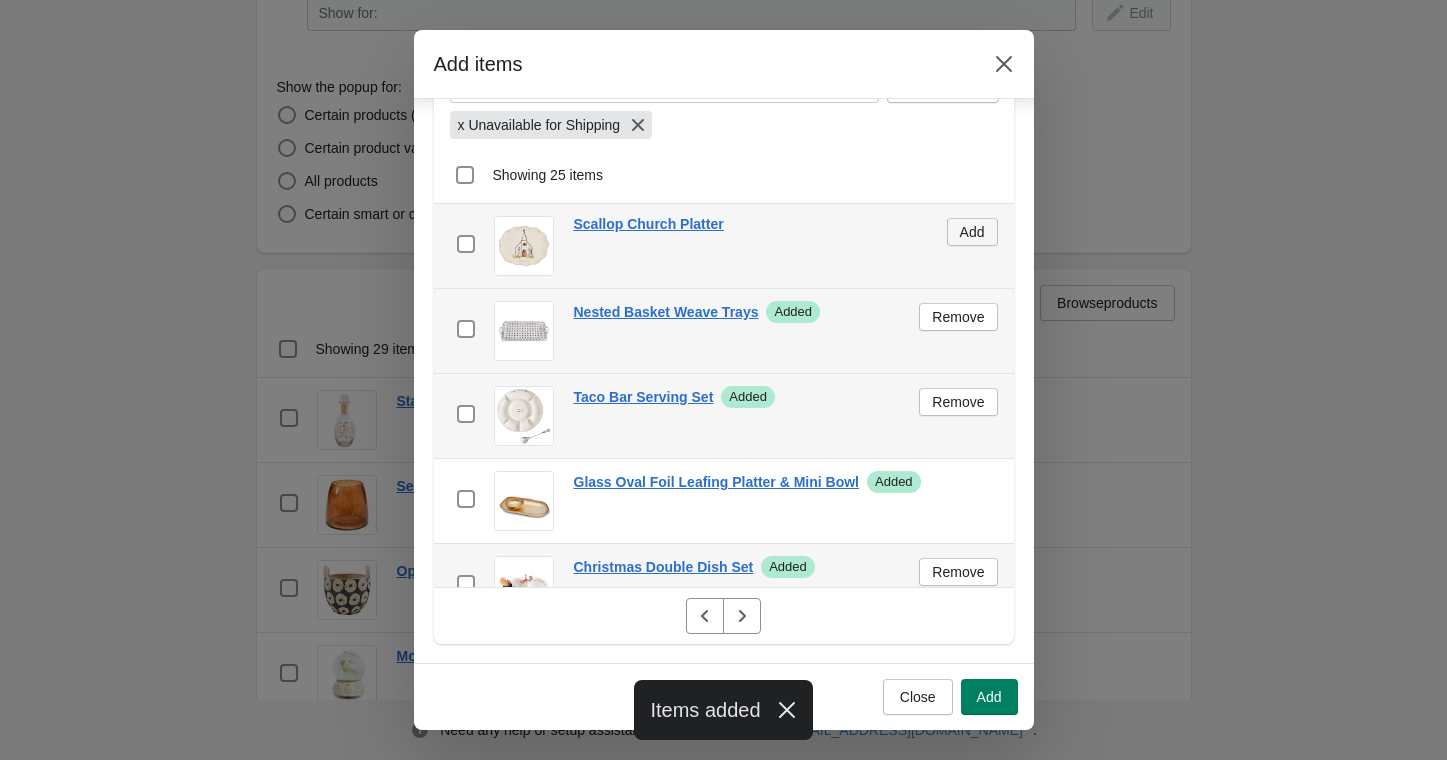 click on "Add" at bounding box center (972, 232) 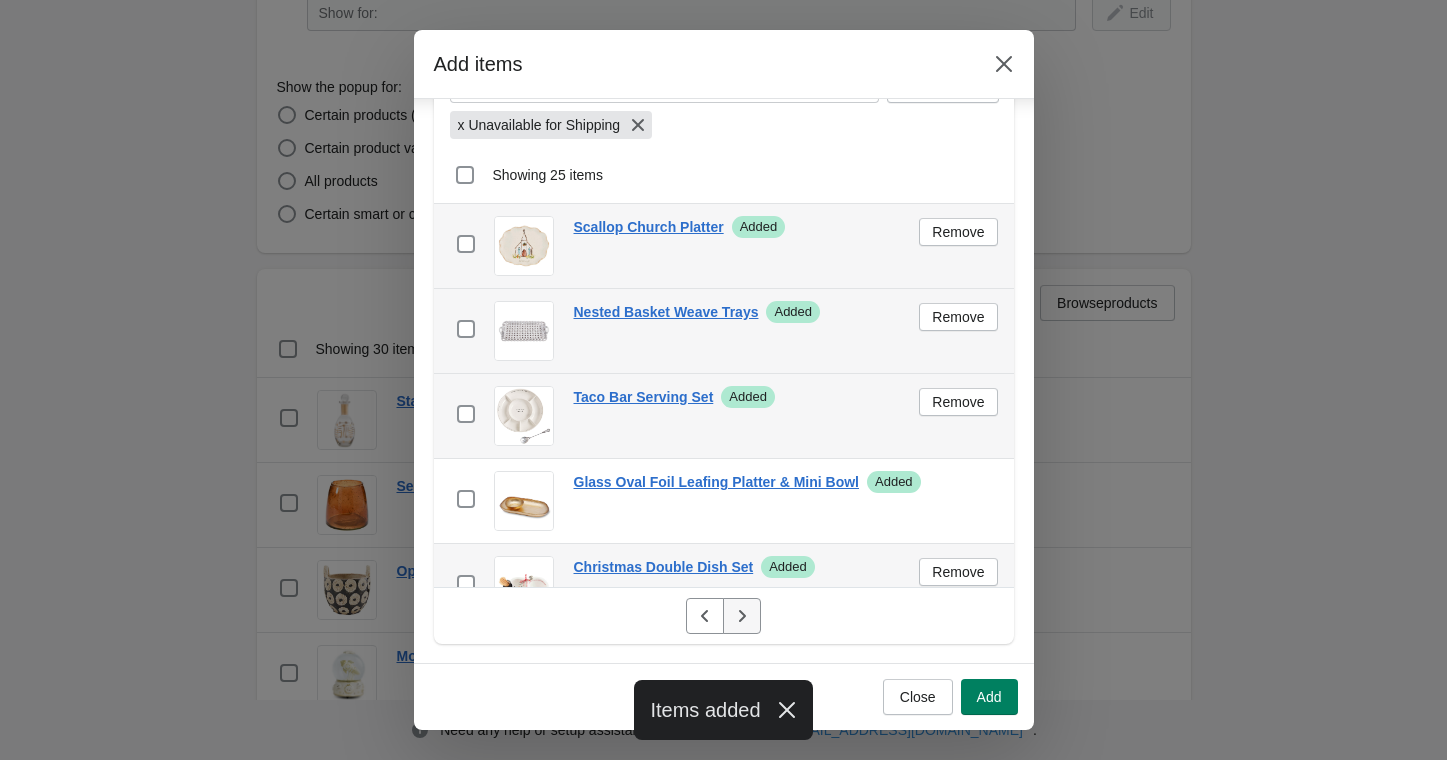 click 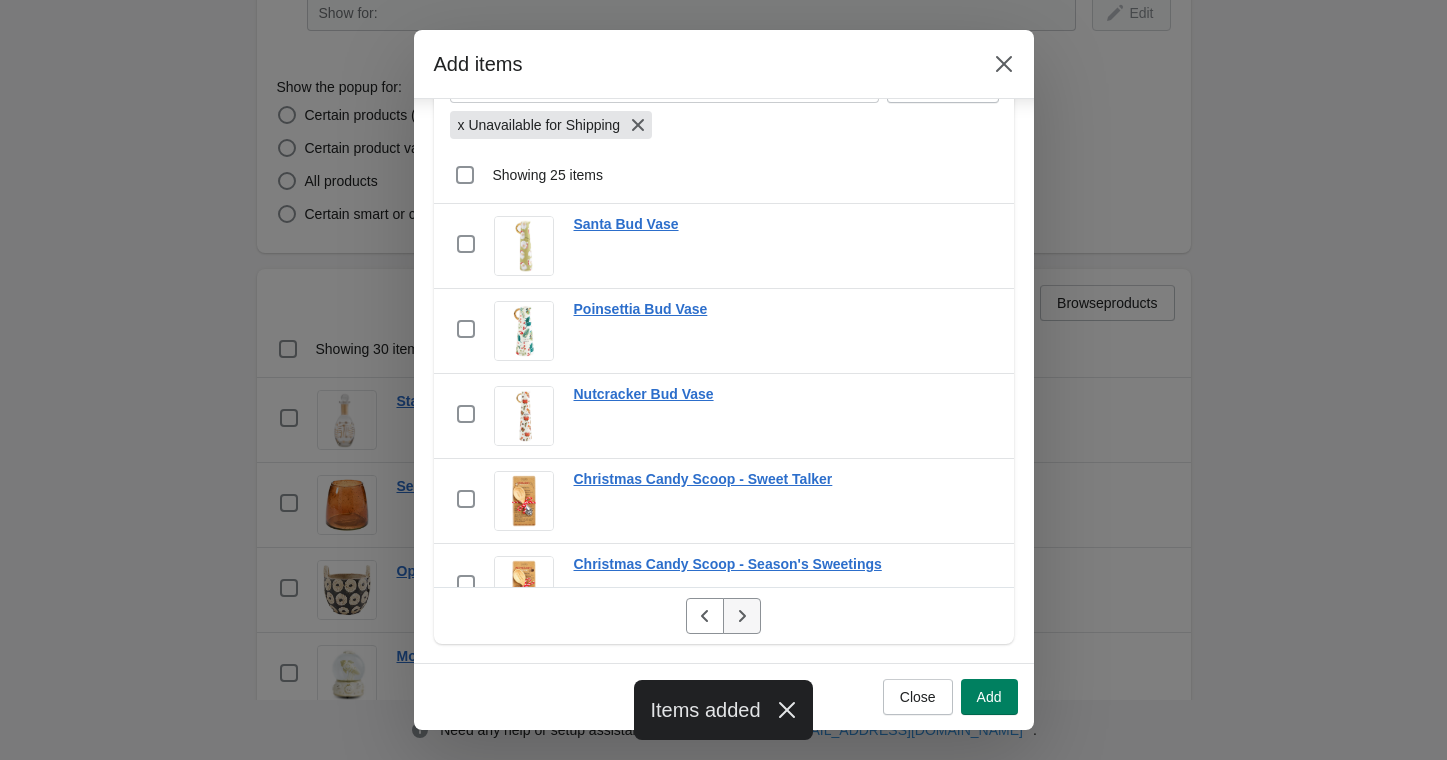 click 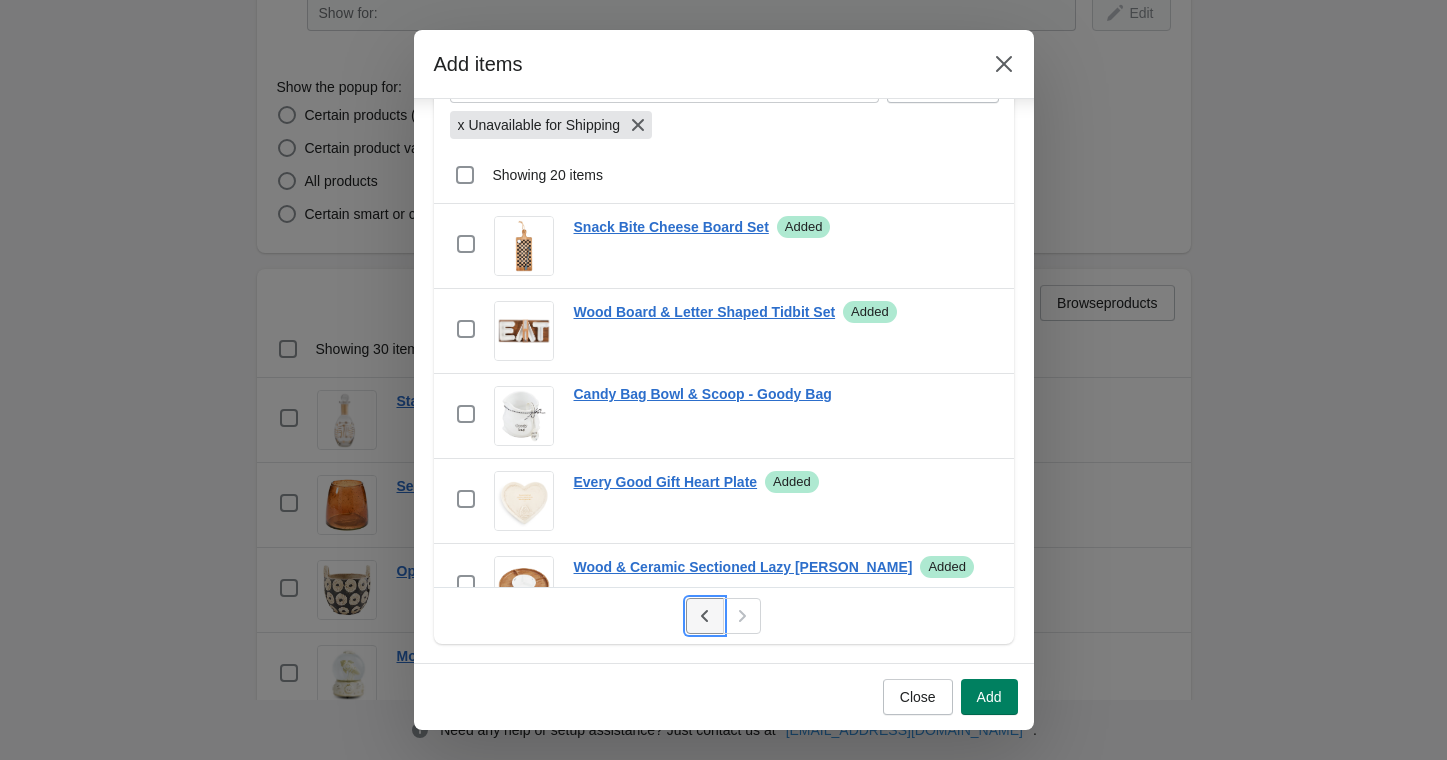 click 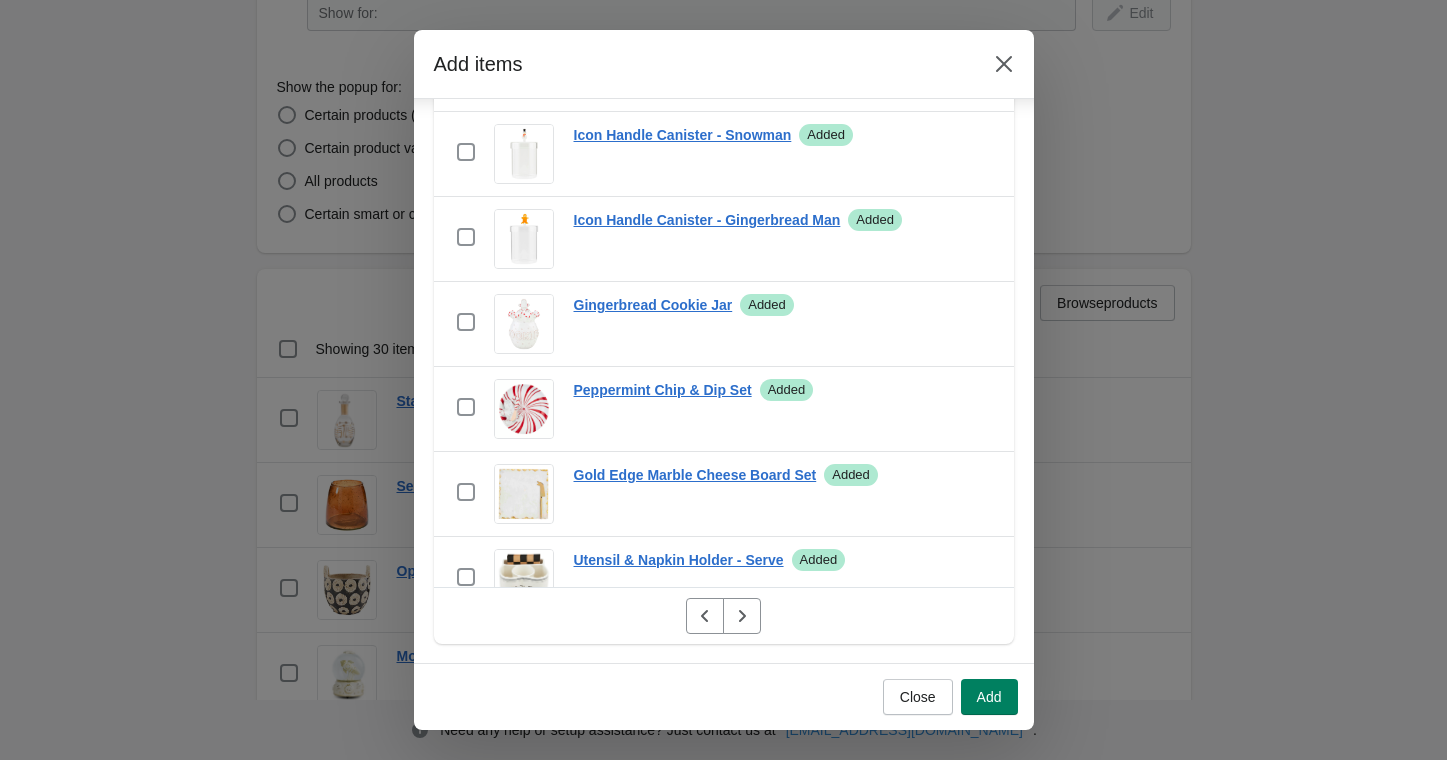 scroll, scrollTop: 1768, scrollLeft: 0, axis: vertical 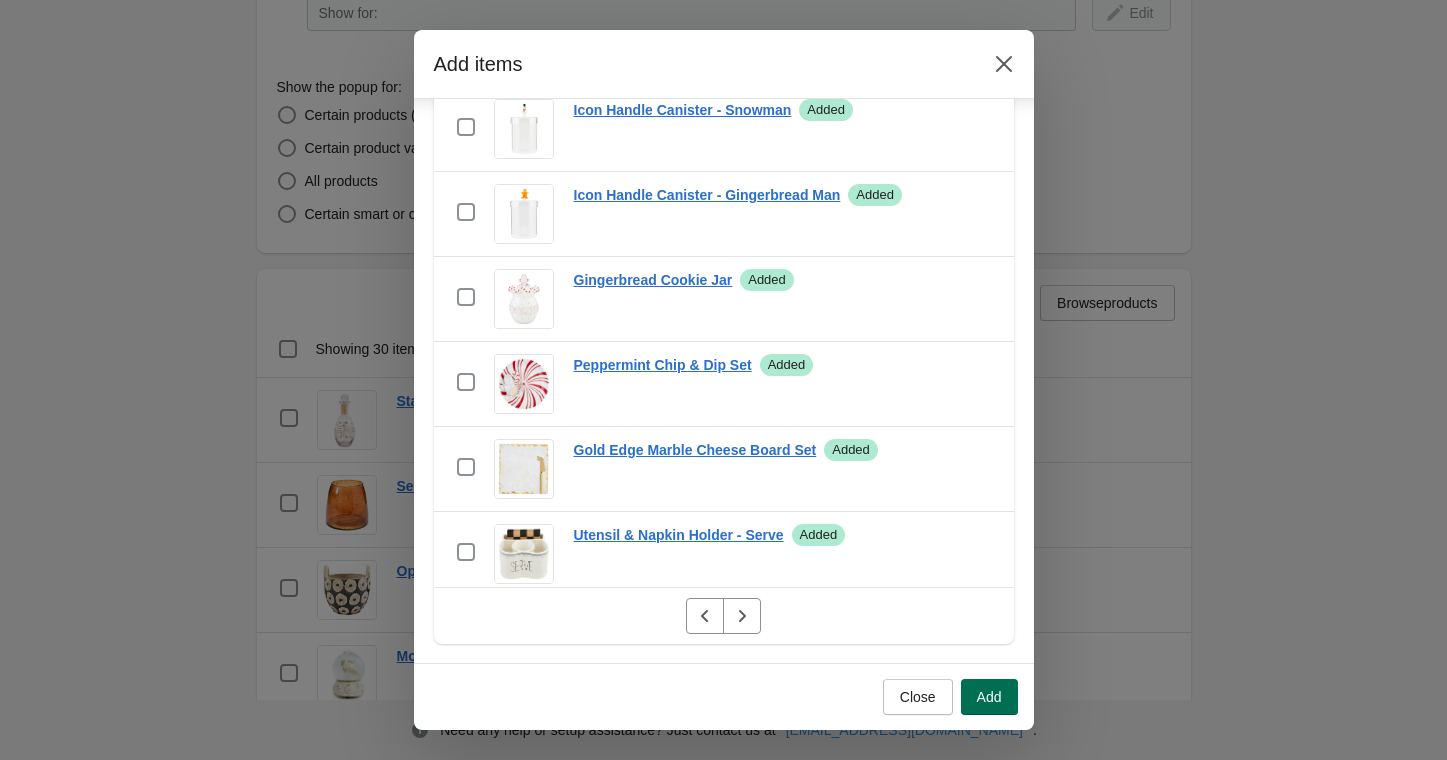 click on "Add" at bounding box center [989, 697] 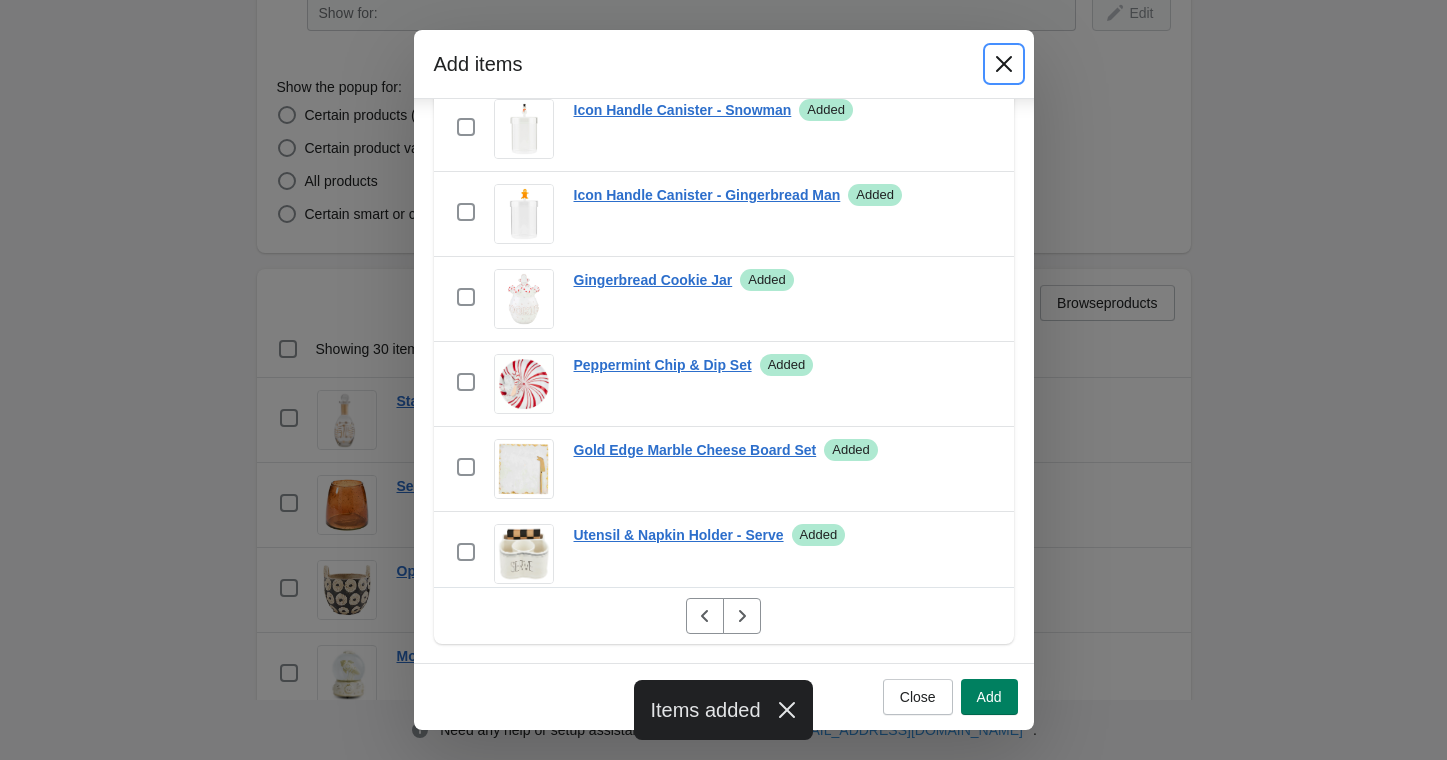 click 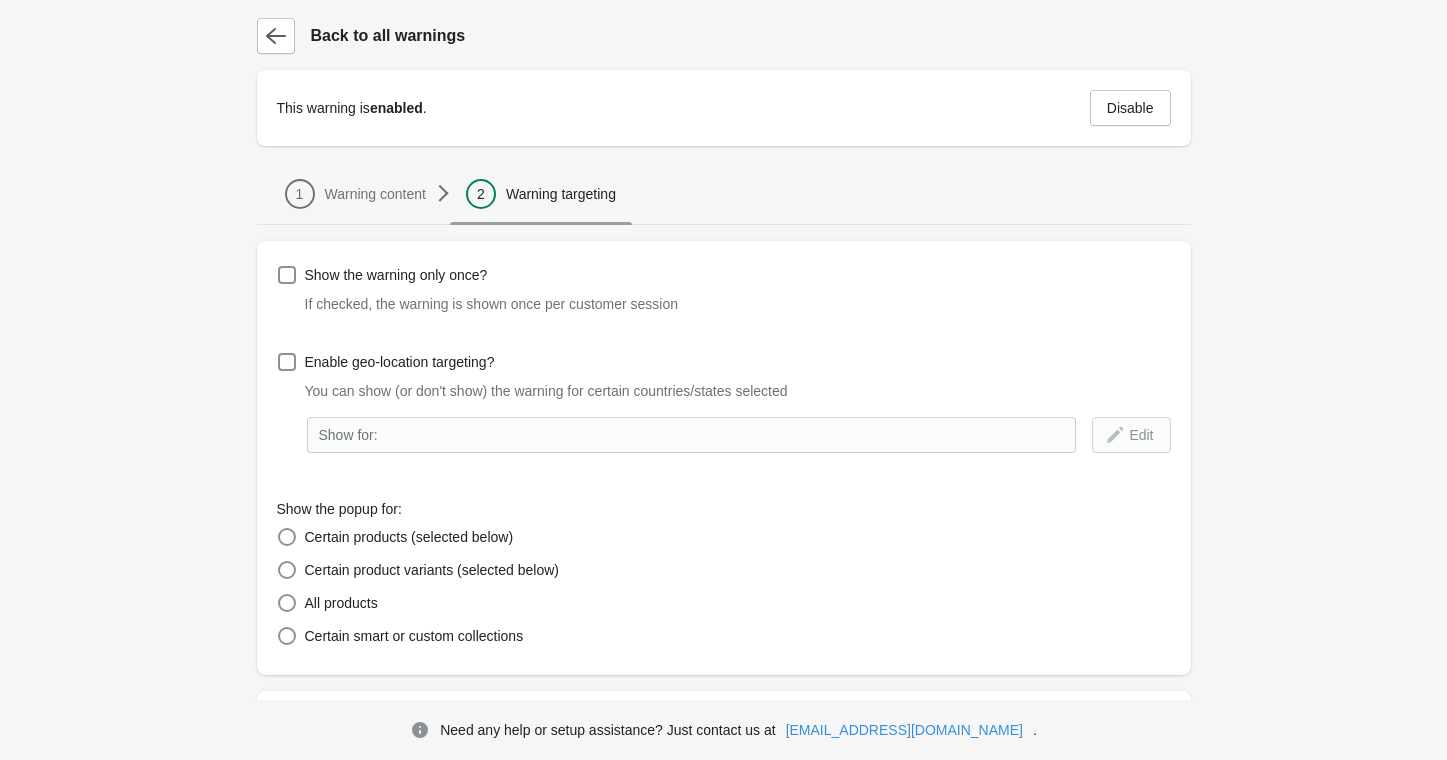 scroll, scrollTop: 0, scrollLeft: 0, axis: both 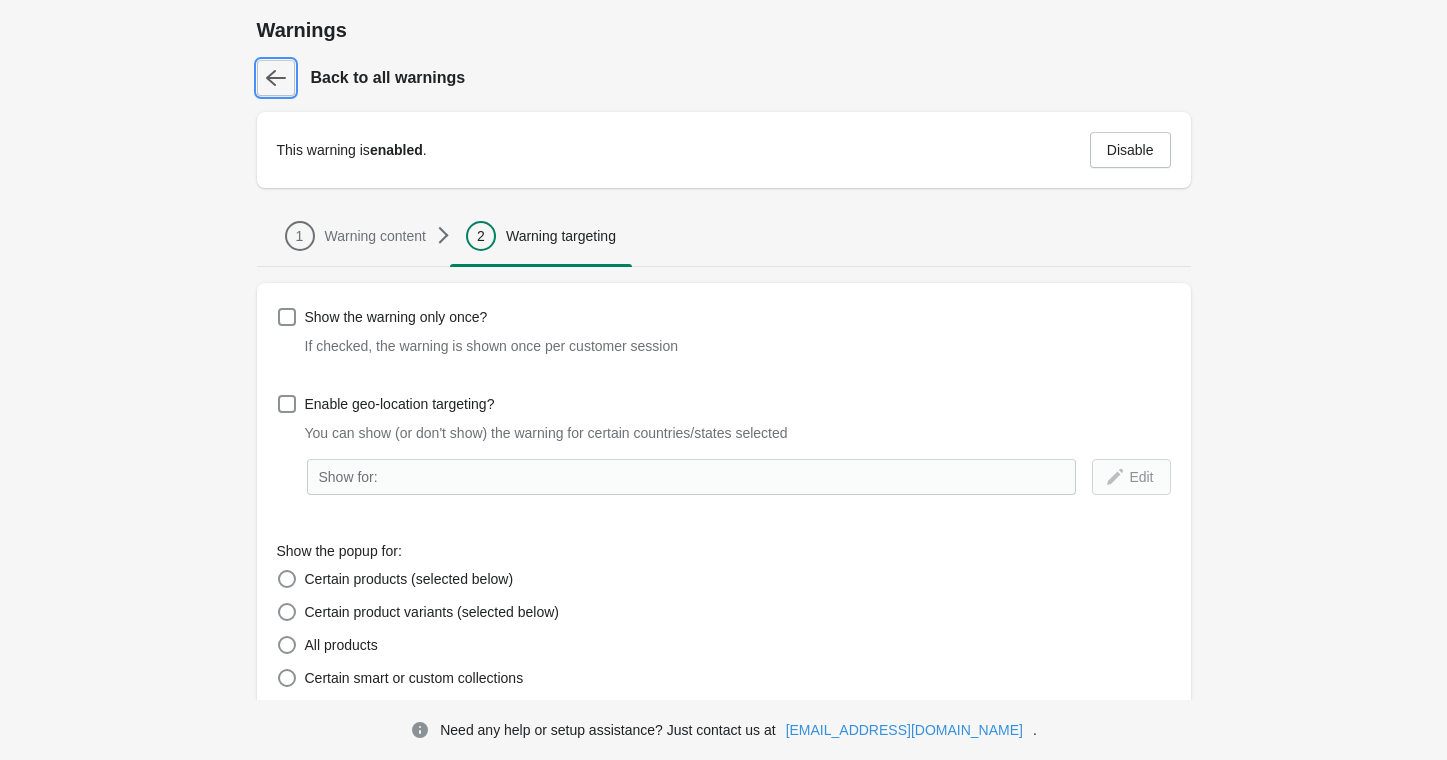 click 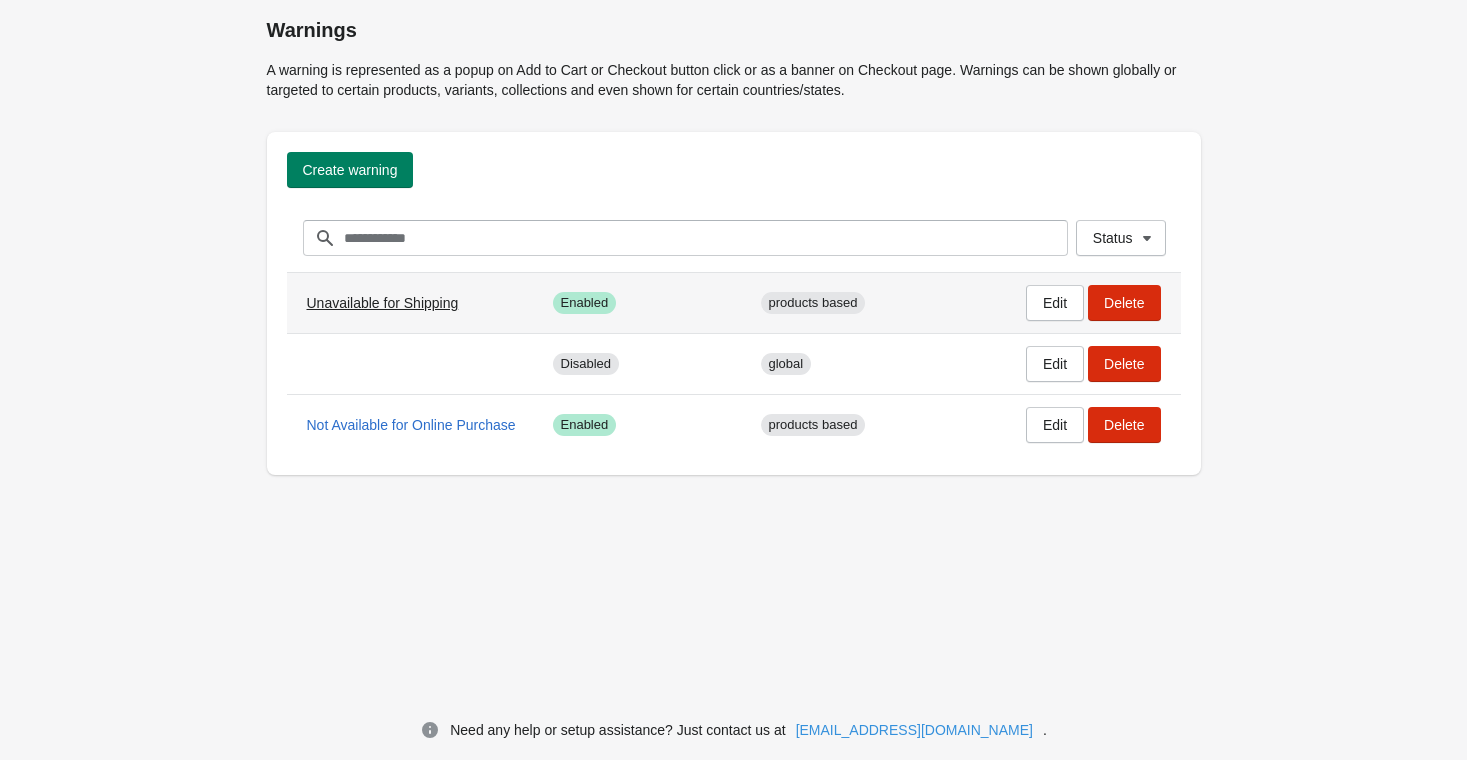 click on "Unavailable for Shipping" at bounding box center [383, 303] 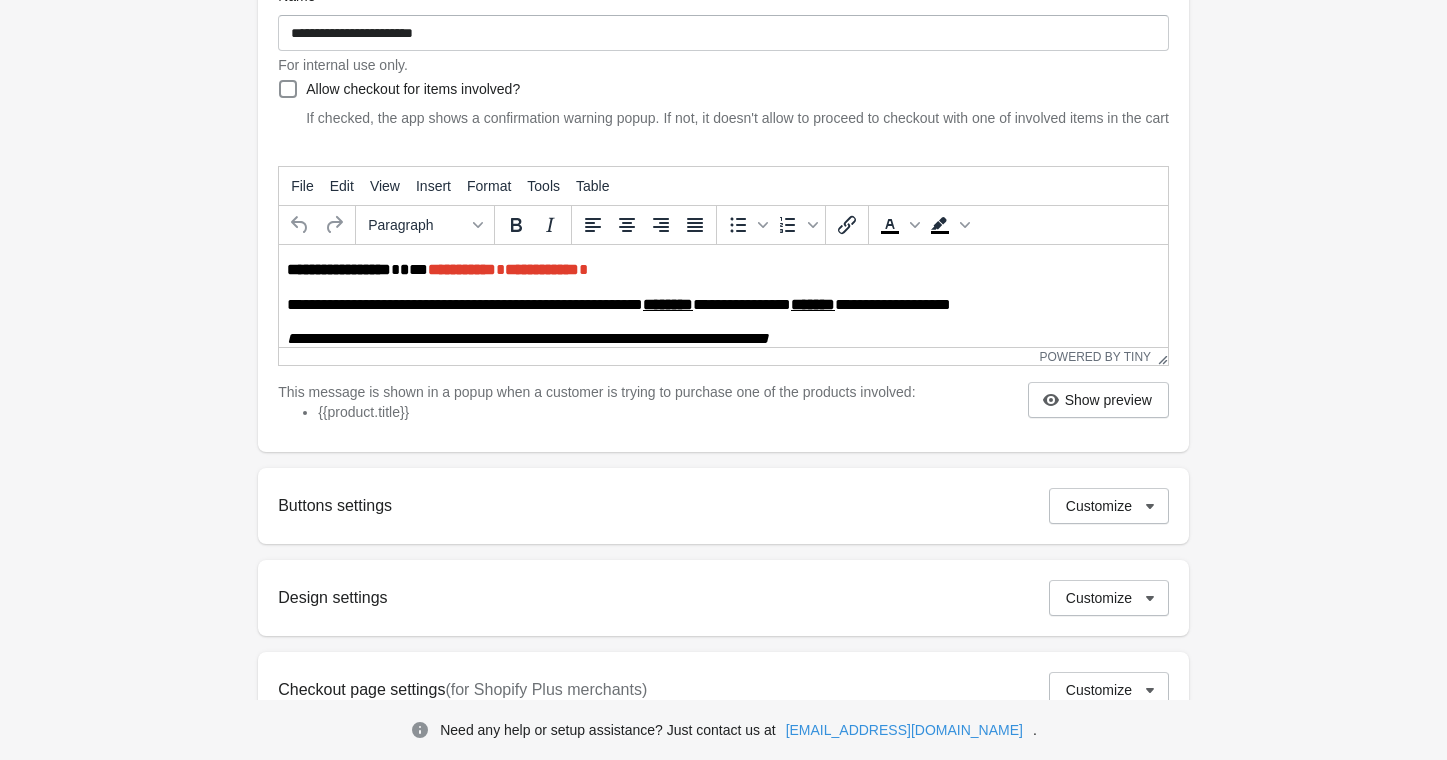 scroll, scrollTop: 349, scrollLeft: 0, axis: vertical 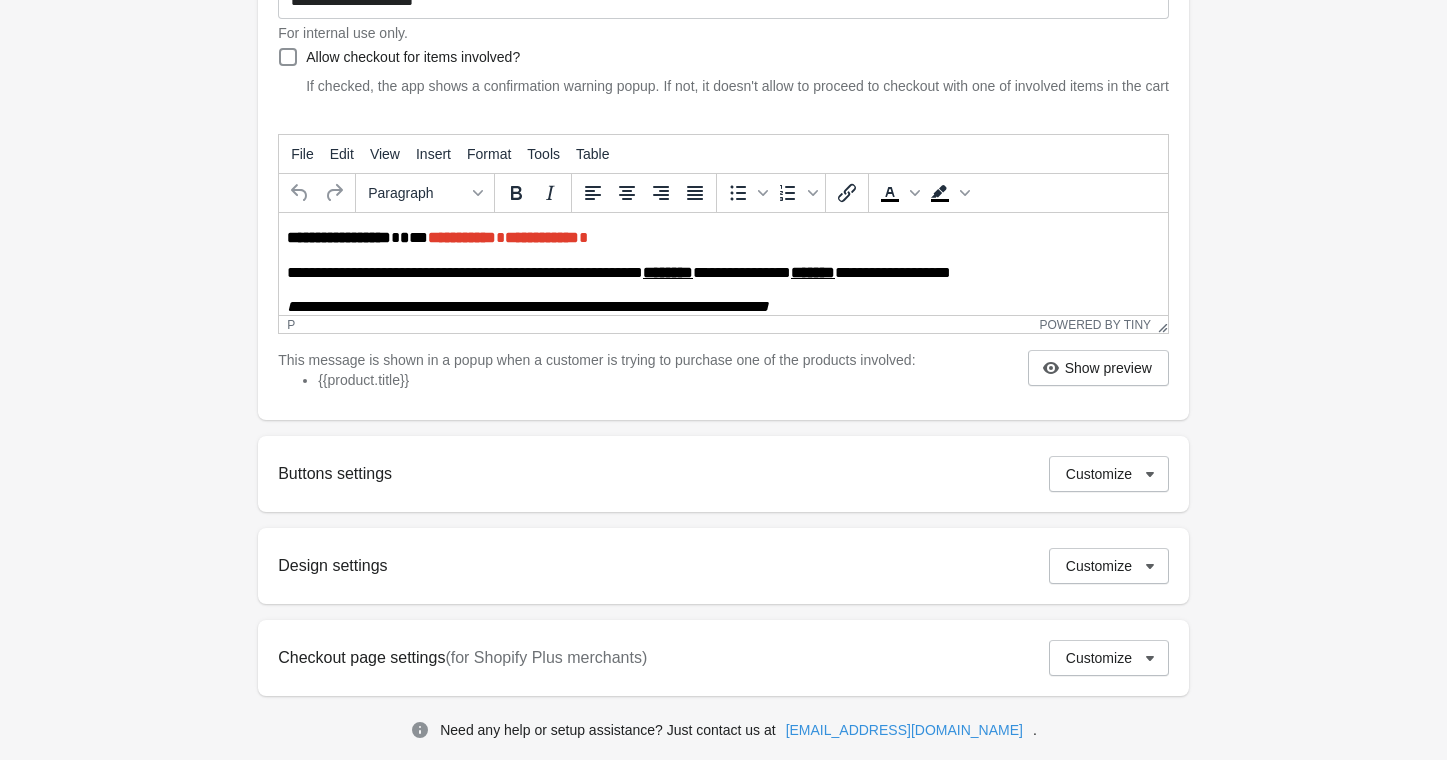 click on "**********" at bounding box center (715, 273) 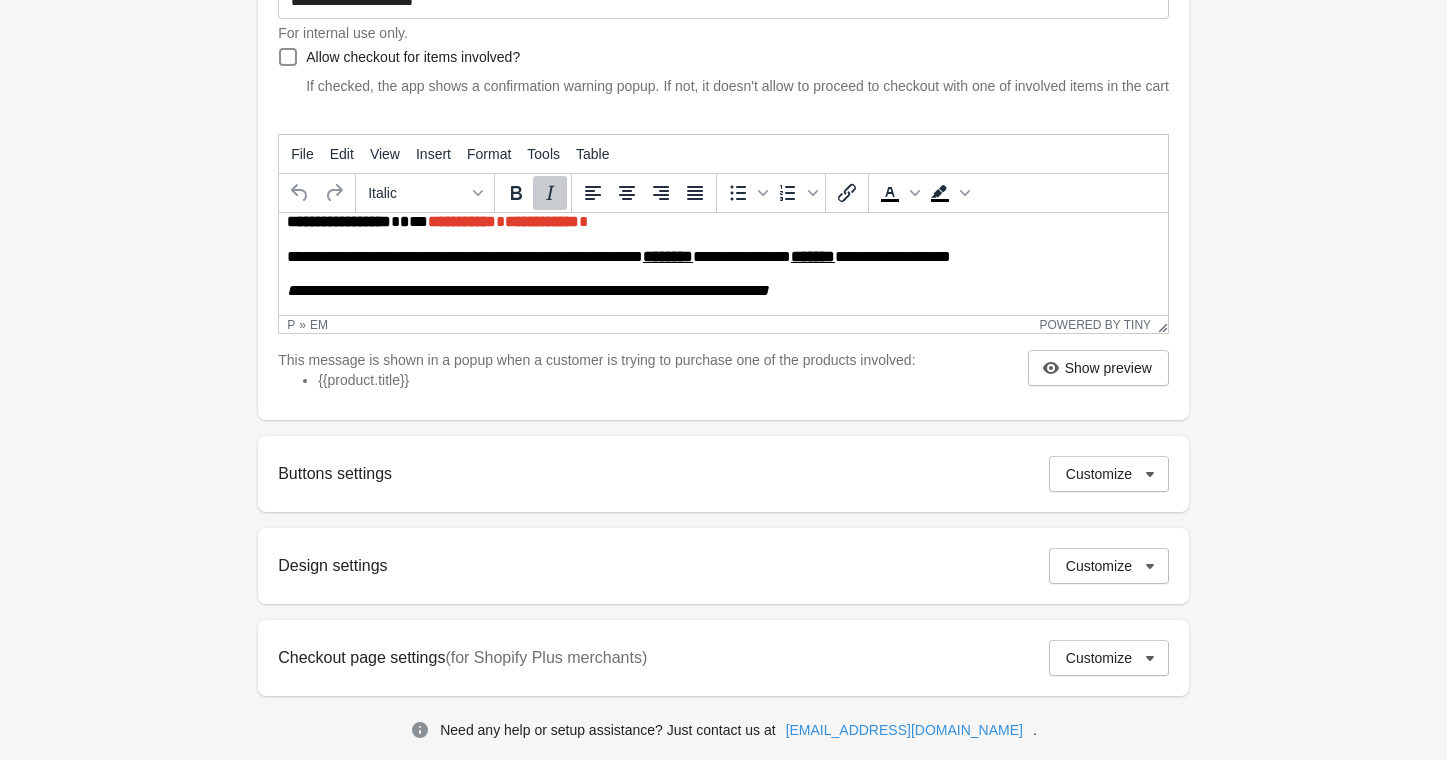 click on "**********" at bounding box center (528, 290) 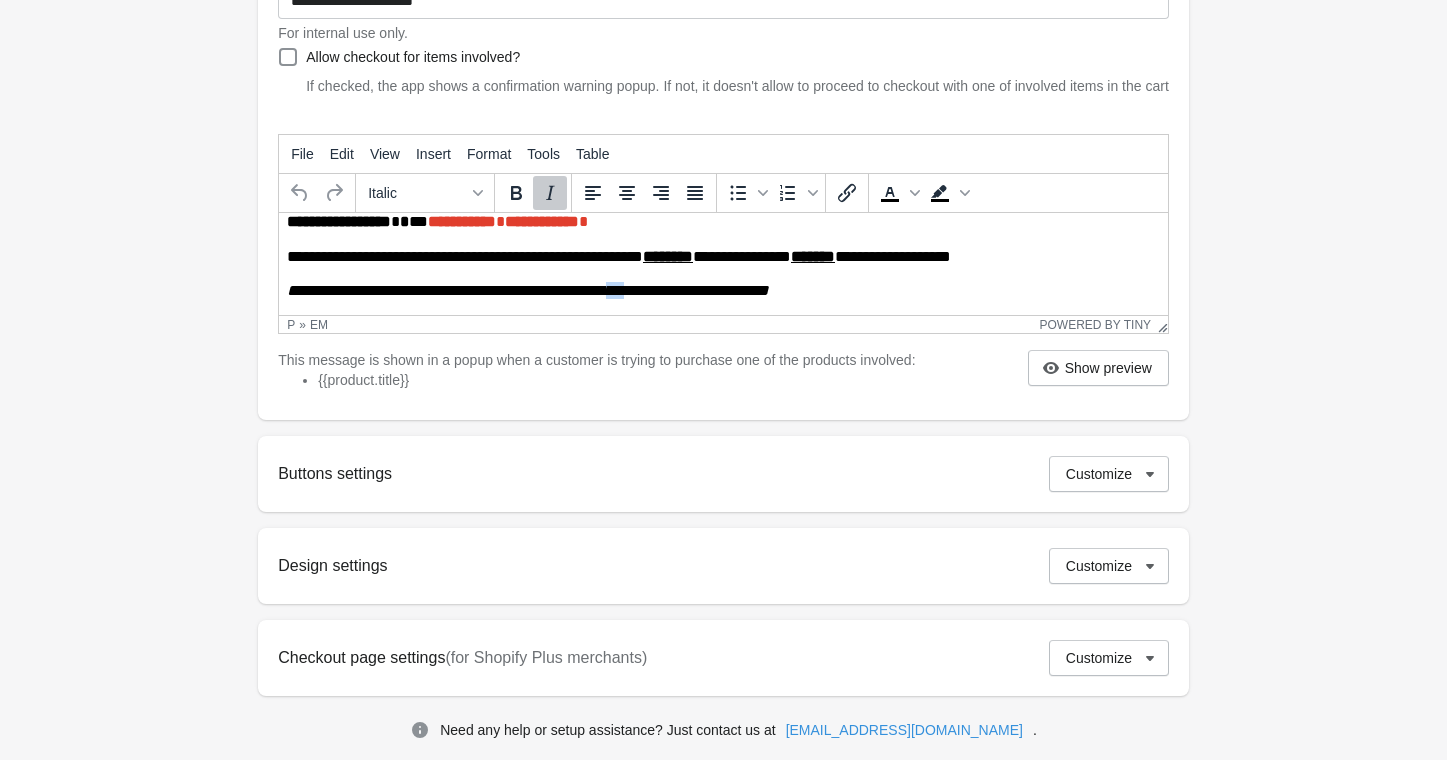 click on "**********" at bounding box center [528, 290] 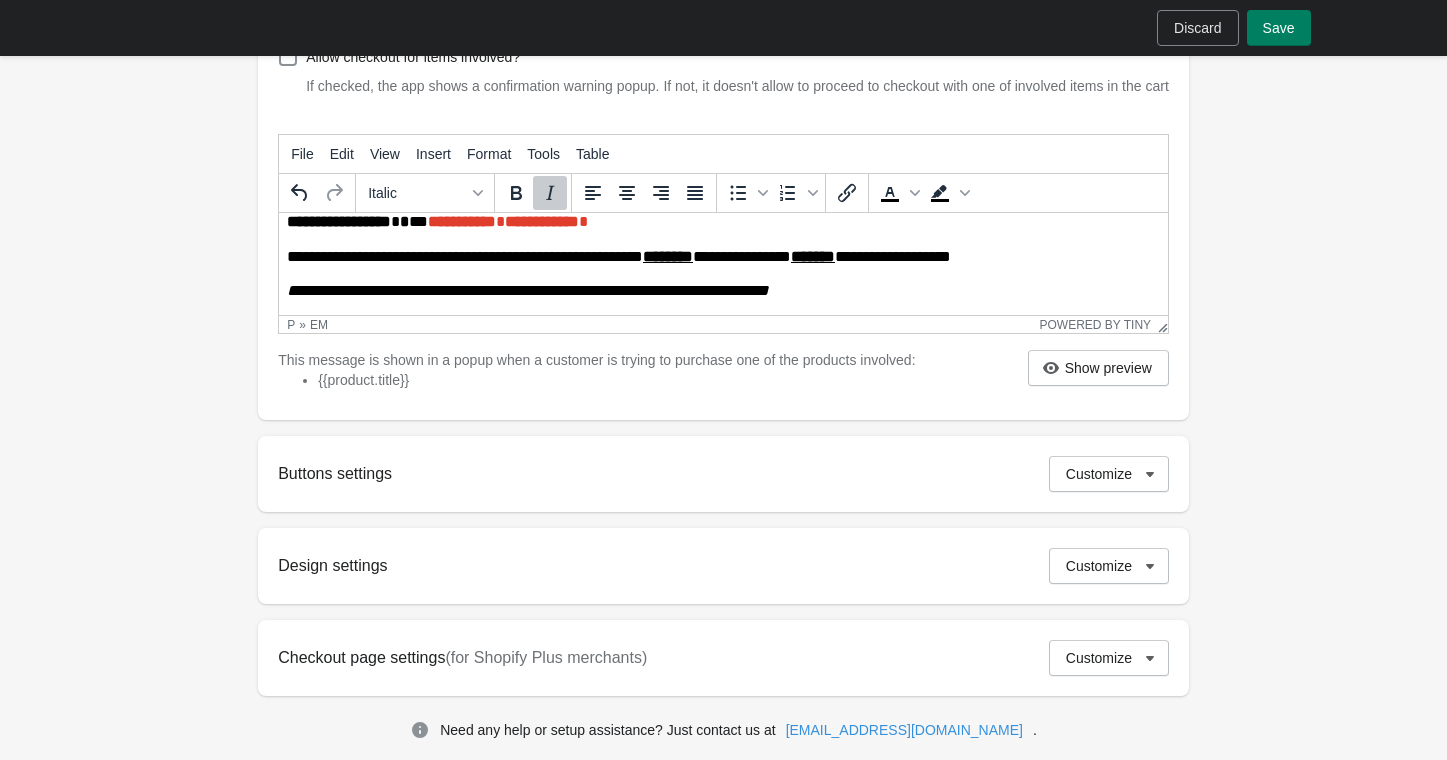 click on "**********" at bounding box center [528, 290] 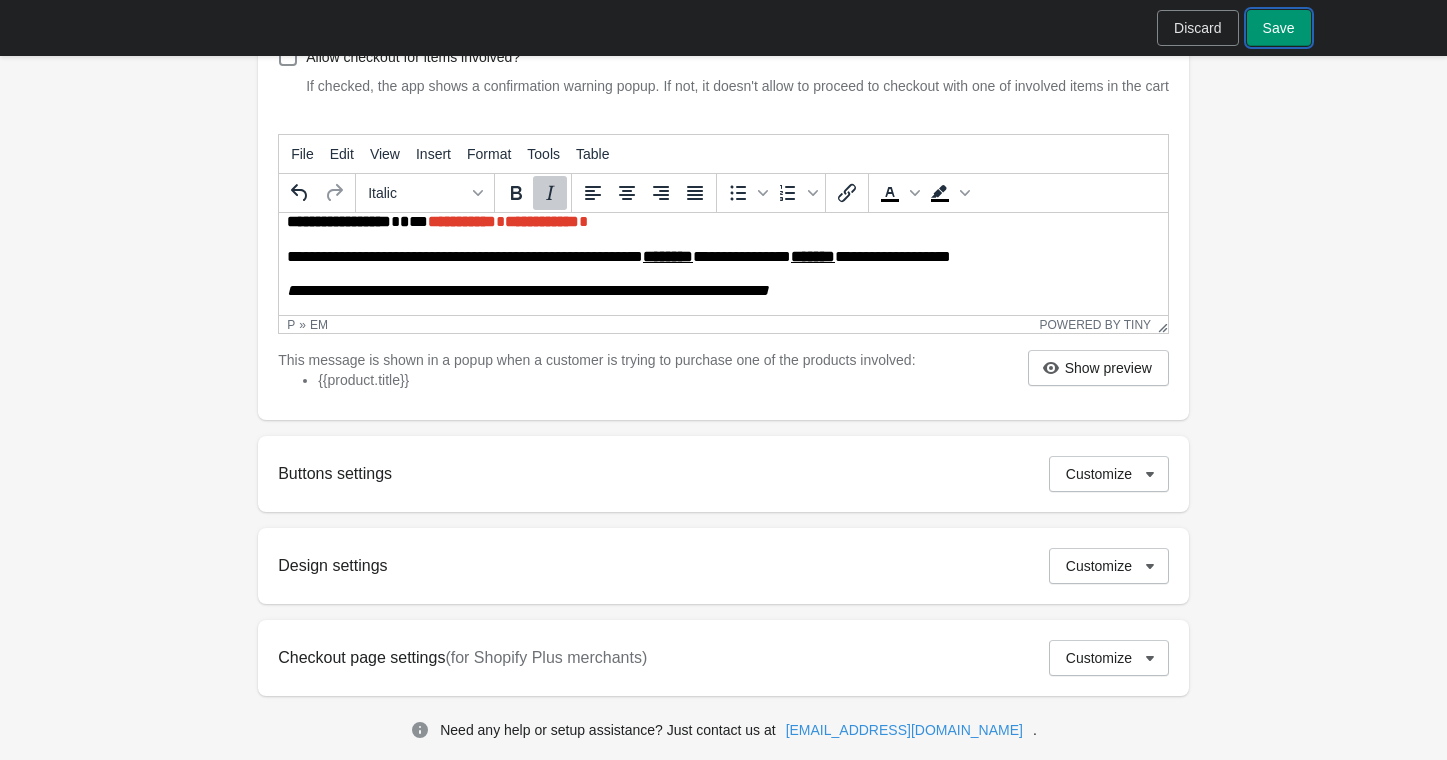 click on "Save" at bounding box center [1279, 28] 